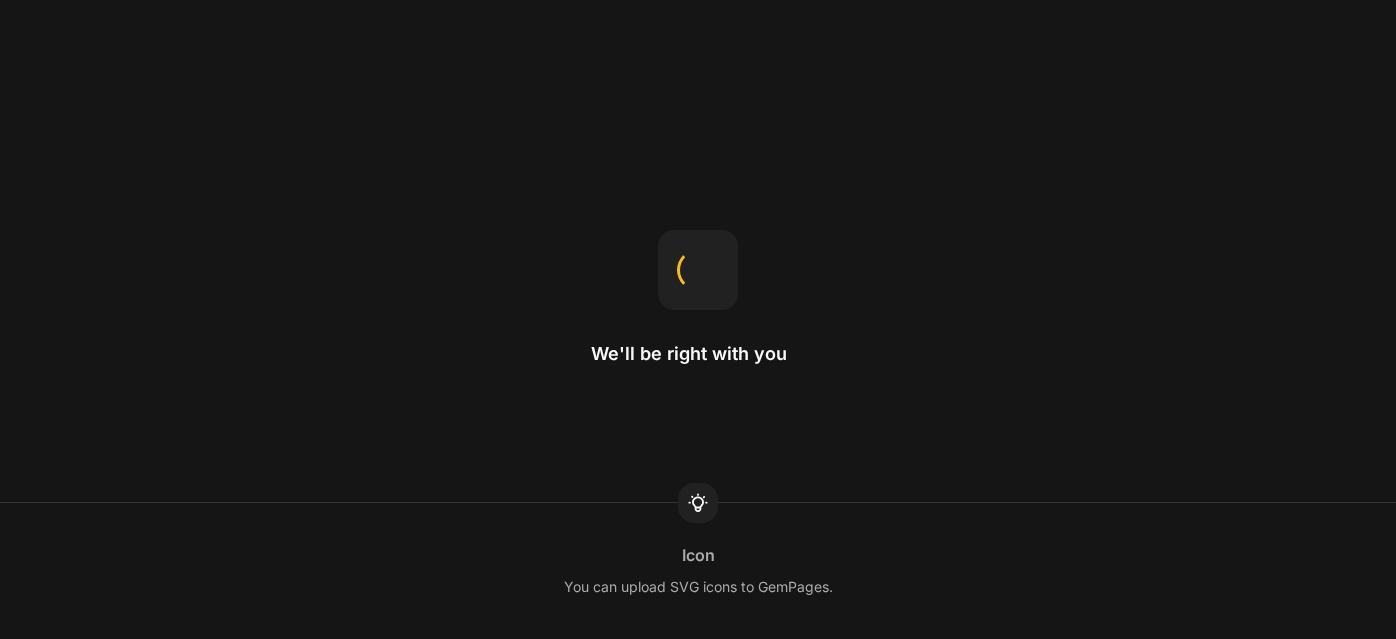scroll, scrollTop: 0, scrollLeft: 0, axis: both 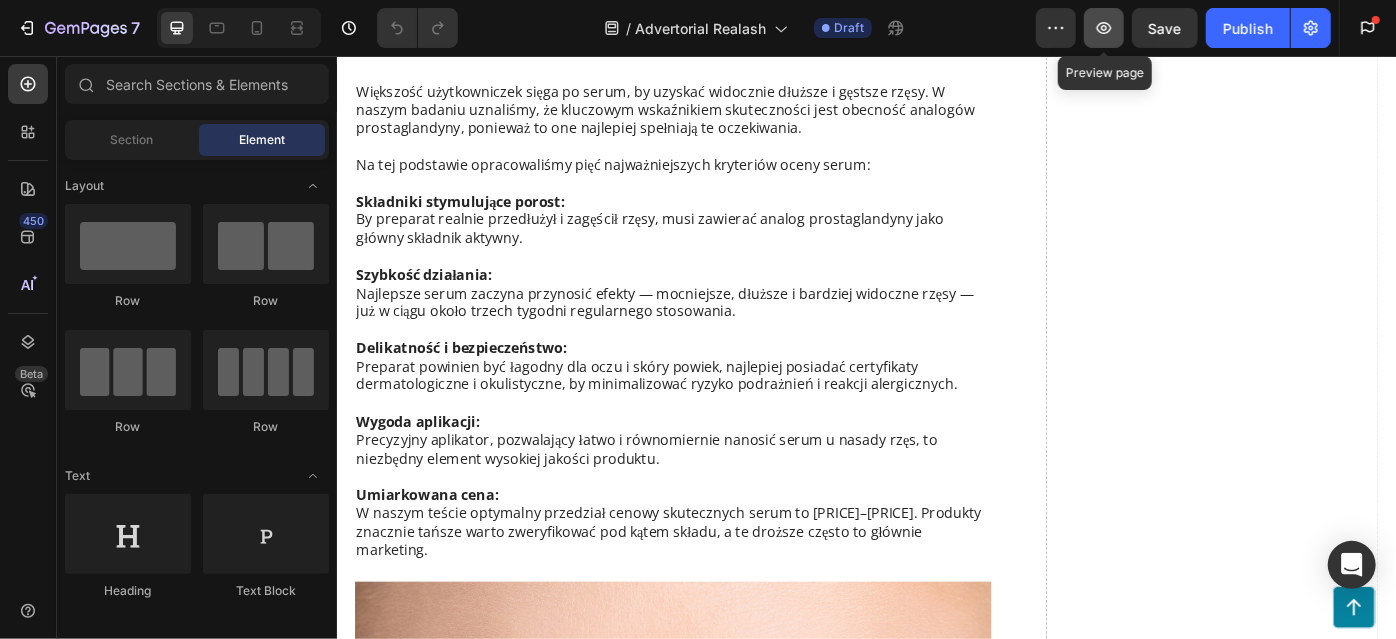 click 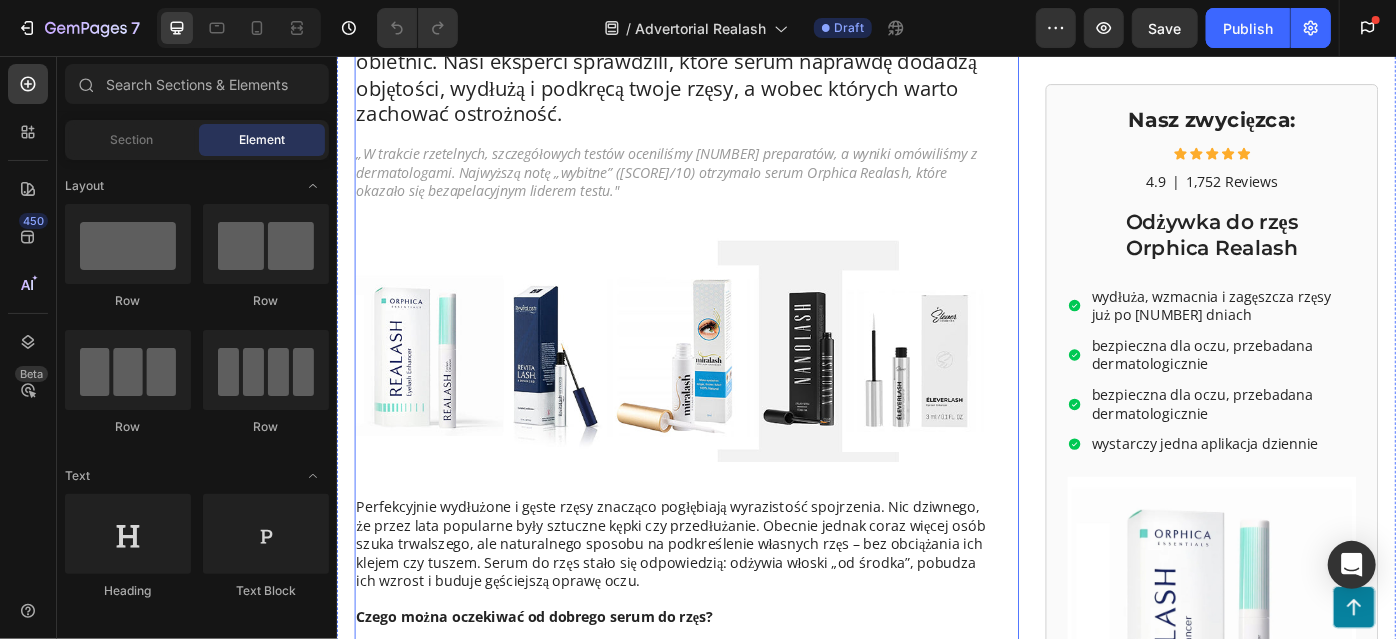 scroll, scrollTop: 282, scrollLeft: 0, axis: vertical 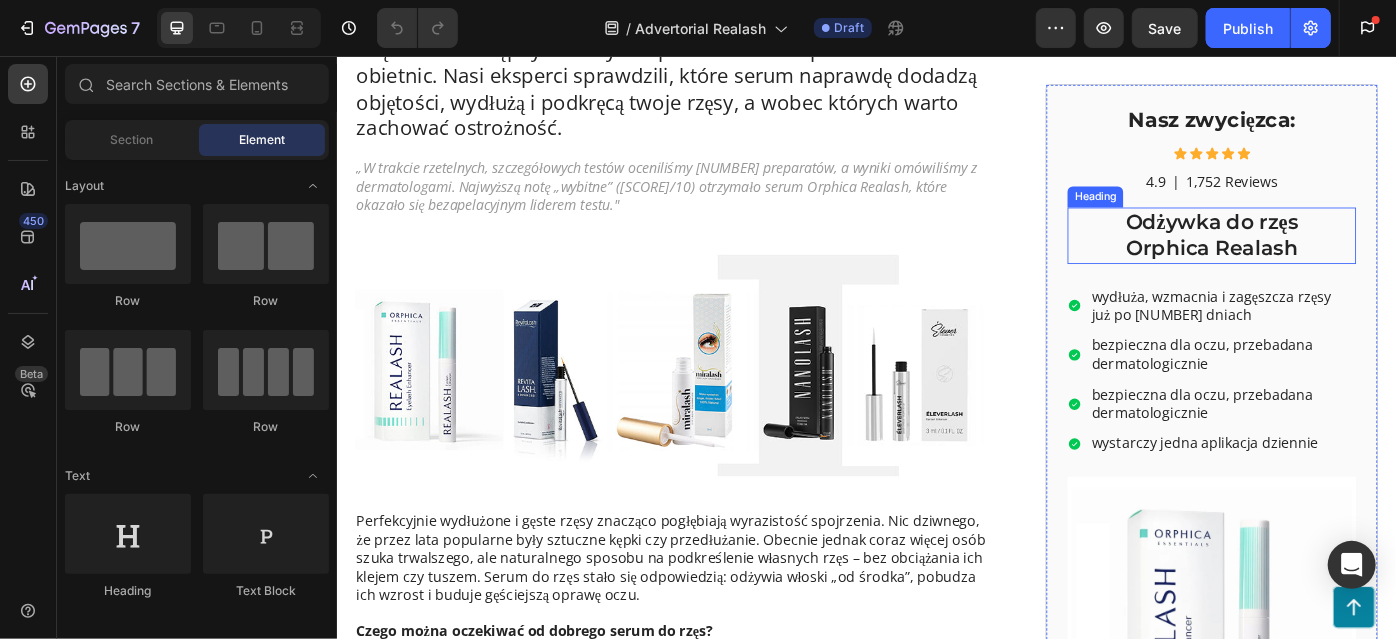 click on "Odżywka do rzęs  Orphica Realash" at bounding box center (1327, 260) 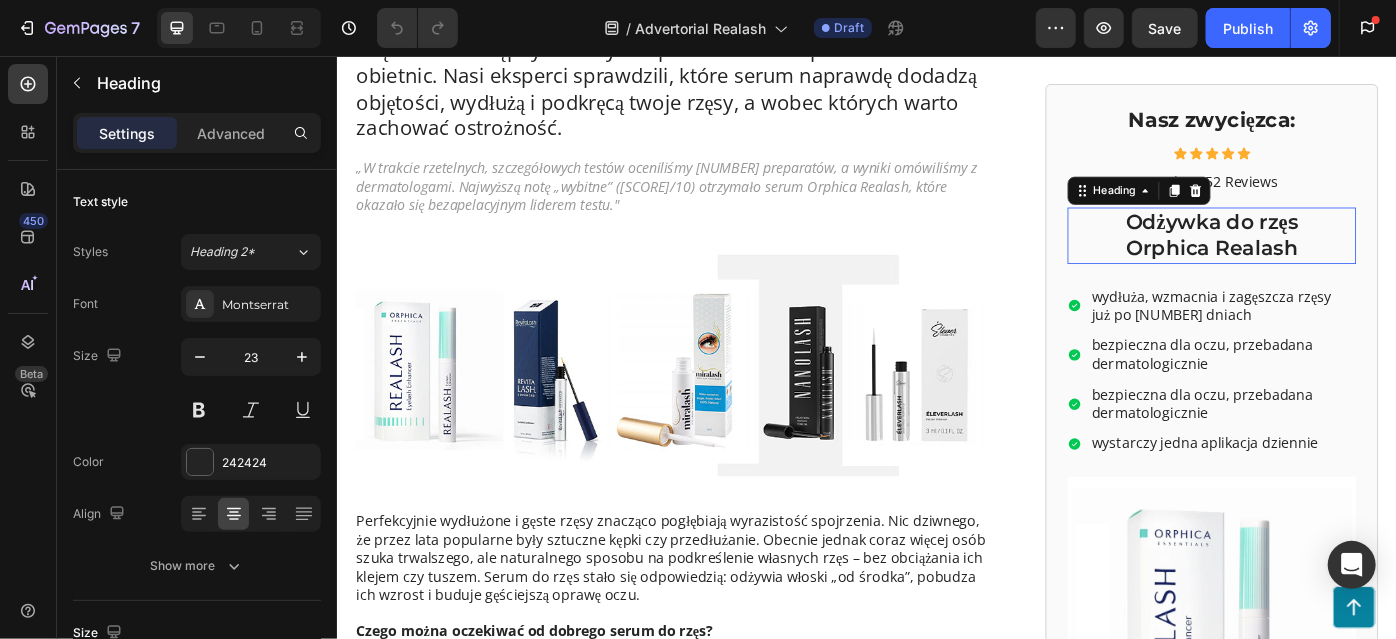 click on "Odżywka do rzęs  Orphica Realash" at bounding box center [1327, 260] 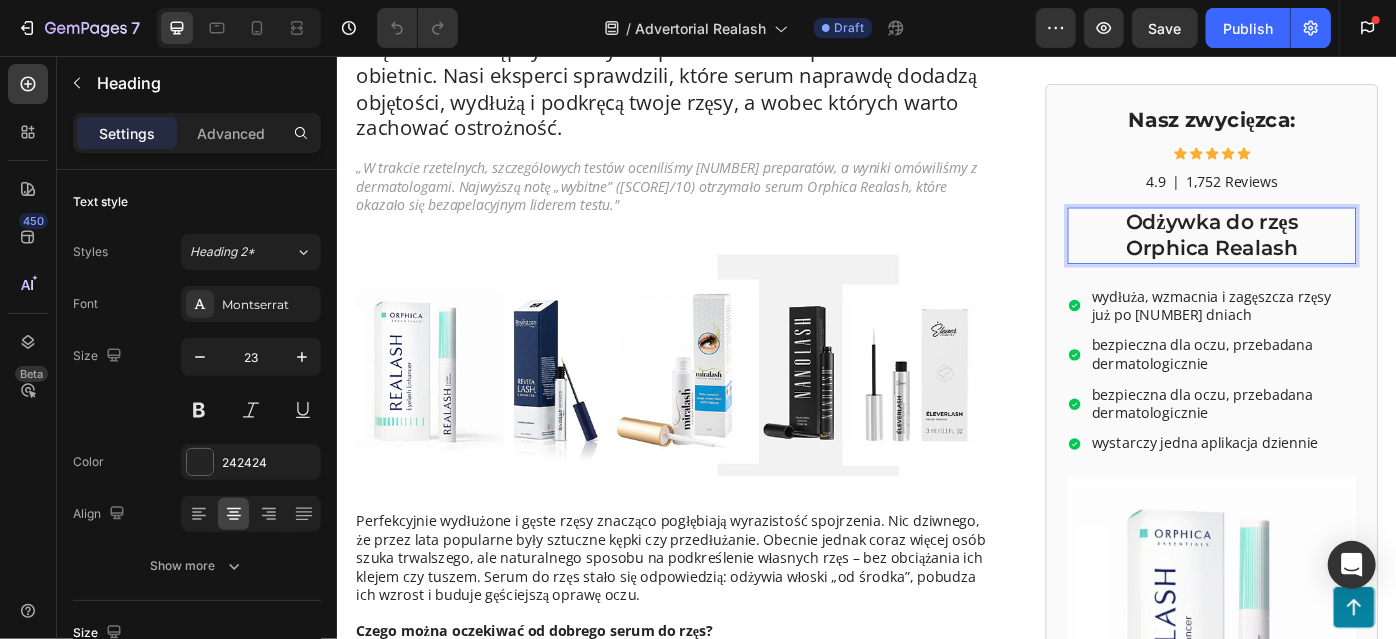 click on "Odżywka do rzęs  Orphica Realash" at bounding box center [1327, 260] 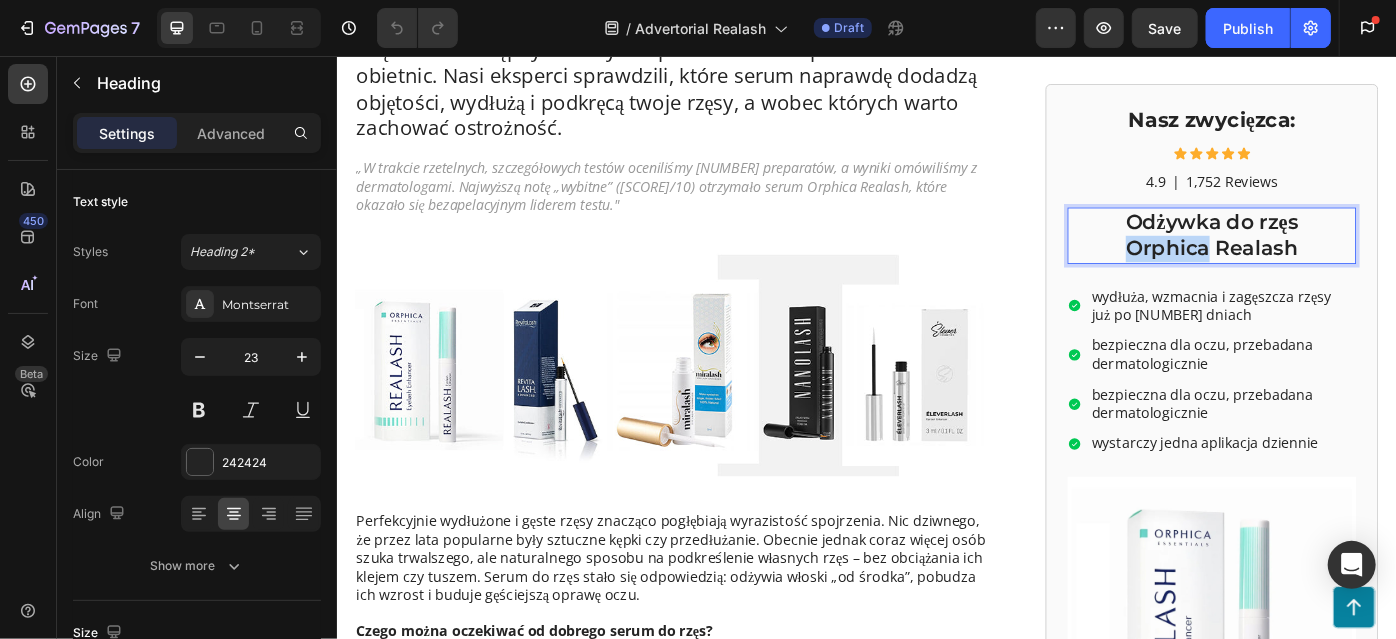 click on "Odżywka do rzęs  Orphica Realash" at bounding box center (1327, 260) 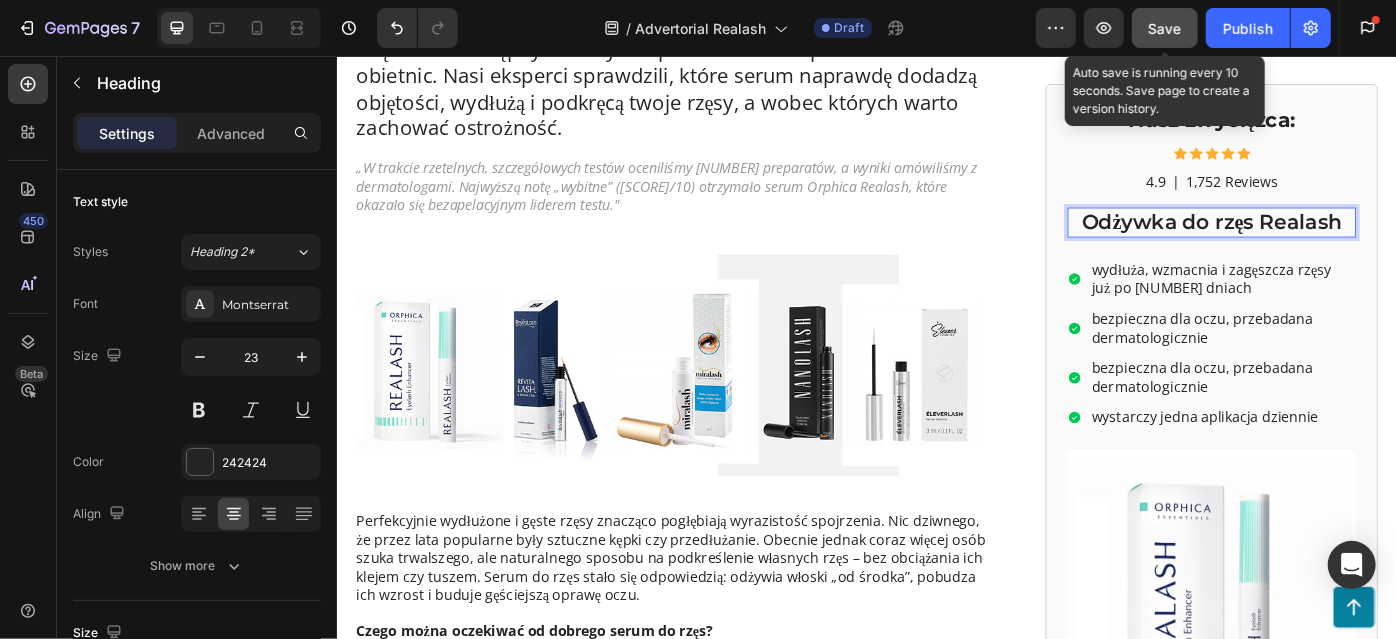 drag, startPoint x: 1161, startPoint y: 21, endPoint x: 764, endPoint y: 192, distance: 432.2615 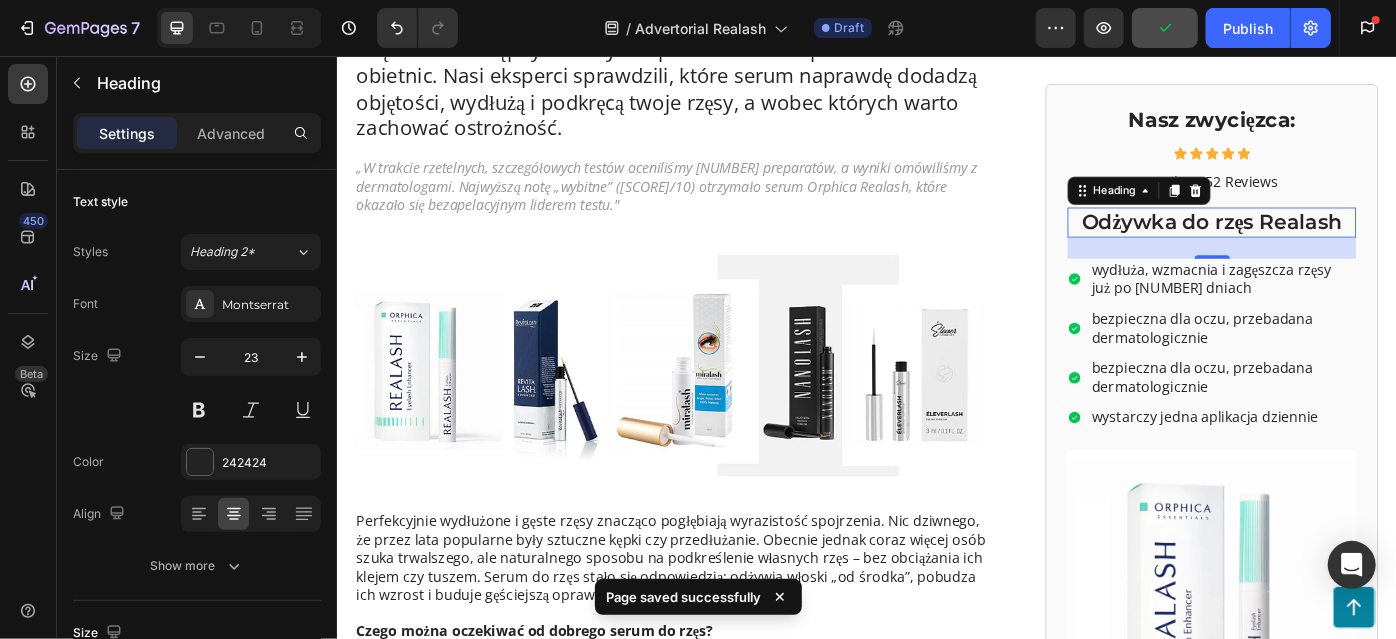 click on "Odżywka do rzęs Realash" at bounding box center (1327, 245) 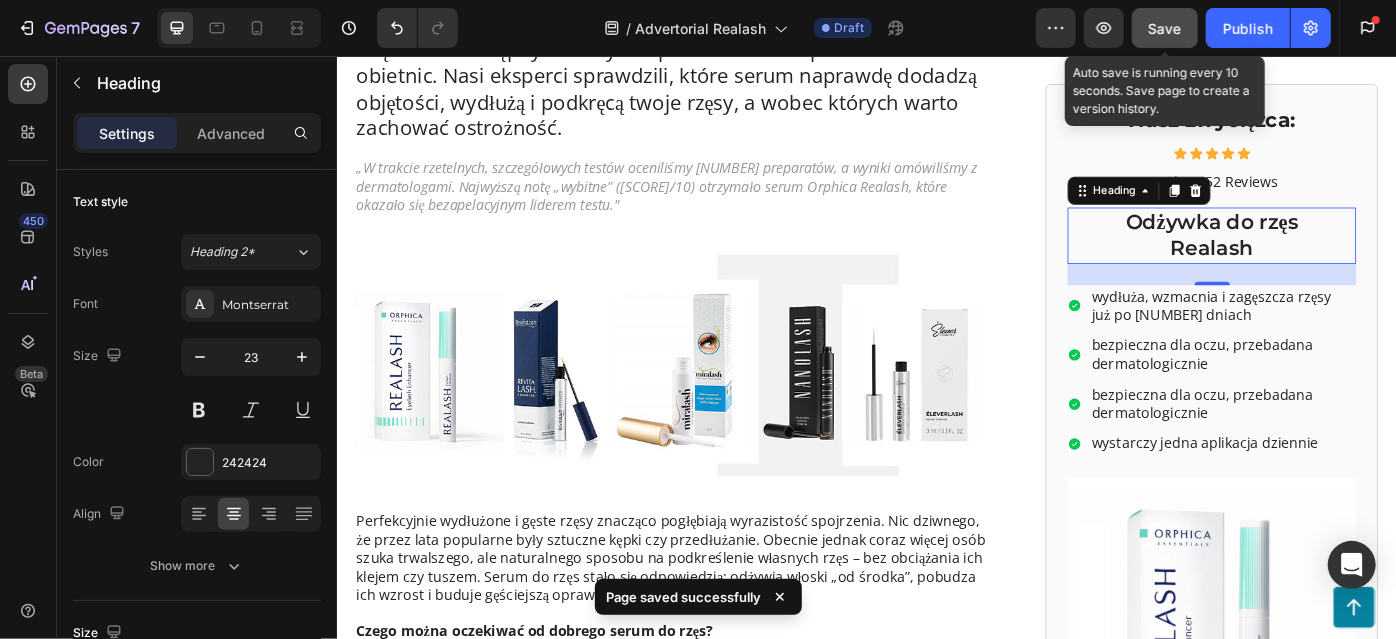 click on "Save" at bounding box center [1165, 28] 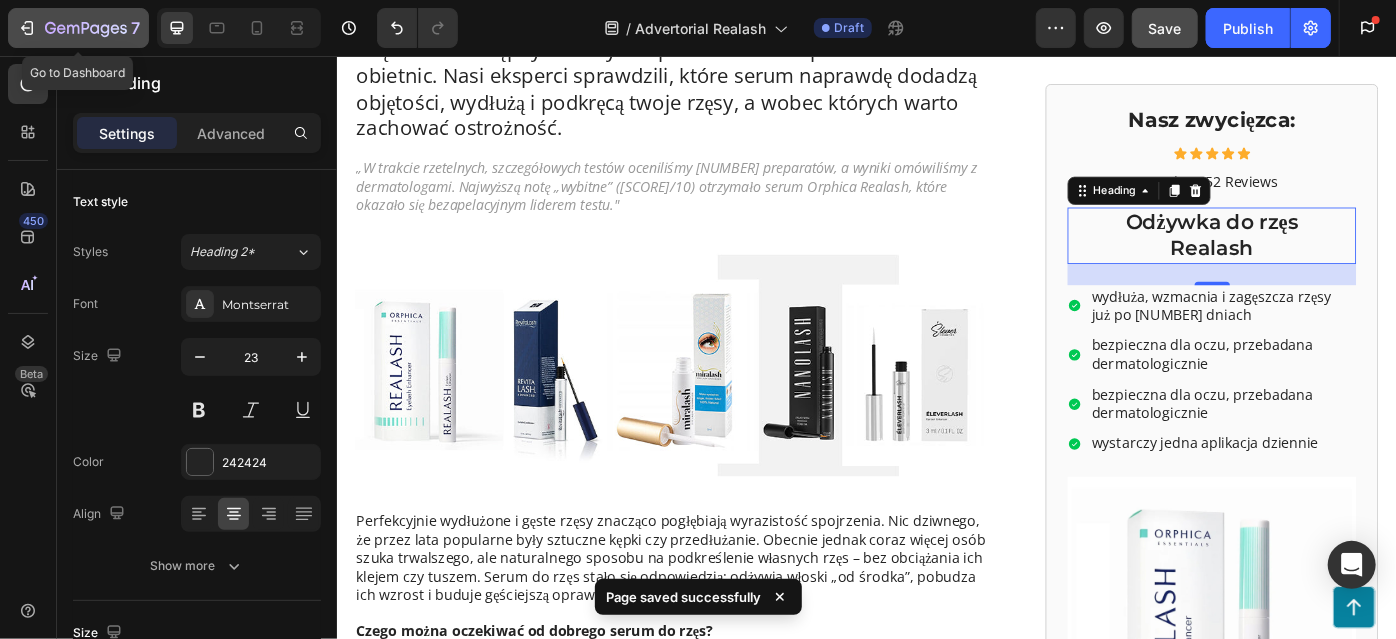 click 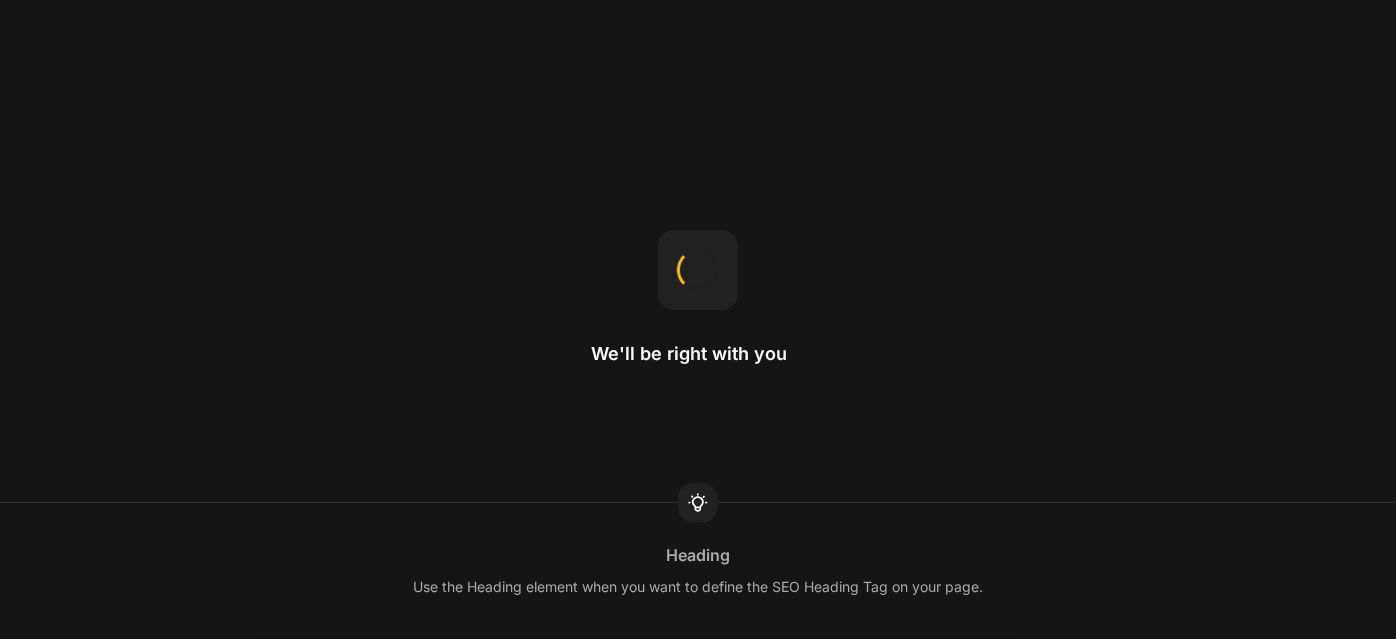 scroll, scrollTop: 0, scrollLeft: 0, axis: both 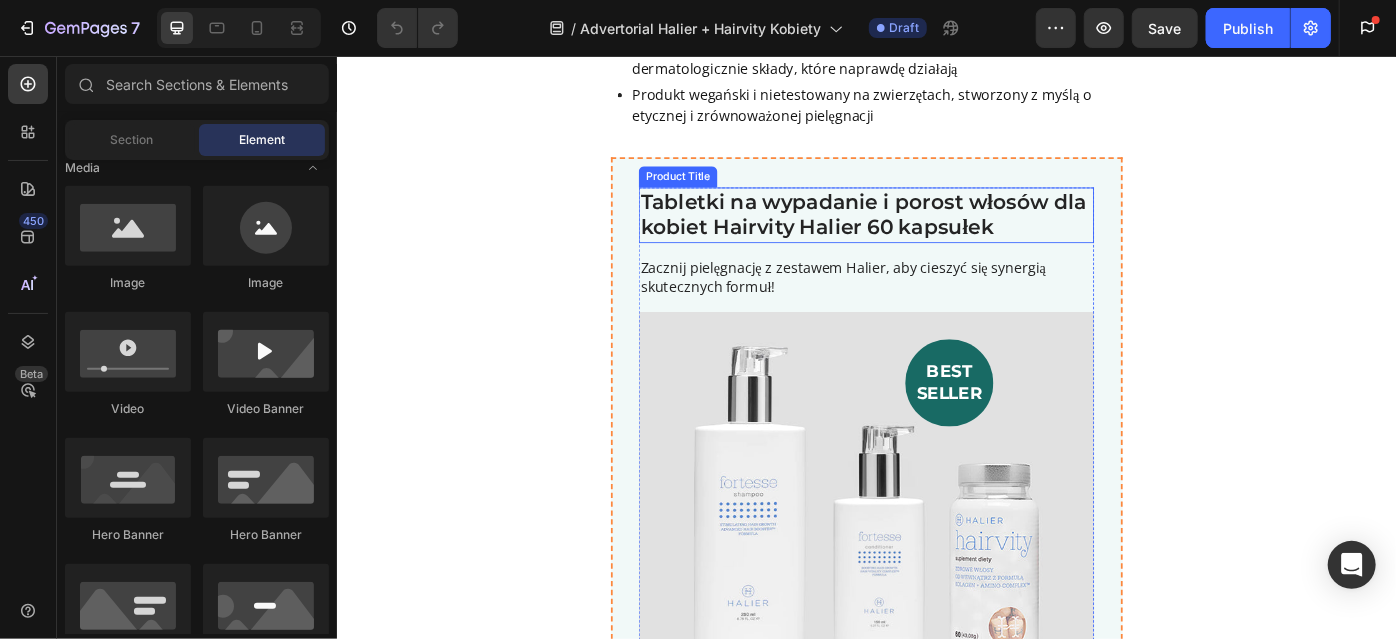 click on "Tabletki na wypadanie i porost włosów dla kobiet Hairvity Halier 60 kapsułek" at bounding box center [936, 237] 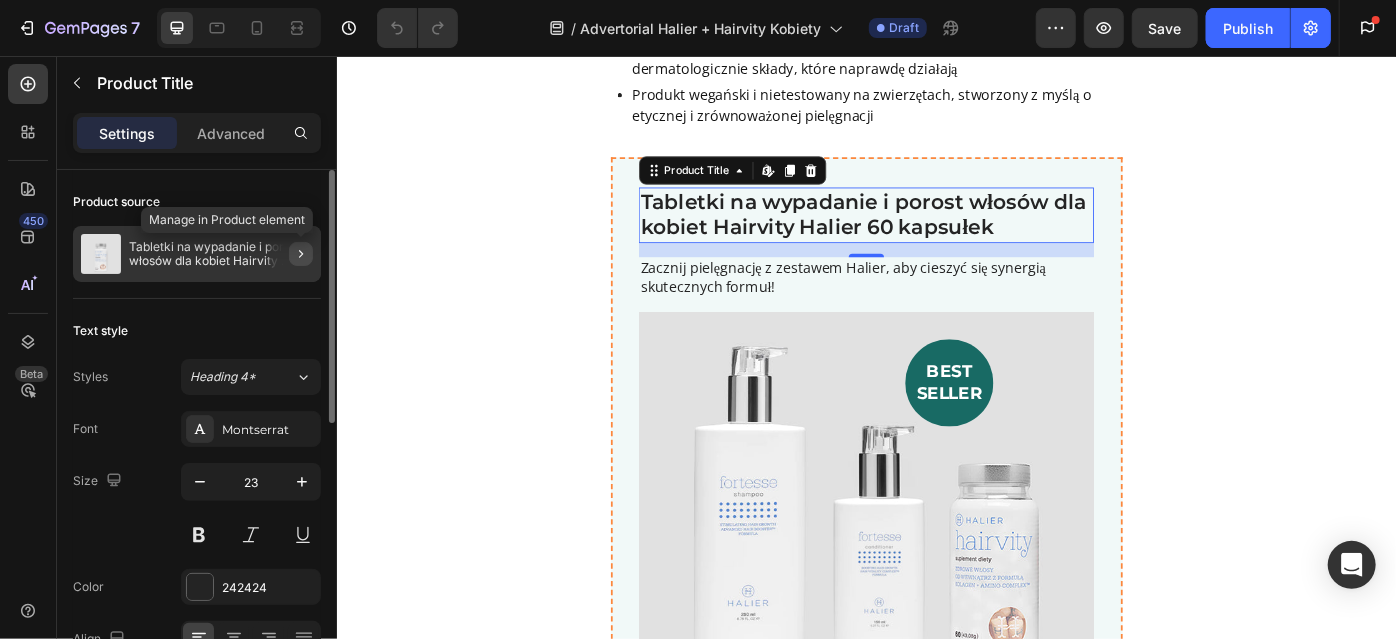 click 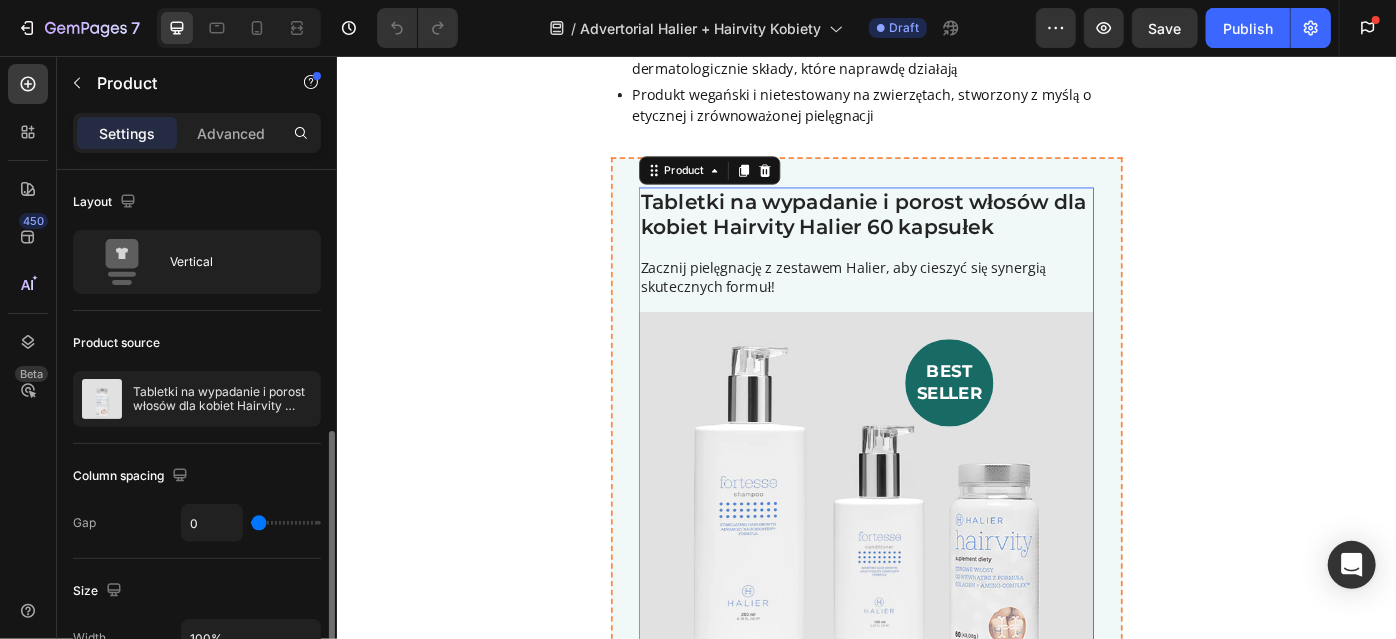 scroll, scrollTop: 181, scrollLeft: 0, axis: vertical 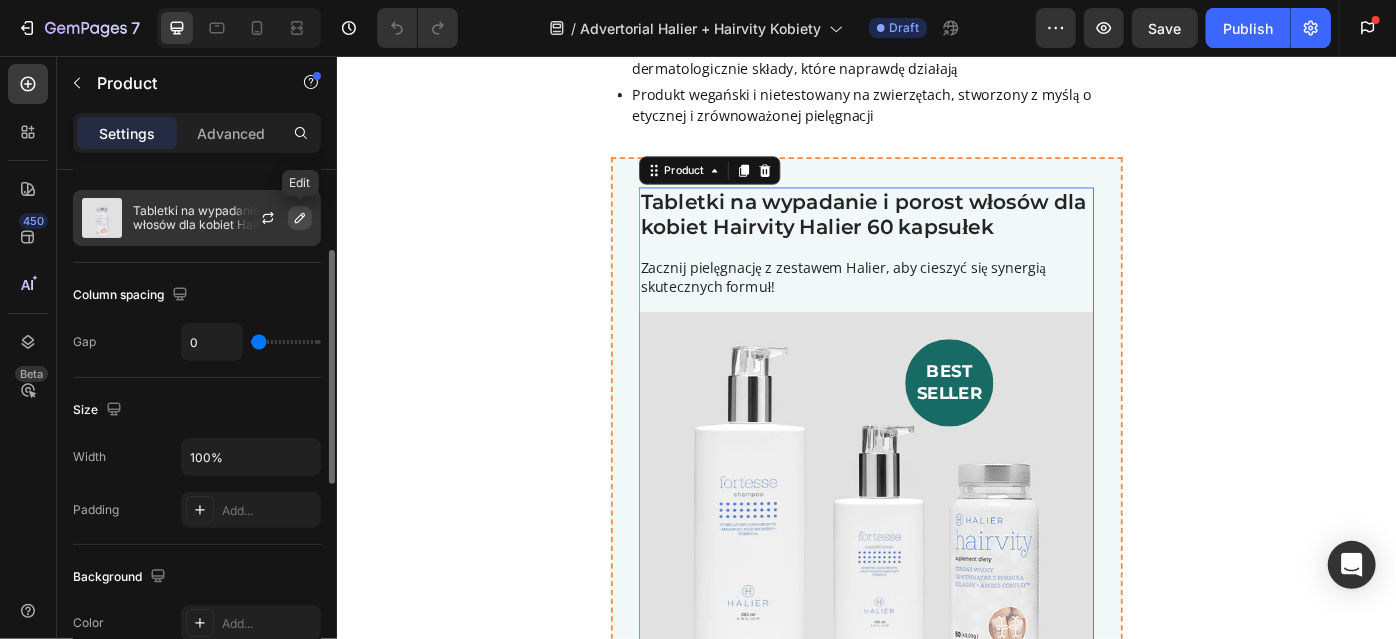 click 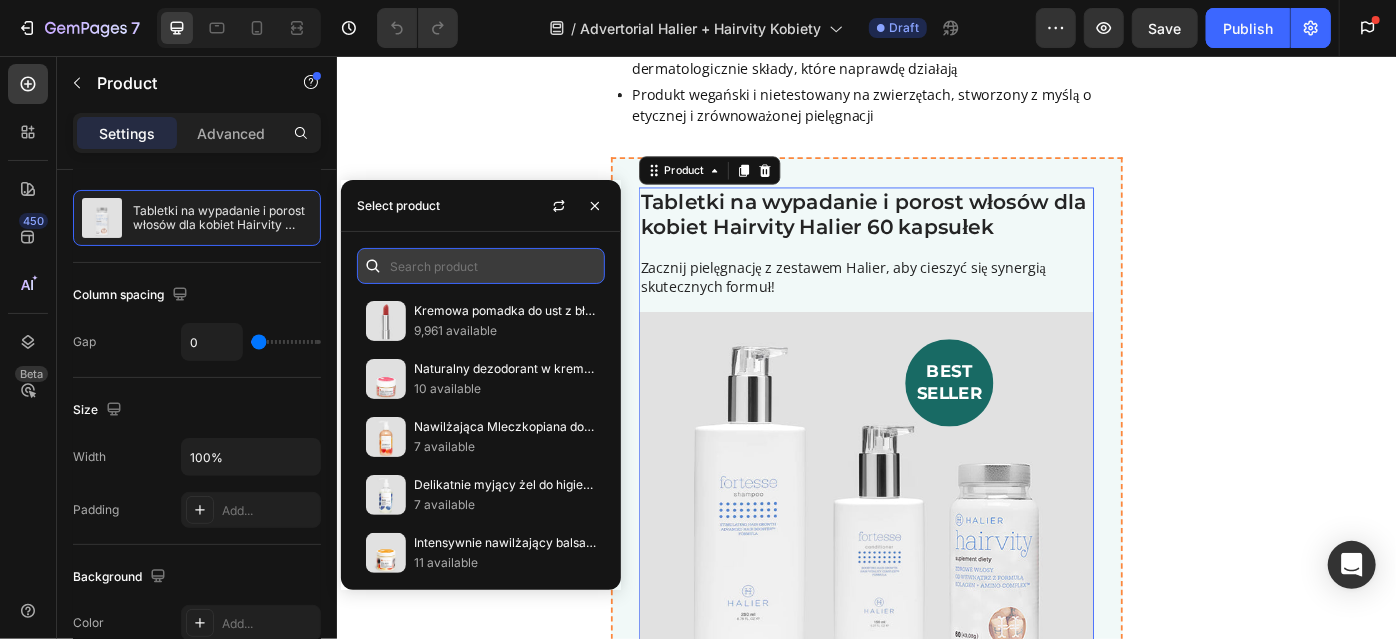 click at bounding box center [481, 266] 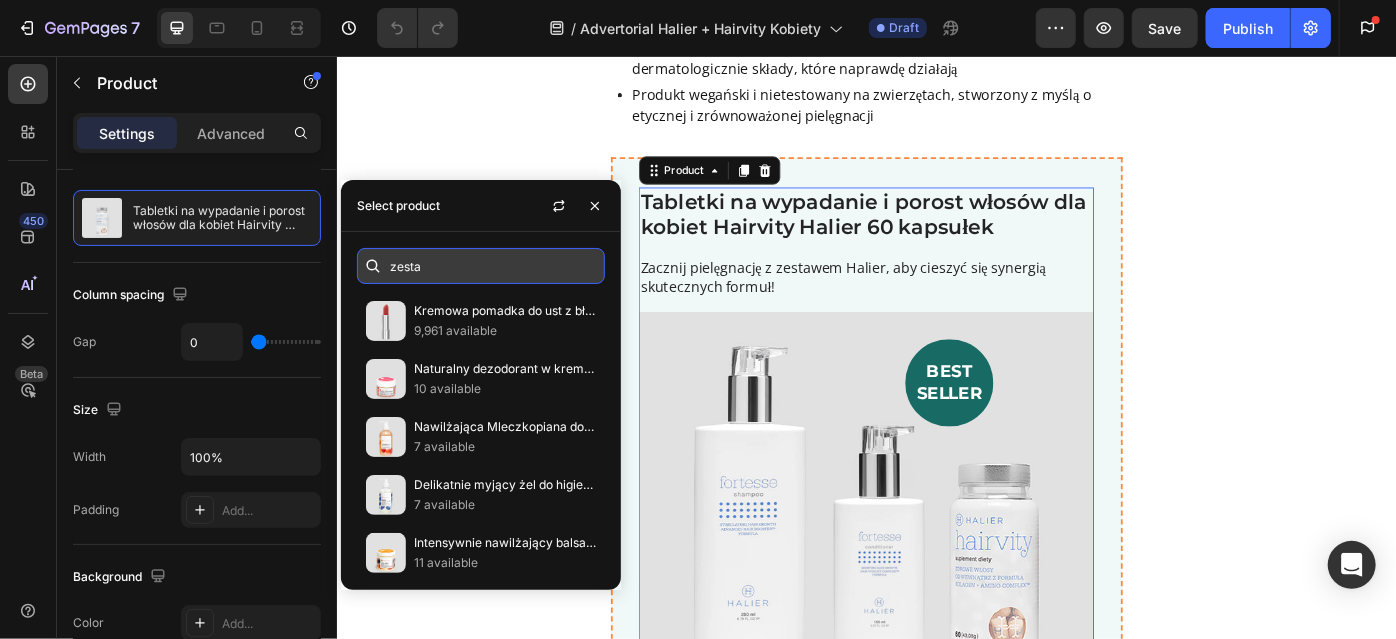 type on "zestaw" 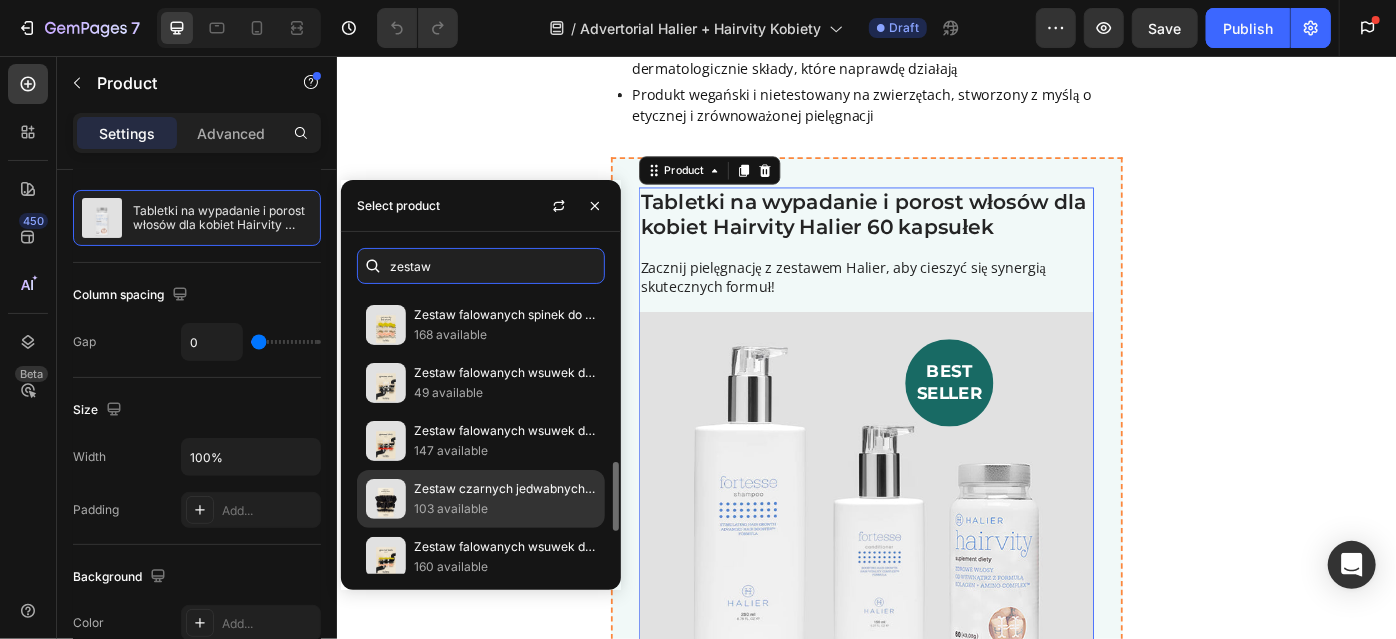 scroll, scrollTop: 903, scrollLeft: 0, axis: vertical 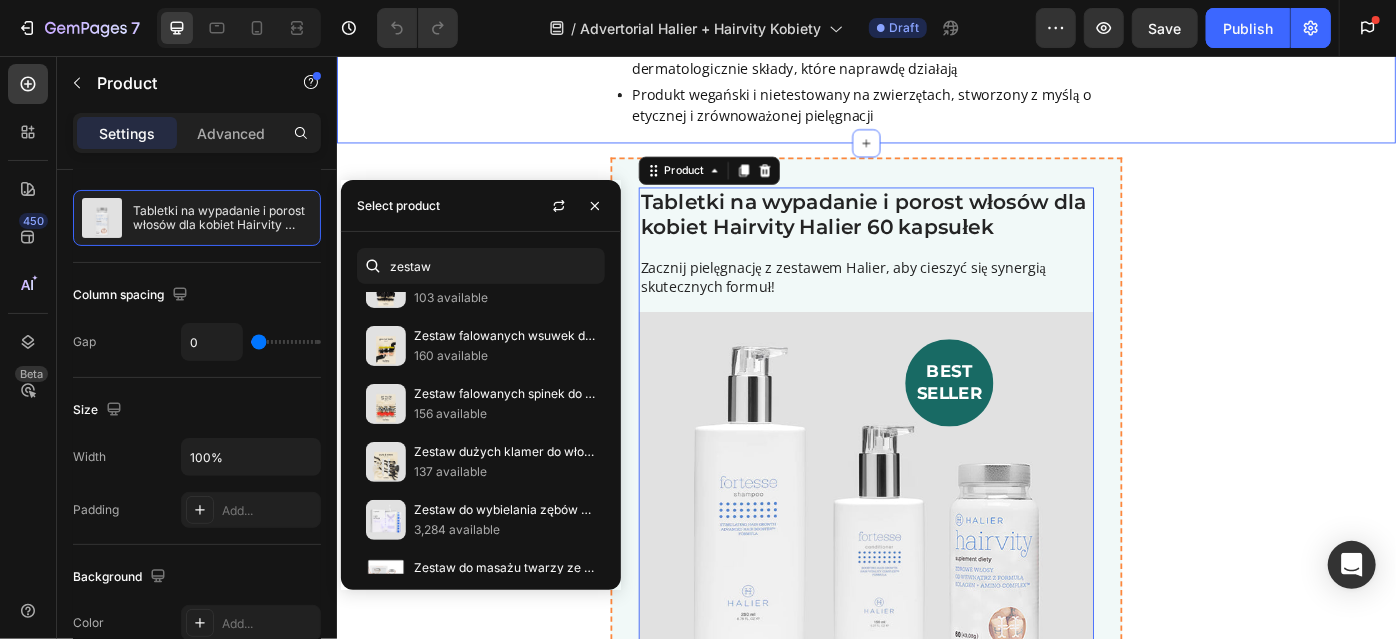 click on "Jeśli chodzi o przywracanie zdrowia włosom, skóra głowy jest szczególnie istotna, dlatego warto skupić się na jej delikatnej pielęgnacji. Jakie kroki możesz podjąć od zaraz, by odbudować włosy? Text Block 1. Text Block Po pierwsze,  usunąć z rutyny agresywne kosmetyki  – nawet jeśli obiecują spektakularne efekty, substancje takie jak siarczany (SLS/SLES) pozbawiają włosy naturalnej ochrony, przesuszają skórę głowy i naruszają jej równowagę. Text Block Row 2. Text Block Po drugie,  zmodyfikować codzienne nawyki stylizacyjne  – zbyt częste mycie, gorące narzędzia i mocno naciągane fryzury mogą osłabiać strukturę włosa. Daj sobie przerwę od prostownicy, suszarki na pełnej mocy i ciasnych upięć, aby bariera włosa miała szansę się zregenerować. Text Block Row 3. Text Block Po trzecie,  wprowadzić do diety składniki wspierające zdrowie włosów Text Block Row Zestaw Halier Text Block   Text Block   Suplement  Hairvity           Text Block Image Alicja" at bounding box center (936, -1170) 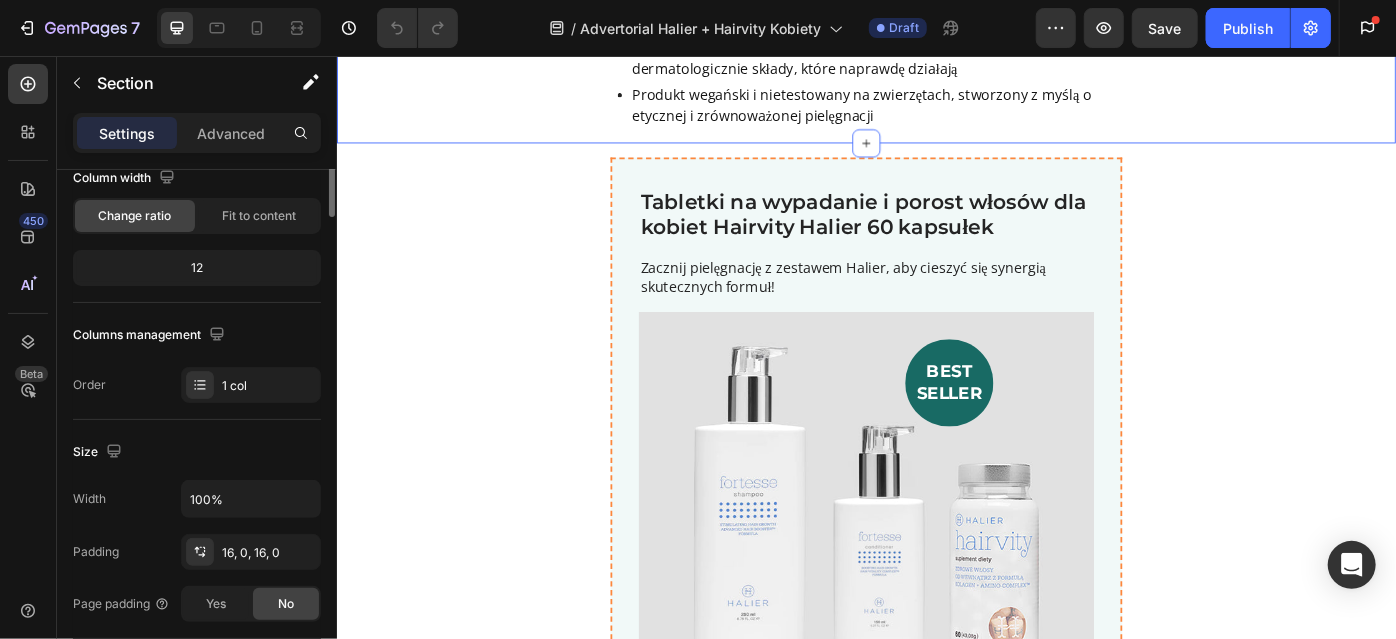 scroll, scrollTop: 0, scrollLeft: 0, axis: both 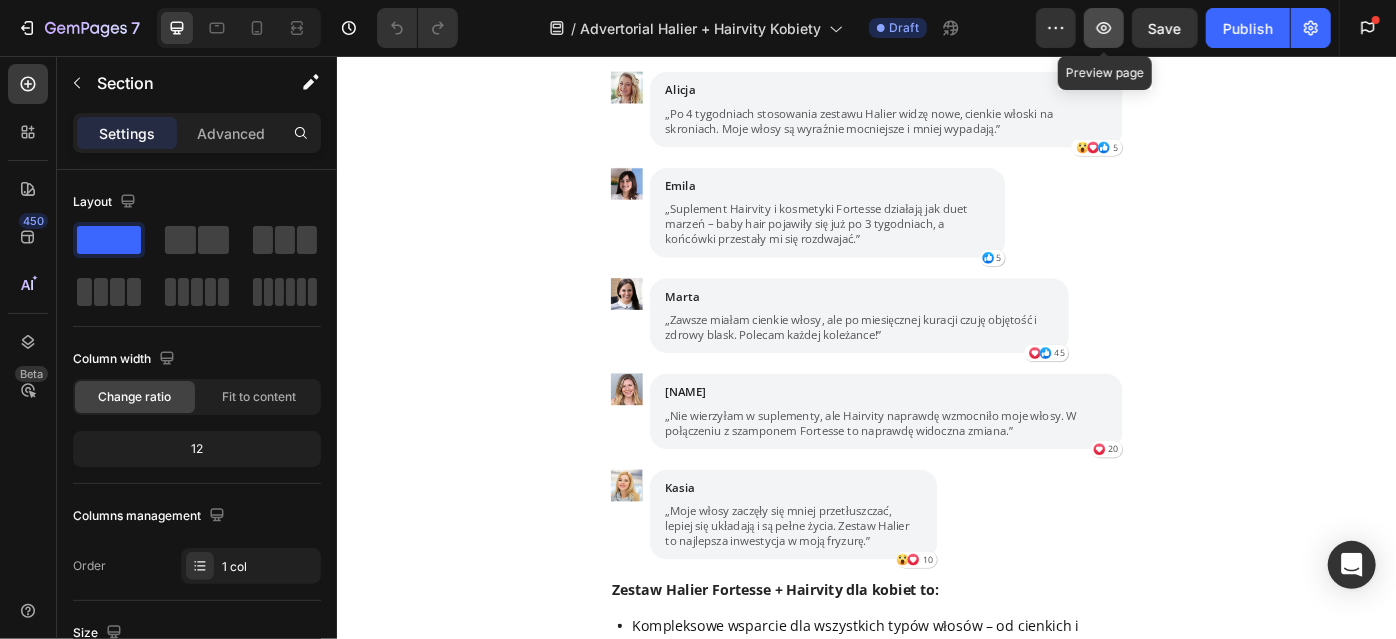 click 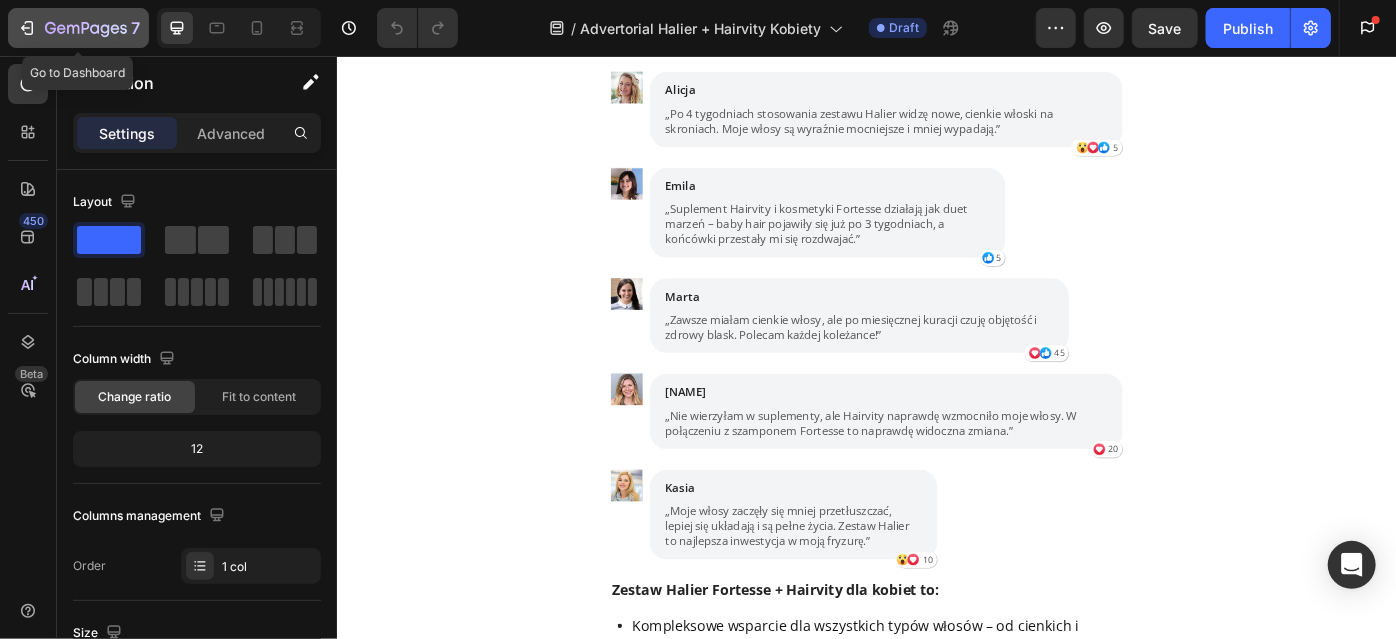 click 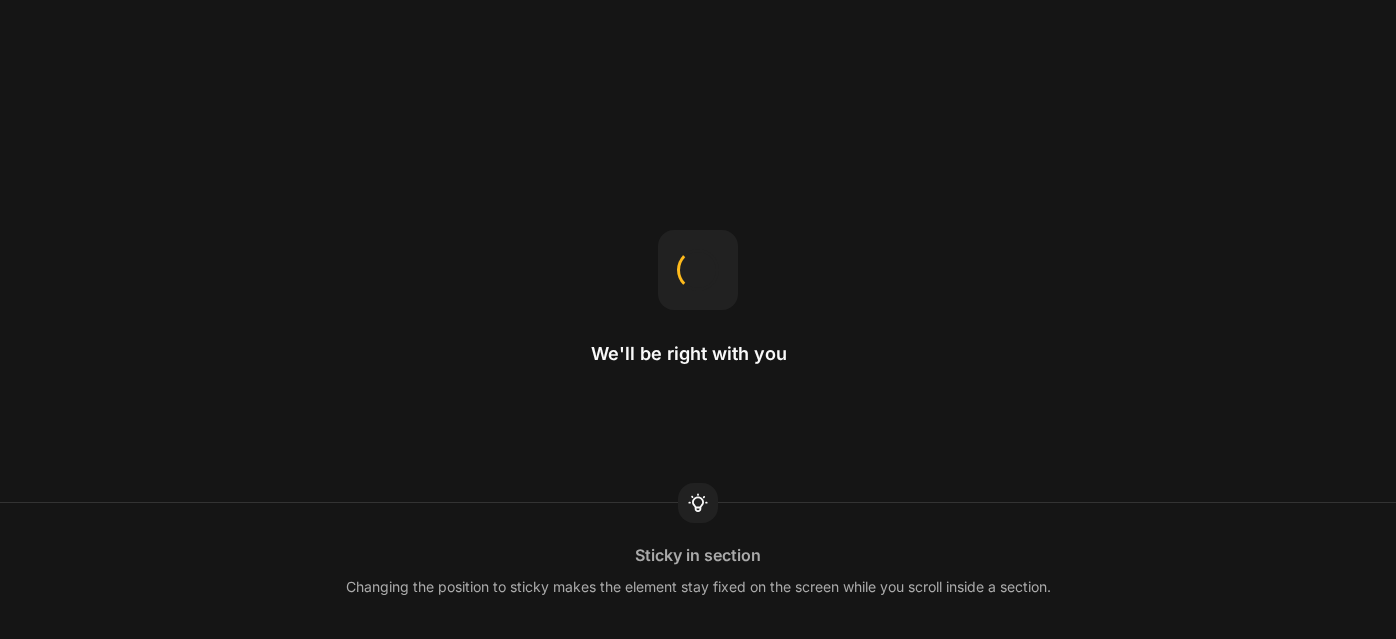 scroll, scrollTop: 0, scrollLeft: 0, axis: both 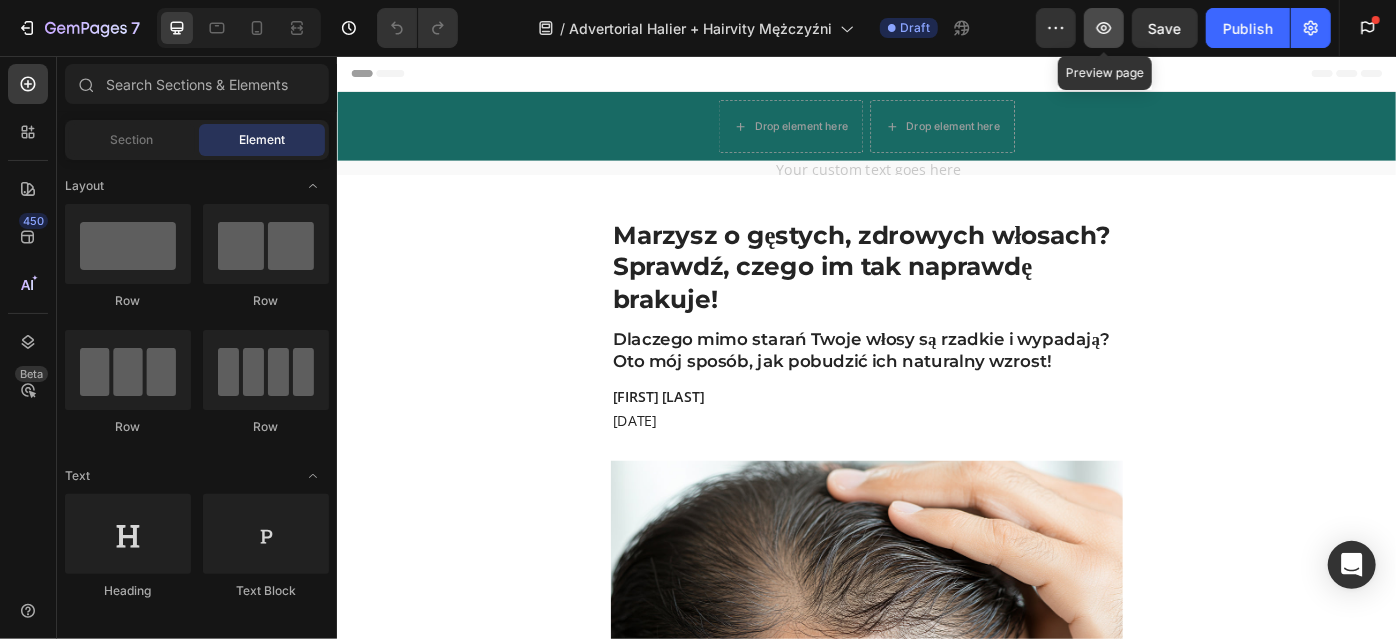 click 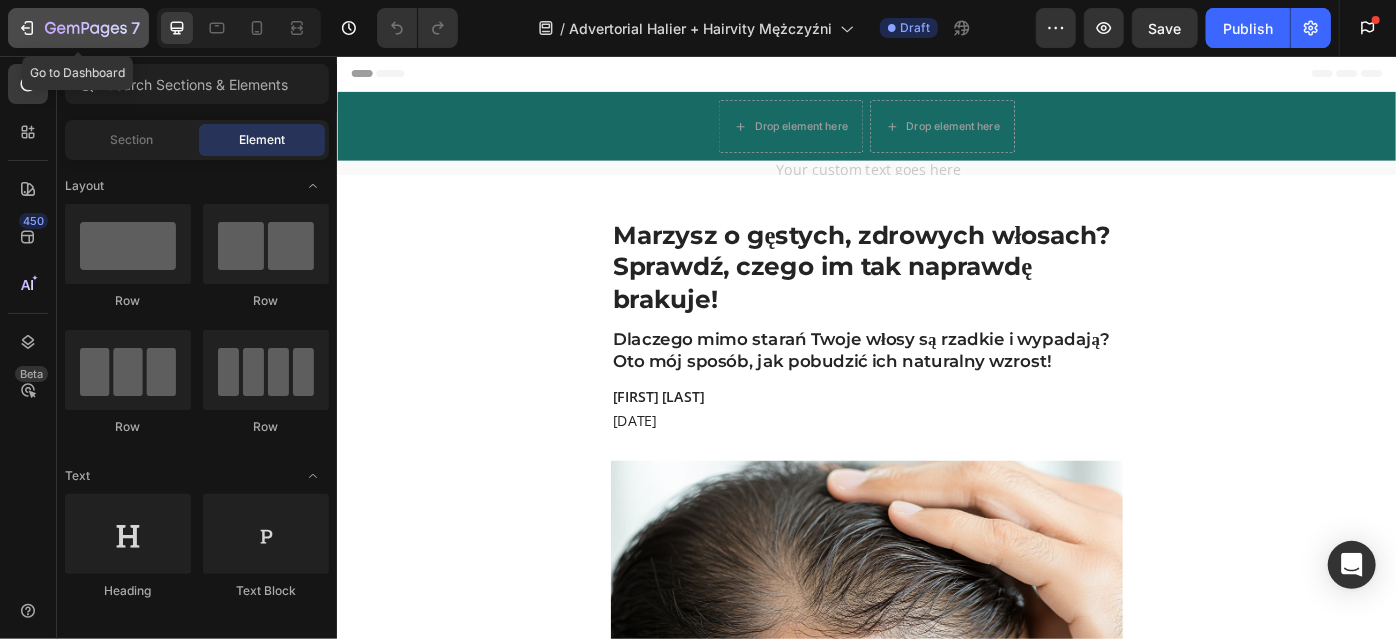 click 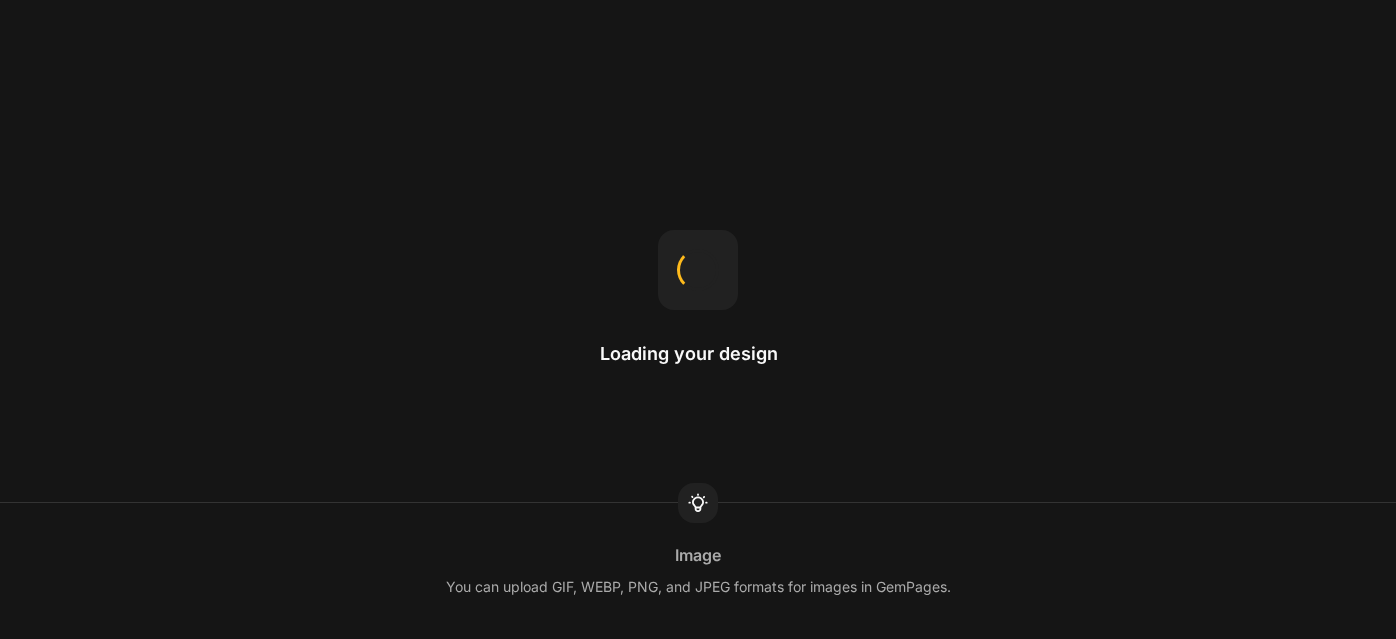 scroll, scrollTop: 0, scrollLeft: 0, axis: both 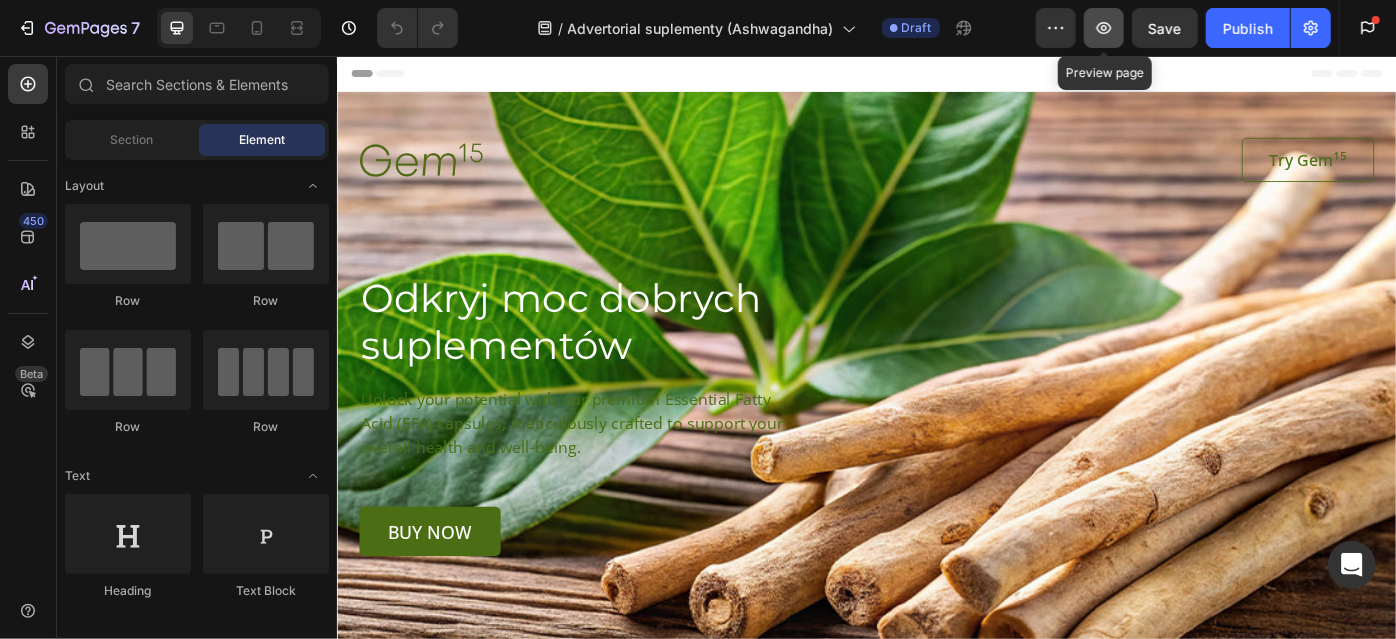 click 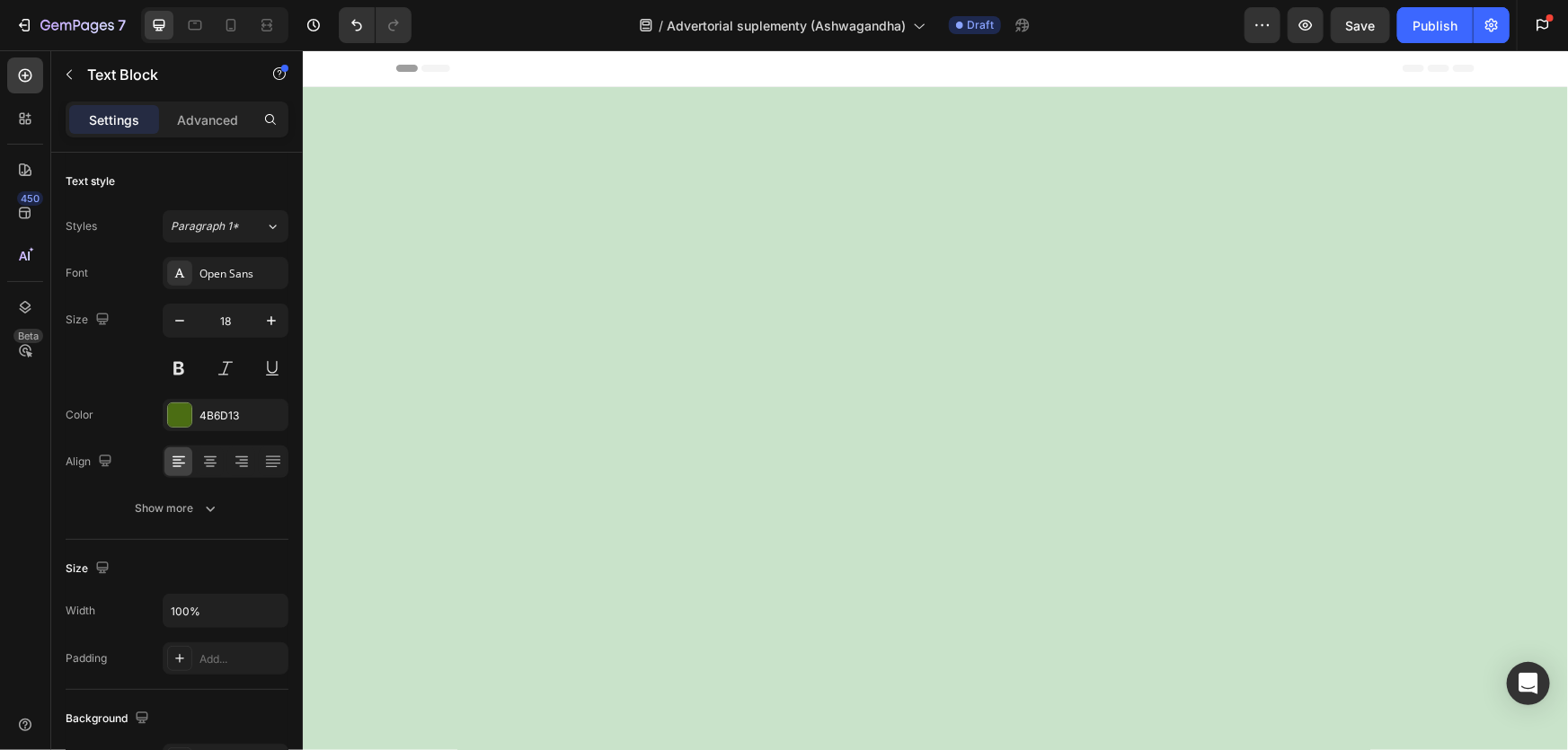 scroll, scrollTop: 3626, scrollLeft: 0, axis: vertical 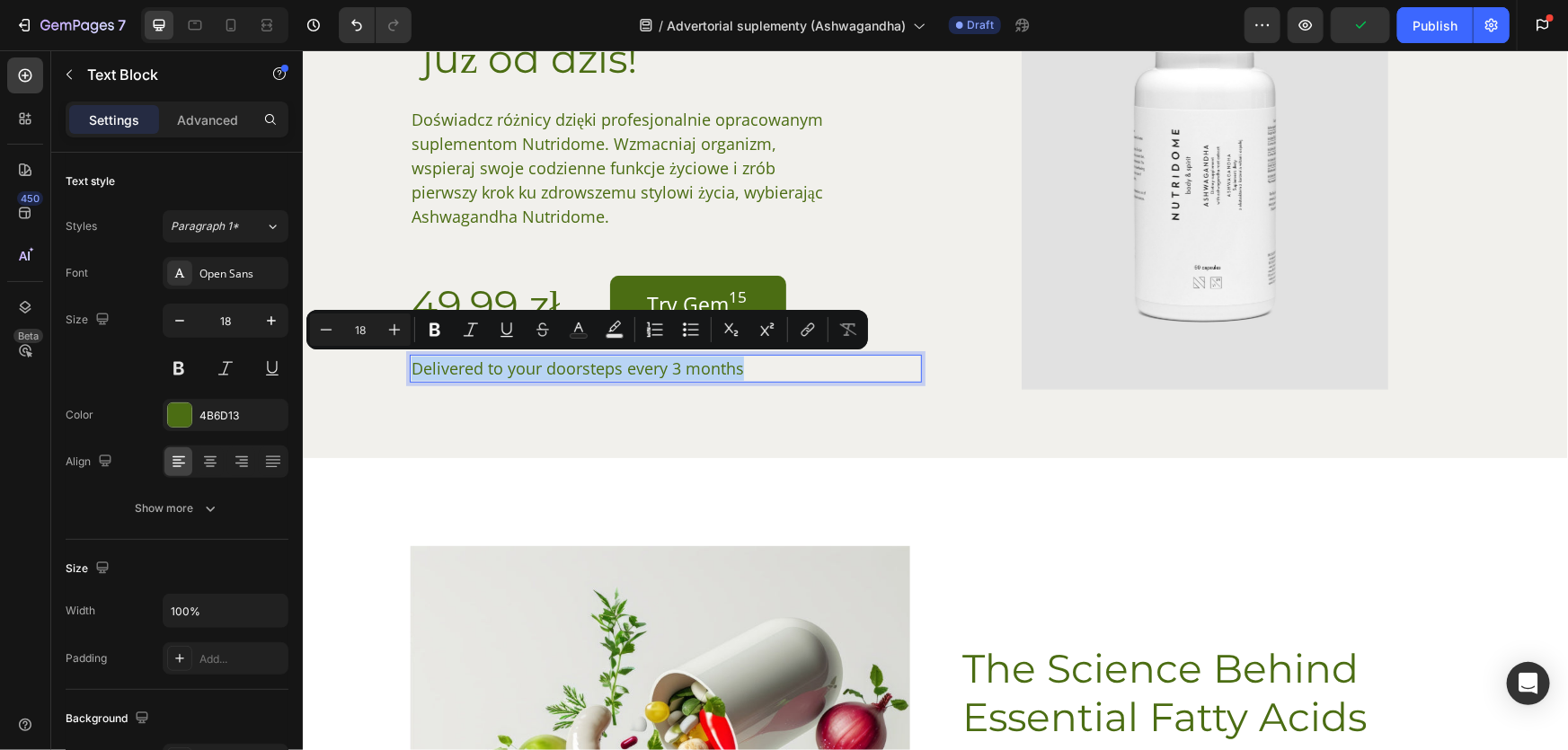 drag, startPoint x: 742, startPoint y: 370, endPoint x: 408, endPoint y: 378, distance: 334.09579 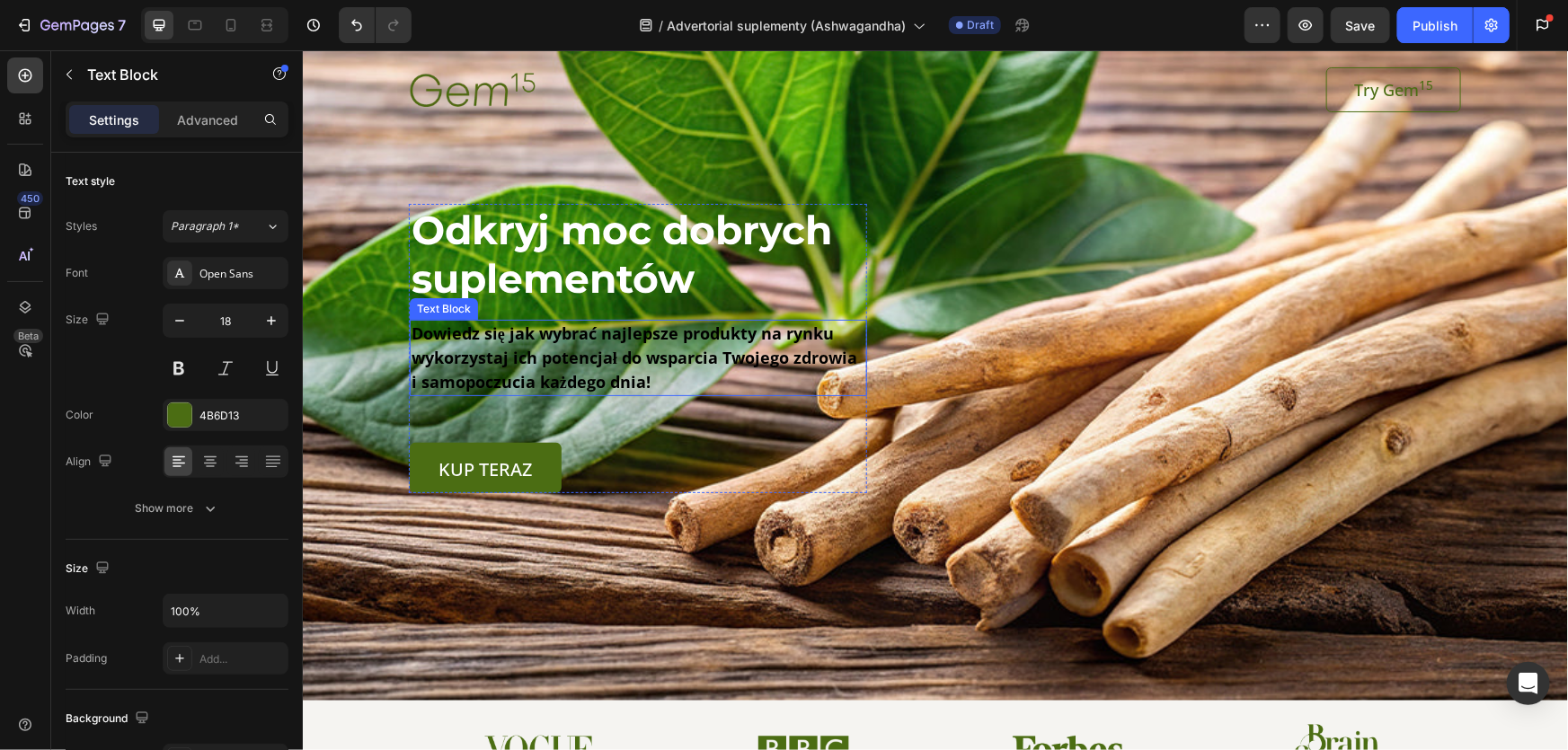 scroll, scrollTop: 0, scrollLeft: 0, axis: both 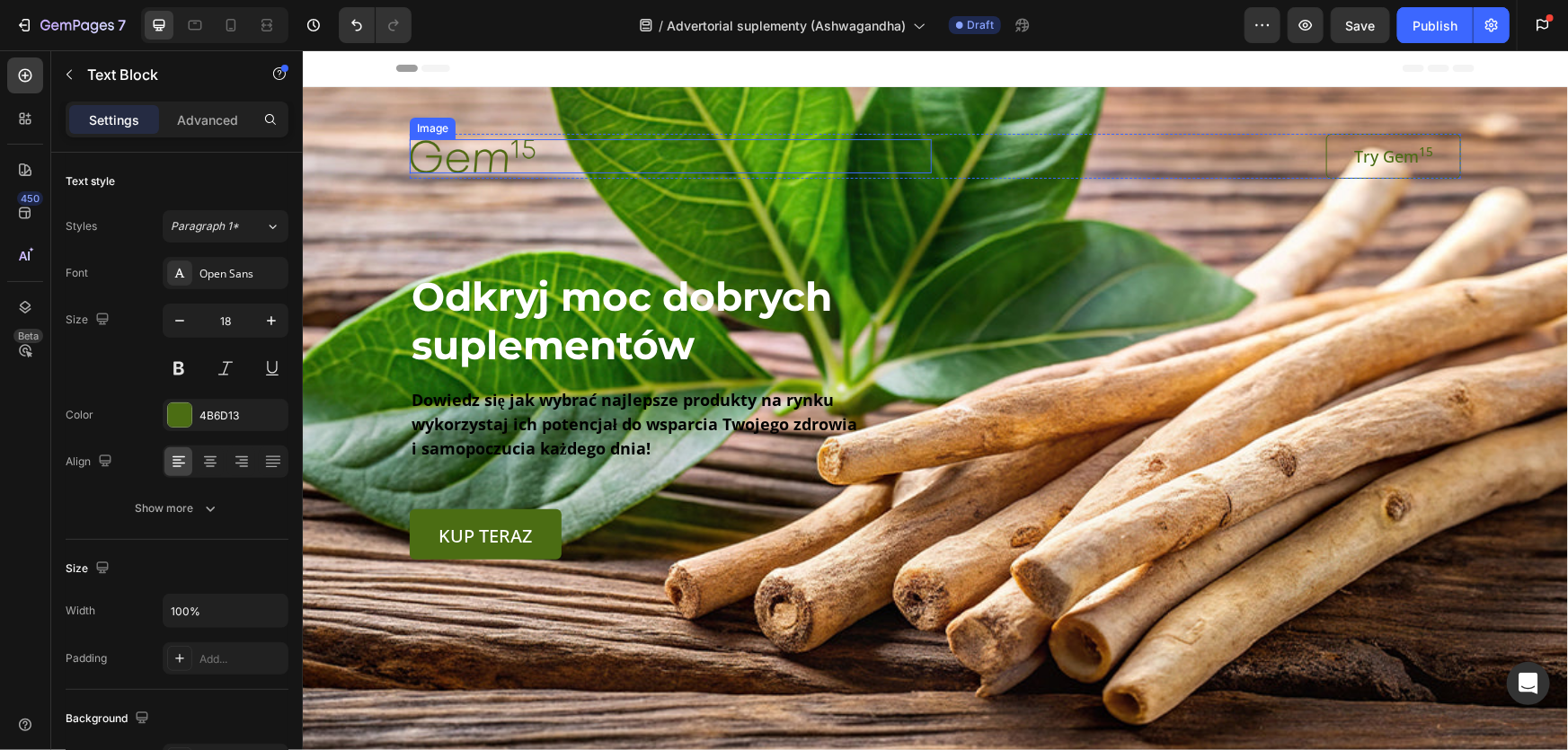 click at bounding box center [472, 154] 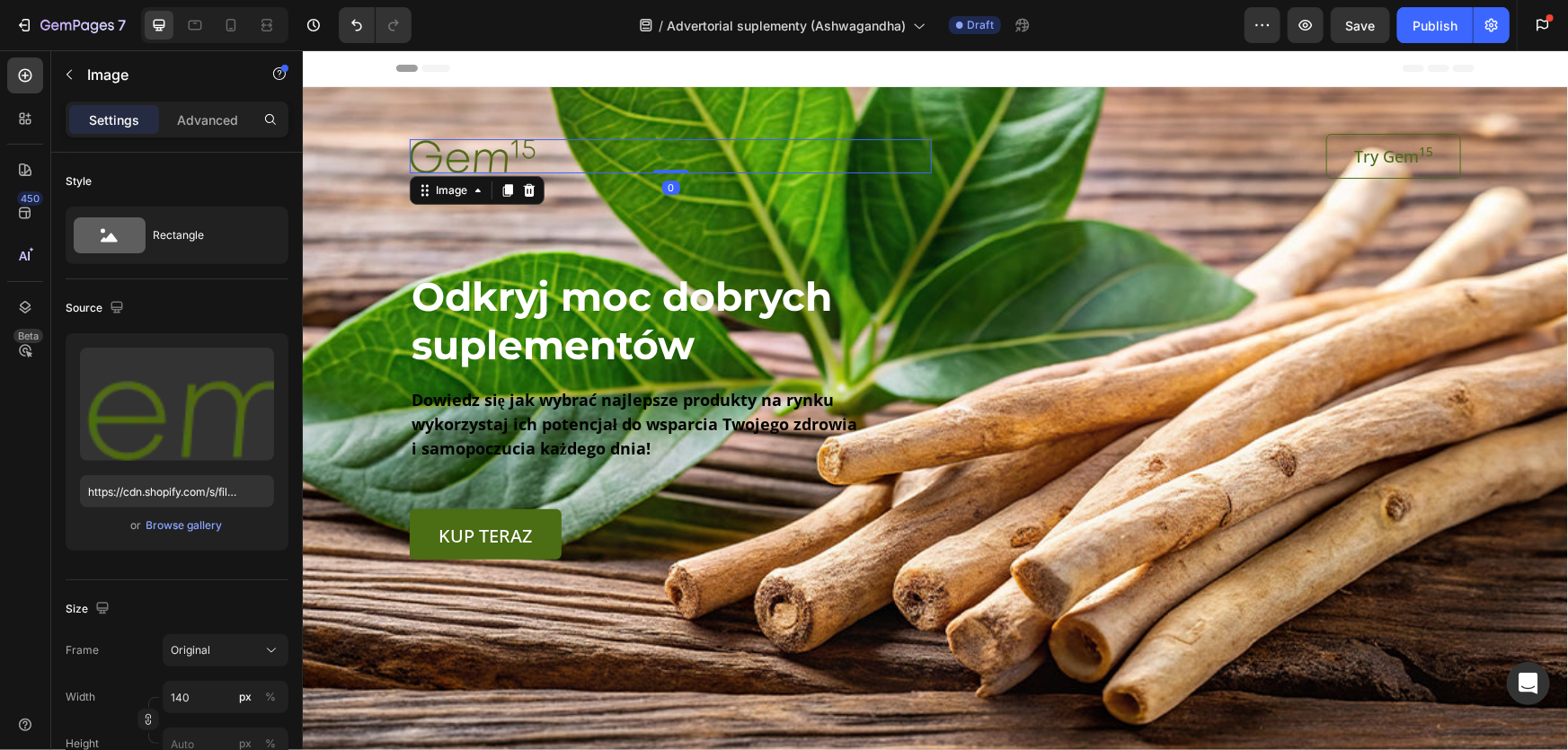 click at bounding box center (472, 154) 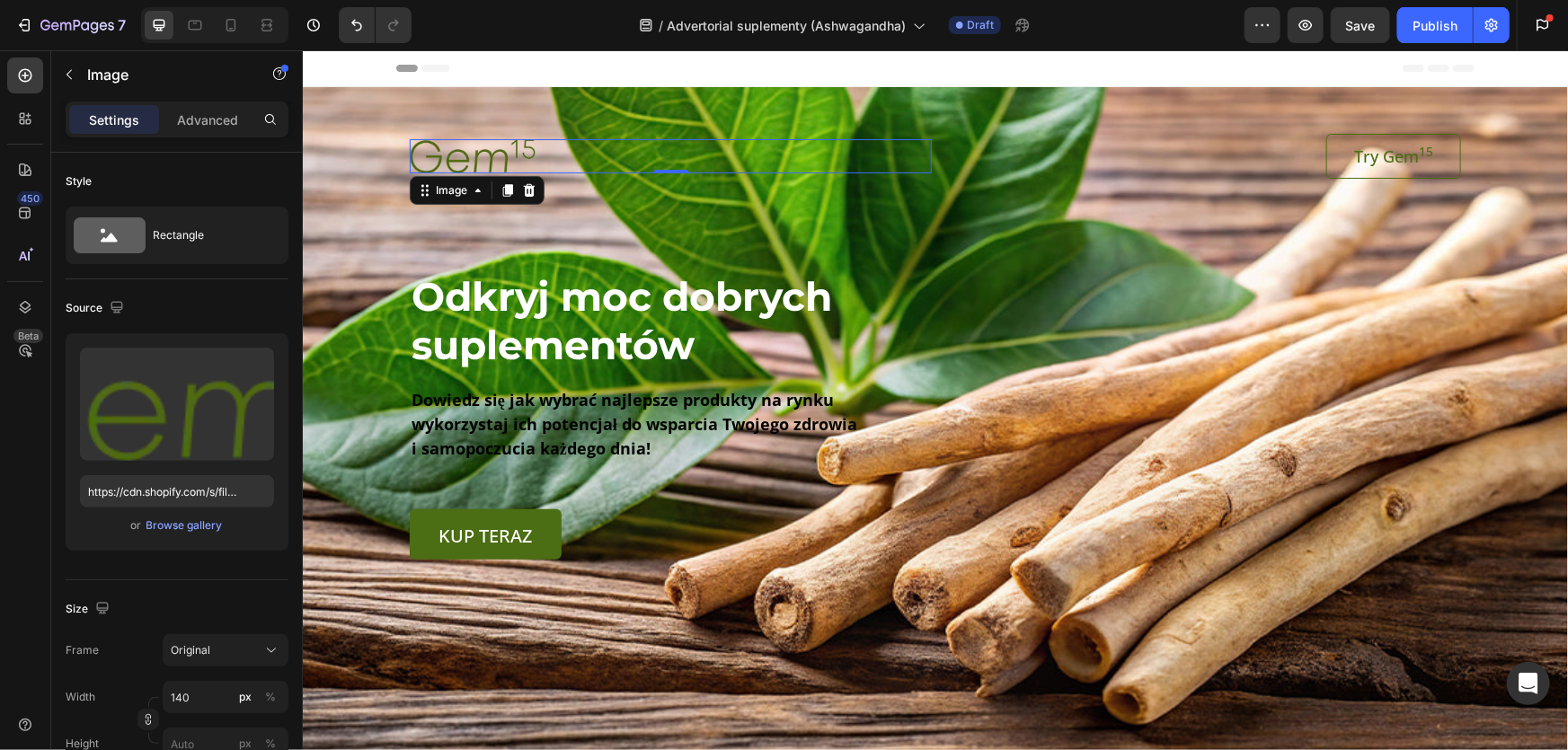 click at bounding box center [472, 154] 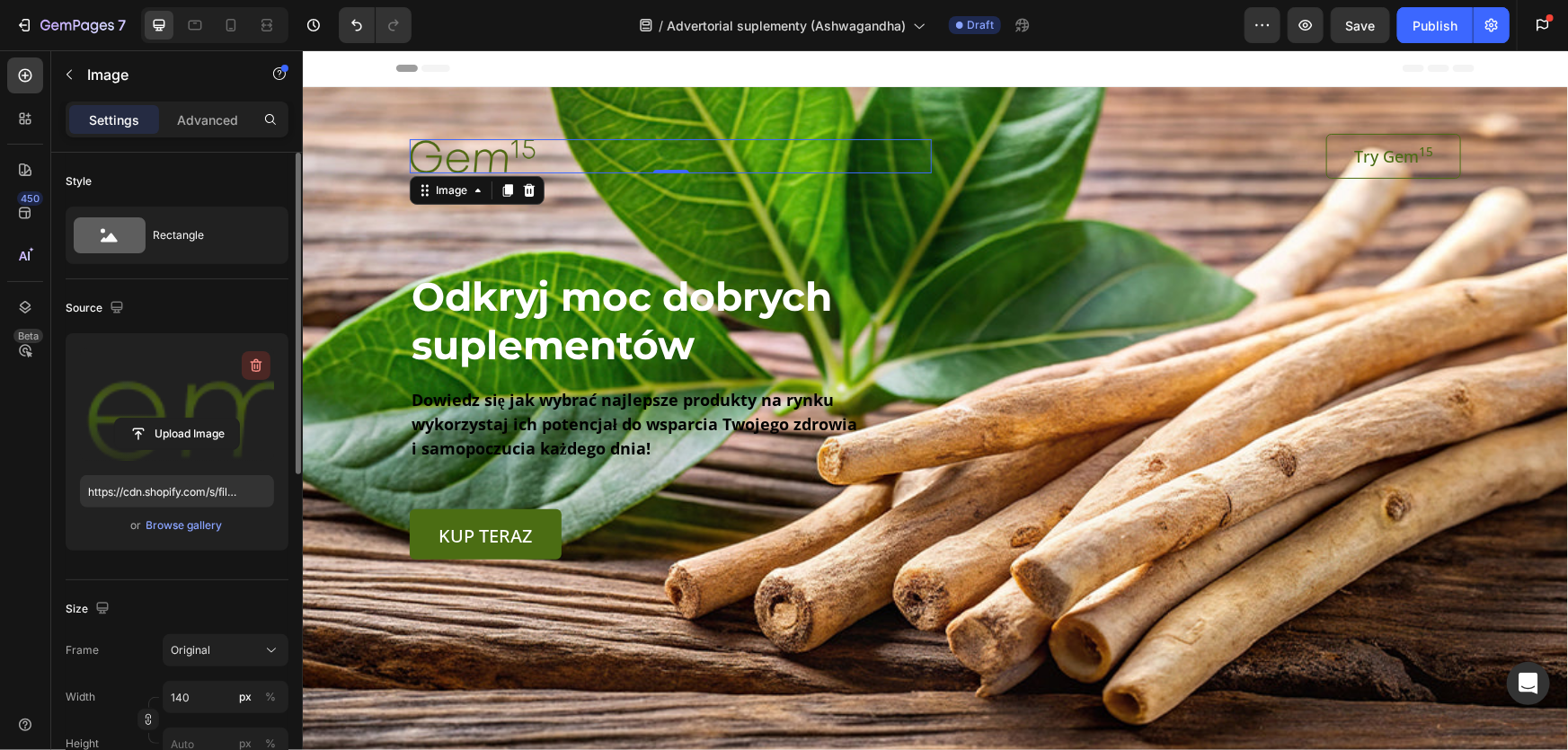 click 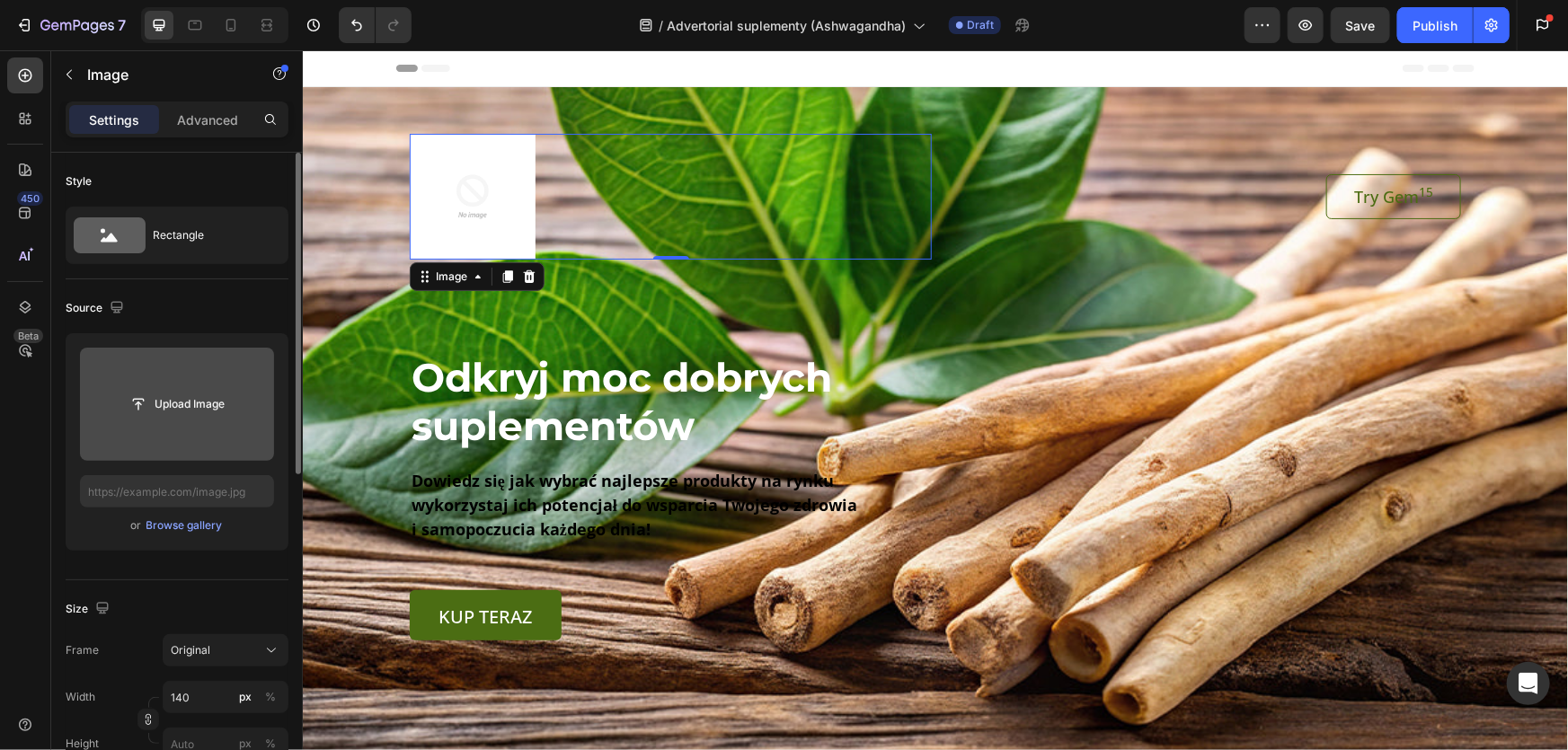 click at bounding box center [669, 196] 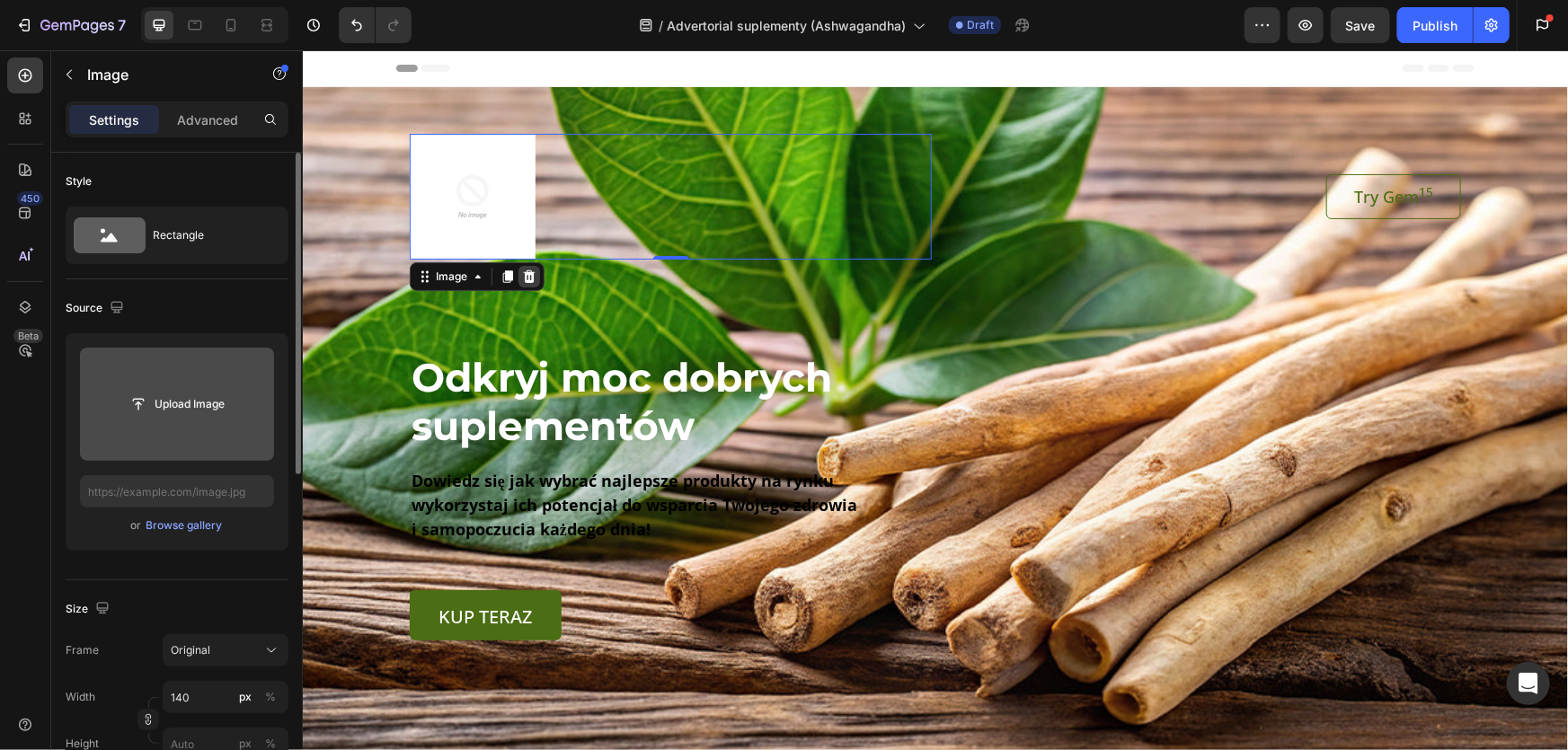 click 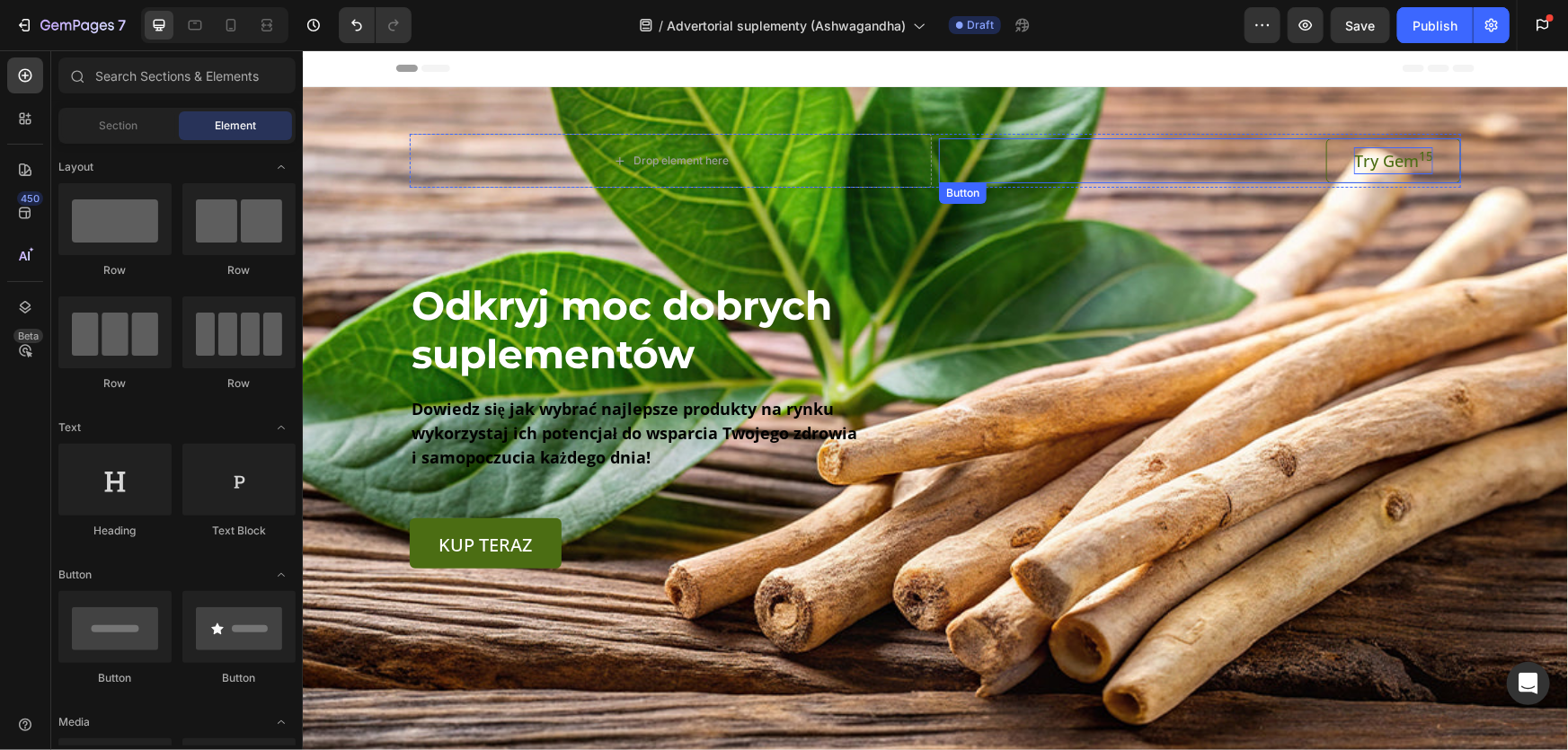 click on "Try Gem 15" at bounding box center [1393, 160] 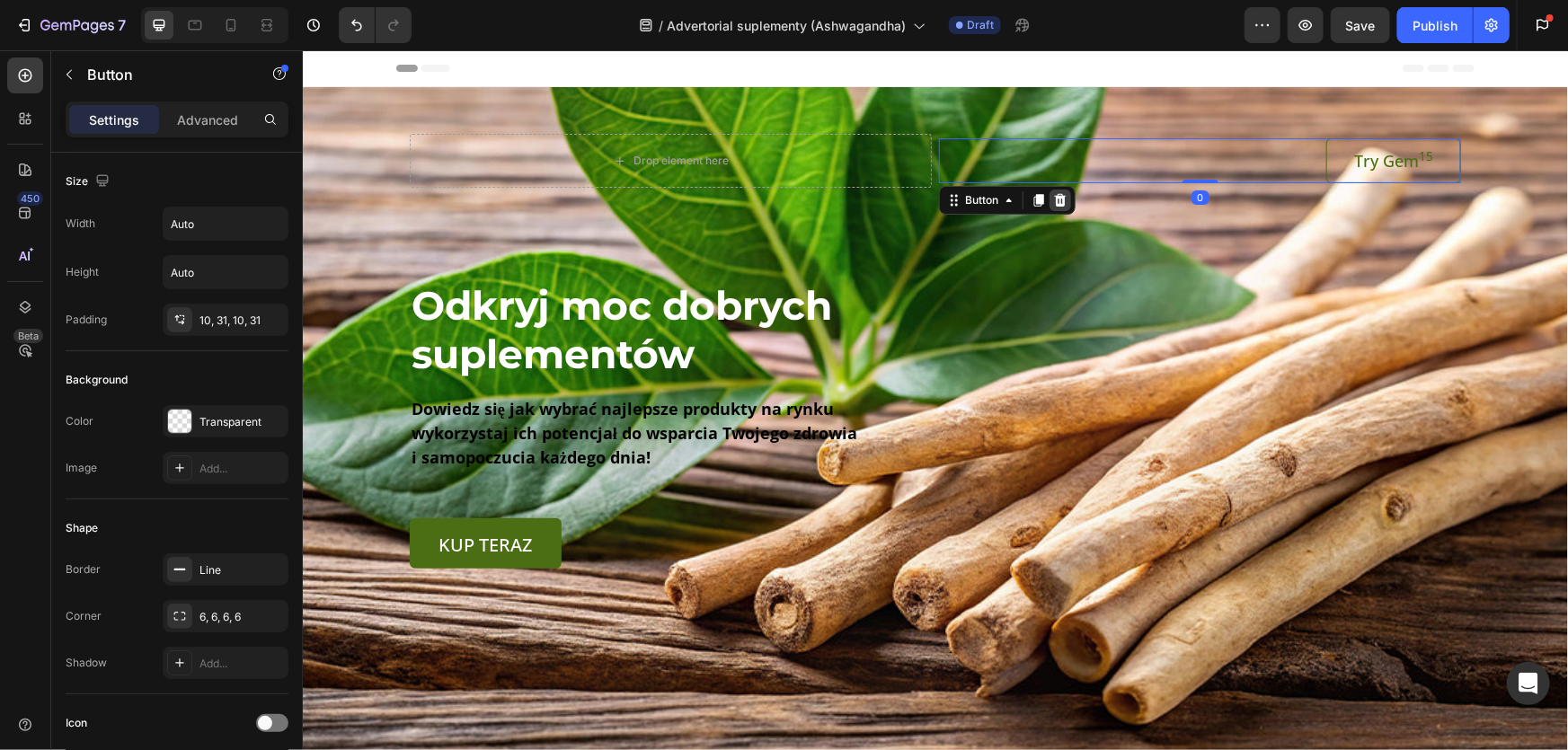click 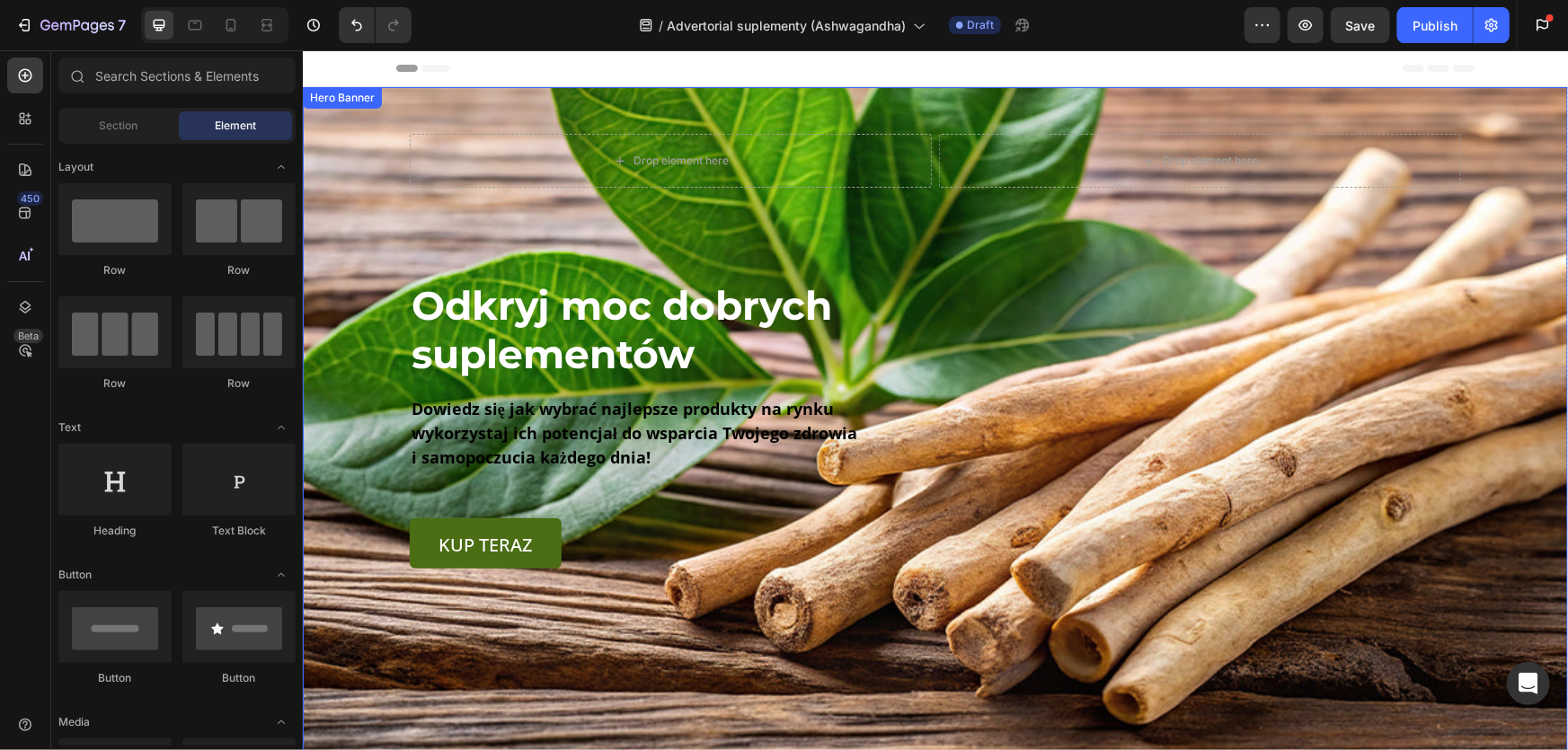 click at bounding box center (935, 426) 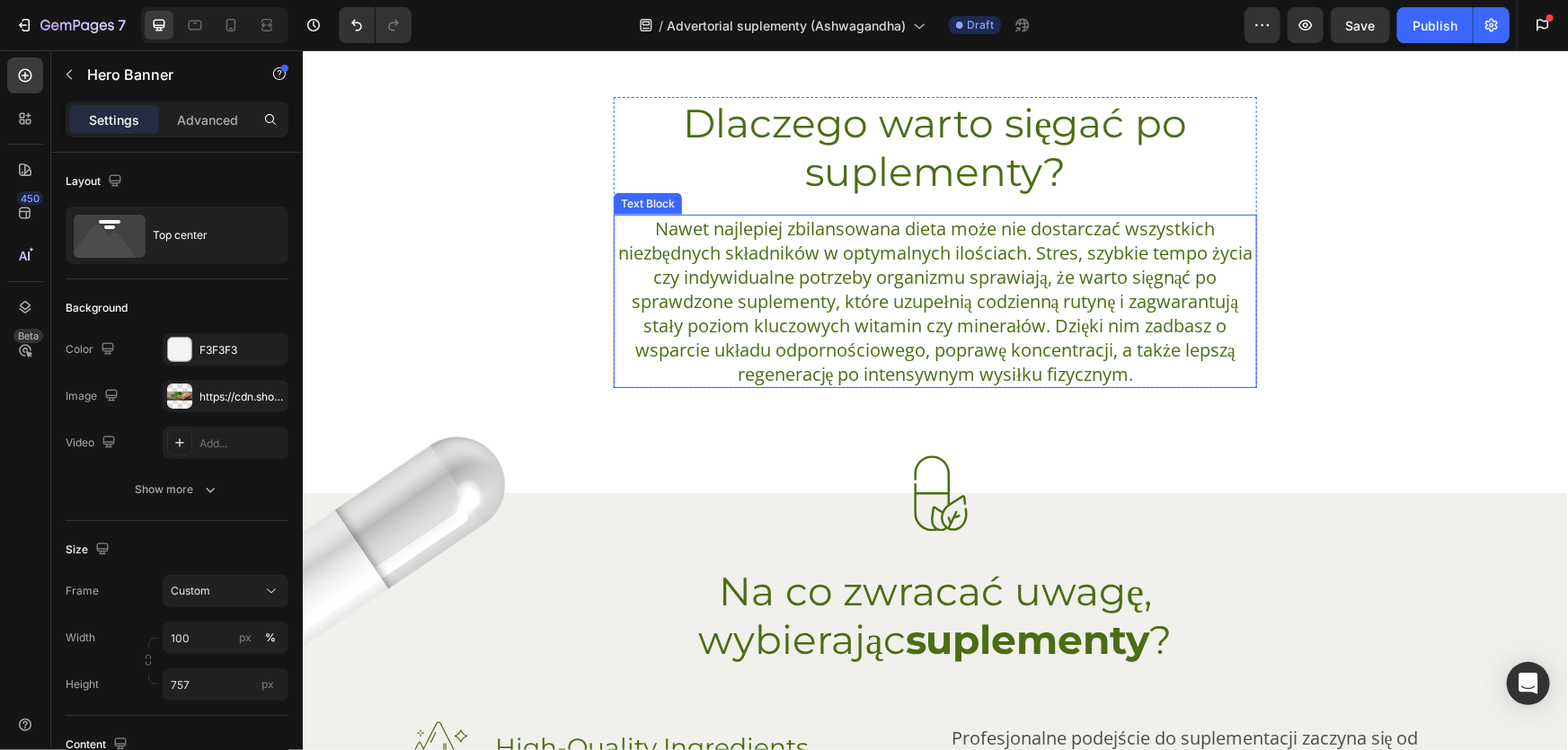 scroll, scrollTop: 897, scrollLeft: 0, axis: vertical 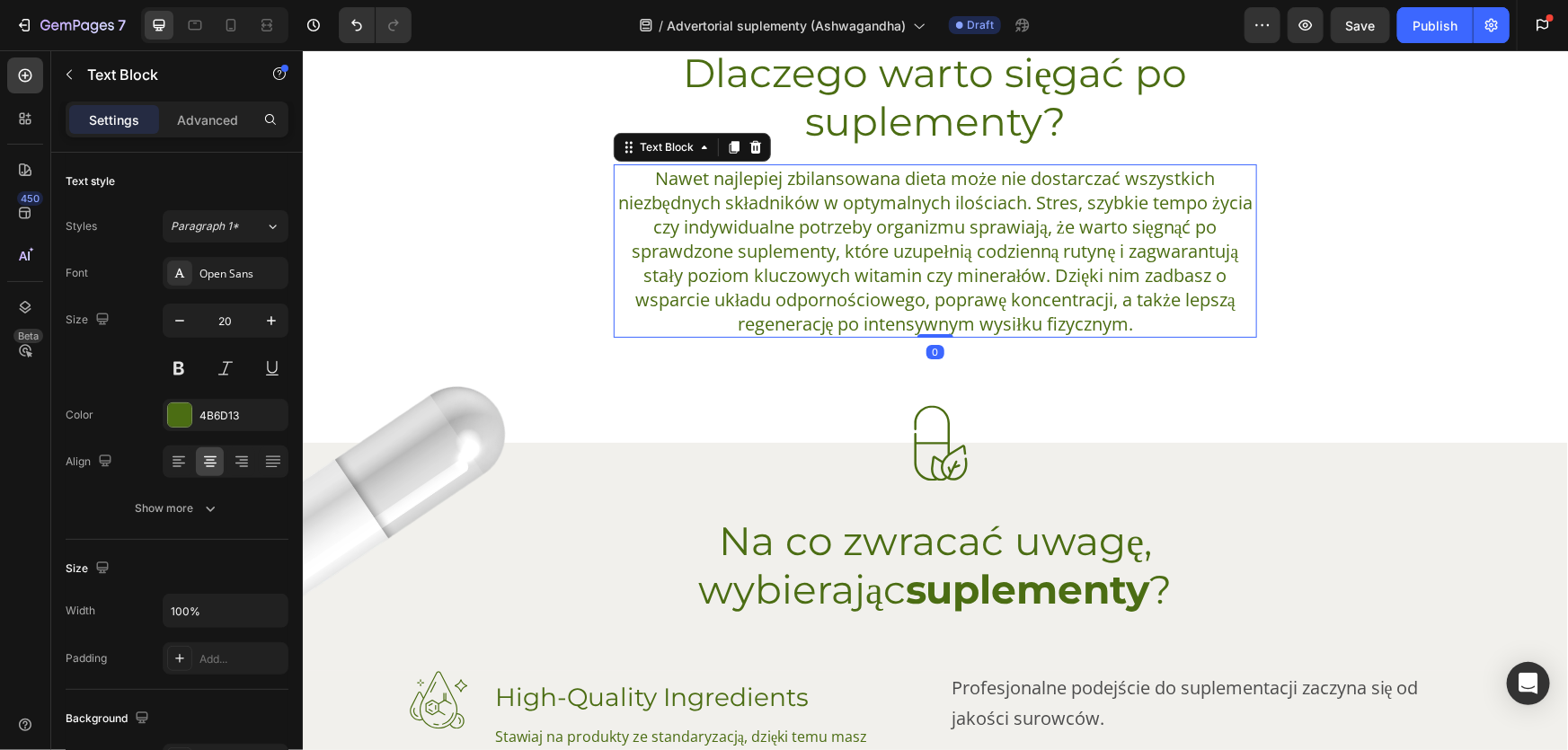 click on "Nawet najlepiej zbilansowana dieta może nie dostarczać wszystkich niezbędnych składników w optymalnych ilościach. Stres, szybkie tempo życia czy indywidualne potrzeby organizmu sprawiają, że warto sięgnąć po sprawdzone suplementy, które uzupełnią codzienną rutynę i zagwarantują stały poziom kluczowych witamin czy minerałów. Dzięki nim zadbasz o wsparcie układu odpornościowego, poprawę koncentracji, a także lepszą regenerację po intensywnym wysiłku fizycznym." at bounding box center [935, 250] 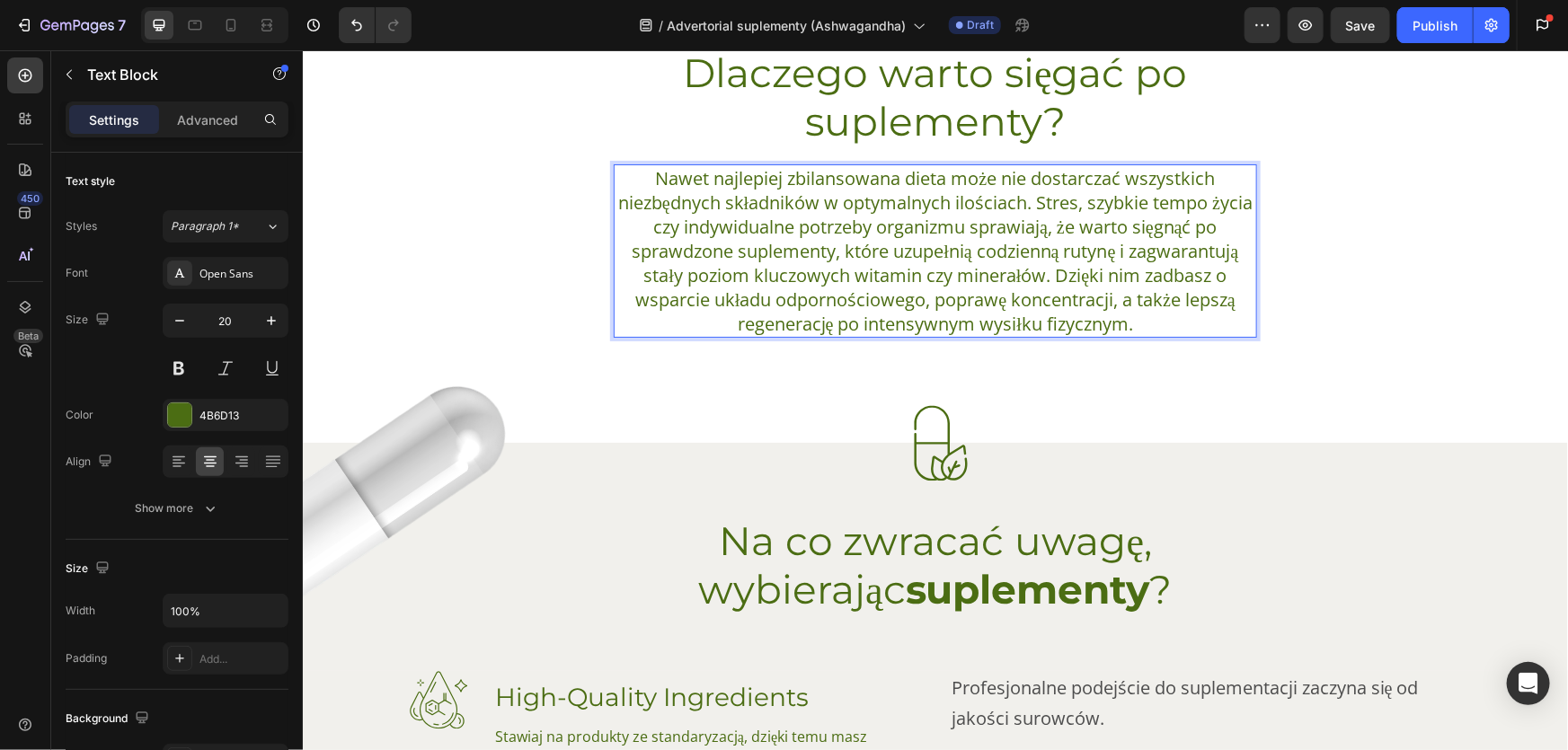 click on "Nawet najlepiej zbilansowana dieta może nie dostarczać wszystkich niezbędnych składników w optymalnych ilościach. Stres, szybkie tempo życia czy indywidualne potrzeby organizmu sprawiają, że warto sięgnąć po sprawdzone suplementy, które uzupełnią codzienną rutynę i zagwarantują stały poziom kluczowych witamin czy minerałów. Dzięki nim zadbasz o wsparcie układu odpornościowego, poprawę koncentracji, a także lepszą regenerację po intensywnym wysiłku fizycznym." at bounding box center [935, 250] 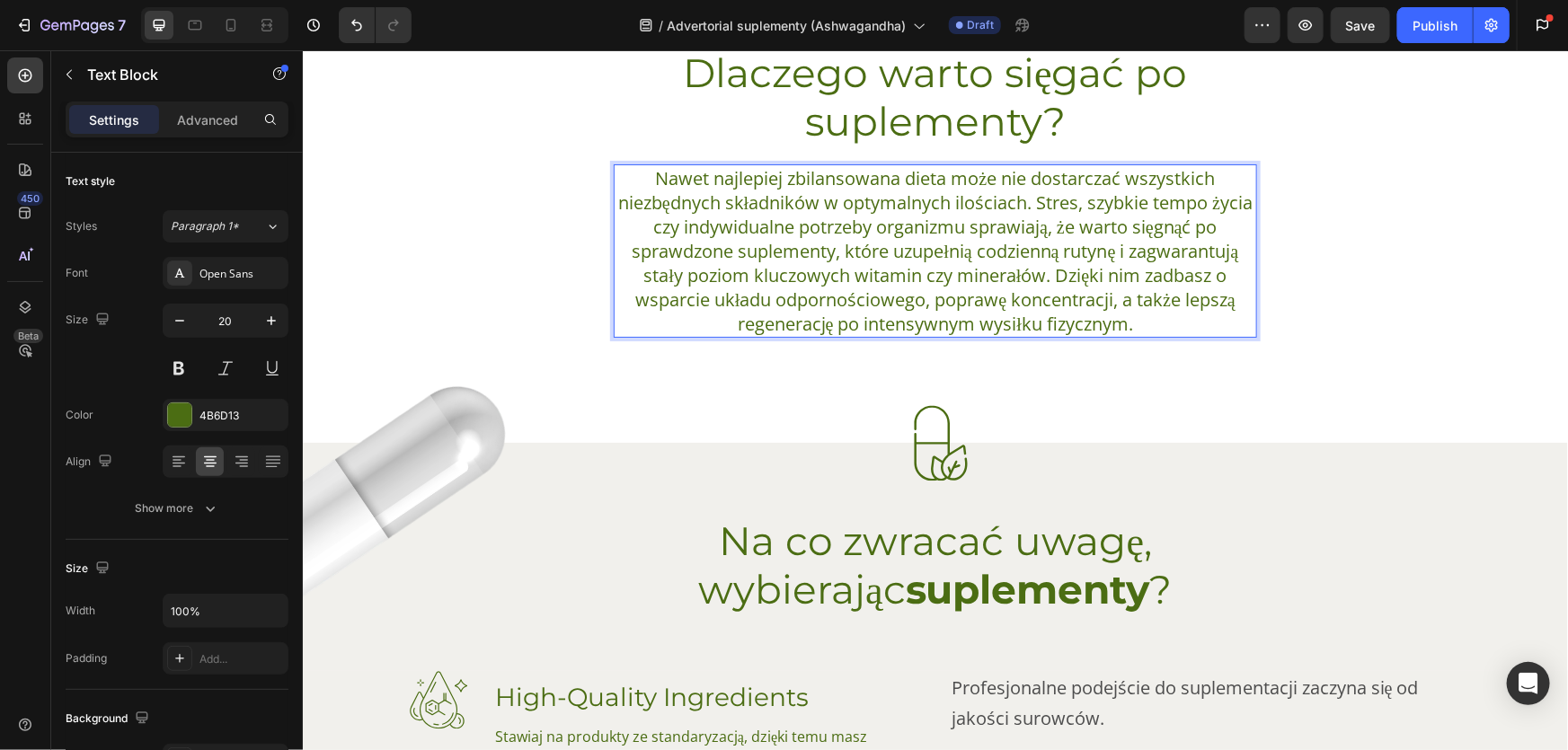 click on "Nawet najlepiej zbilansowana dieta może nie dostarczać wszystkich niezbędnych składników w optymalnych ilościach. Stres, szybkie tempo życia czy indywidualne potrzeby organizmu sprawiają, że warto sięgnąć po sprawdzone suplementy, które uzupełnią codzienną rutynę i zagwarantują stały poziom kluczowych witamin czy minerałów. Dzięki nim zadbasz o wsparcie układu odpornościowego, poprawę koncentracji, a także lepszą regenerację po intensywnym wysiłku fizycznym." at bounding box center [935, 250] 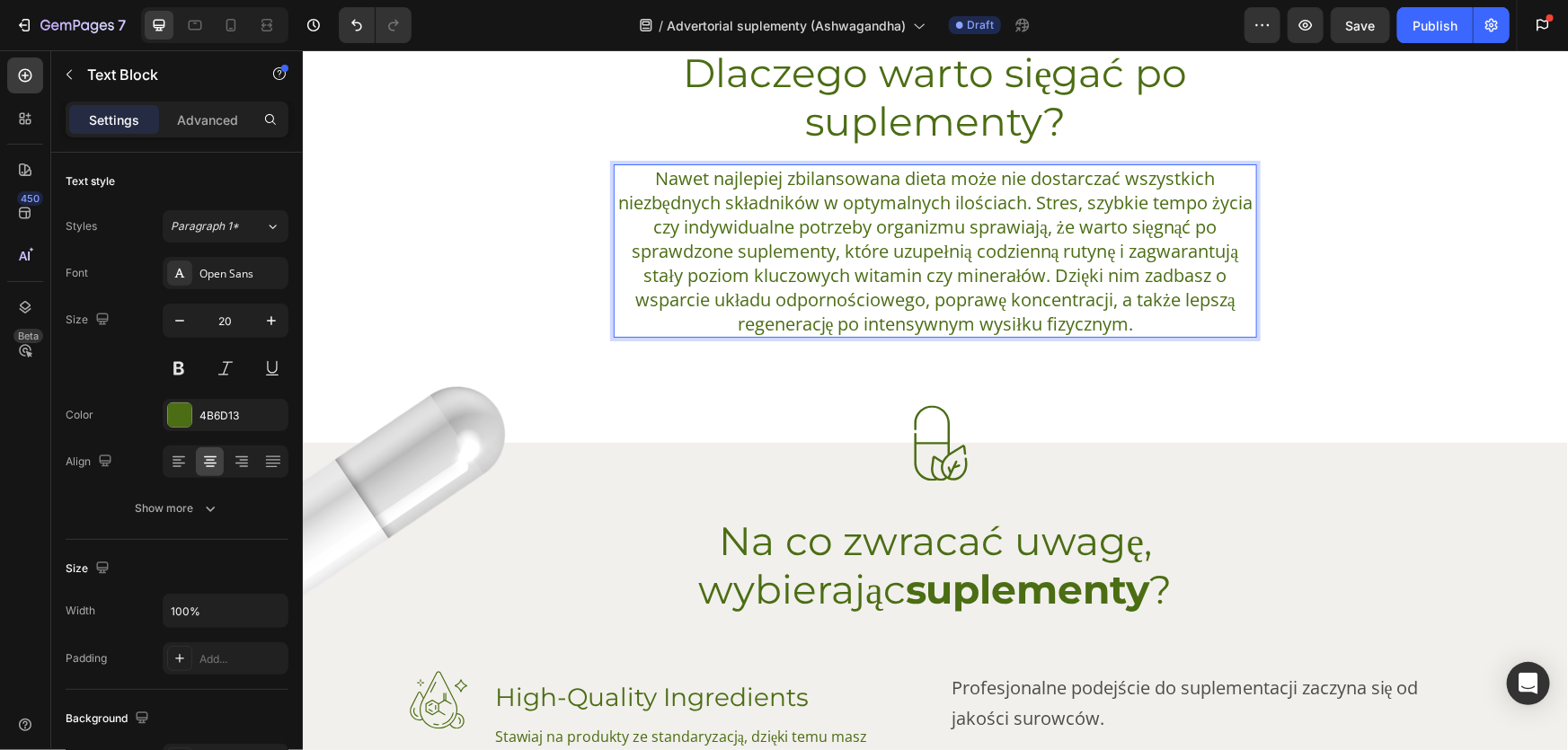 click on "Nawet najlepiej zbilansowana dieta może nie dostarczać wszystkich niezbędnych składników w optymalnych ilościach. Stres, szybkie tempo życia czy indywidualne potrzeby organizmu sprawiają, że warto sięgnąć po sprawdzone suplementy, które uzupełnią codzienną rutynę i zagwarantują stały poziom kluczowych witamin czy minerałów. Dzięki nim zadbasz o wsparcie układu odpornościowego, poprawę koncentracji, a także lepszą regenerację po intensywnym wysiłku fizycznym." at bounding box center [935, 250] 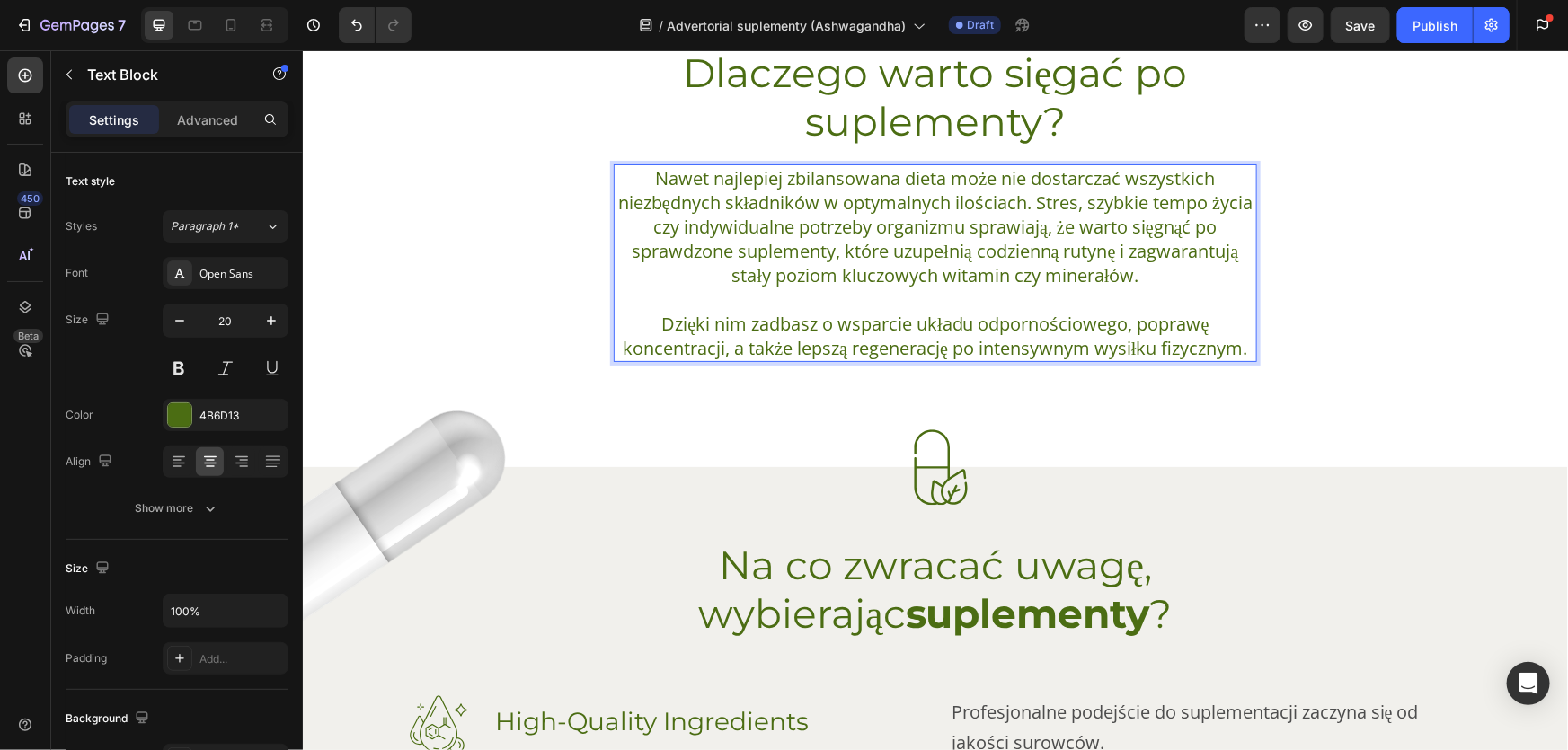 click on "Nawet najlepiej zbilansowana dieta może nie dostarczać wszystkich niezbędnych składników w optymalnych ilościach. Stres, szybkie tempo życia czy indywidualne potrzeby organizmu sprawiają, że warto sięgnąć po sprawdzone suplementy, które uzupełnią codzienną rutynę i zagwarantują stały poziom kluczowych witamin czy minerałów." at bounding box center (935, 225) 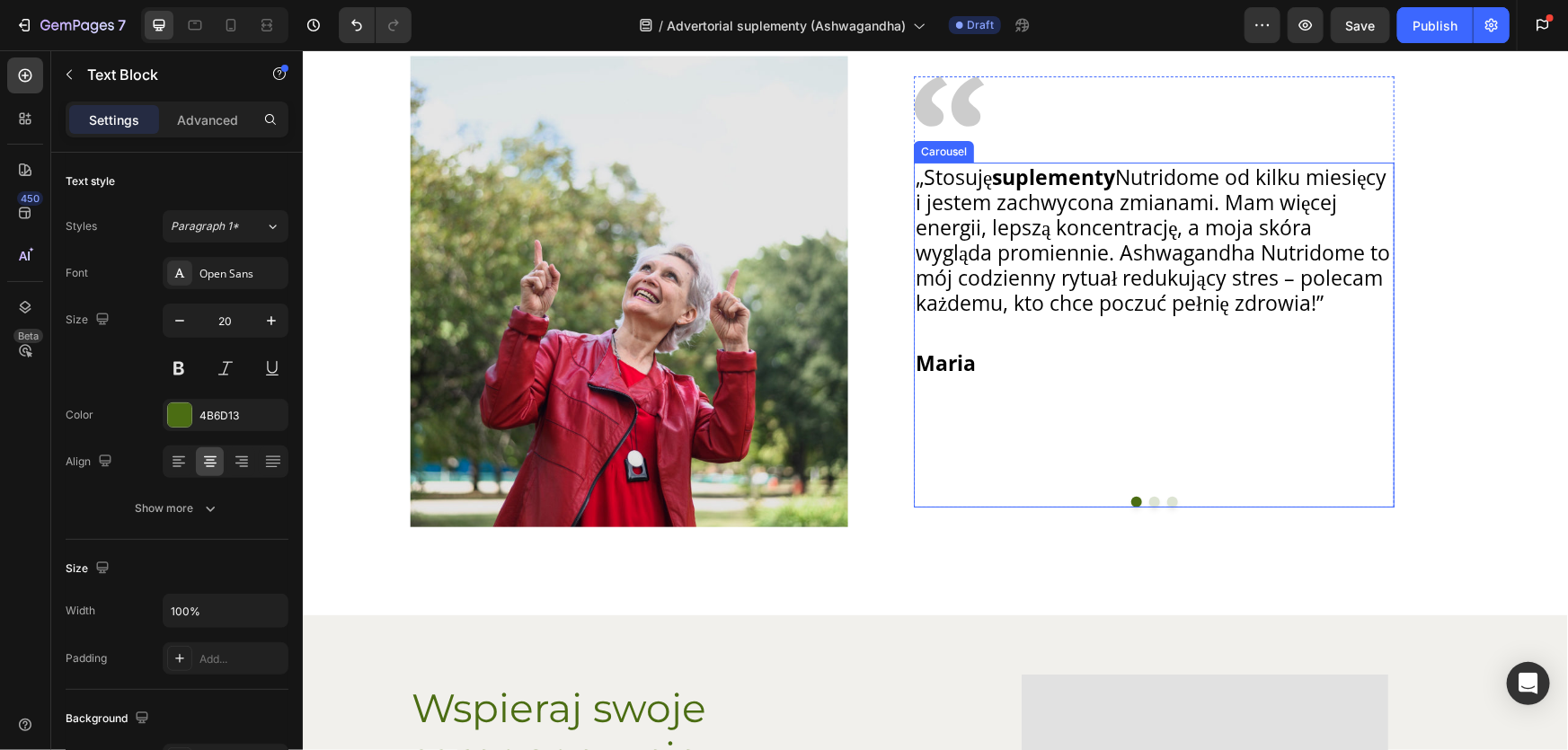 scroll, scrollTop: 3101, scrollLeft: 0, axis: vertical 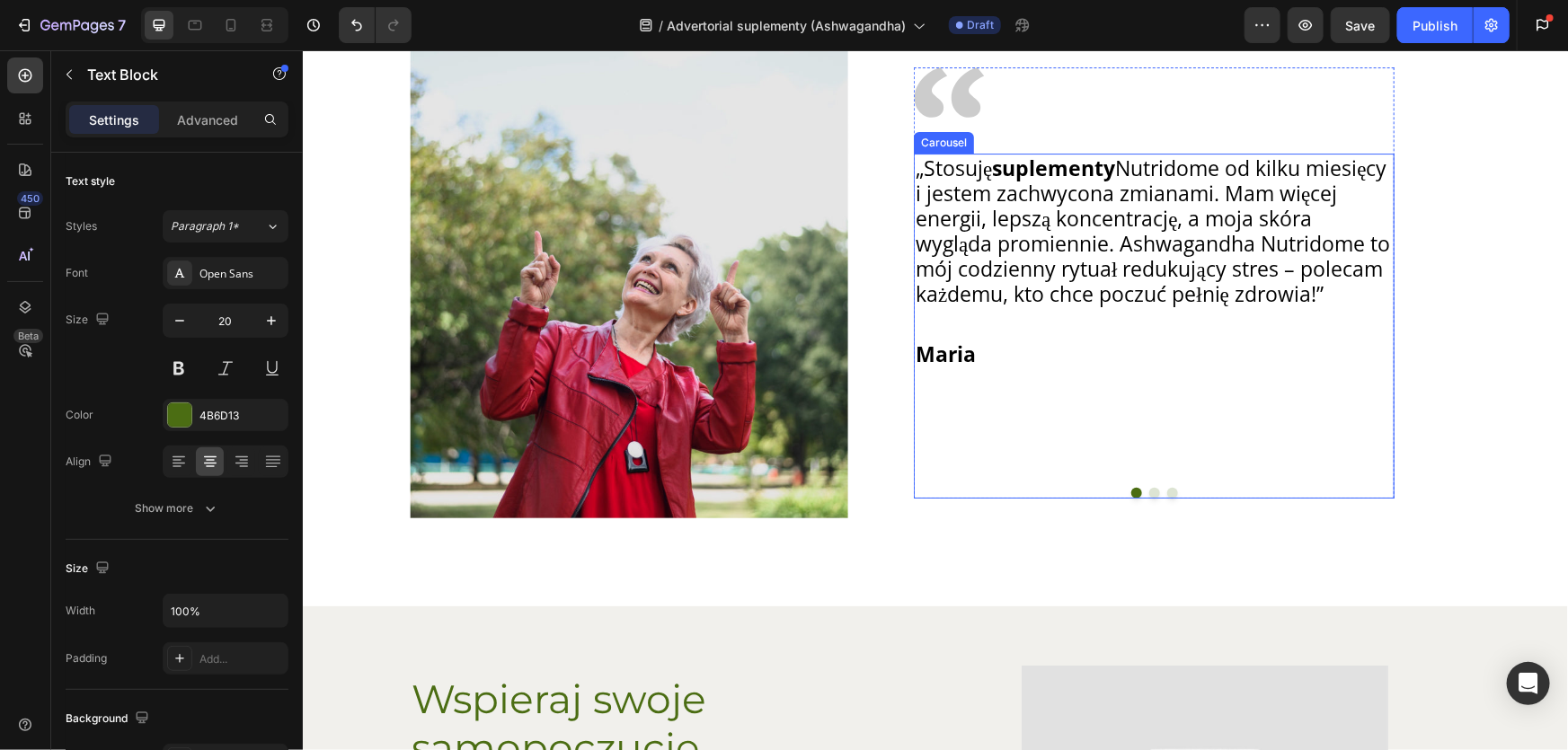 click at bounding box center [1154, 492] 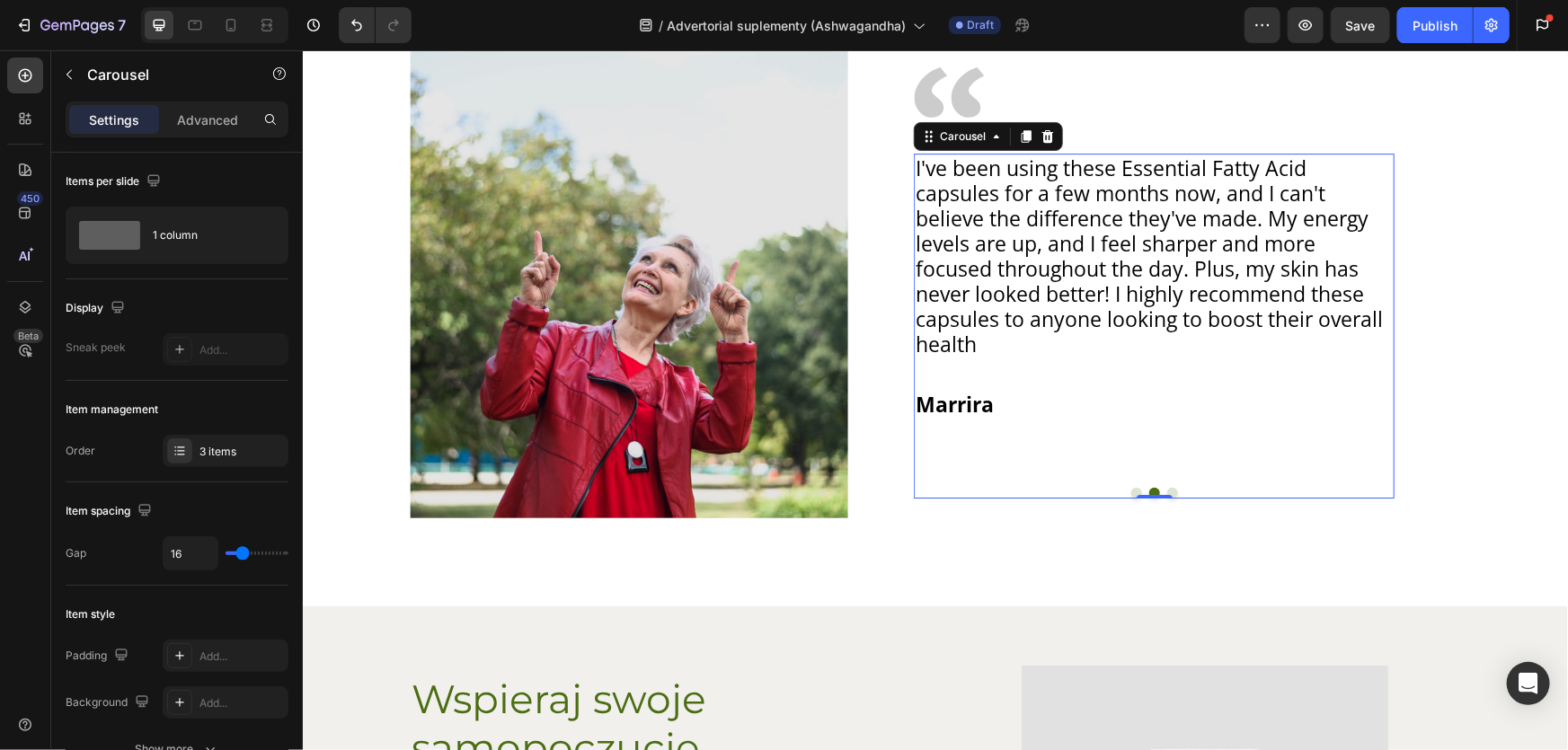 click at bounding box center [1172, 492] 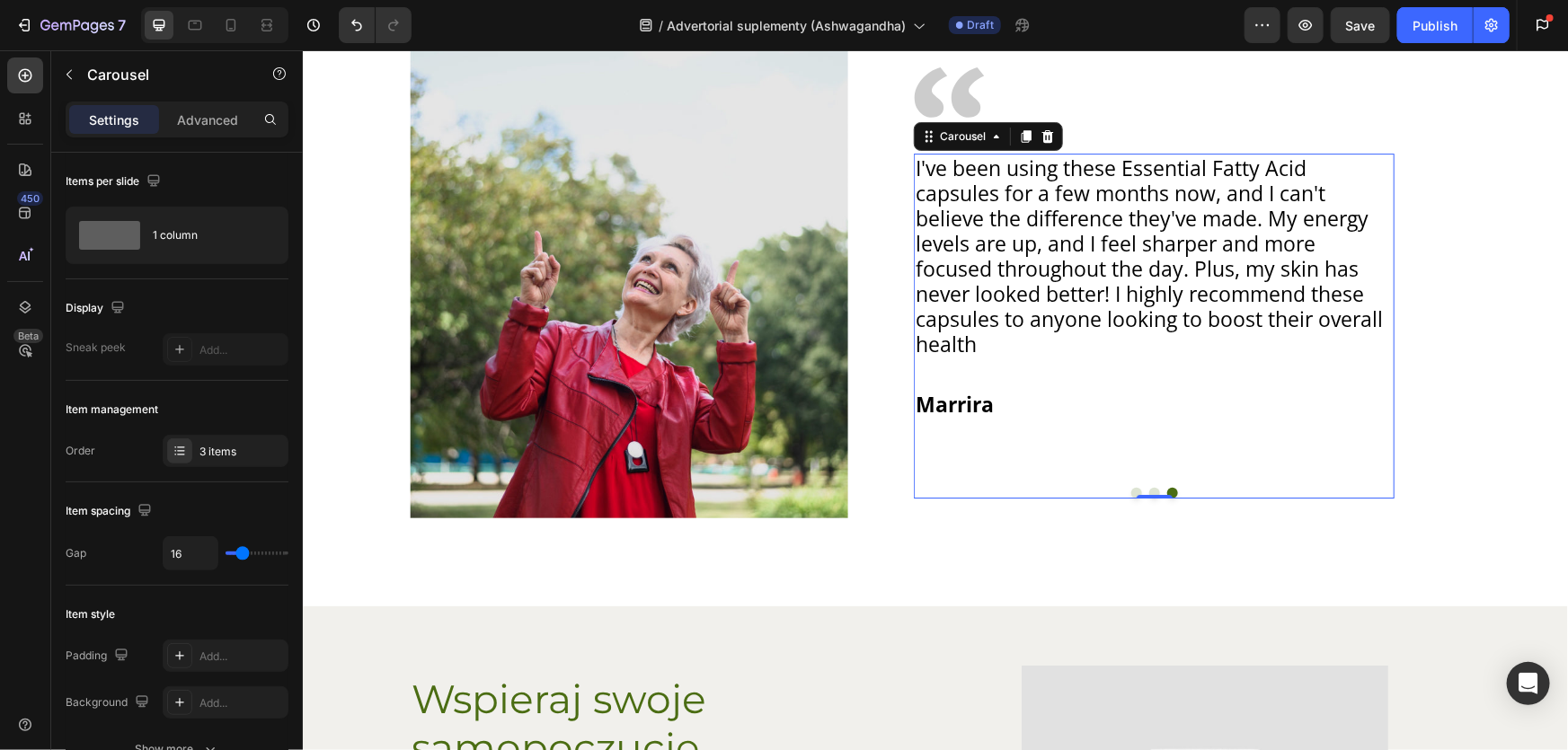 click at bounding box center [1136, 492] 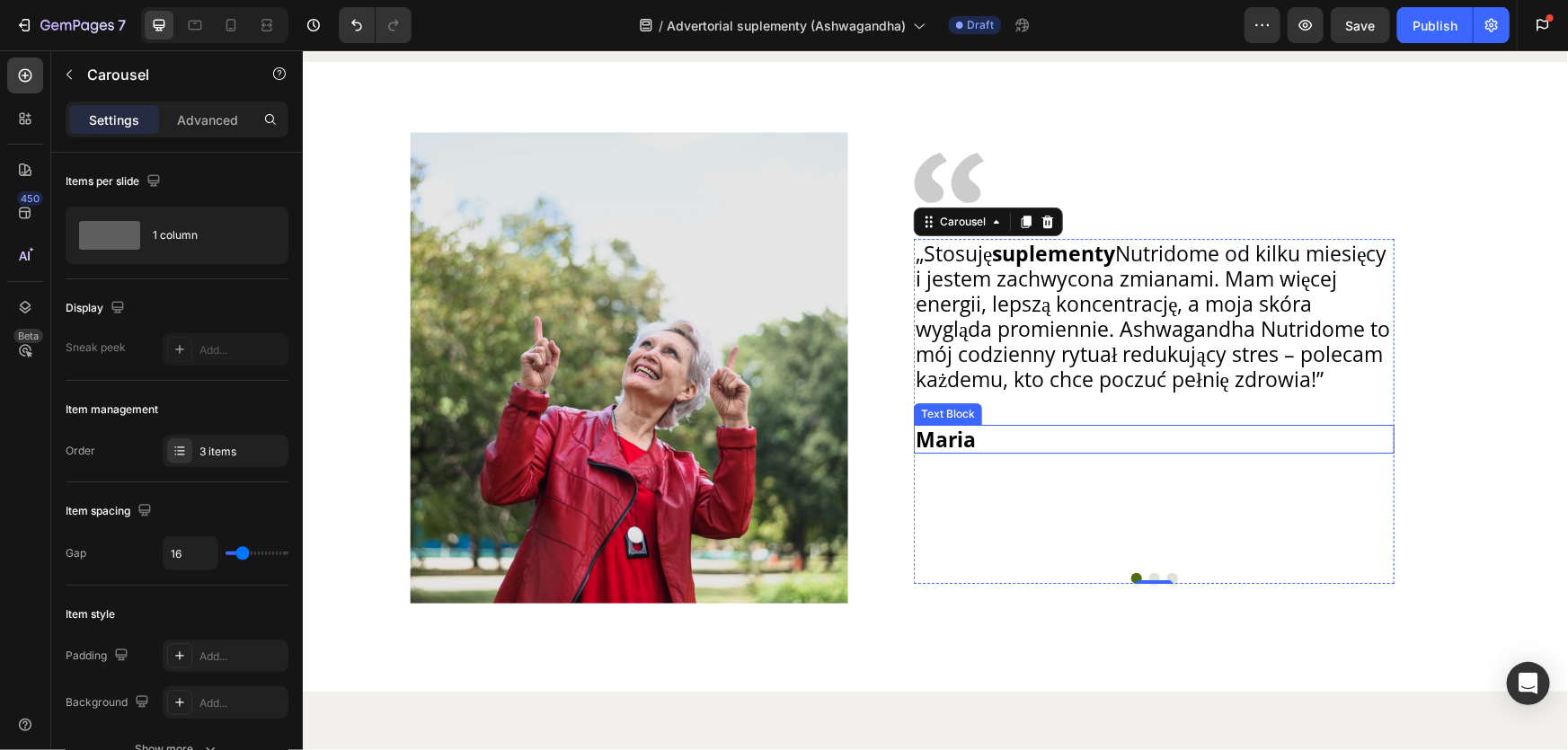 scroll, scrollTop: 2937, scrollLeft: 0, axis: vertical 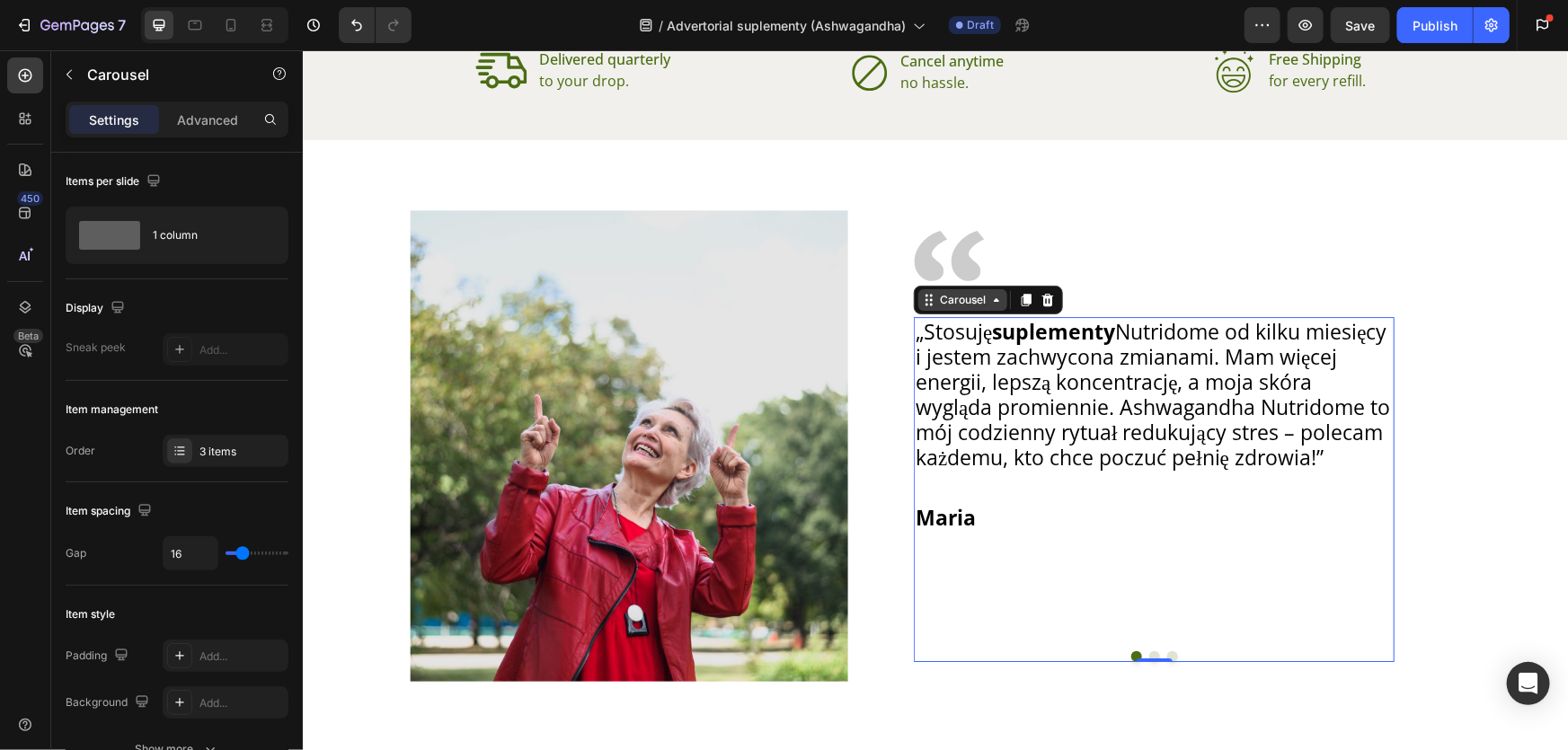 click 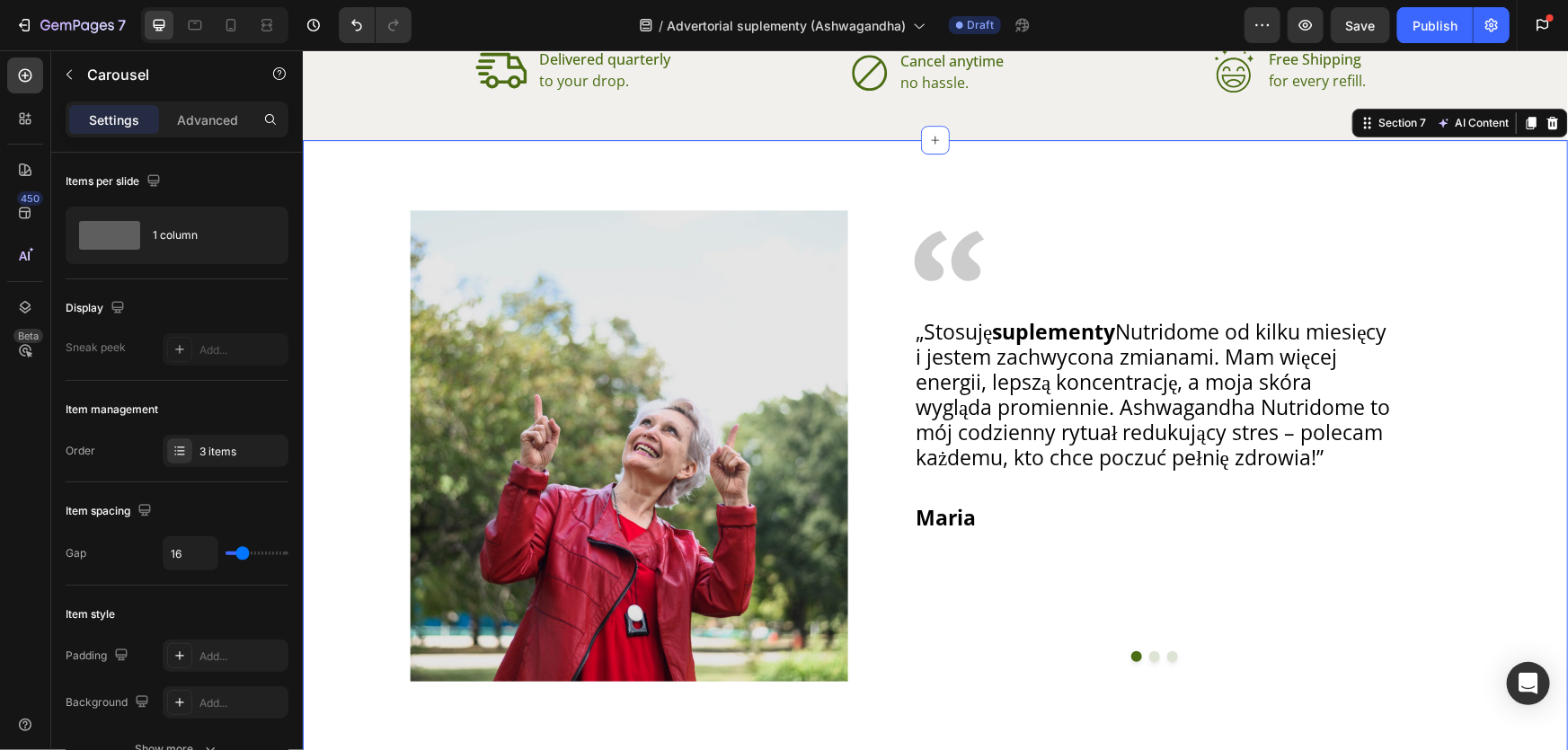 click on "Image Image „Stosuję  suplementy  Nutridome od kilku miesięcy i jestem zachwycona zmianami. Mam więcej energii, lepszą koncentrację, a moja skóra wygląda promiennie. Ashwagandha Nutridome to mój codzienny rytuał redukujący stres – polecam każdemu, kto chce poczuć pełnię zdrowia!” Text Block [FIRST] Text Block I've been using these Essential Fatty Acid capsules for a few months now, and I can't believe the difference they've made. My energy levels are up, and I feel sharper and more focused throughout the day. Plus, my skin has never looked better! I highly recommend these capsules to anyone looking to boost their overall health Text Block [LAST] Text Block" at bounding box center (935, 445) 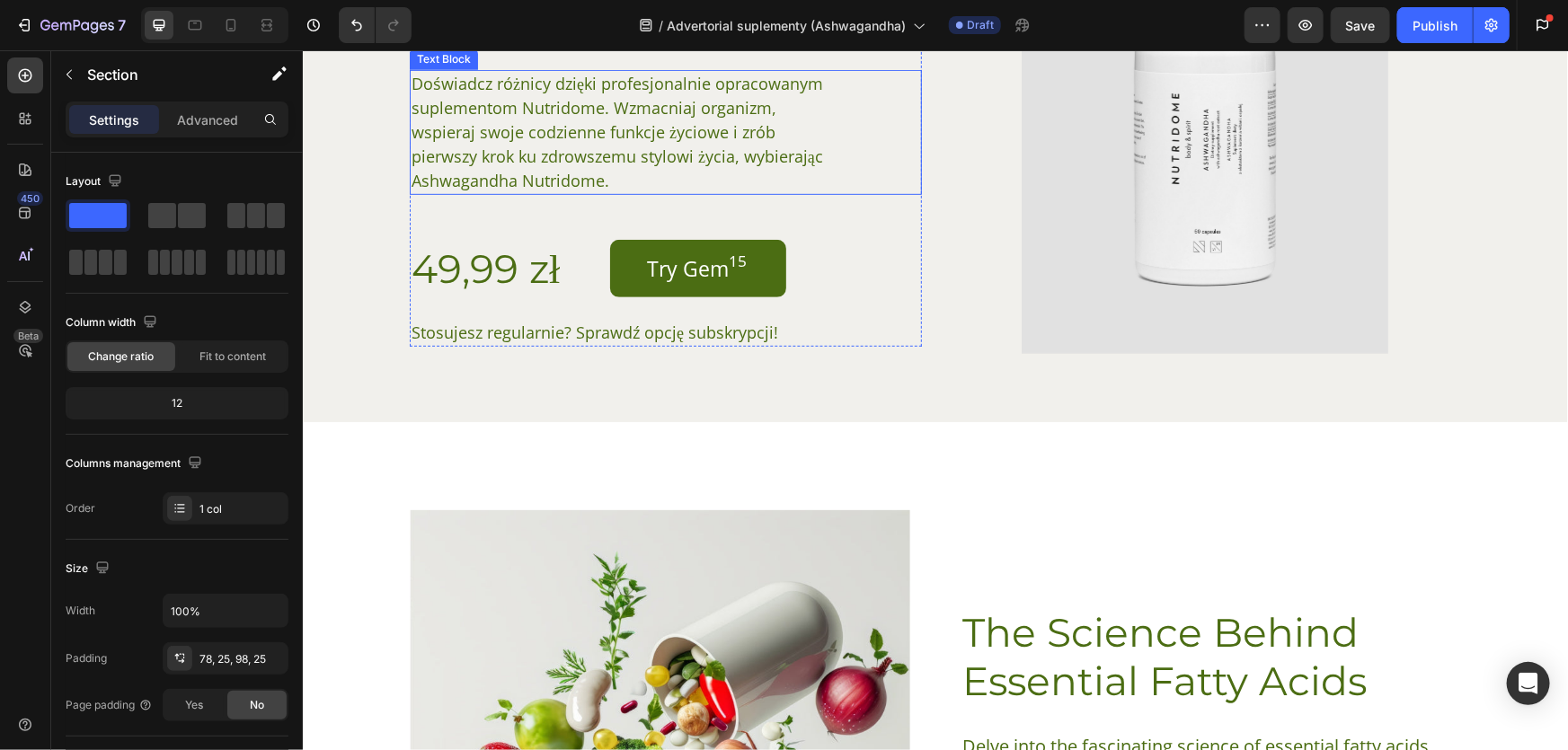 scroll, scrollTop: 3917, scrollLeft: 0, axis: vertical 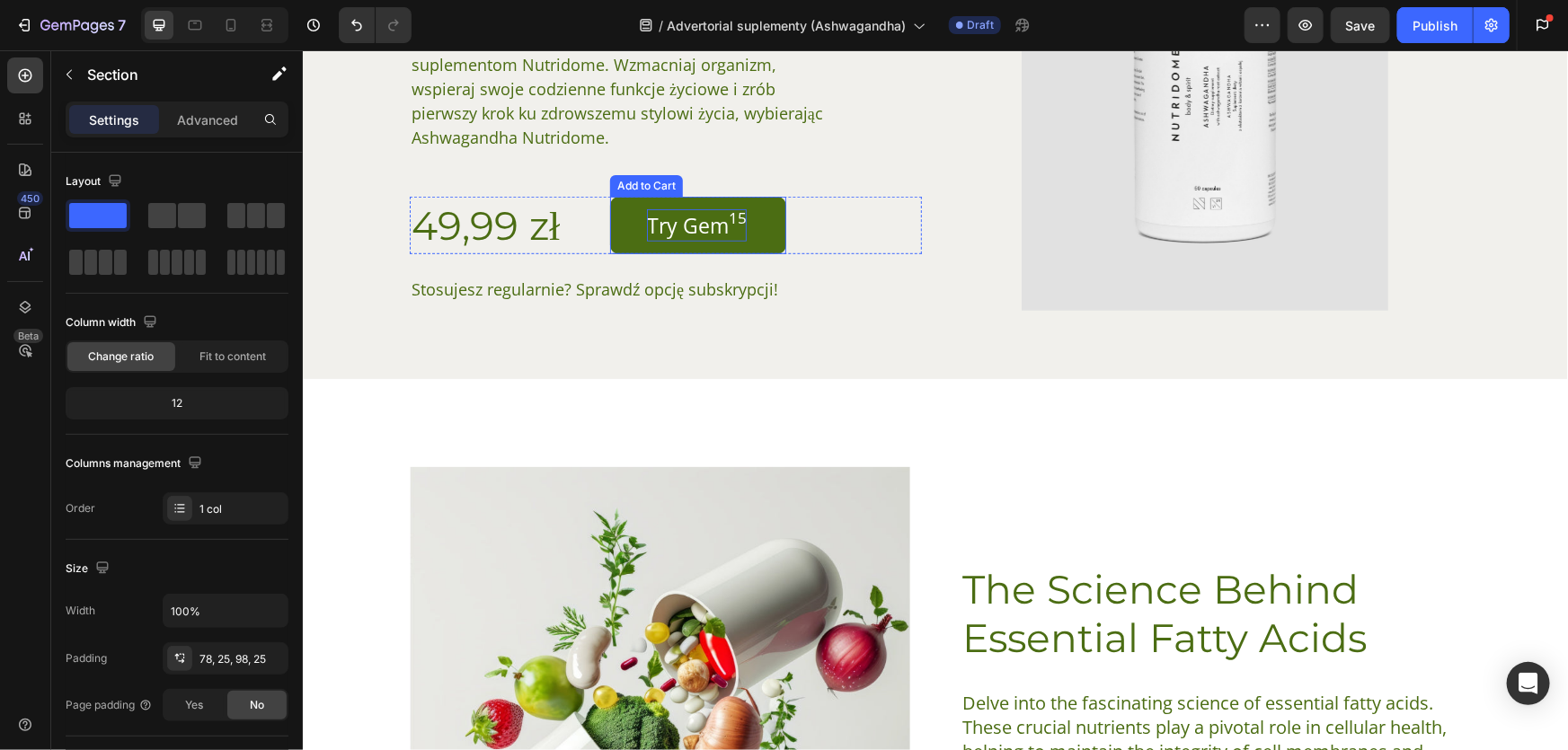click on "Try Gem 15" at bounding box center [695, 225] 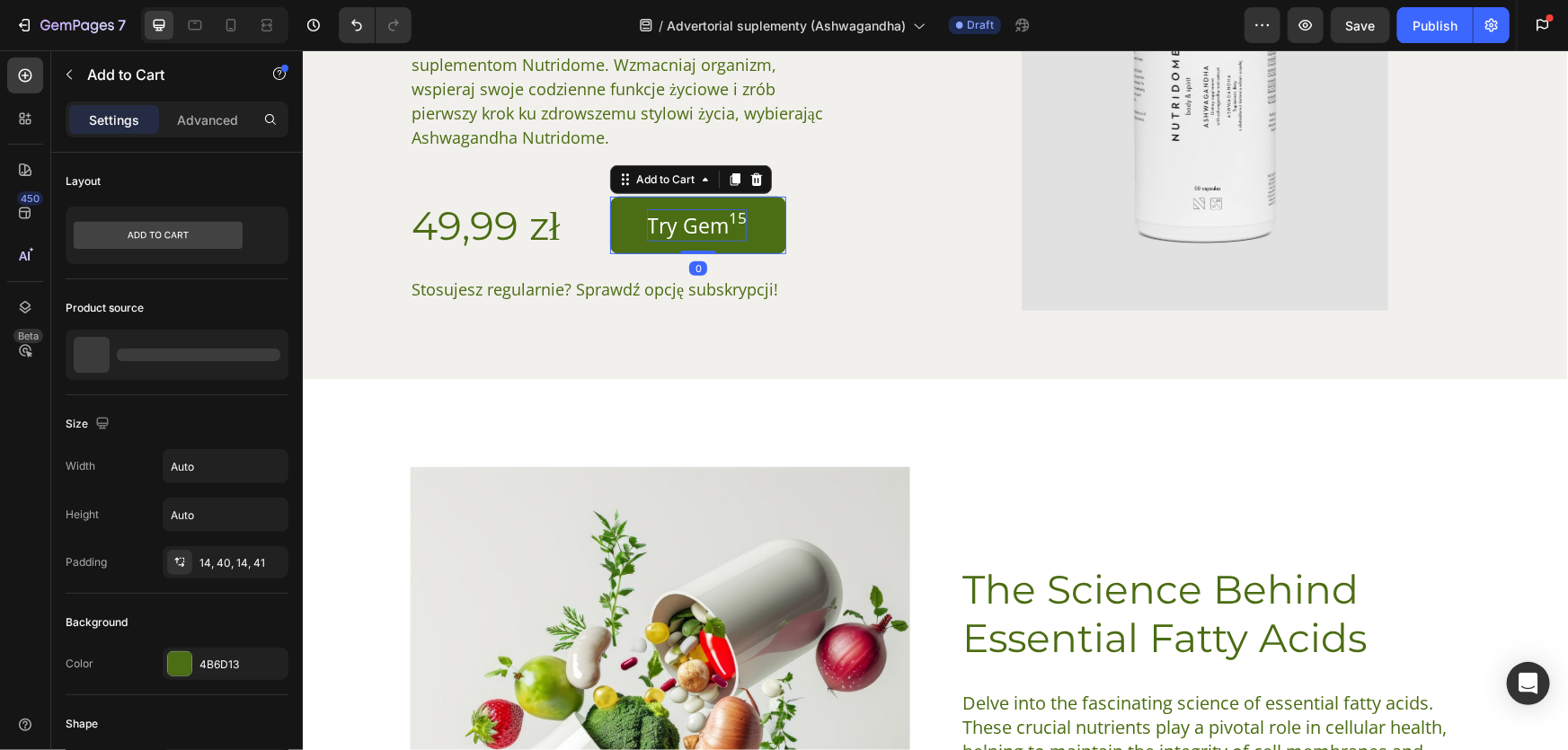 click on "Try Gem 15" at bounding box center (695, 225) 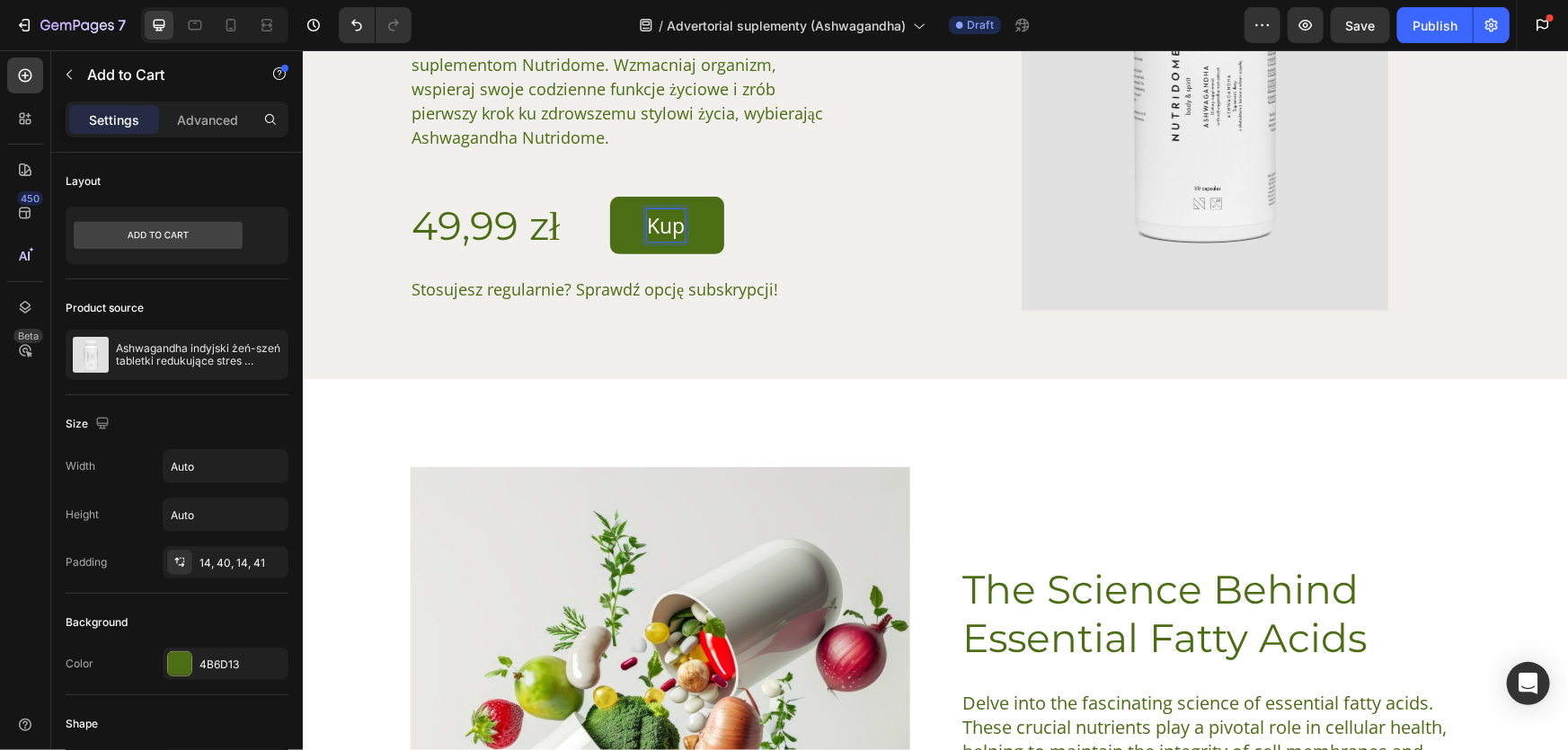 click on "Kup" at bounding box center (666, 225) 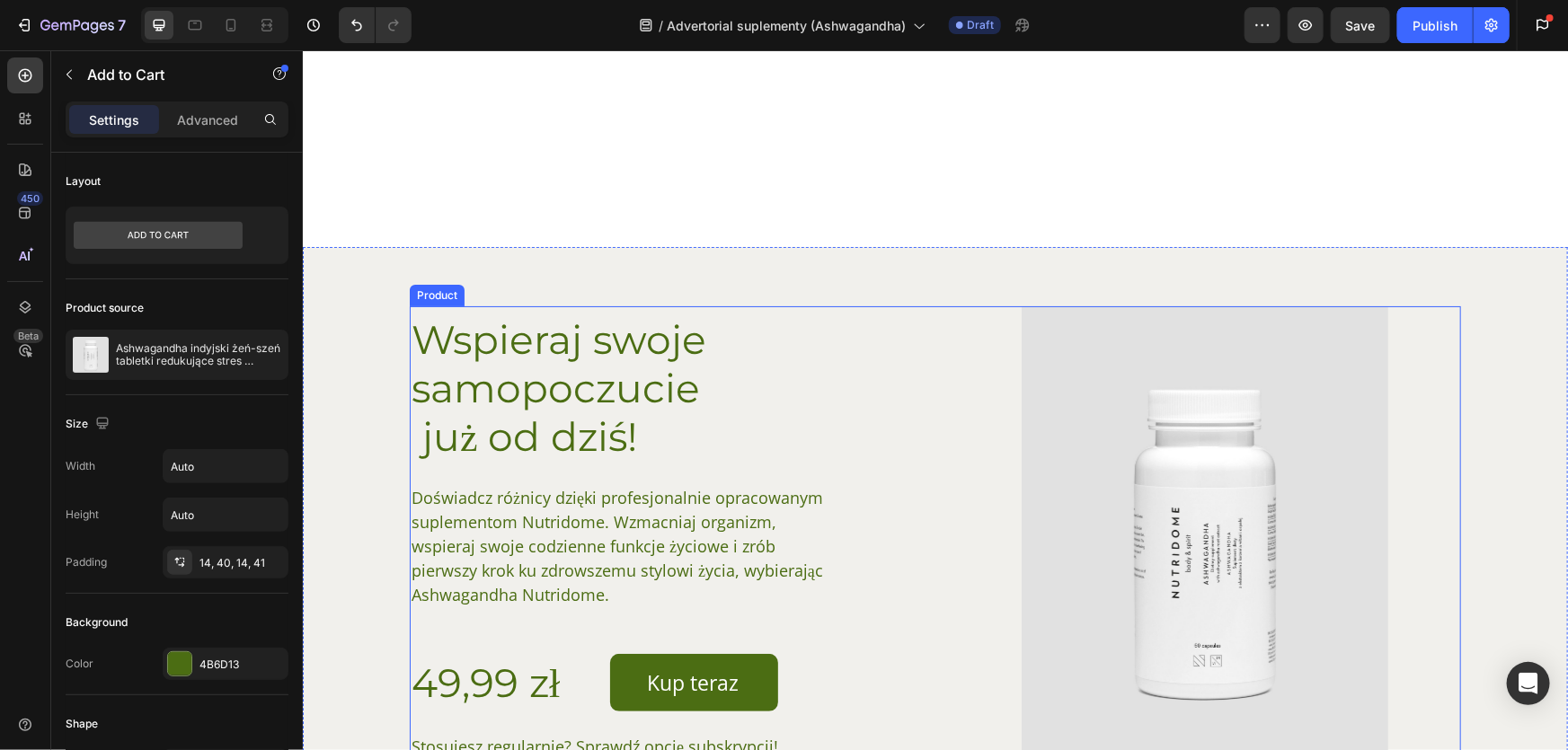 scroll, scrollTop: 3834, scrollLeft: 0, axis: vertical 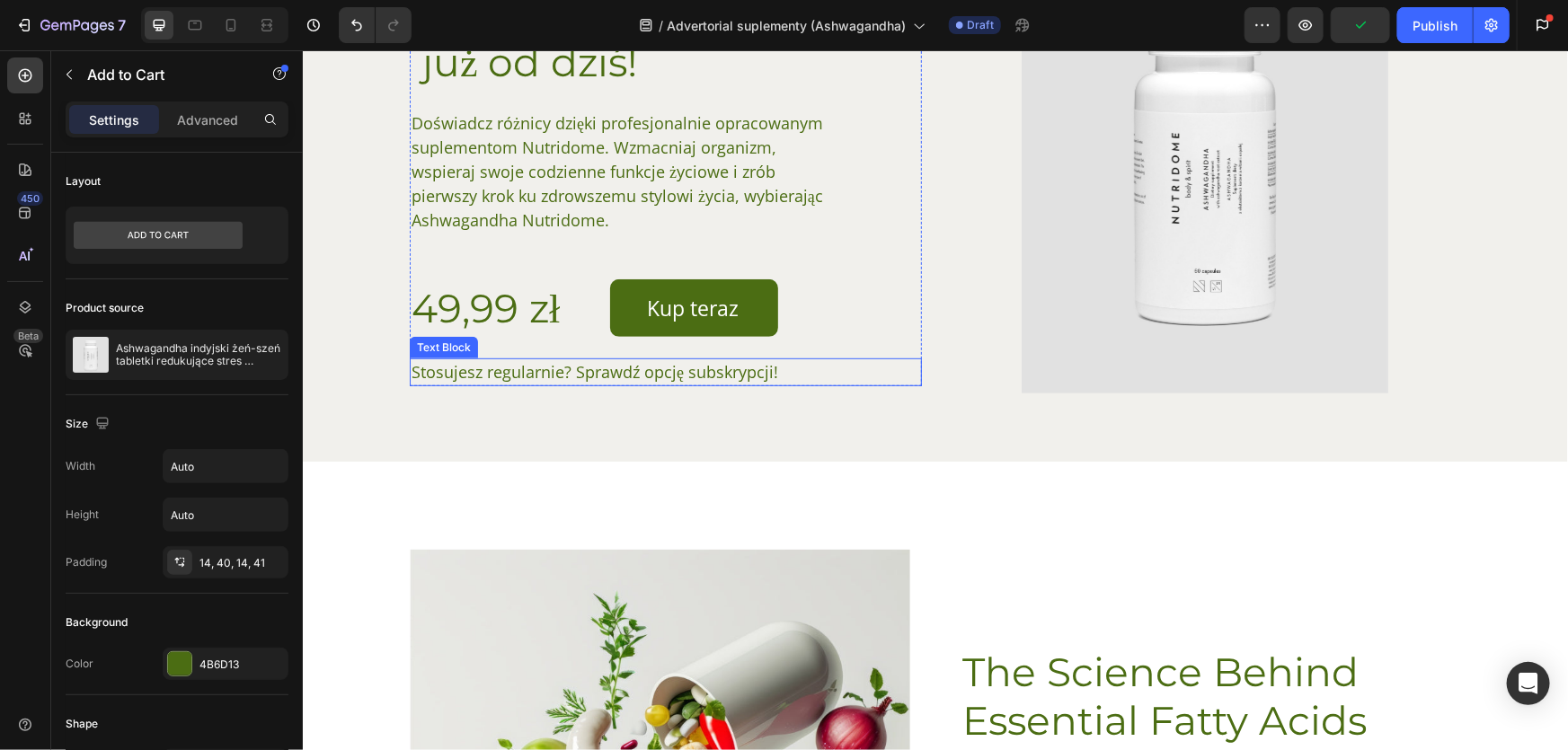 click on "Stosujesz regularnie? Sprawdź opcję subskrypcji!" at bounding box center (665, 371) 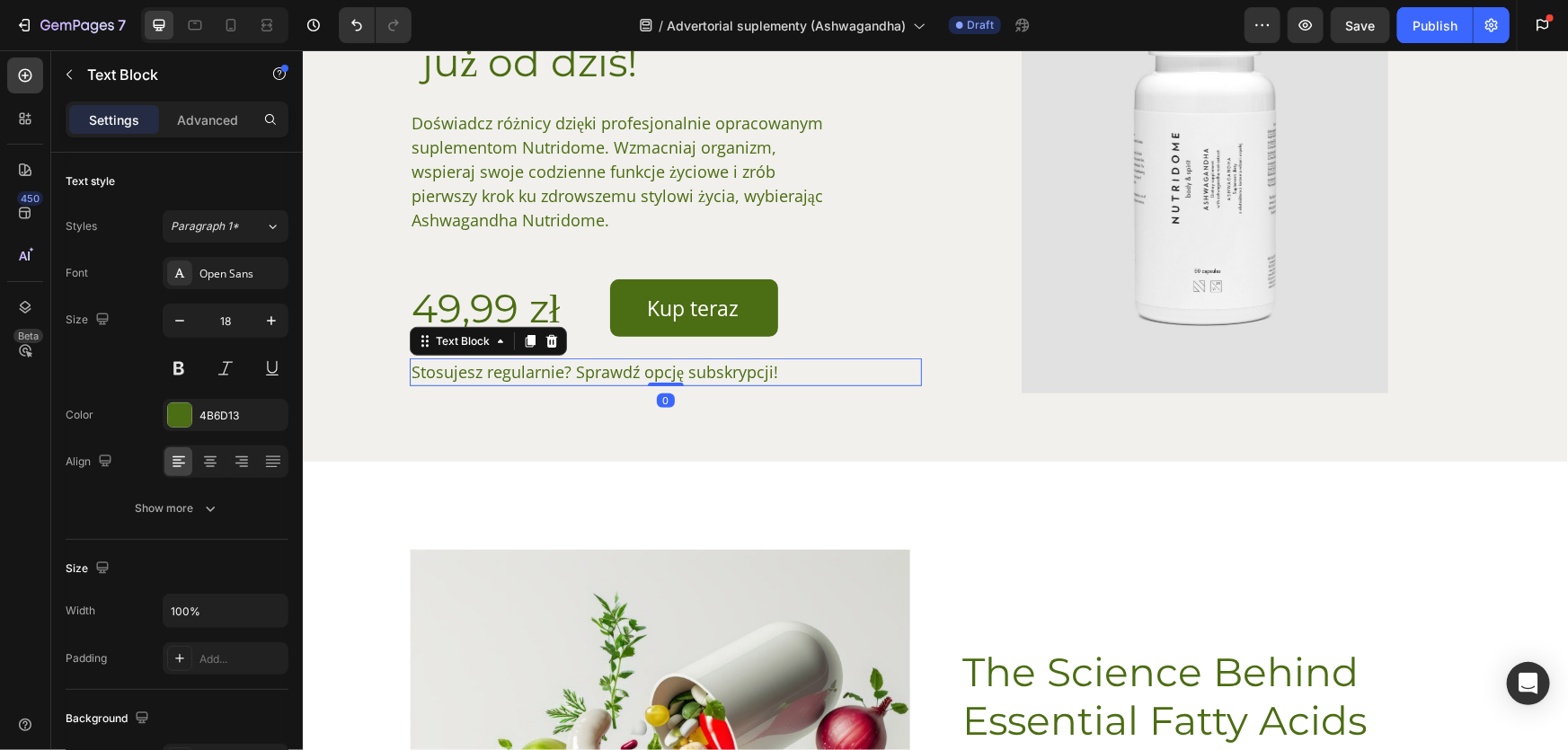 click on "Stosujesz regularnie? Sprawdź opcję subskrypcji!" at bounding box center [665, 371] 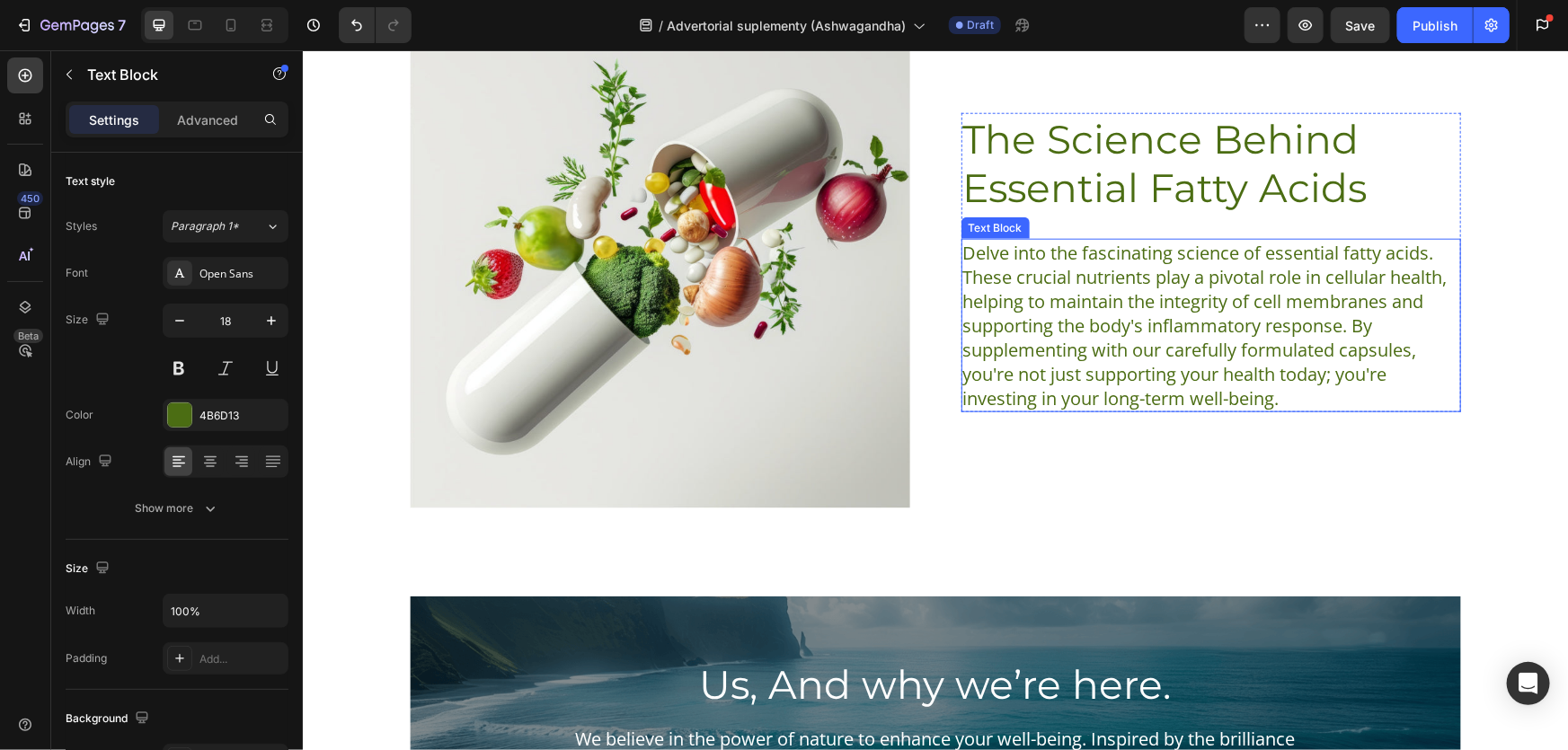 scroll, scrollTop: 4287, scrollLeft: 0, axis: vertical 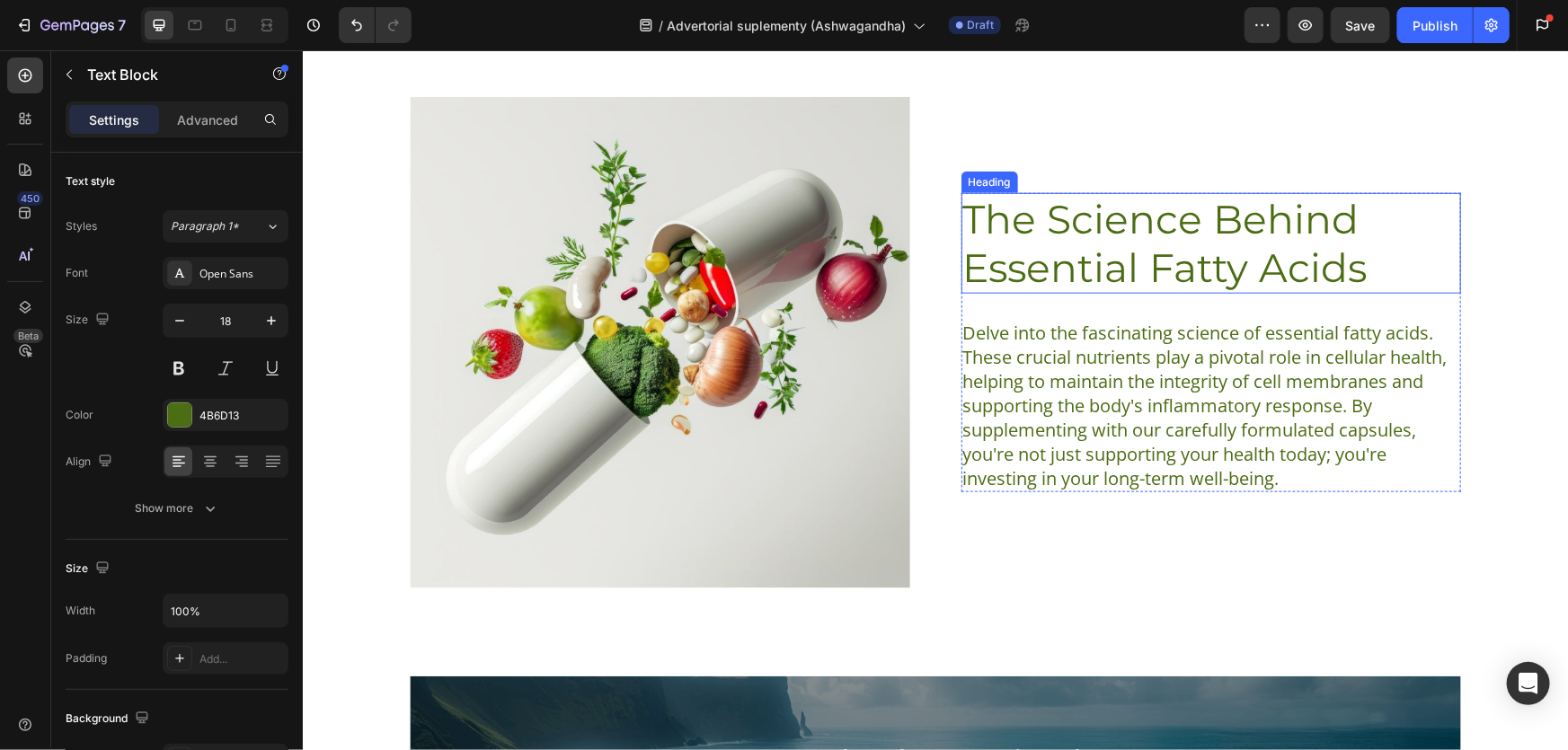 click on "The Science Behind Essential Fatty Acids" at bounding box center (1210, 243) 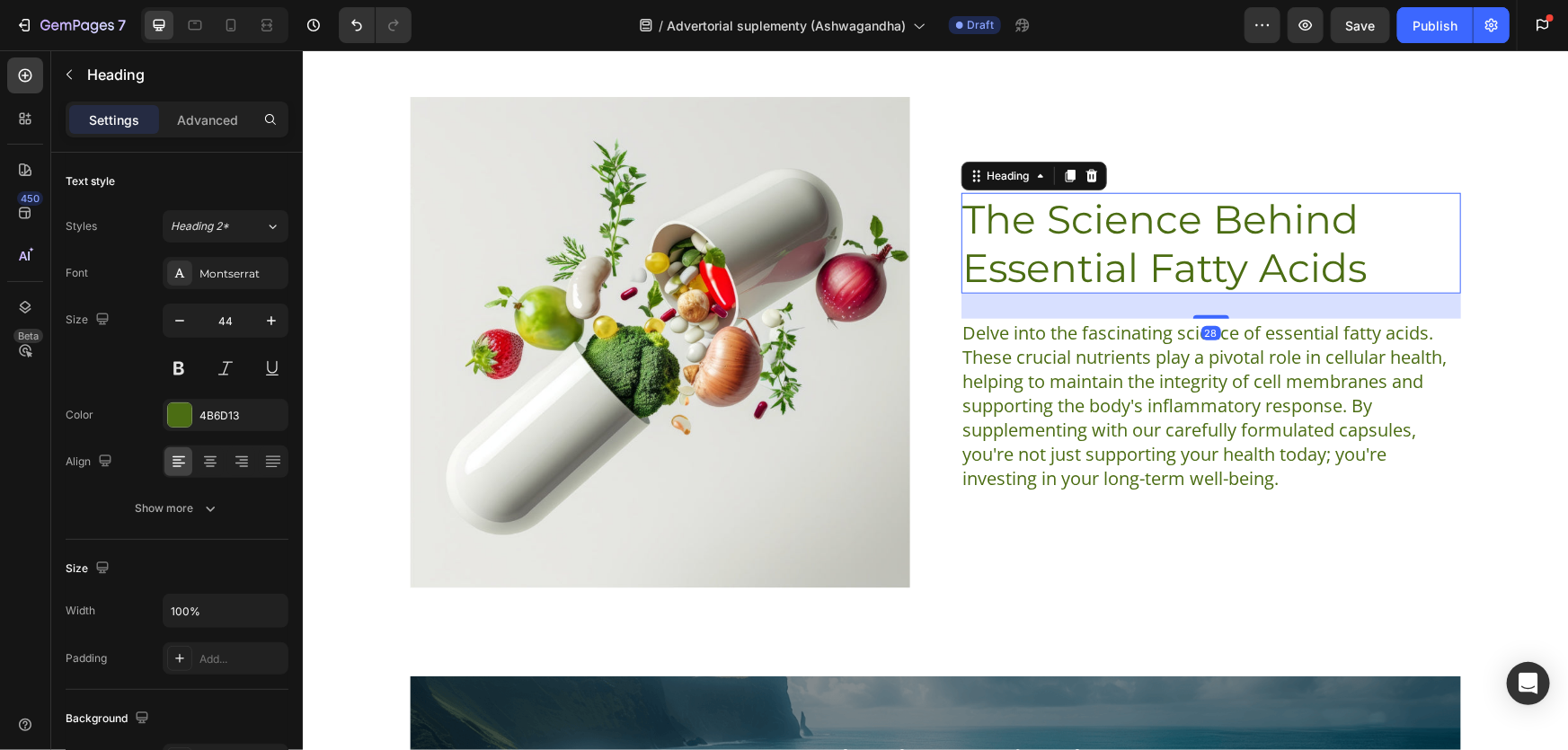 click on "The Science Behind Essential Fatty Acids" at bounding box center [1210, 243] 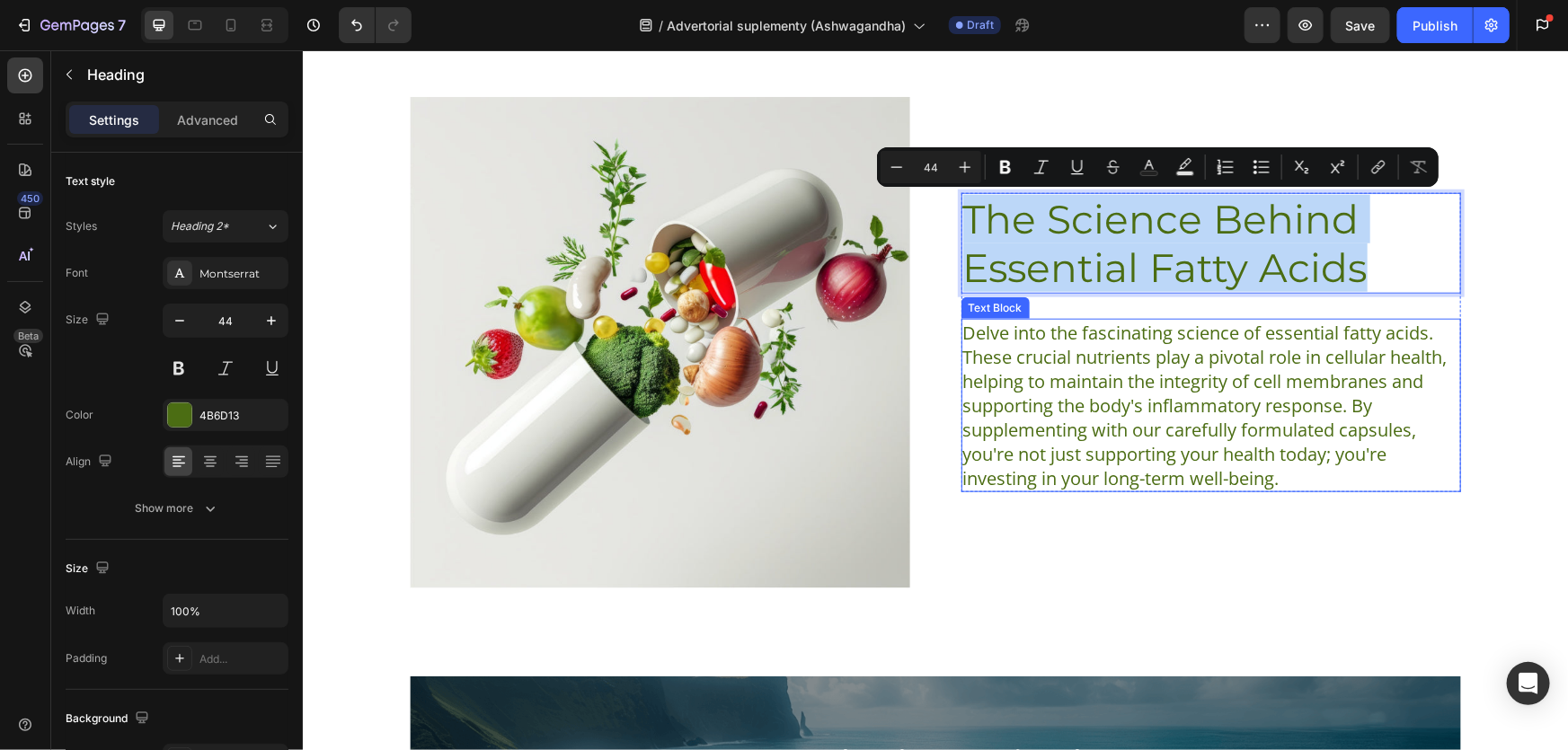 click on "Delve into the fascinating science of essential fatty acids. These crucial nutrients play a pivotal role in cellular health, helping to maintain the integrity of cell membranes and supporting the body's inflammatory response. By supplementing with our carefully formulated capsules, you're not just supporting your health today; you're investing in your long-term well-being." at bounding box center (1210, 404) 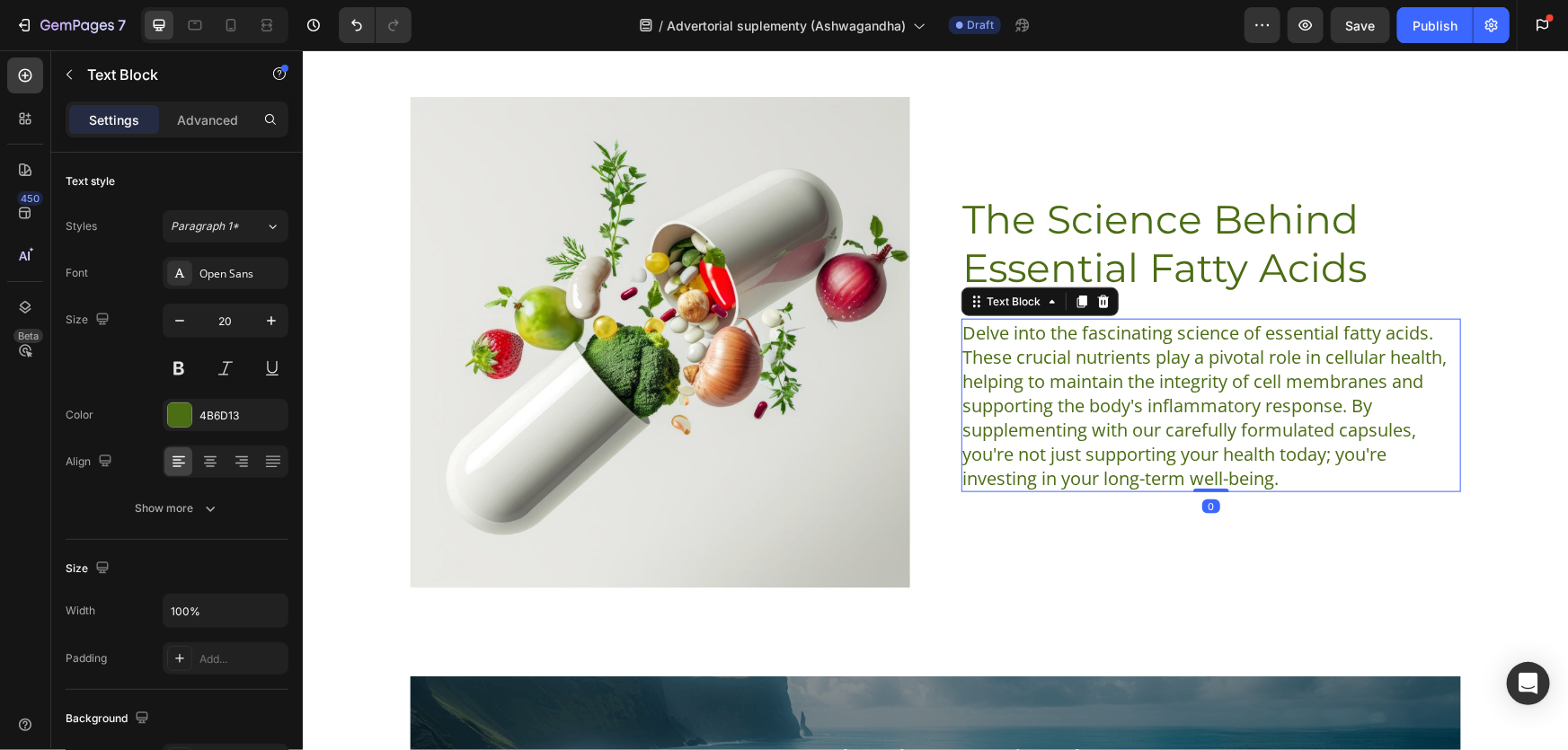 click on "Delve into the fascinating science of essential fatty acids. These crucial nutrients play a pivotal role in cellular health, helping to maintain the integrity of cell membranes and supporting the body's inflammatory response. By supplementing with our carefully formulated capsules, you're not just supporting your health today; you're investing in your long-term well-being." at bounding box center [1210, 404] 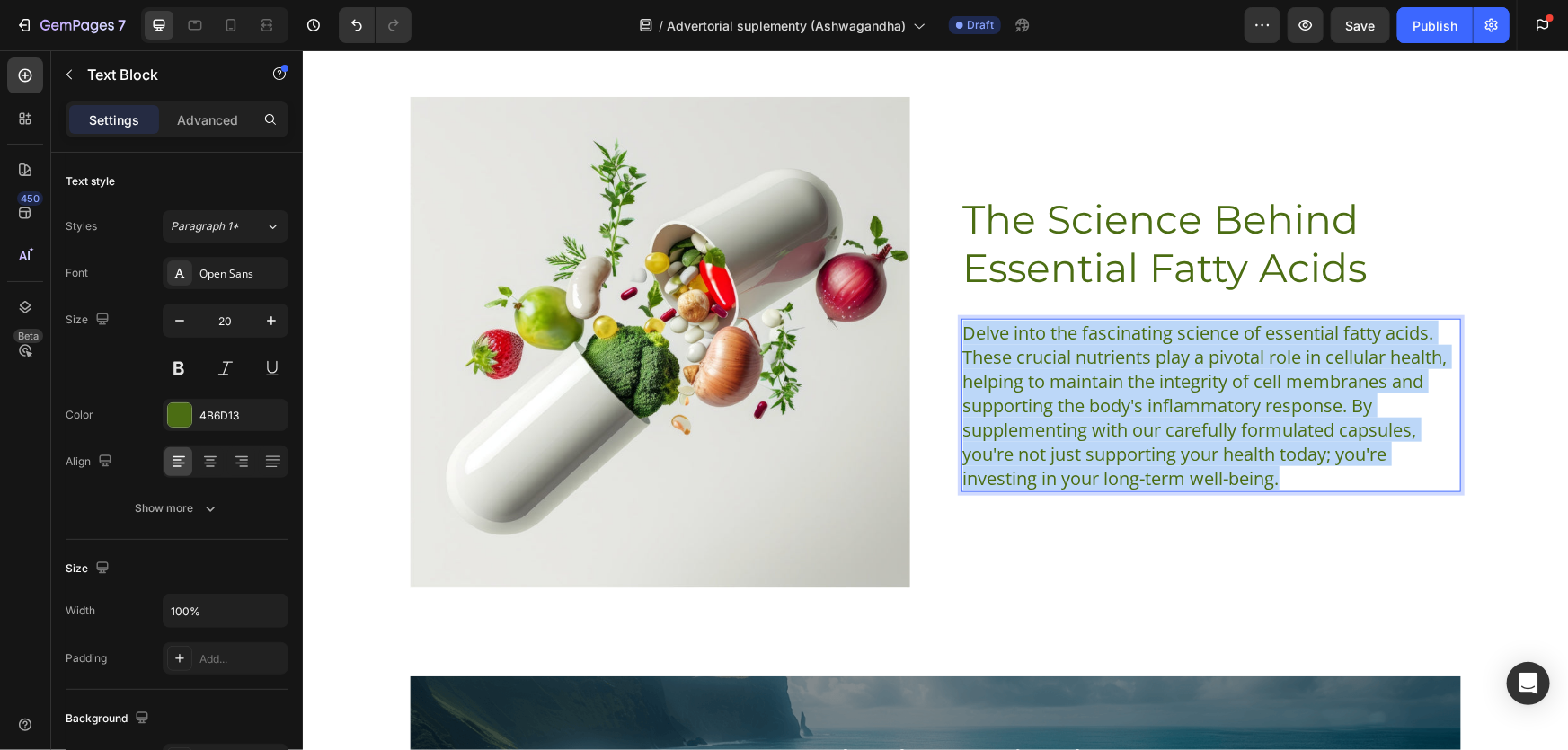 copy on "Delve into the fascinating science of essential fatty acids. These crucial nutrients play a pivotal role in cellular health, helping to maintain the integrity of cell membranes and supporting the body's inflammatory response. By supplementing with our carefully formulated capsules, you're not just supporting your health today; you're investing in your long-term well-being." 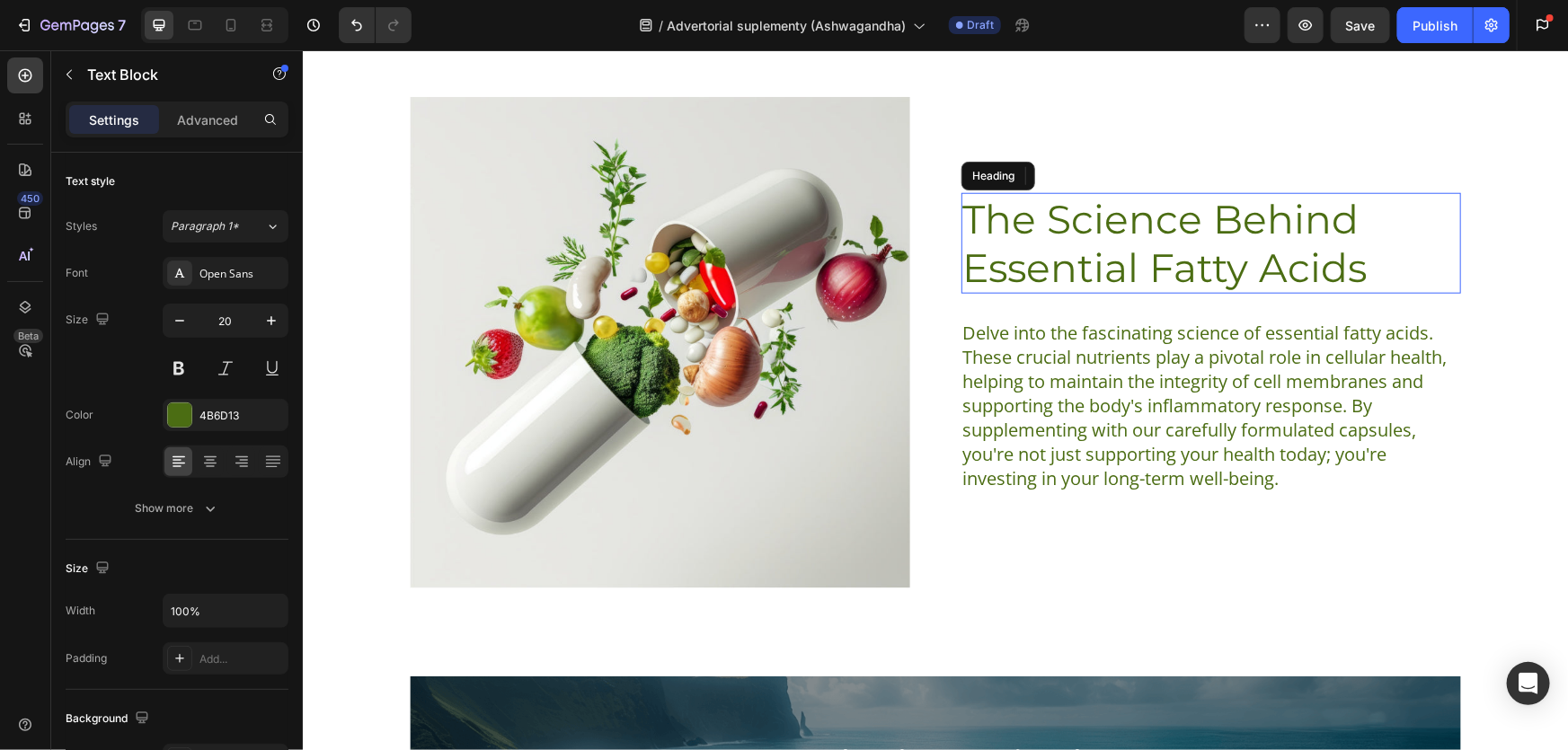 drag, startPoint x: 1052, startPoint y: 228, endPoint x: 1059, endPoint y: 238, distance: 12.206556 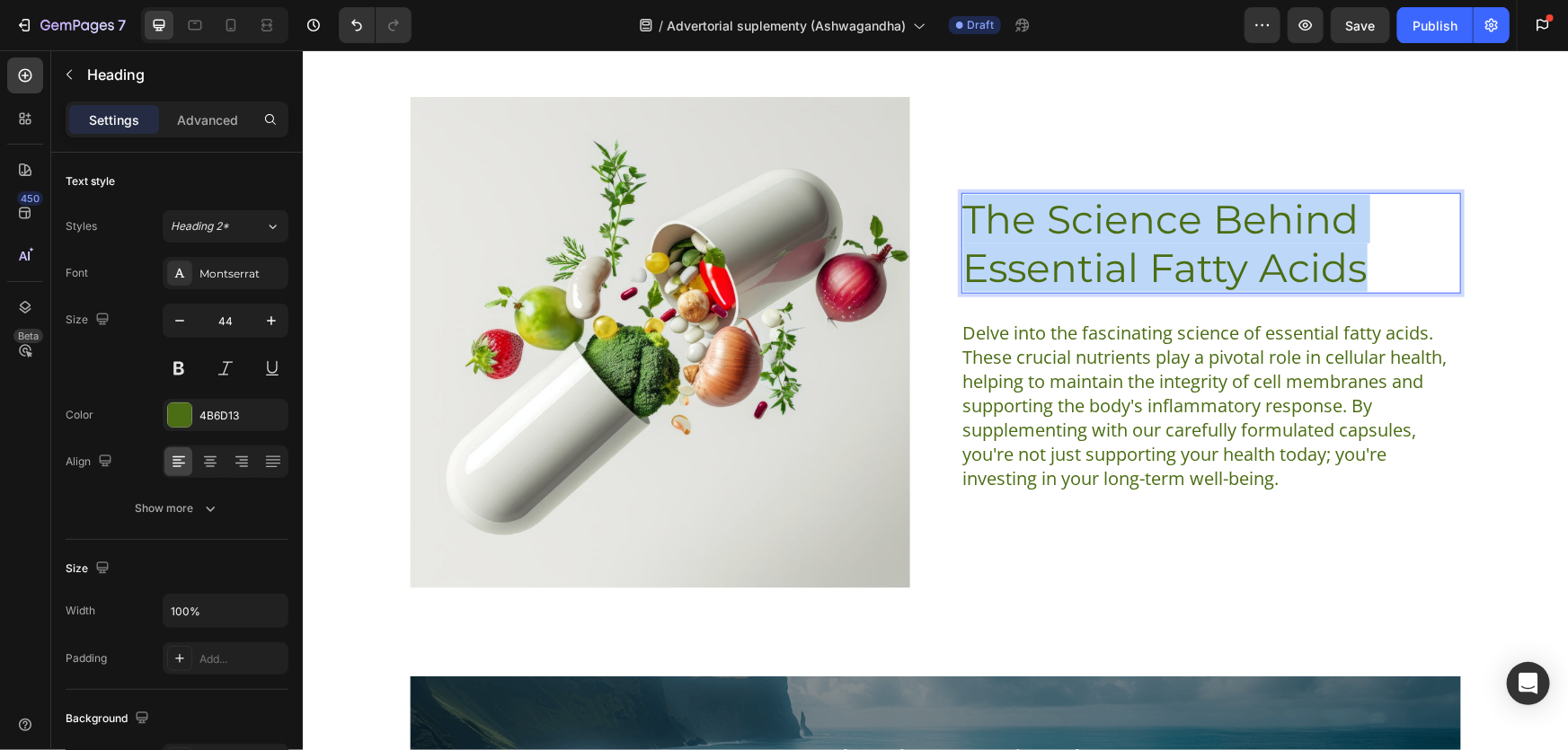 scroll, scrollTop: 4214, scrollLeft: 0, axis: vertical 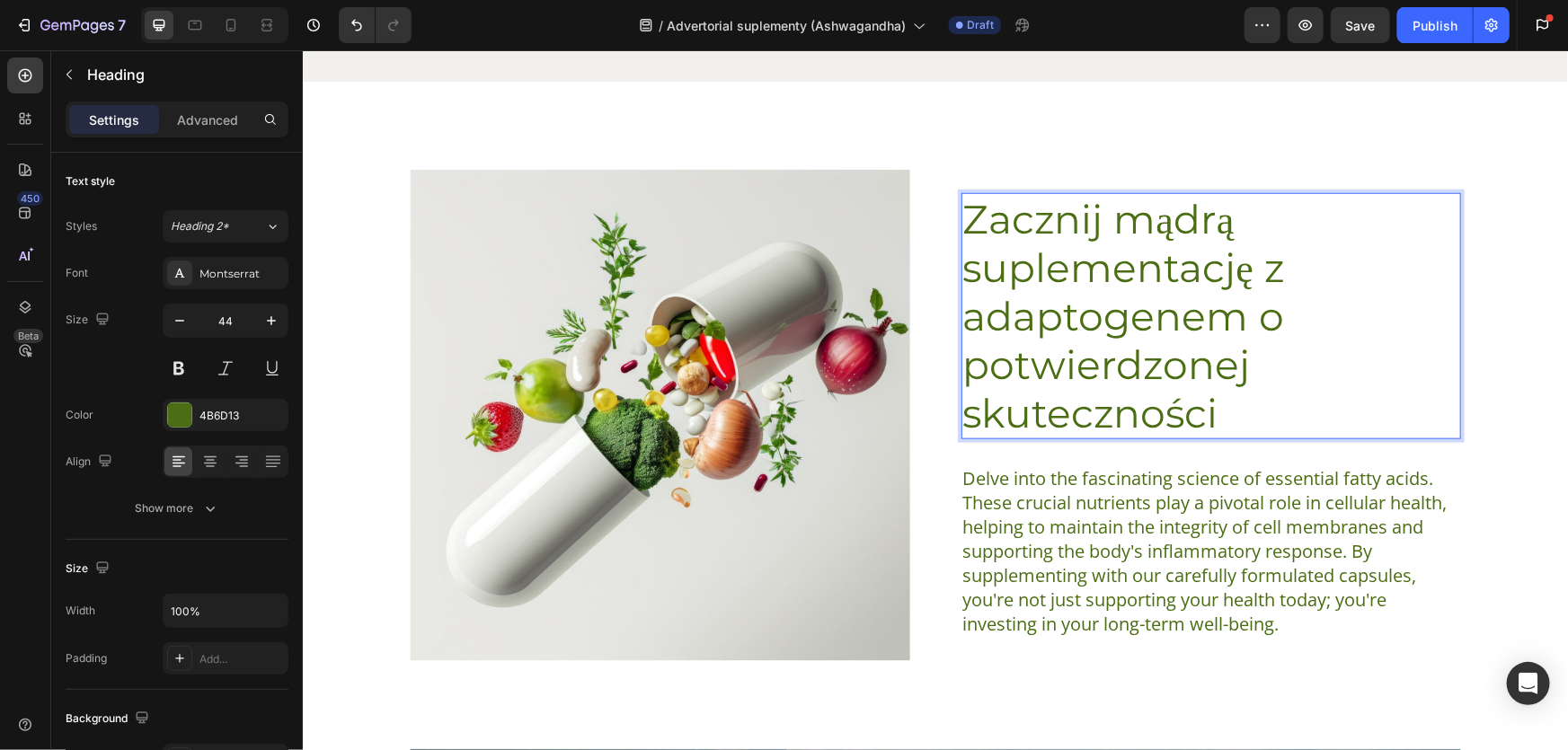 click on "Zacznij mądrą suplementację z adaptogenem o potwierdzonej skuteczności" at bounding box center (1210, 315) 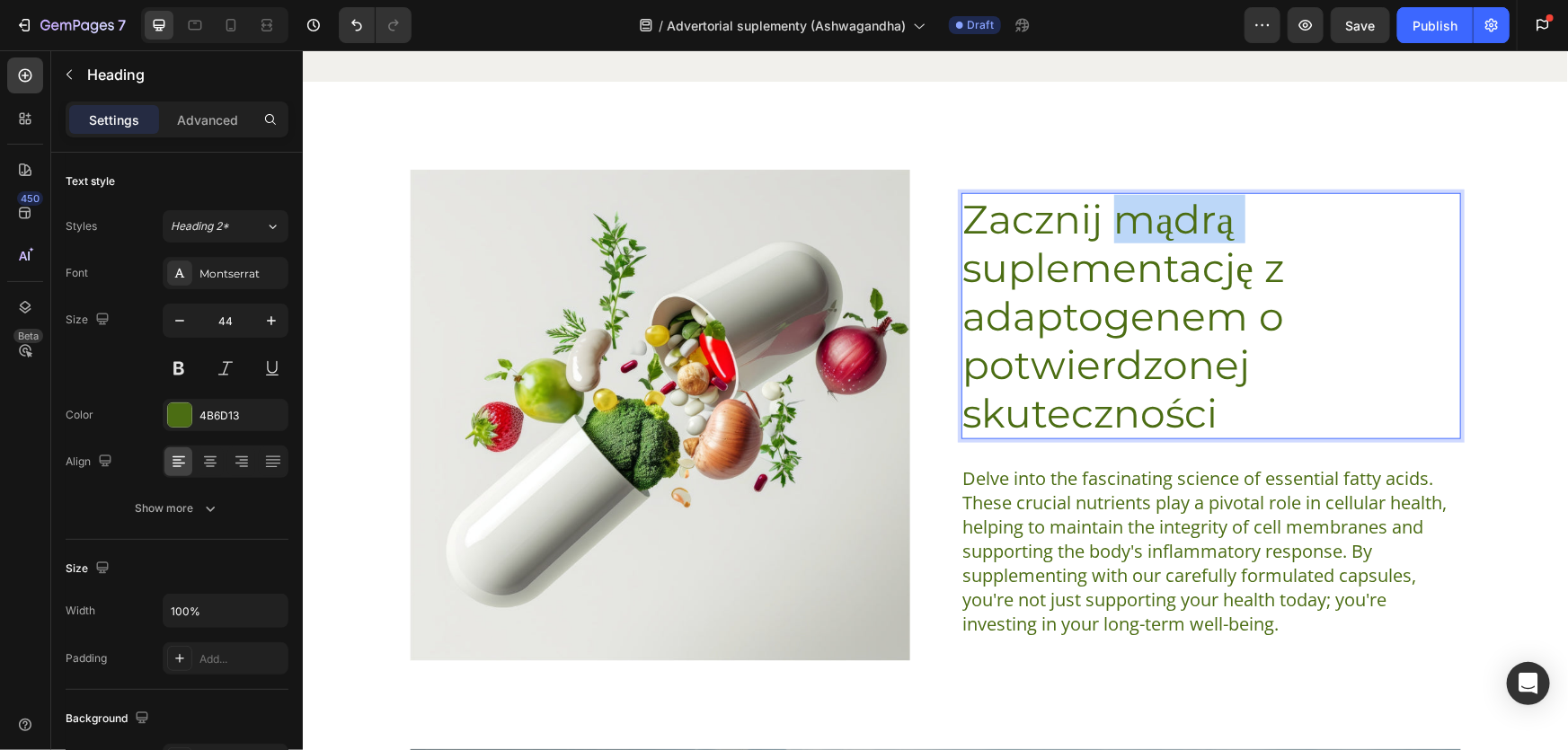 click on "Zacznij mądrą suplementację z adaptogenem o potwierdzonej skuteczności" at bounding box center (1210, 315) 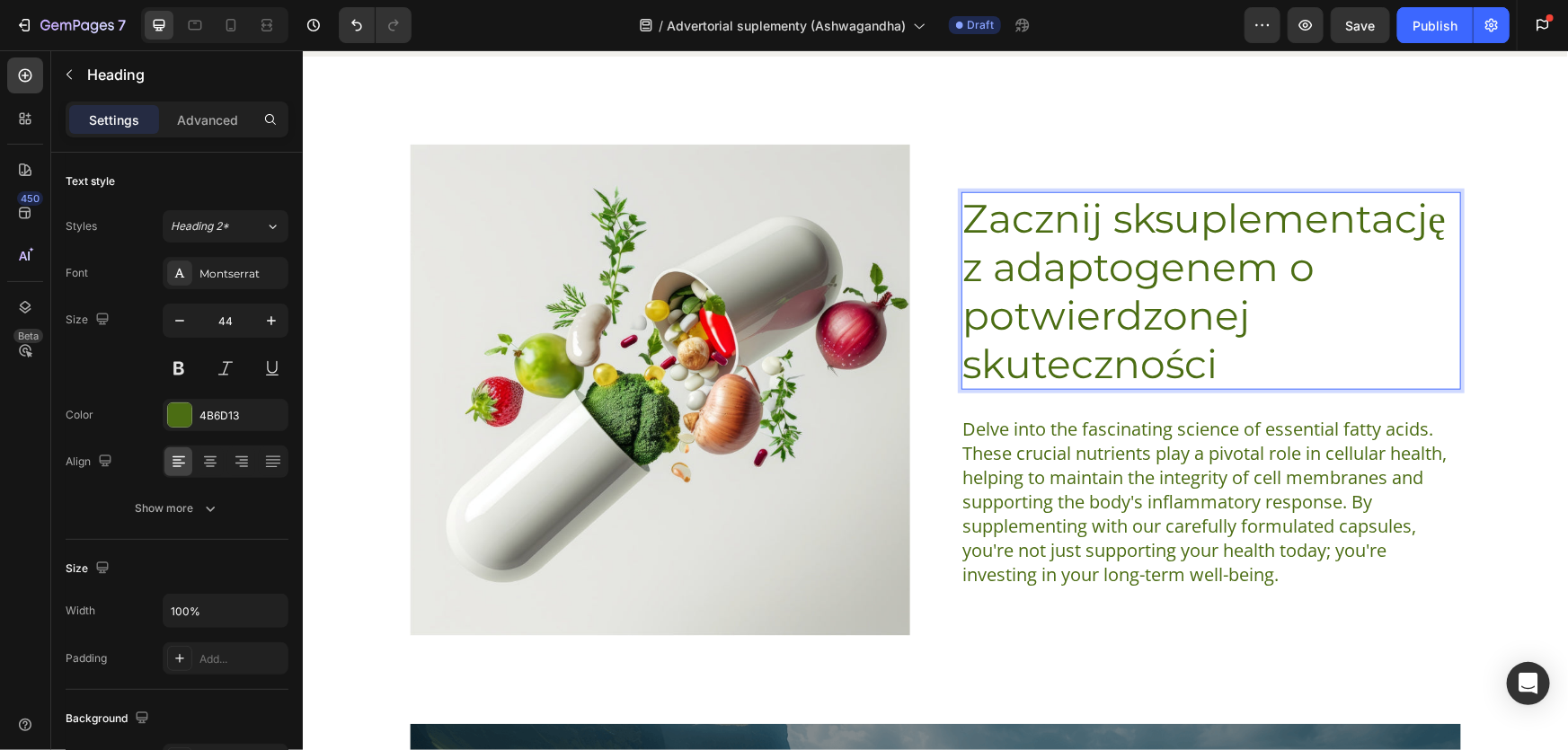 scroll, scrollTop: 4214, scrollLeft: 0, axis: vertical 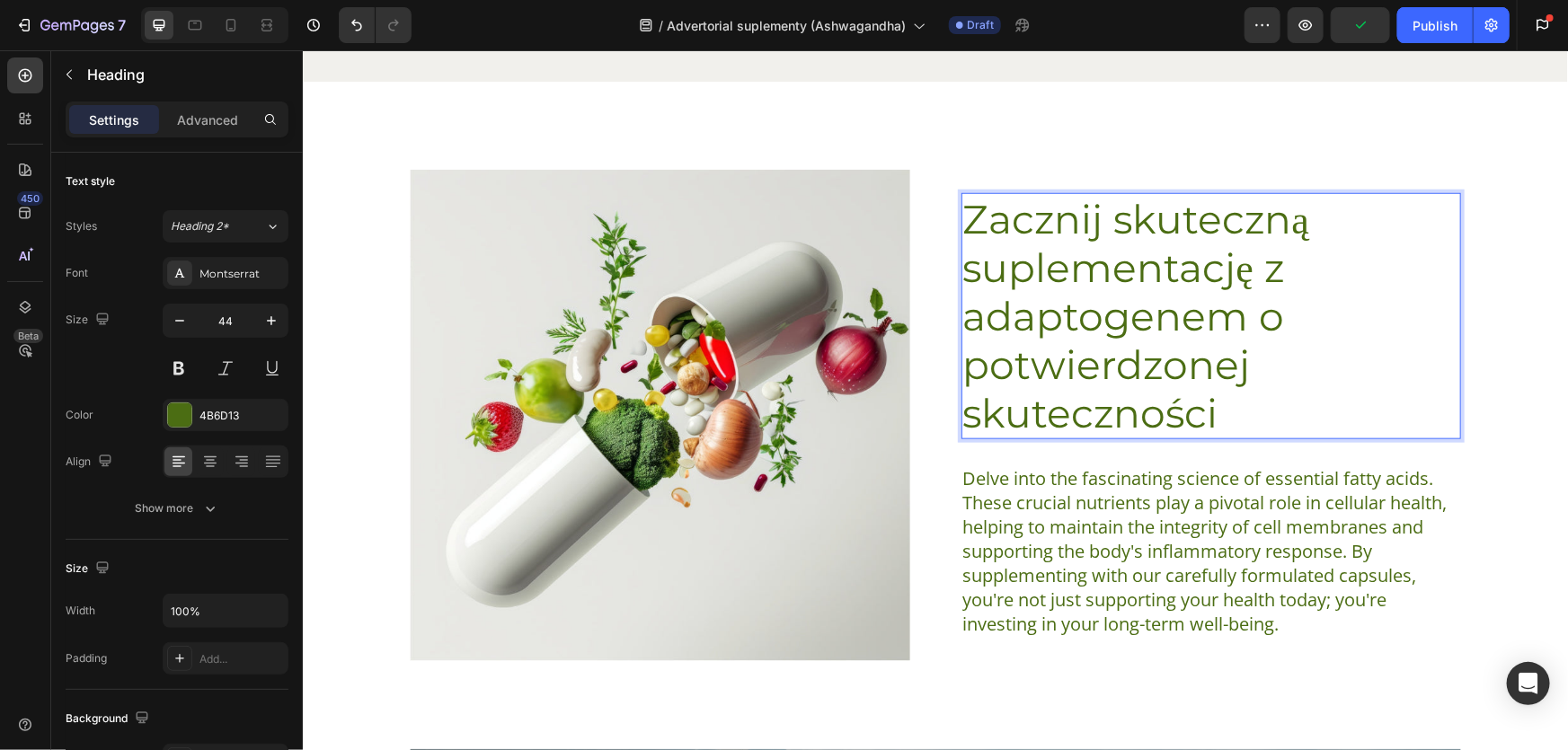 click on "Zacznij skuteczną suplementację z adaptogenem o potwierdzonej skuteczności" at bounding box center [1210, 315] 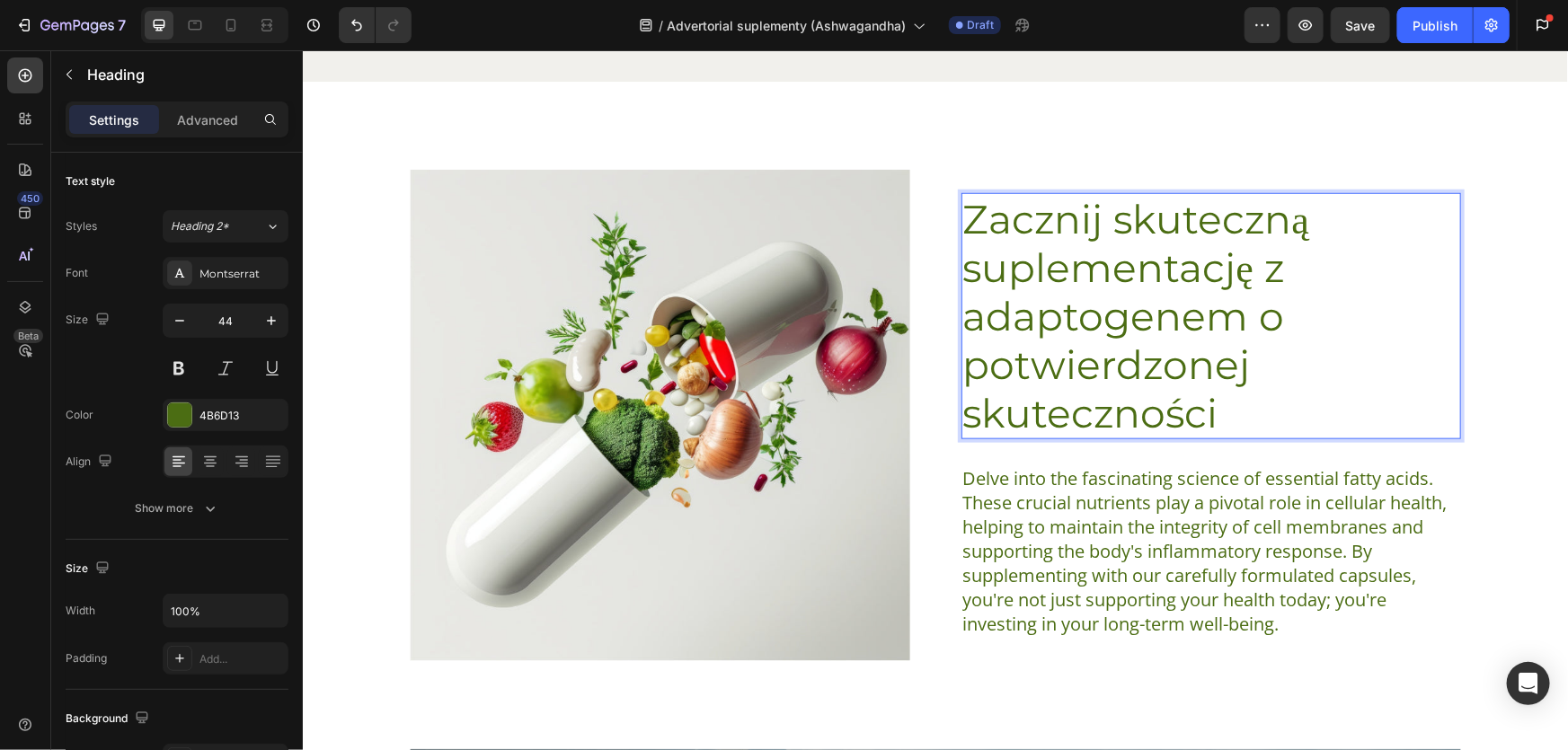 click on "Zacznij skuteczną suplementację z adaptogenem o potwierdzonej skuteczności" at bounding box center (1210, 315) 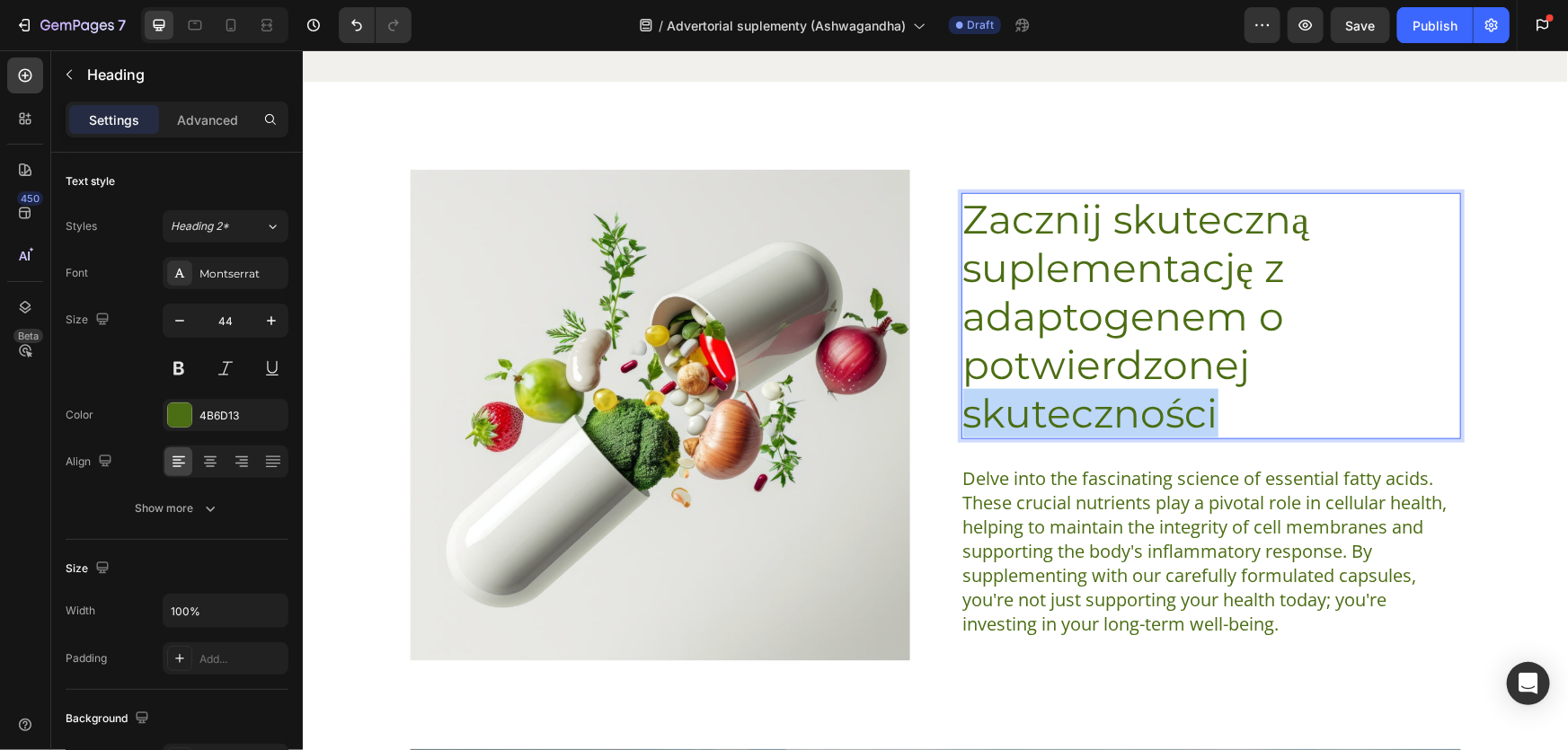click on "Zacznij skuteczną suplementację z adaptogenem o potwierdzonej skuteczności" at bounding box center [1210, 315] 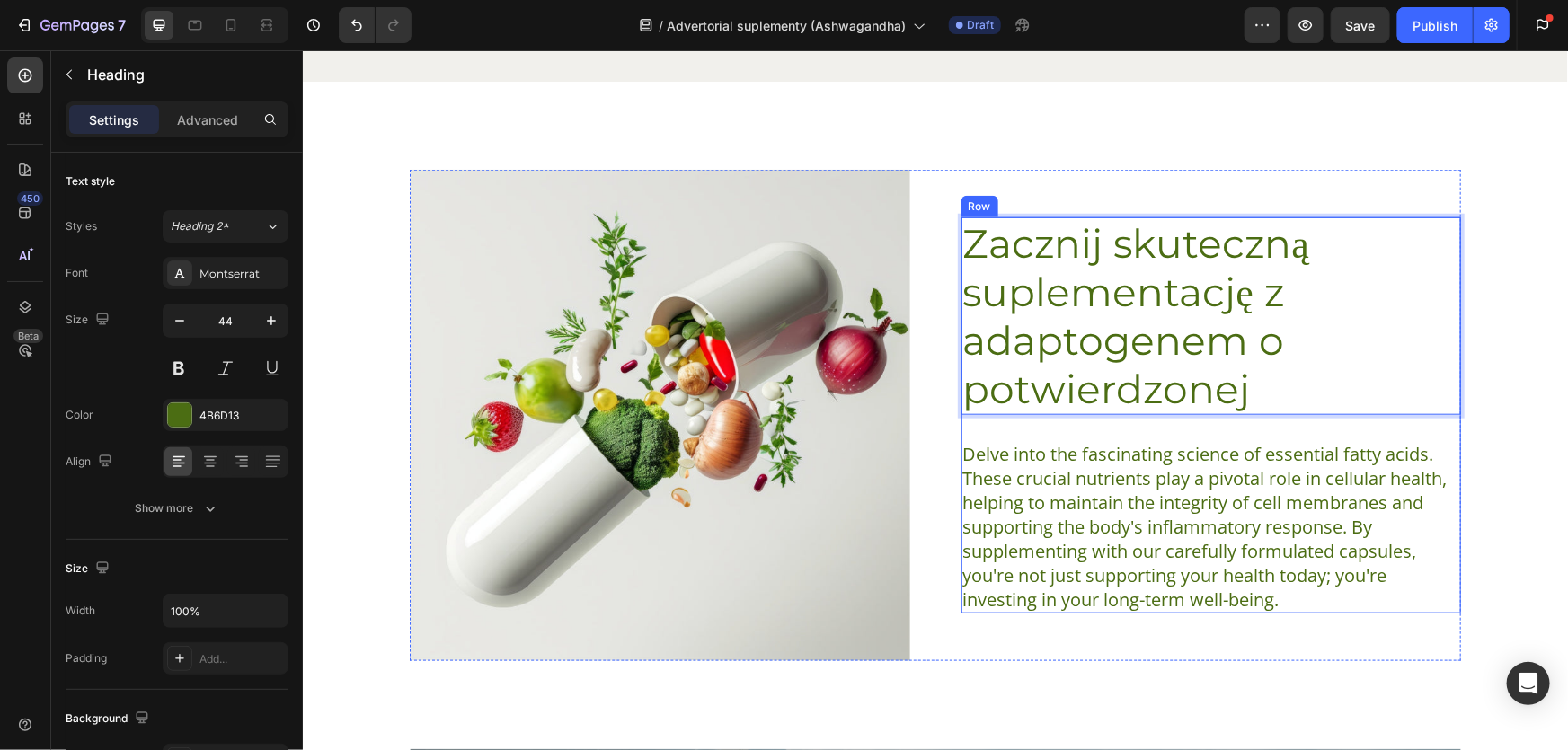 scroll, scrollTop: 4240, scrollLeft: 0, axis: vertical 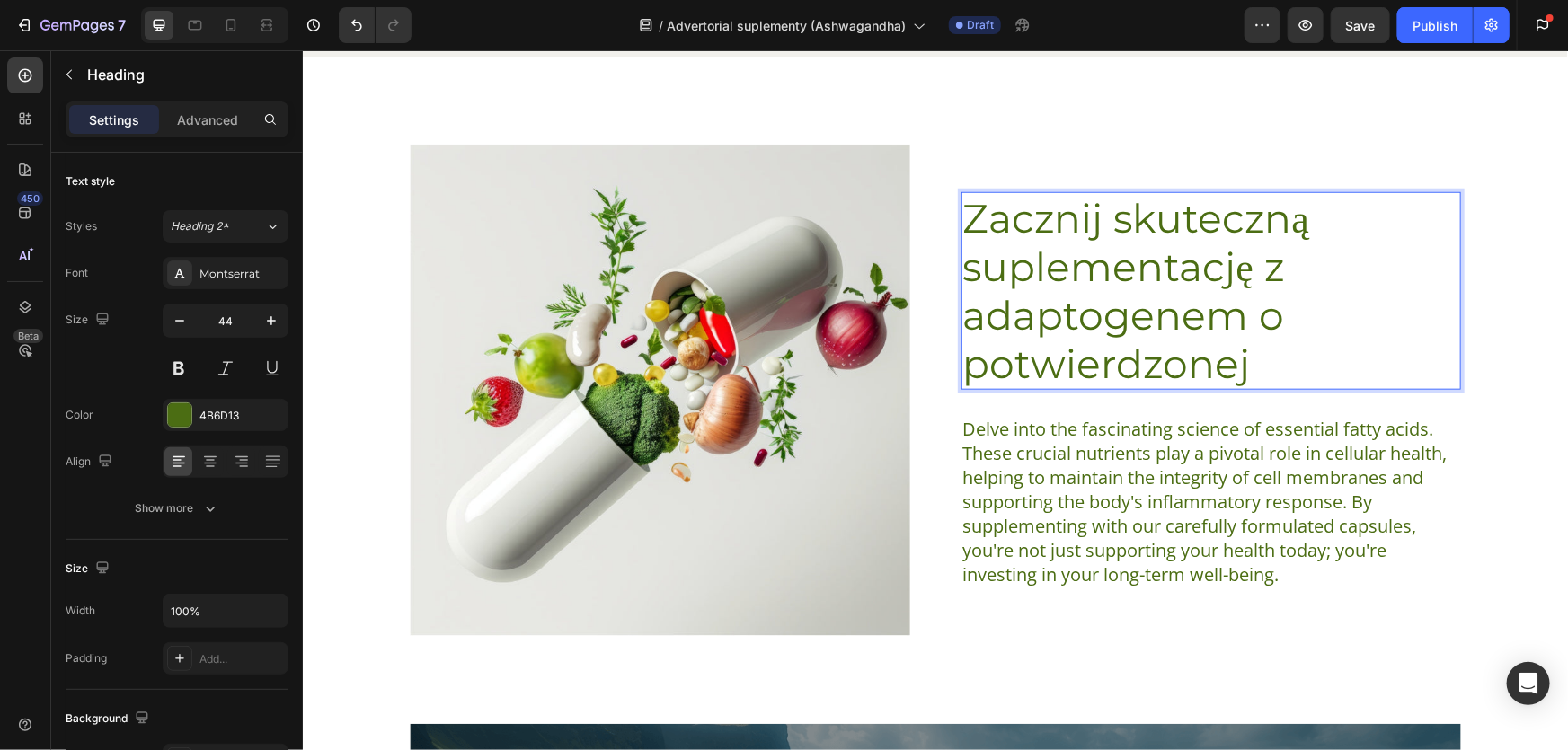 click on "Zacznij skuteczną suplementację z adaptogenem o potwierdzonej" at bounding box center [1210, 290] 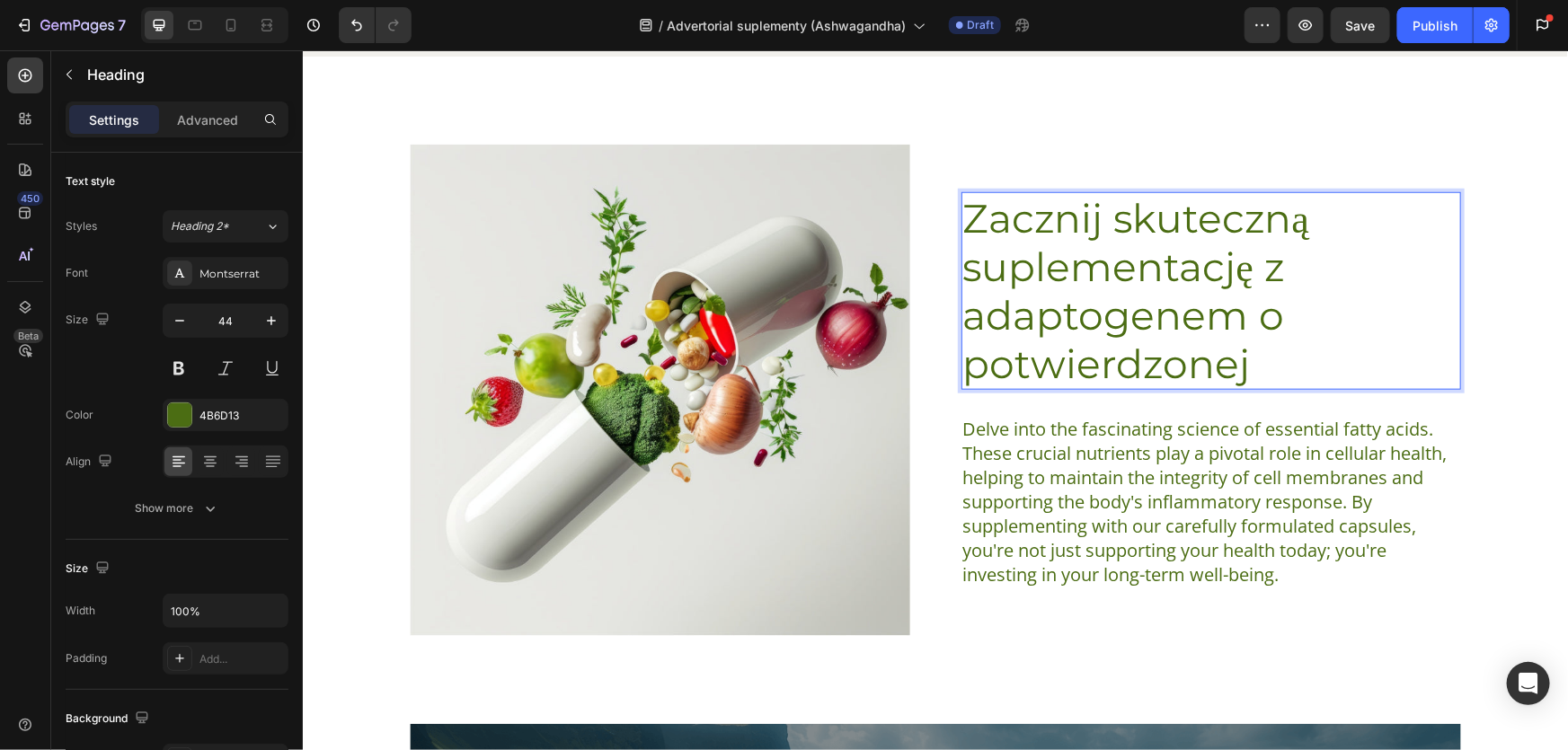 click on "Zacznij skuteczną suplementację z adaptogenem o potwierdzonej" at bounding box center (1210, 290) 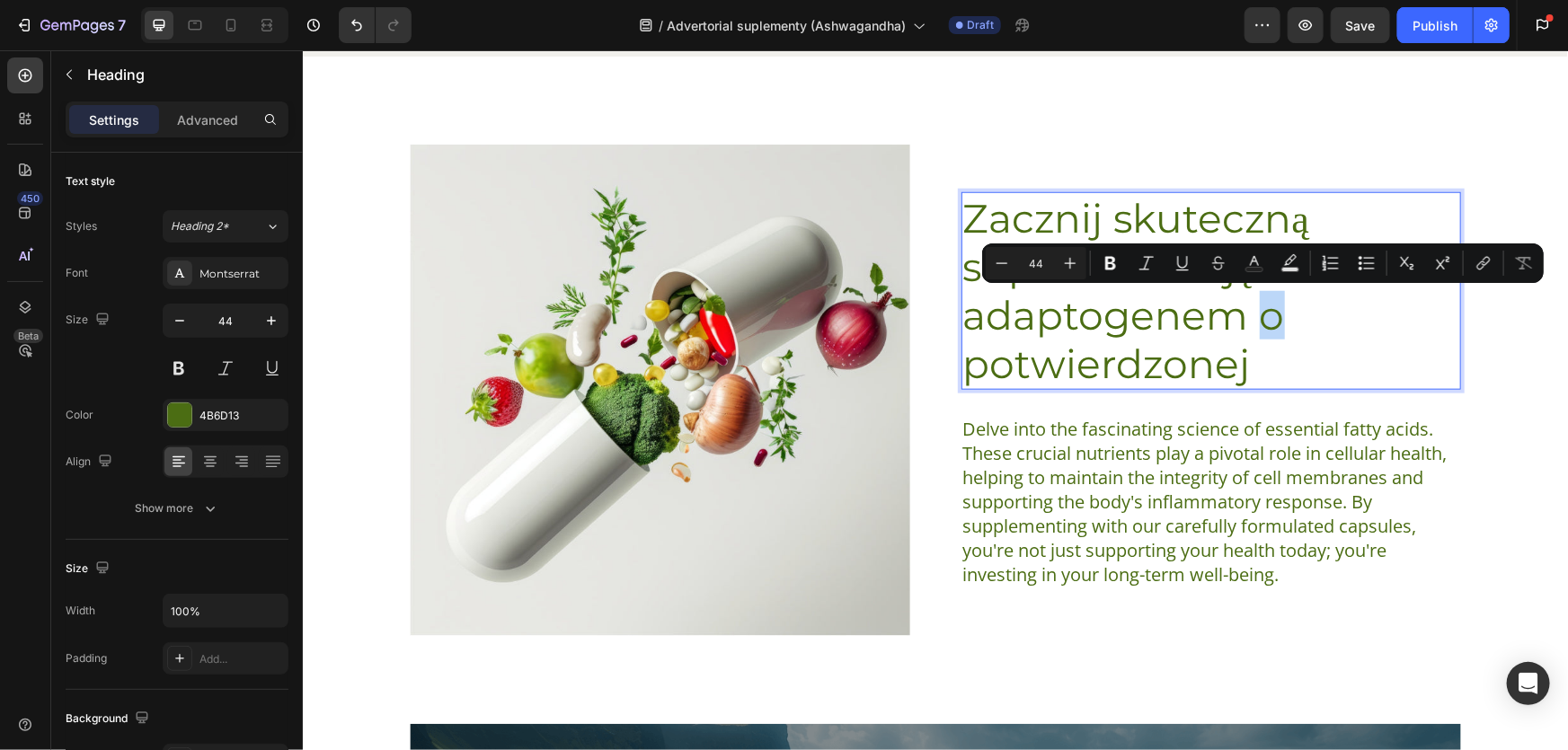 drag, startPoint x: 1279, startPoint y: 314, endPoint x: 1248, endPoint y: 317, distance: 31.144823 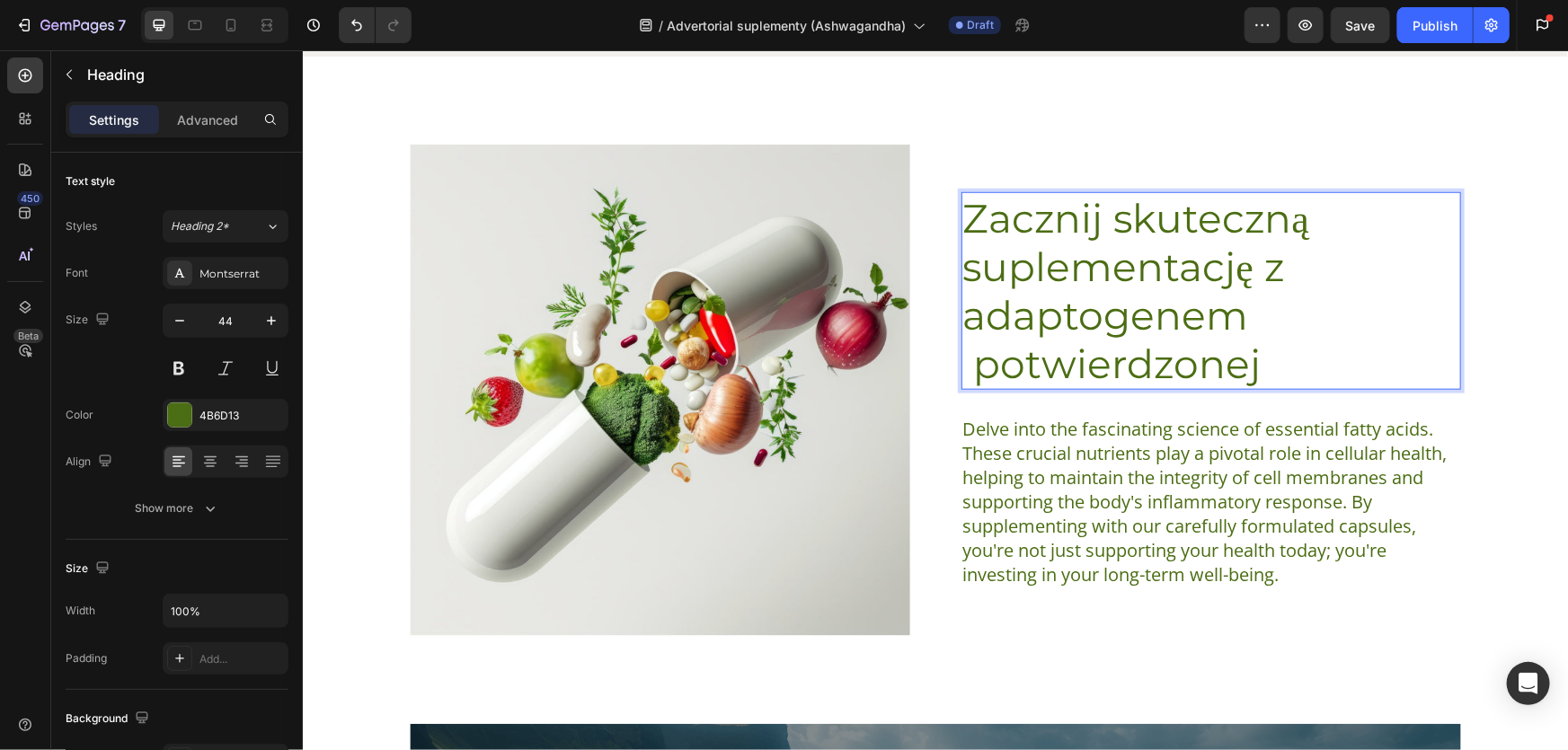 drag, startPoint x: 1192, startPoint y: 367, endPoint x: 969, endPoint y: 367, distance: 223 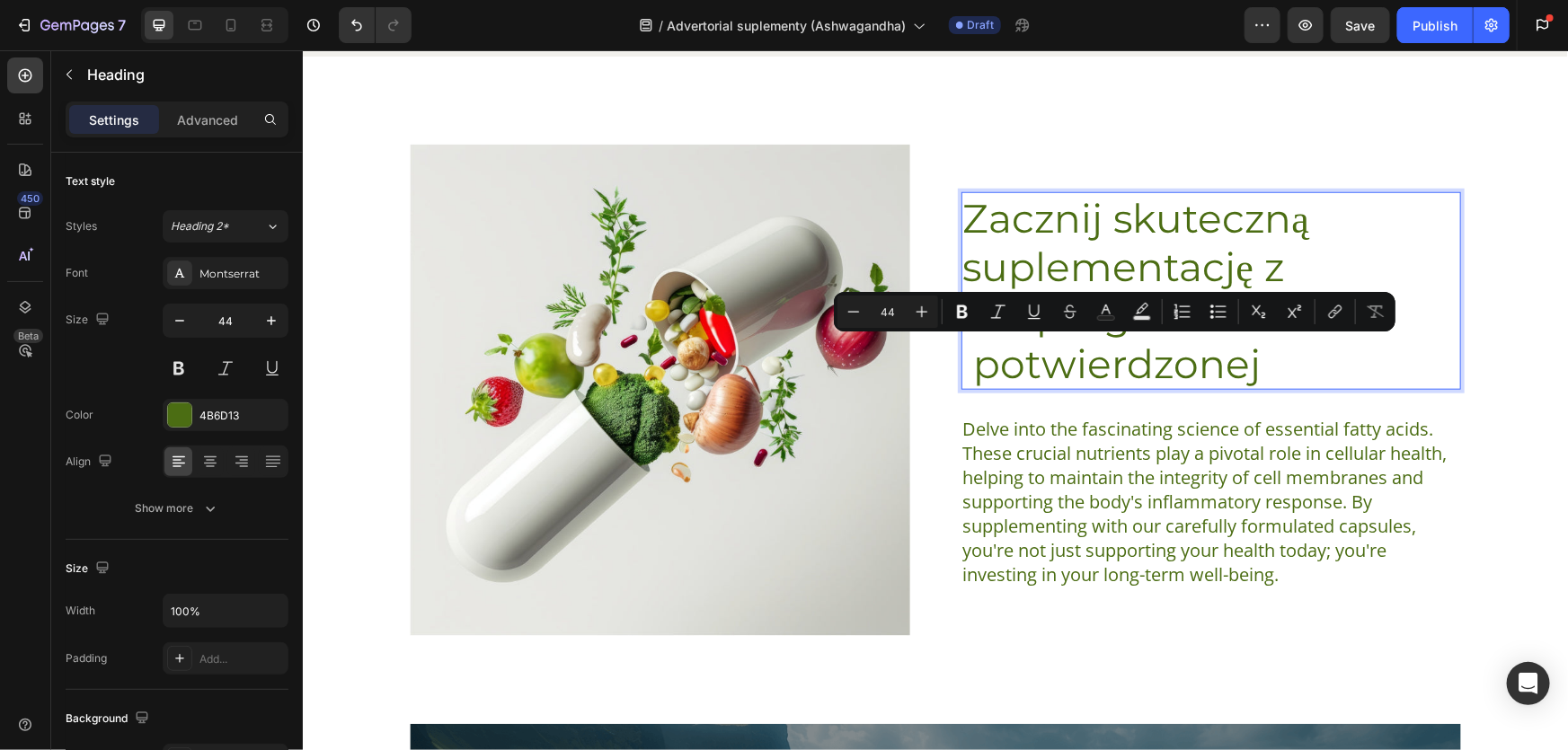 scroll, scrollTop: 4263, scrollLeft: 0, axis: vertical 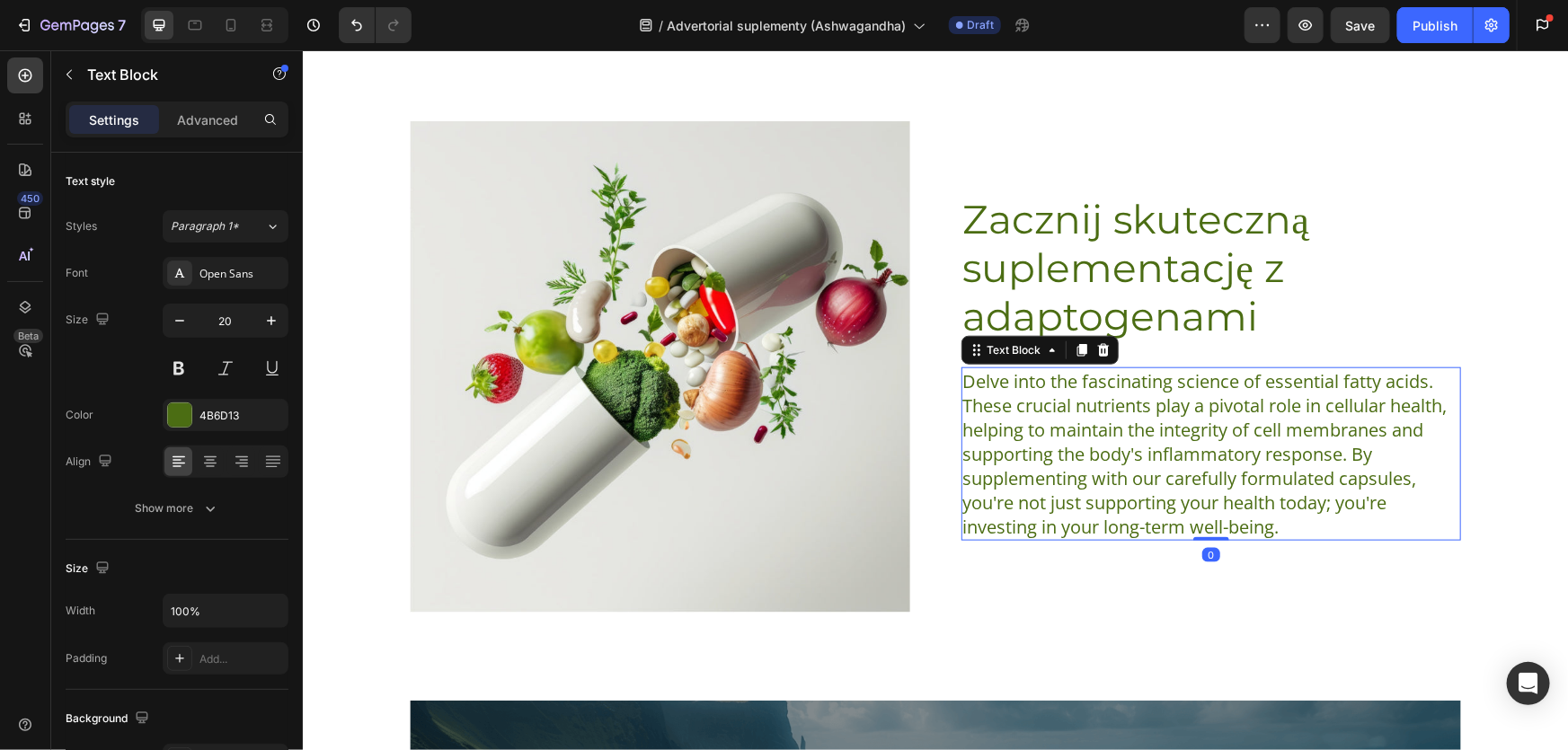click on "Delve into the fascinating science of essential fatty acids. These crucial nutrients play a pivotal role in cellular health, helping to maintain the integrity of cell membranes and supporting the body's inflammatory response. By supplementing with our carefully formulated capsules, you're not just supporting your health today; you're investing in your long-term well-being." at bounding box center (1210, 453) 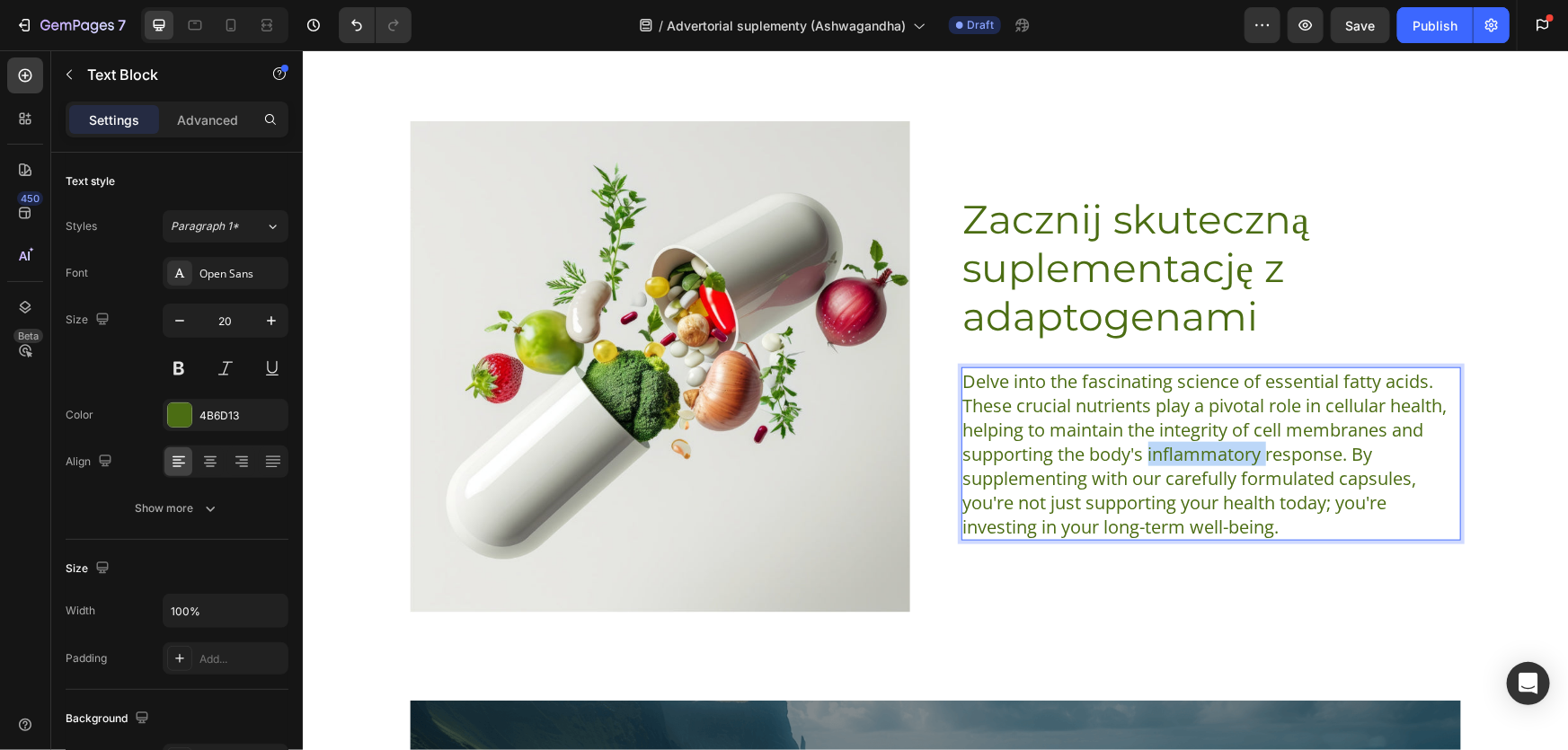 click on "Delve into the fascinating science of essential fatty acids. These crucial nutrients play a pivotal role in cellular health, helping to maintain the integrity of cell membranes and supporting the body's inflammatory response. By supplementing with our carefully formulated capsules, you're not just supporting your health today; you're investing in your long-term well-being." at bounding box center [1210, 453] 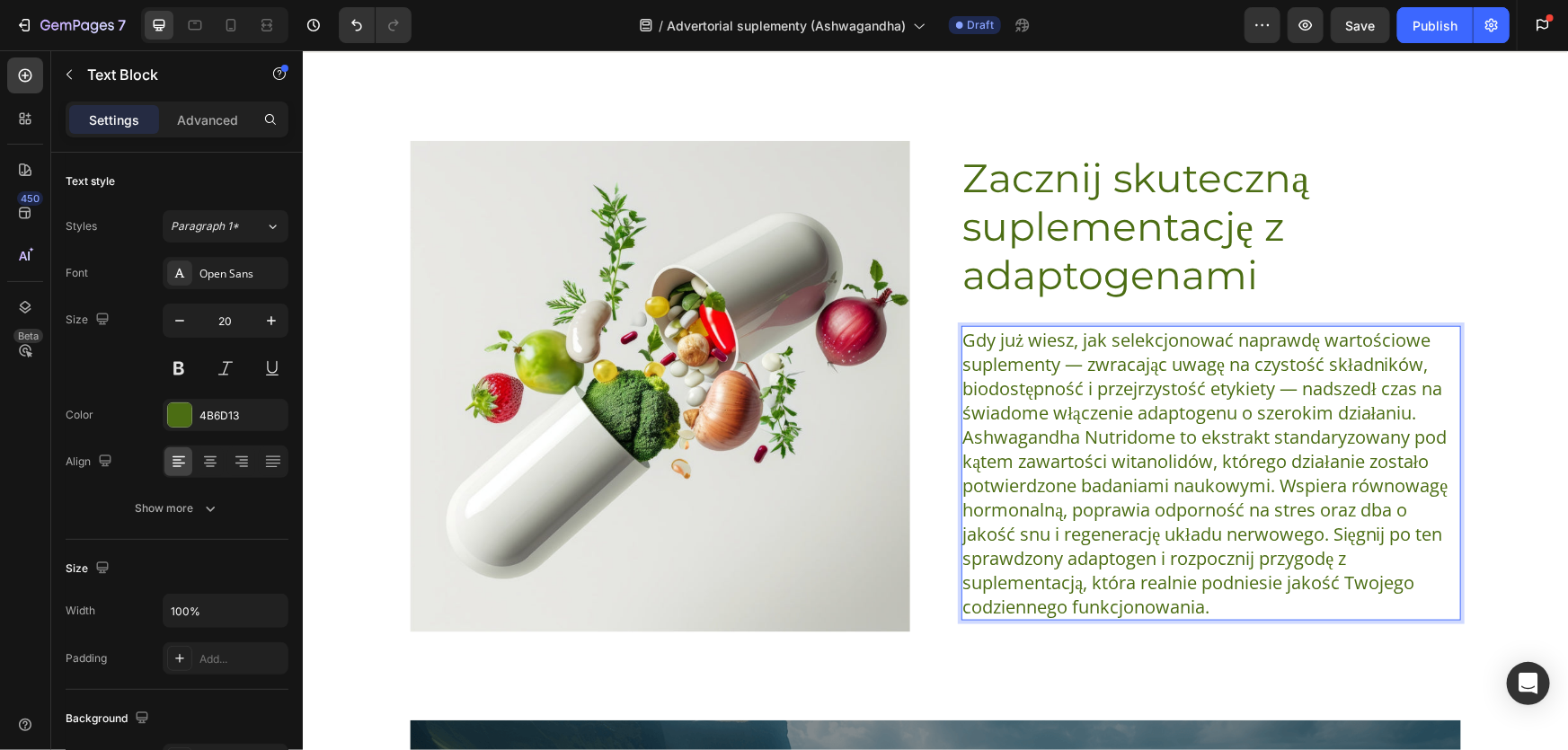scroll, scrollTop: 4284, scrollLeft: 0, axis: vertical 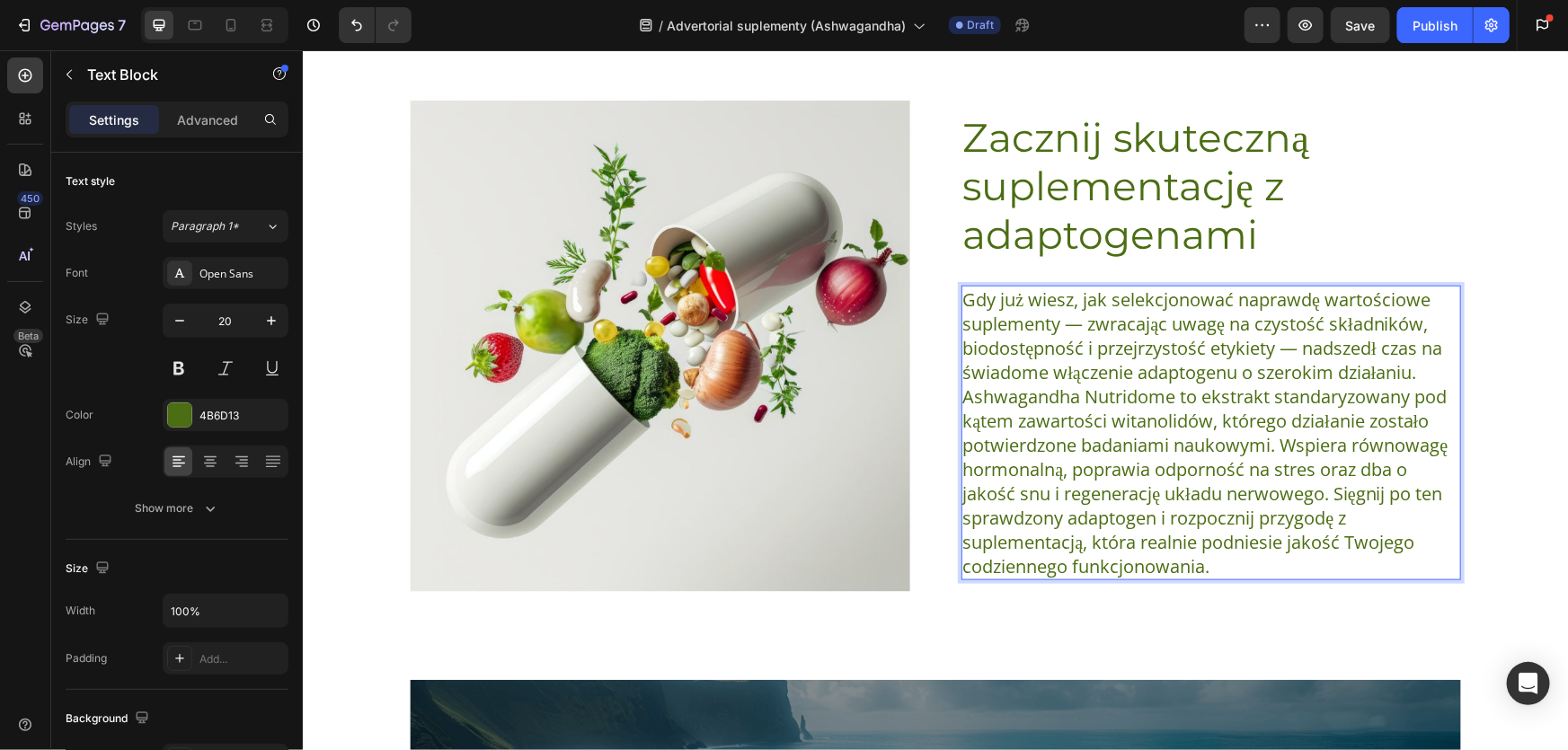 click on "Gdy już wiesz, jak selekcjonować naprawdę wartościowe suplementy — zwracając uwagę na czystość składników, biodostępność i przejrzystość etykiety — nadszedł czas na świadome włączenie adaptogenu o szerokim działaniu. Ashwagandha Nutridome to ekstrakt standaryzowany pod kątem zawartości witanolidów, którego działanie zostało potwierdzone badaniami naukowymi. Wspiera równowagę hormonalną, poprawia odporność na stres oraz dba o jakość snu i regenerację układu nerwowego. Sięgnij po ten sprawdzony adaptogen i rozpocznij przygodę z suplementacją, która realnie podniesie jakość Twojego codziennego funkcjonowania." at bounding box center (1210, 432) 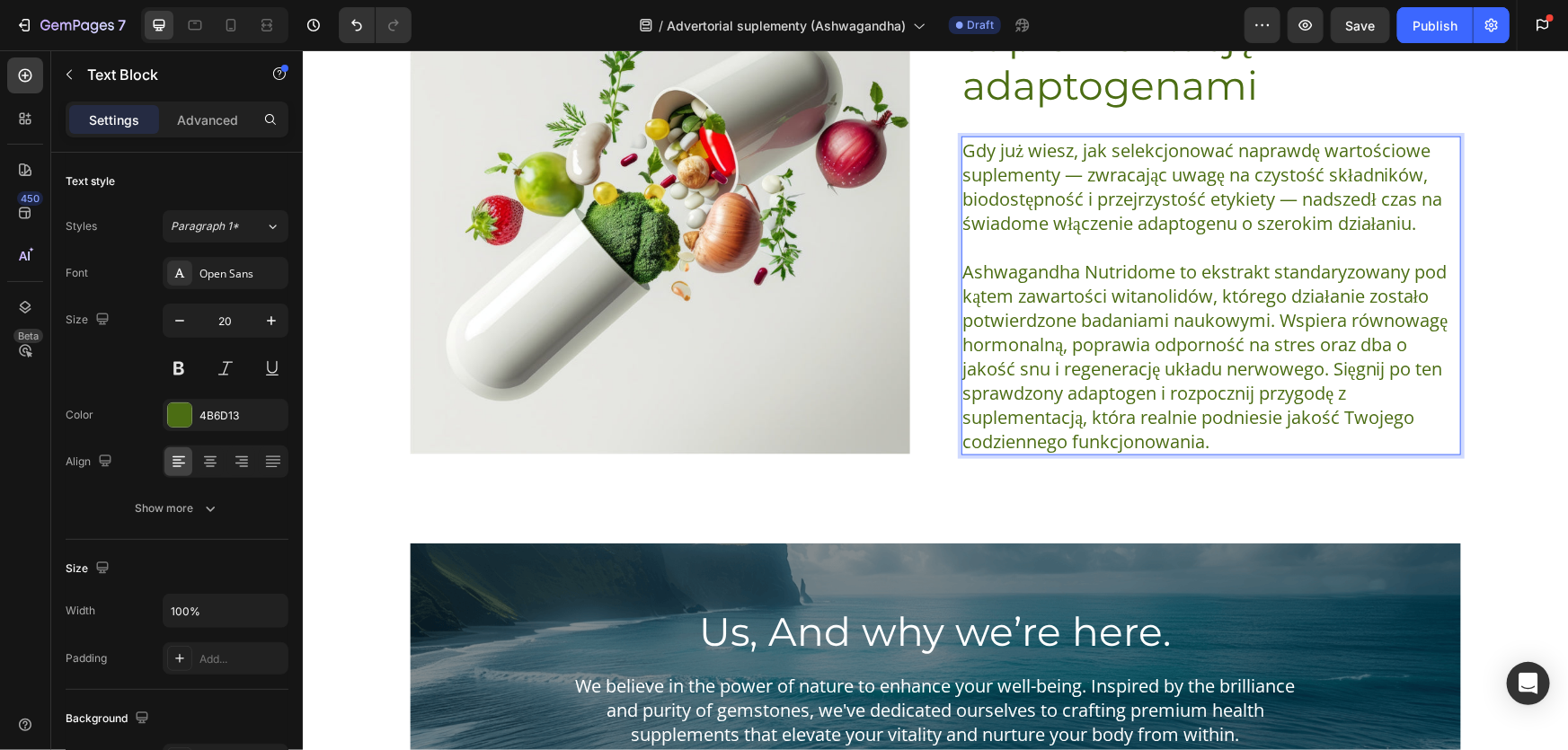 scroll, scrollTop: 4436, scrollLeft: 0, axis: vertical 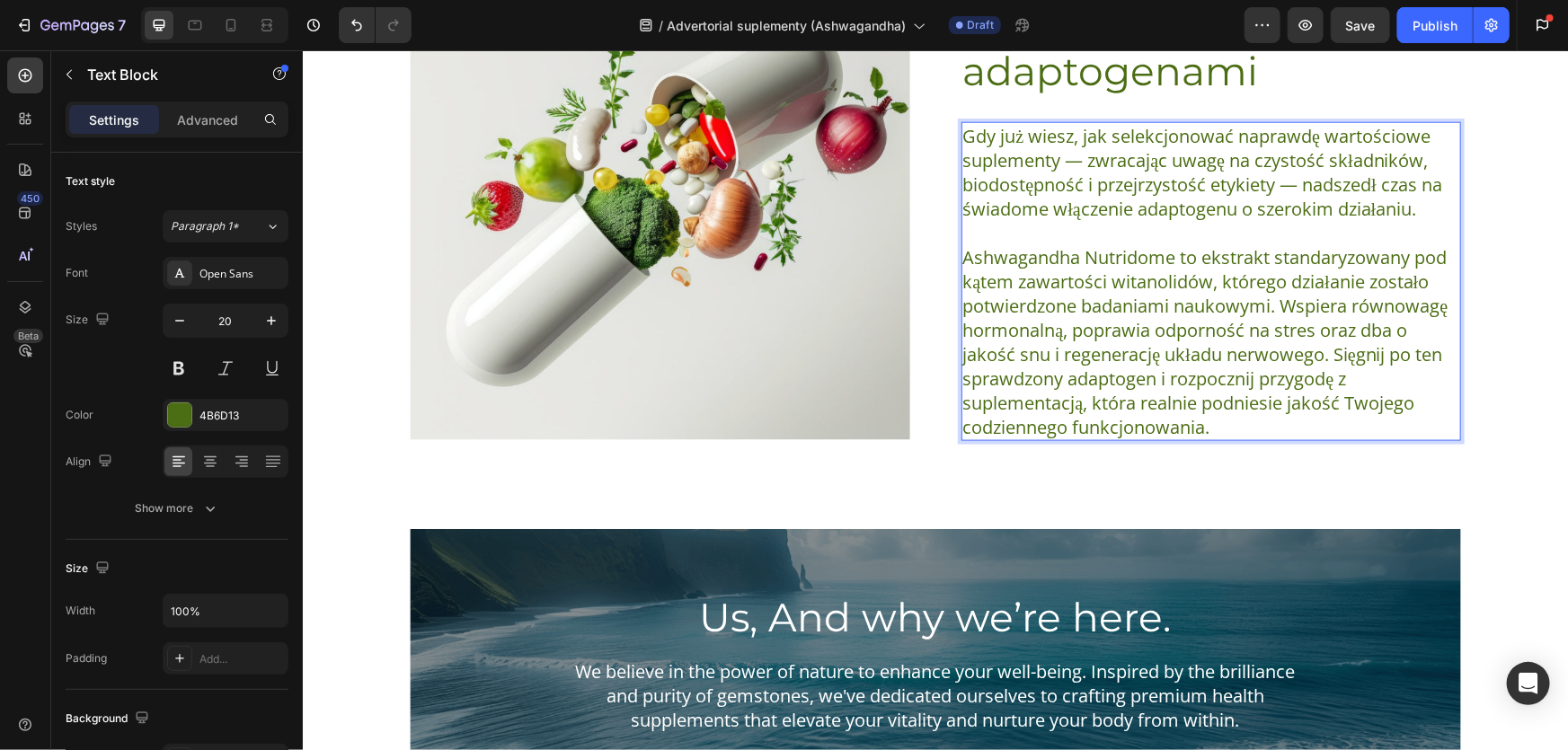click on "Ashwagandha Nutridome to ekstrakt standaryzowany pod kątem zawartości witanolidów, którego działanie zostało potwierdzone badaniami naukowymi. Wspiera równowagę hormonalną, poprawia odporność na stres oraz dba o jakość snu i regenerację układu nerwowego. Sięgnij po ten sprawdzony adaptogen i rozpocznij przygodę z suplementacją, która realnie podniesie jakość Twojego codziennego funkcjonowania." at bounding box center (1210, 341) 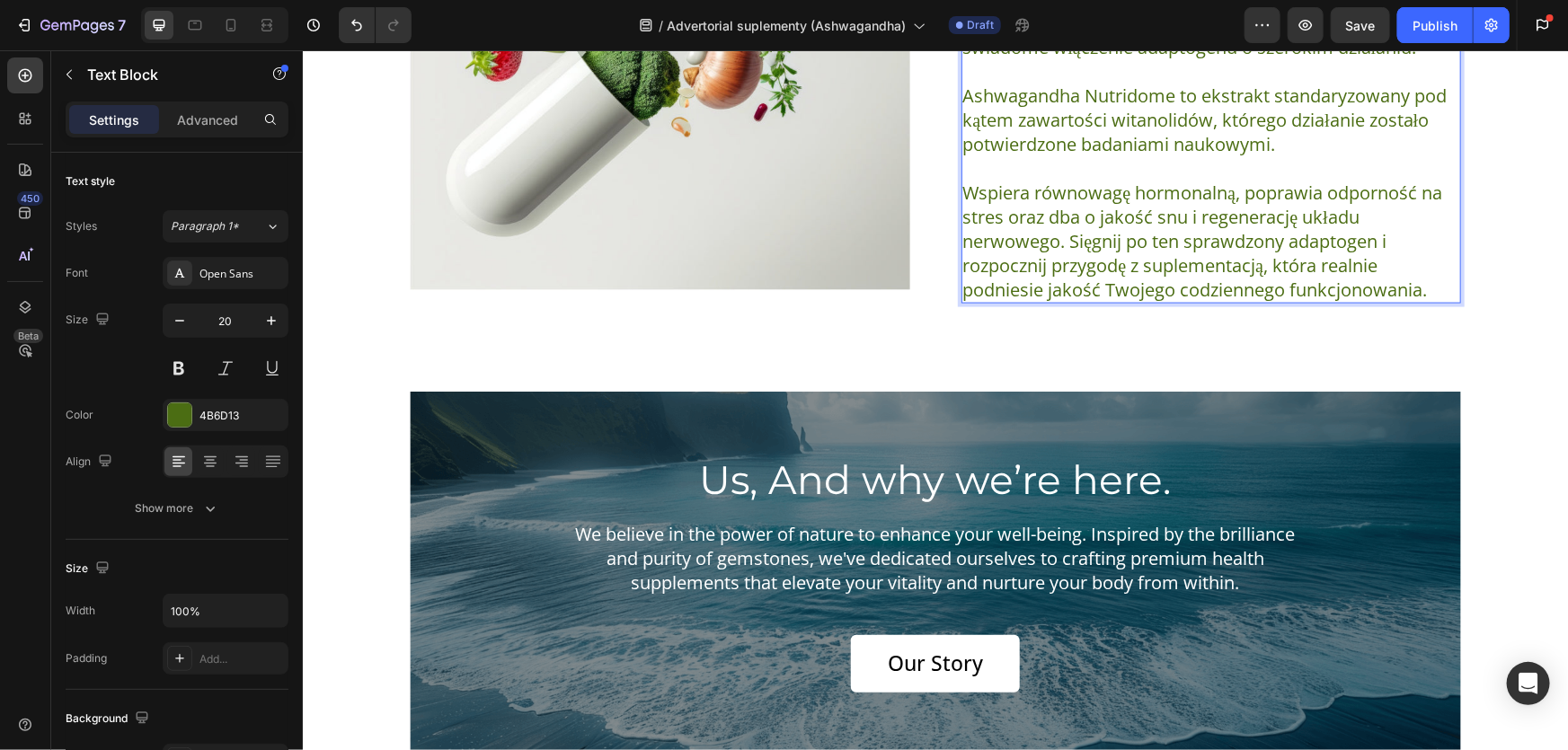 scroll, scrollTop: 4599, scrollLeft: 0, axis: vertical 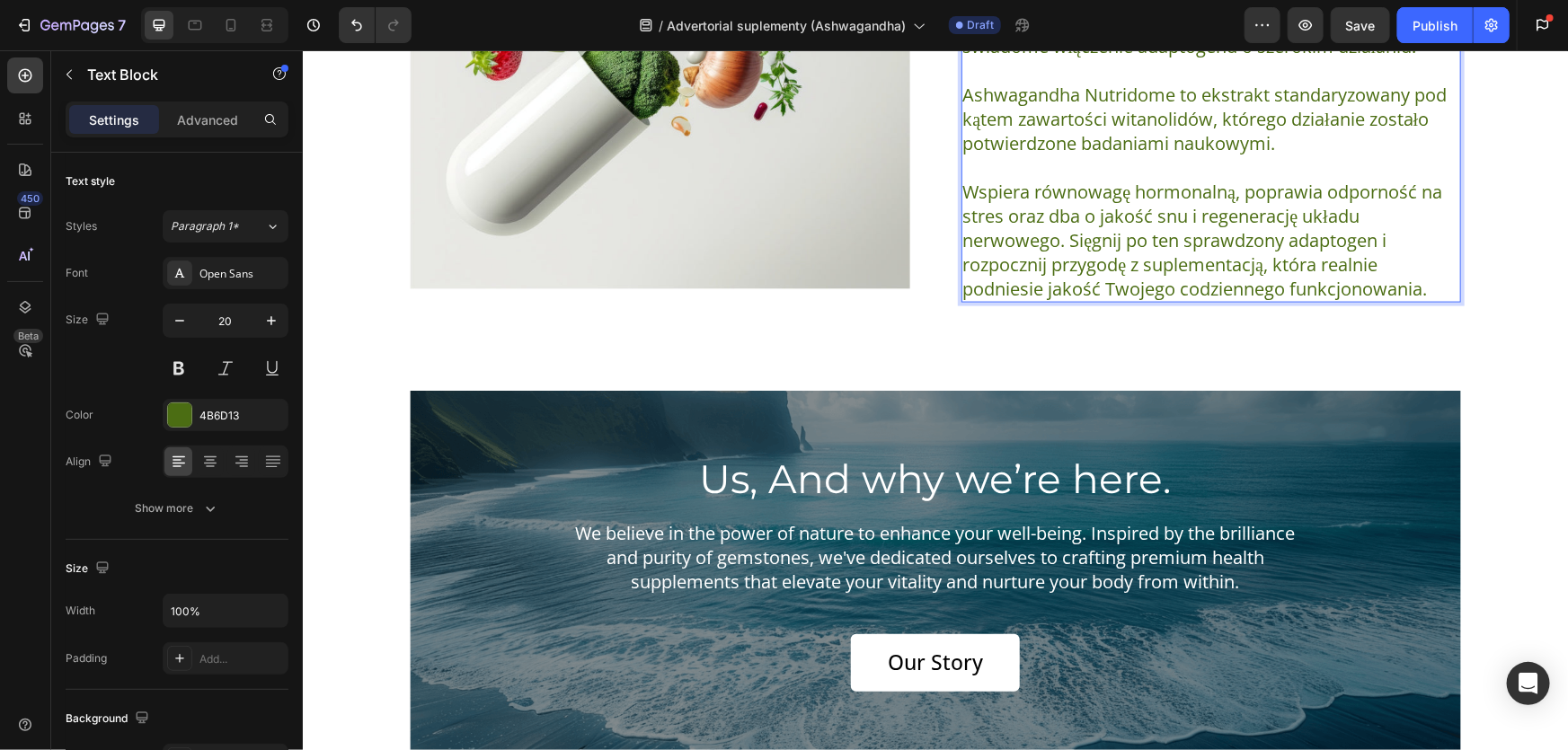 click on "Wspiera równowagę hormonalną, poprawia odporność na stres oraz dba o jakość snu i regenerację układu nerwowego. Sięgnij po ten sprawdzony adaptogen i rozpocznij przygodę z suplementacją, która realnie podniesie jakość Twojego codziennego funkcjonowania." at bounding box center [1210, 239] 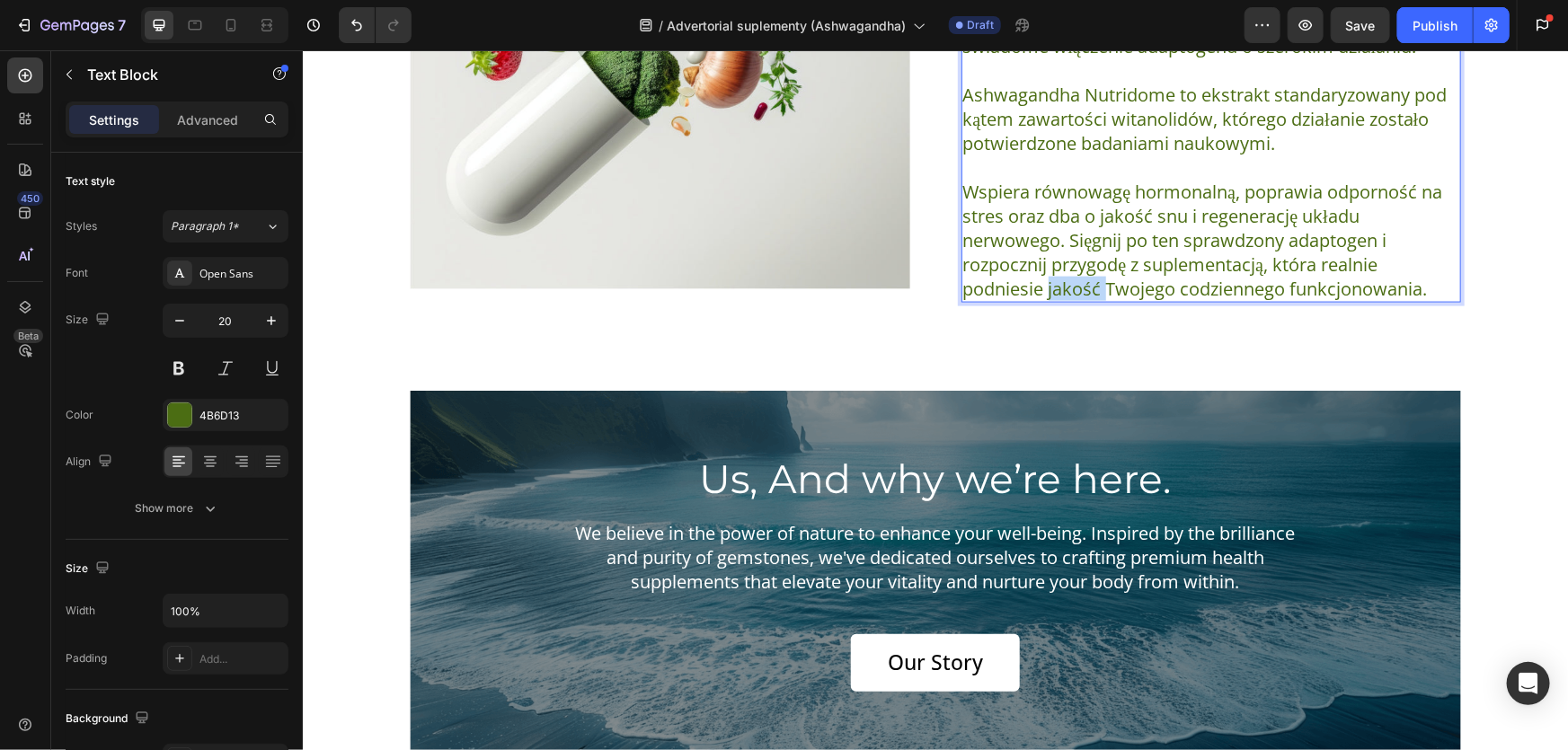 click on "Wspiera równowagę hormonalną, poprawia odporność na stres oraz dba o jakość snu i regenerację układu nerwowego. Sięgnij po ten sprawdzony adaptogen i rozpocznij przygodę z suplementacją, która realnie podniesie jakość Twojego codziennego funkcjonowania." at bounding box center (1210, 239) 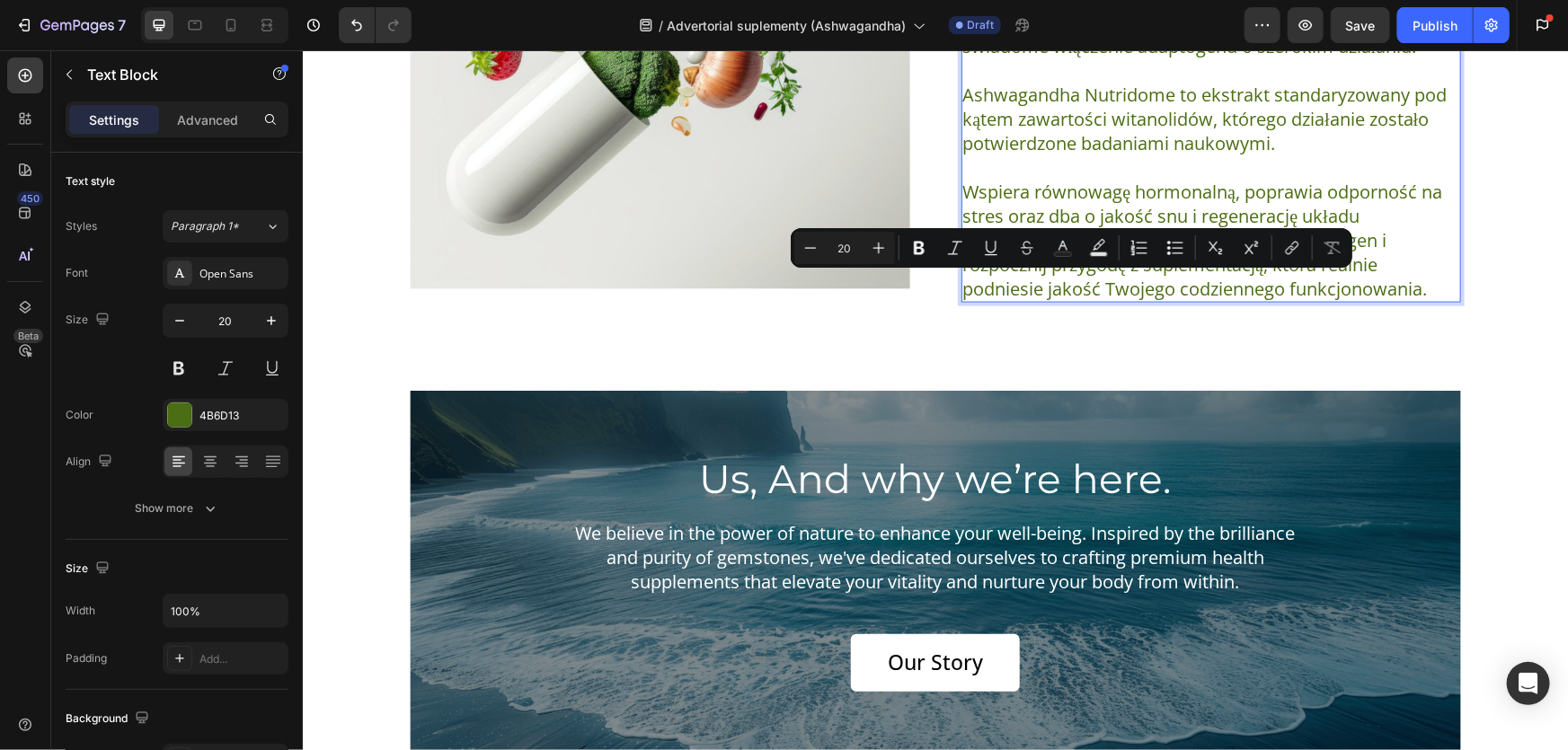 click at bounding box center [1210, 166] 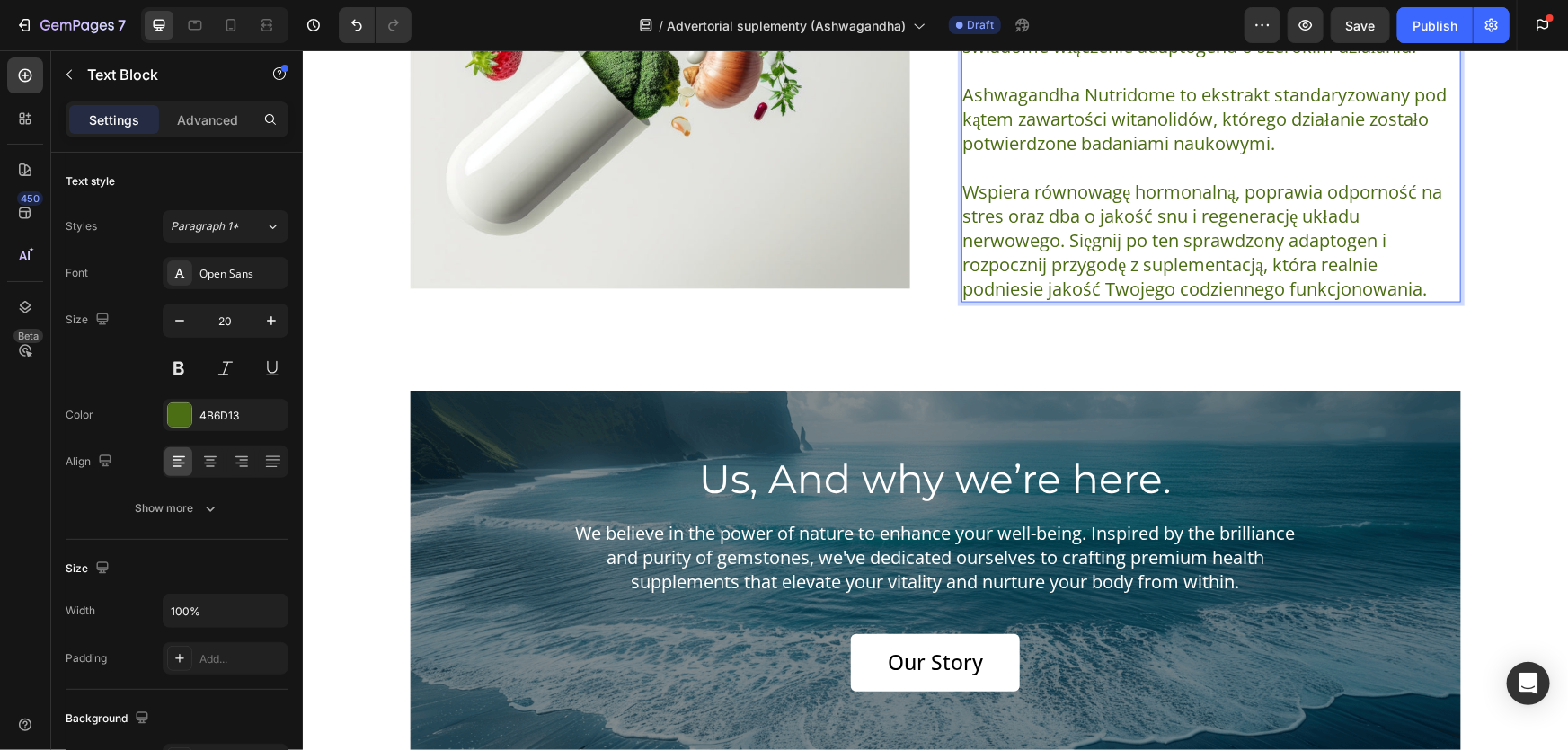 click on "Wspiera równowagę hormonalną, poprawia odporność na stres oraz dba o jakość snu i regenerację układu nerwowego. Sięgnij po ten sprawdzony adaptogen i rozpocznij przygodę z suplementacją, która realnie podniesie jakość Twojego codziennego funkcjonowania." at bounding box center [1210, 239] 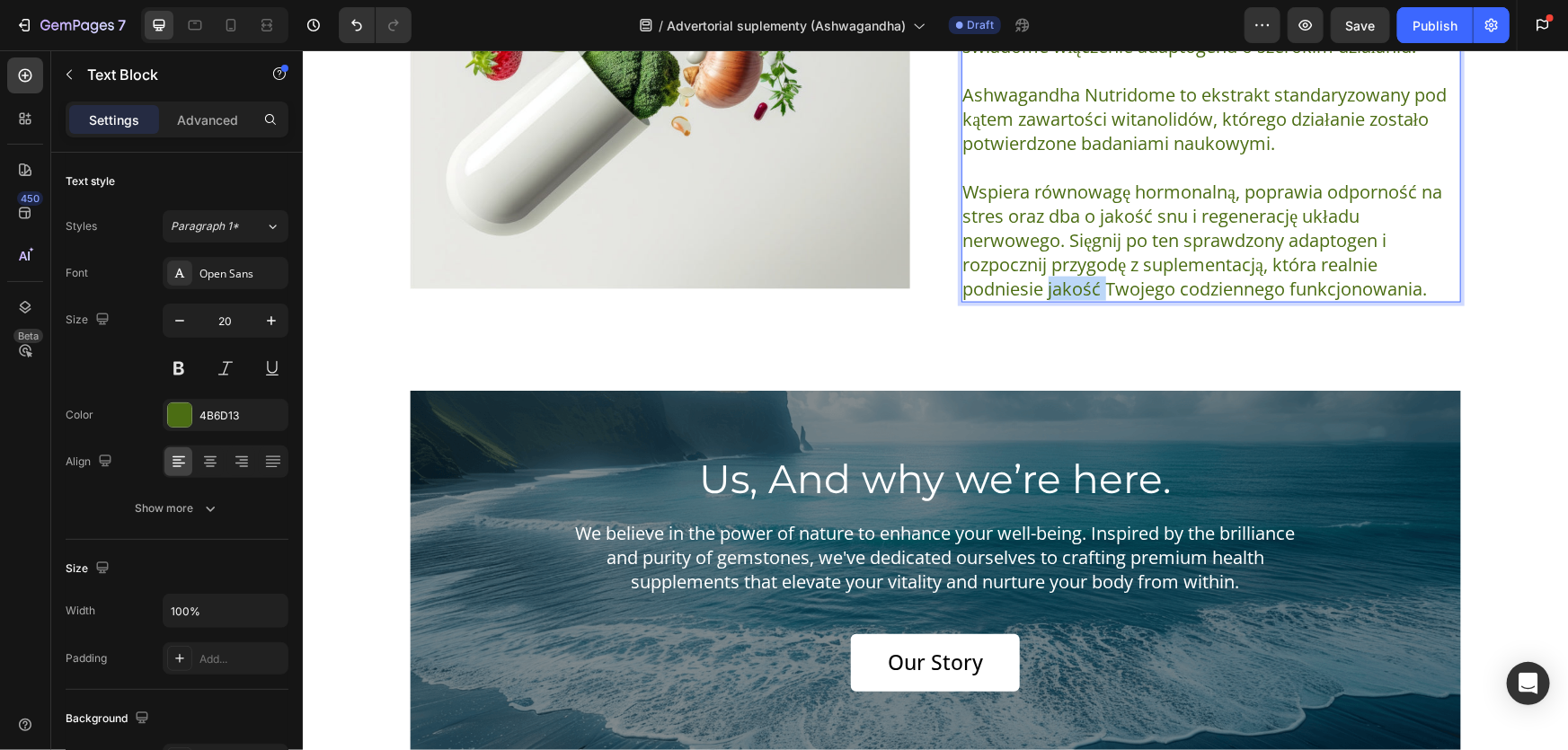 click on "Wspiera równowagę hormonalną, poprawia odporność na stres oraz dba o jakość snu i regenerację układu nerwowego. Sięgnij po ten sprawdzony adaptogen i rozpocznij przygodę z suplementacją, która realnie podniesie jakość Twojego codziennego funkcjonowania." at bounding box center [1210, 239] 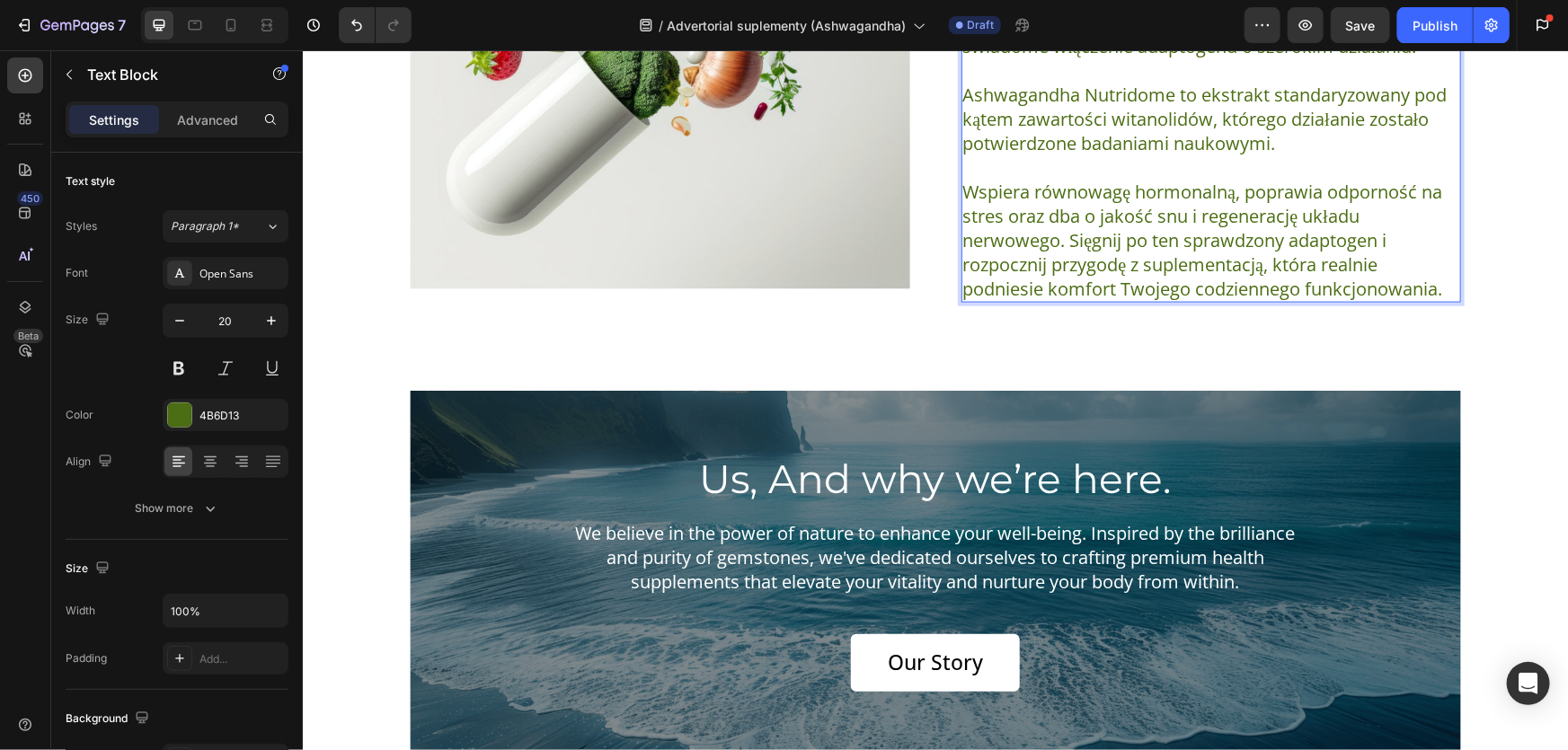 click on "Wspiera równowagę hormonalną, poprawia odporność na stres oraz dba o jakość snu i regenerację układu nerwowego. Sięgnij po ten sprawdzony adaptogen i rozpocznij przygodę z suplementacją, która realnie podniesie komfort Twojego codziennego funkcjonowania." at bounding box center (1210, 239) 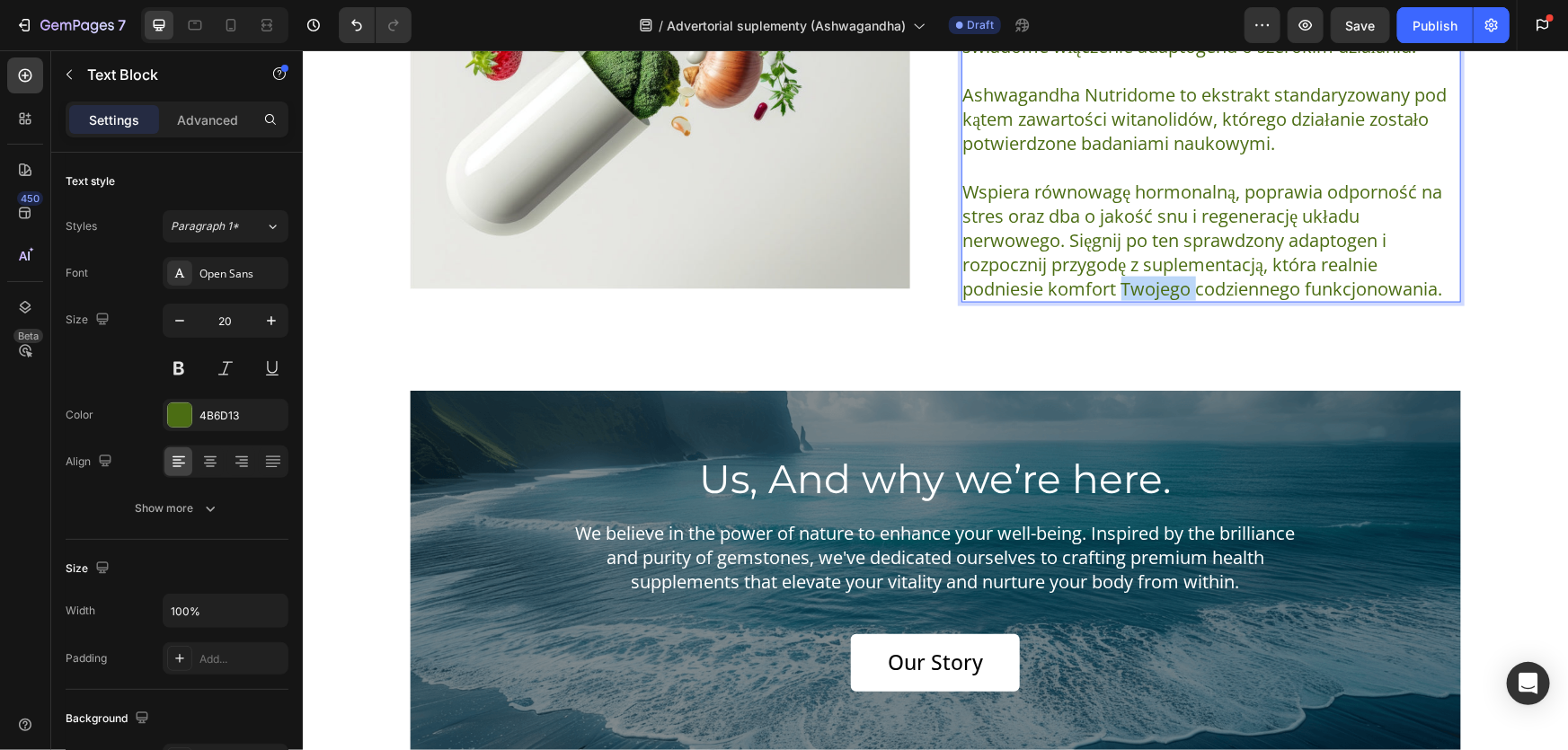 click on "Wspiera równowagę hormonalną, poprawia odporność na stres oraz dba o jakość snu i regenerację układu nerwowego. Sięgnij po ten sprawdzony adaptogen i rozpocznij przygodę z suplementacją, która realnie podniesie komfort Twojego codziennego funkcjonowania." at bounding box center (1210, 239) 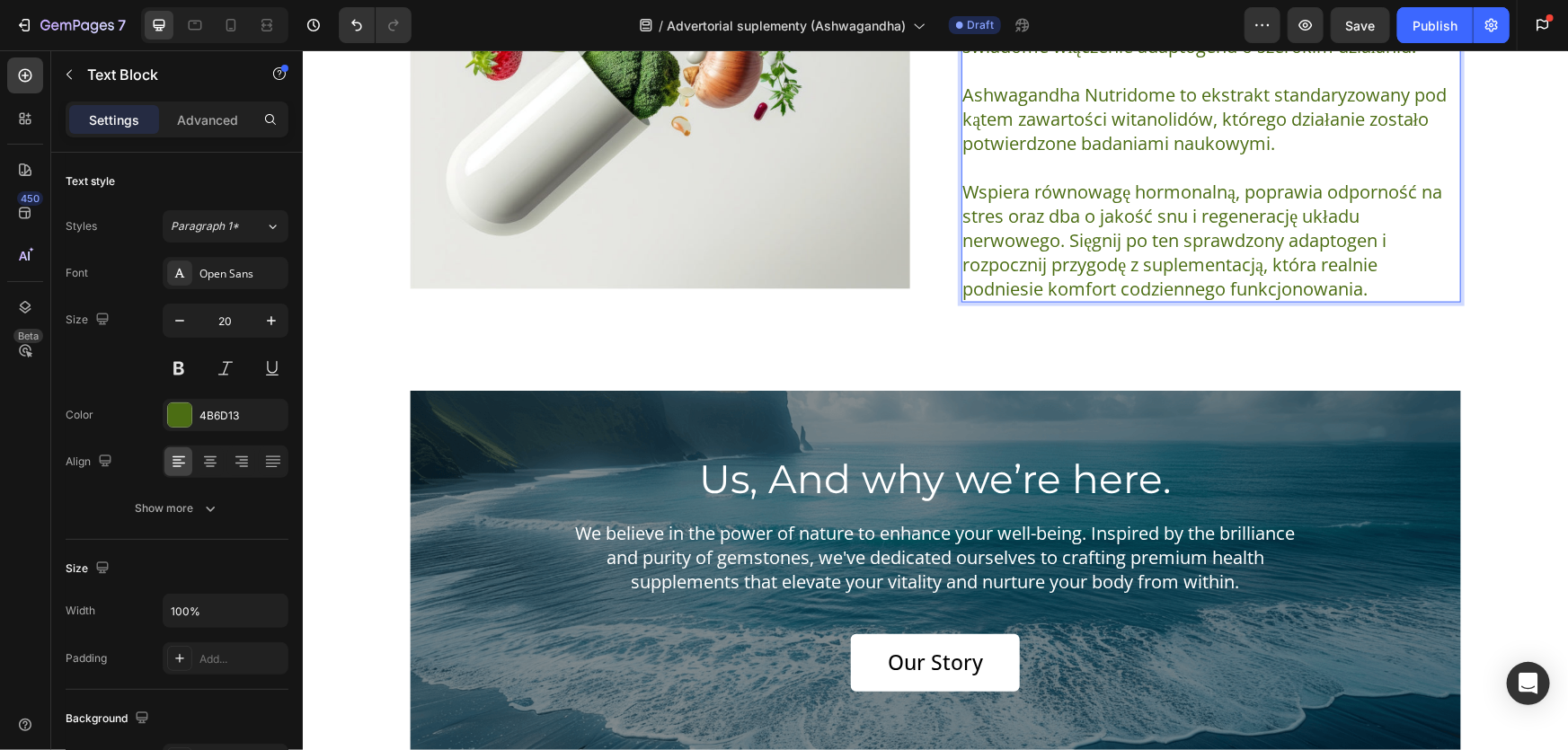 click on "Wspiera równowagę hormonalną, poprawia odporność na stres oraz dba o jakość snu i regenerację układu nerwowego. Sięgnij po ten sprawdzony adaptogen i rozpocznij przygodę z suplementacją, która realnie podniesie komfort codziennego funkcjonowania." at bounding box center (1210, 239) 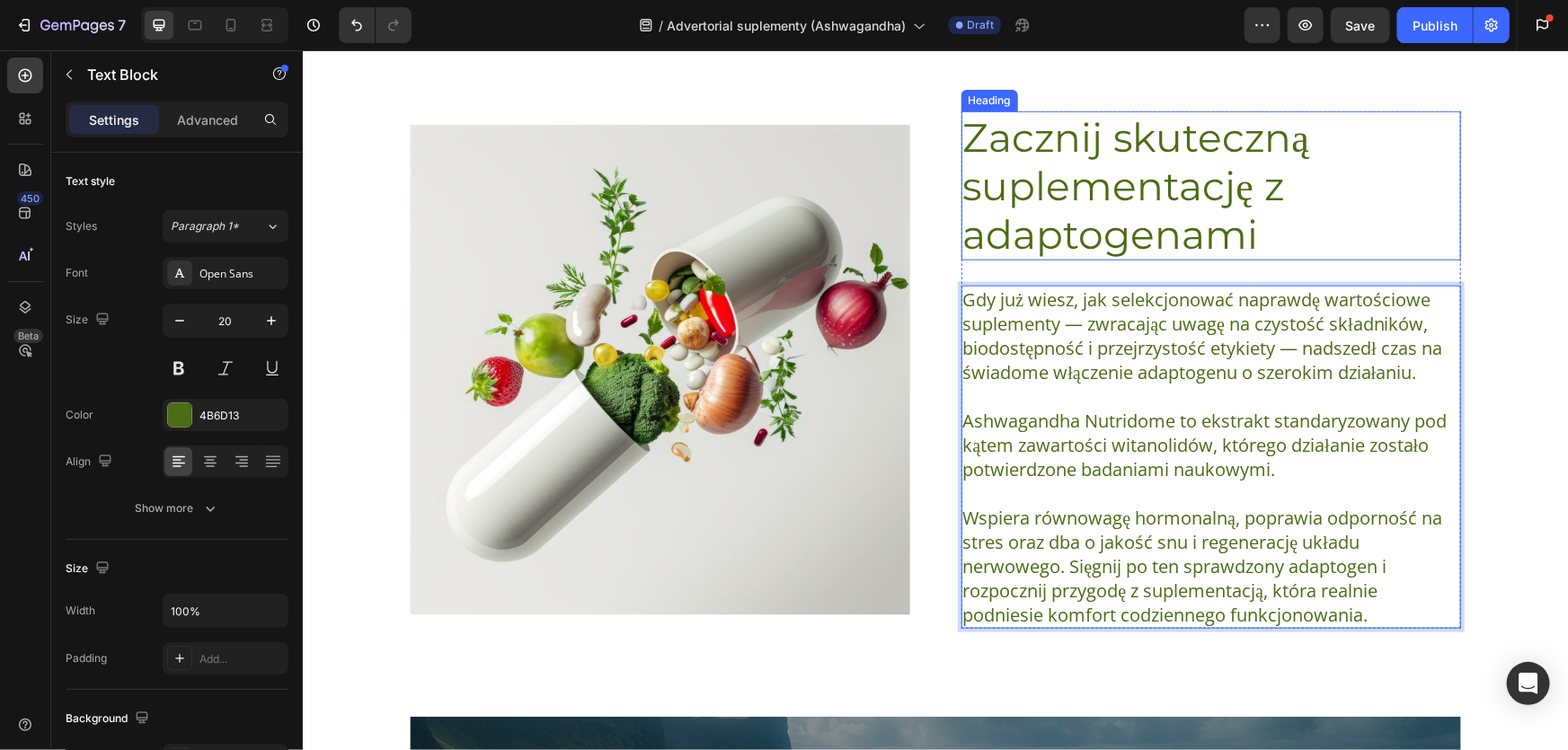 scroll, scrollTop: 4191, scrollLeft: 0, axis: vertical 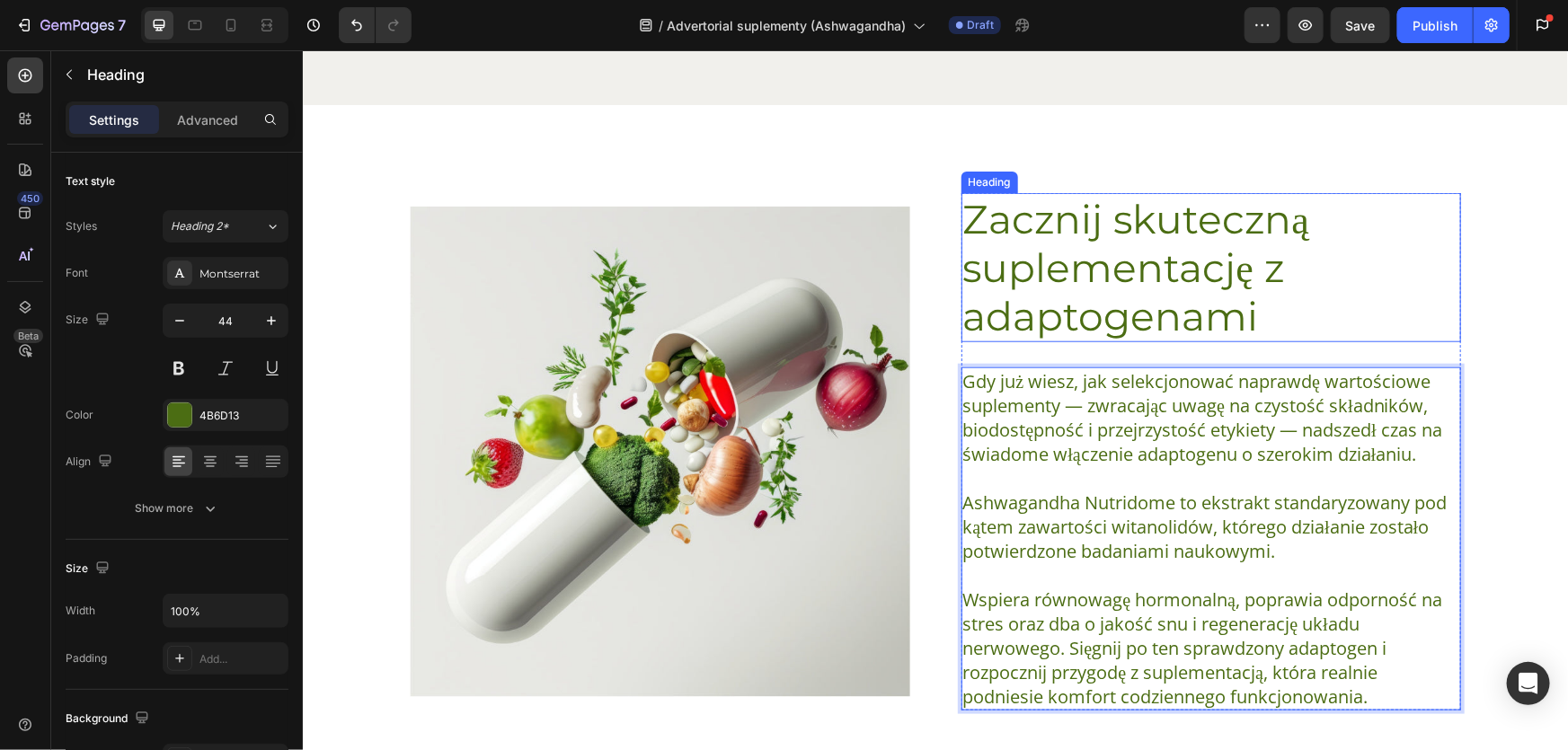 click on "Zacznij skuteczną suplementację z adaptogenami" at bounding box center (1210, 267) 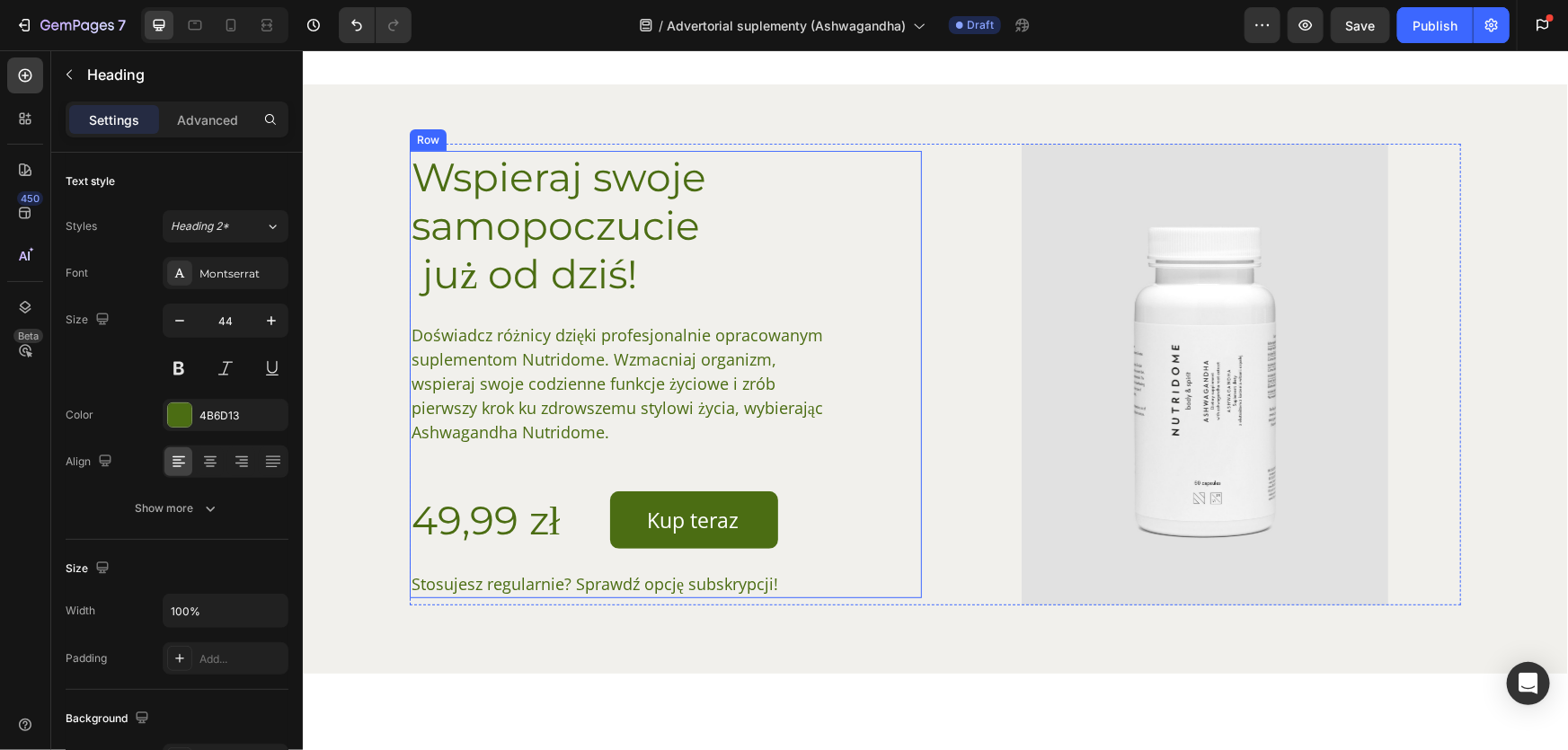 scroll, scrollTop: 3701, scrollLeft: 0, axis: vertical 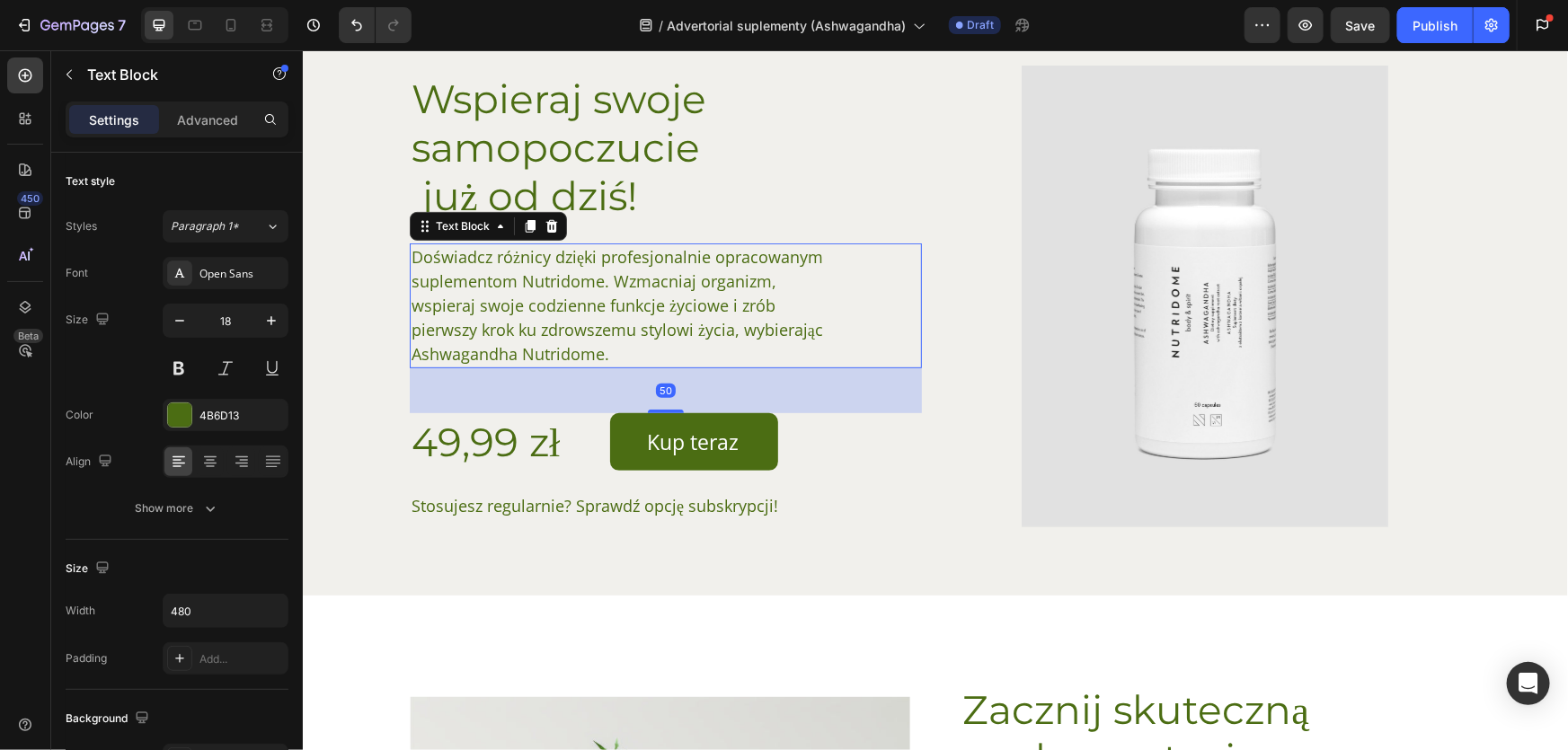 click on "Doświadcz różnicy dzięki profesjonalnie opracowanym suplementom Nutridome. Wzmacniaj organizm, wspieraj swoje codzienne funkcje życiowe i zrób pierwszy krok ku zdrowszemu stylowi życia, wybierając Ashwagandha Nutridome." at bounding box center [625, 304] 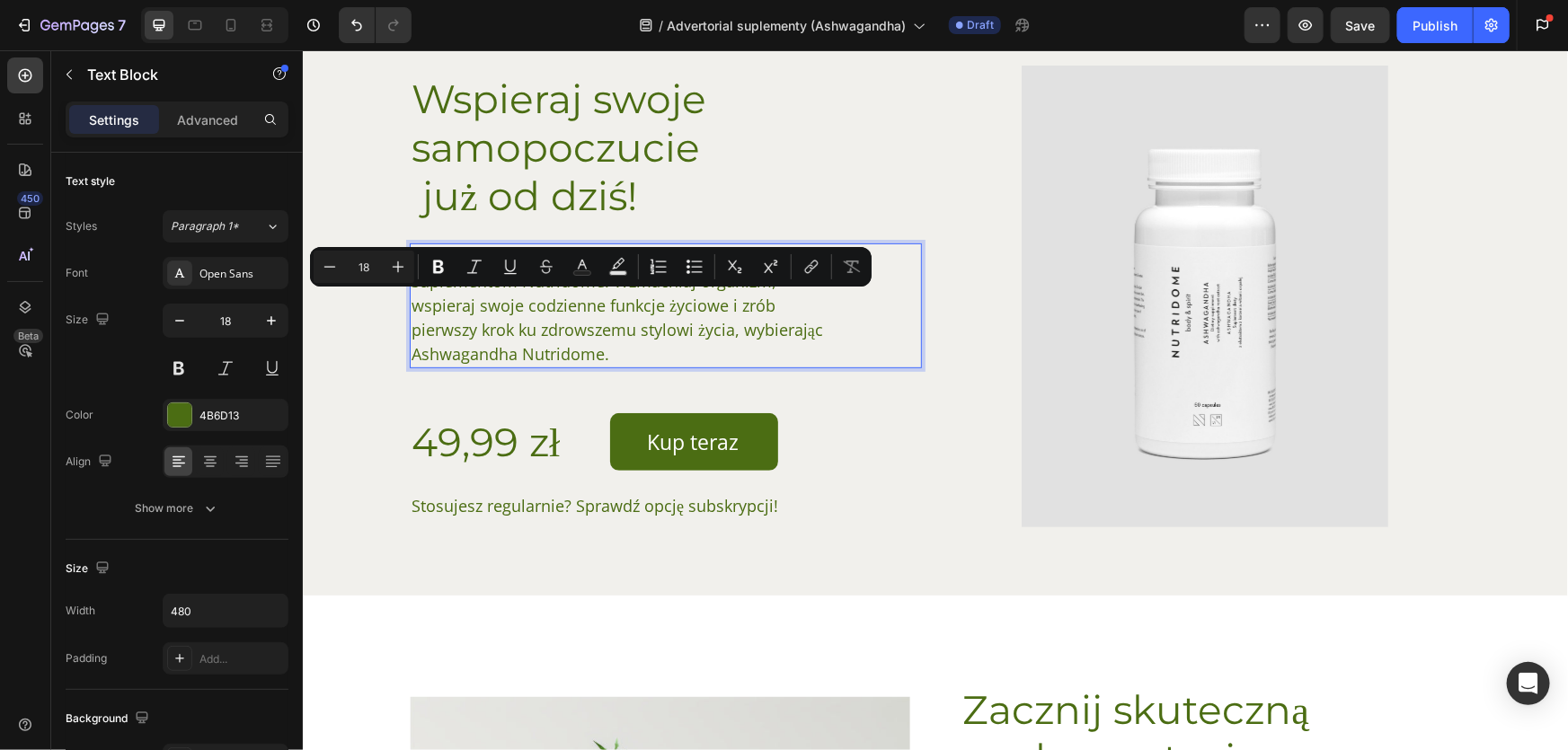 click on "Doświadcz różnicy dzięki profesjonalnie opracowanym suplementom Nutridome. Wzmacniaj organizm, wspieraj swoje codzienne funkcje życiowe i zrób pierwszy krok ku zdrowszemu stylowi życia, wybierając Ashwagandha Nutridome." at bounding box center (625, 304) 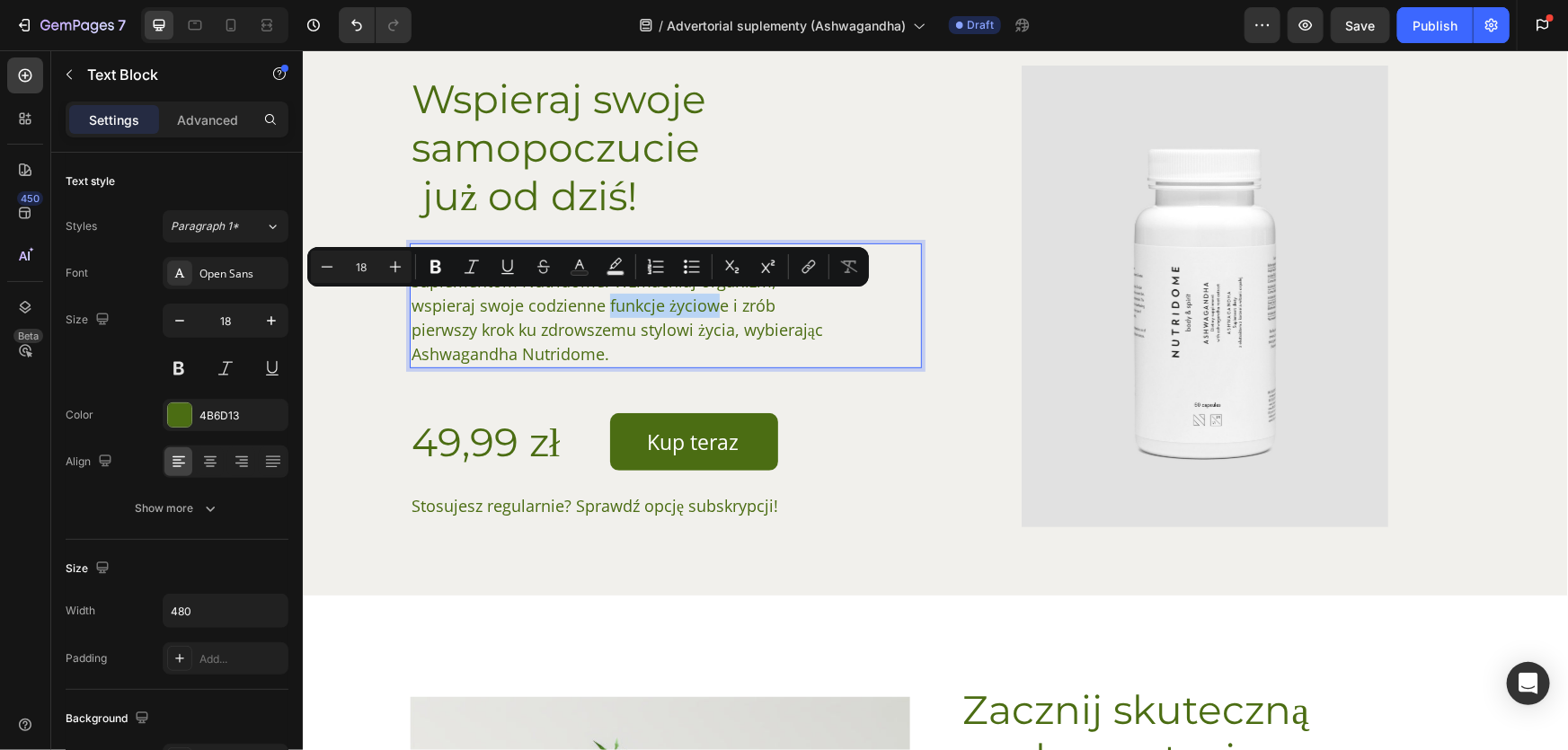 drag, startPoint x: 533, startPoint y: 305, endPoint x: 642, endPoint y: 303, distance: 109.018347 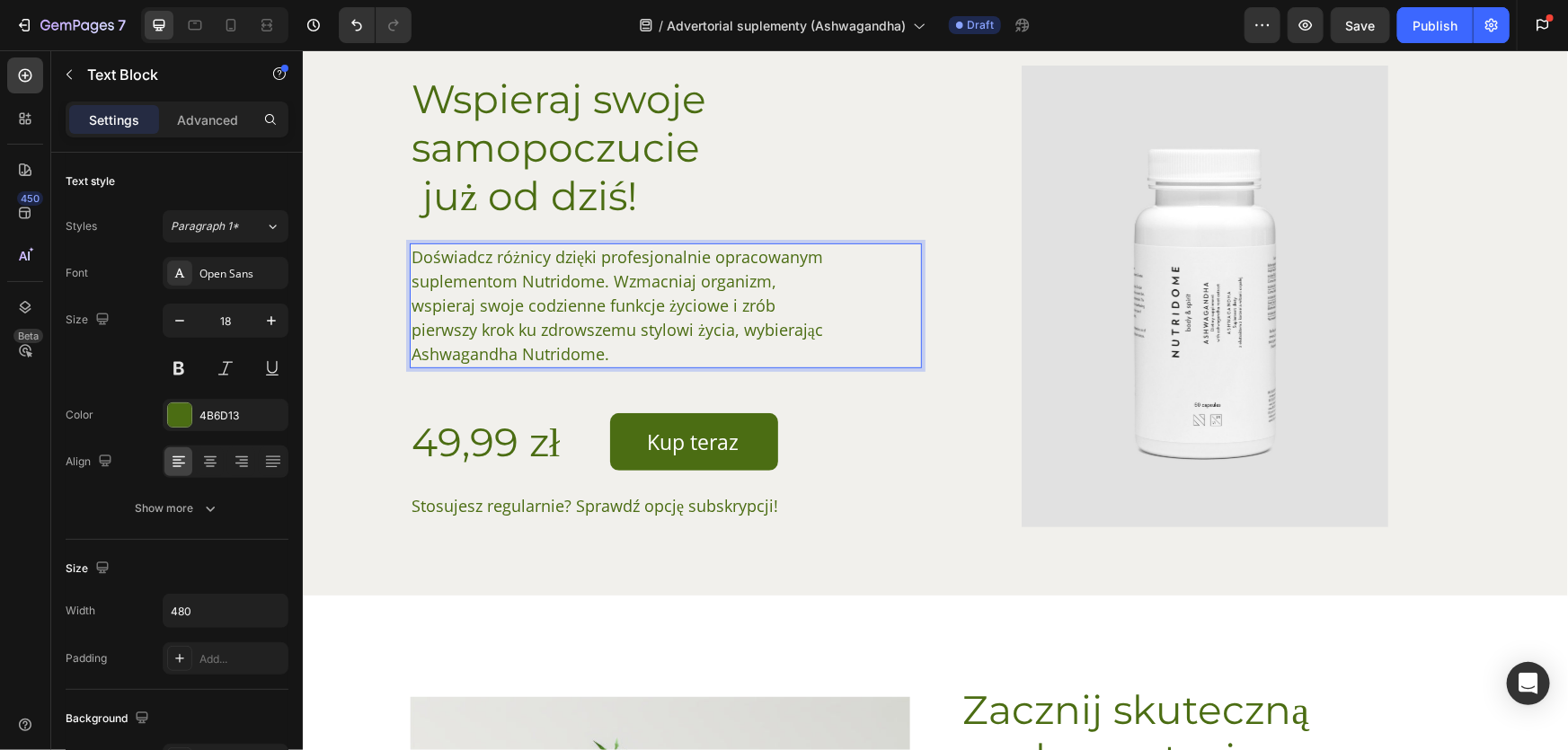 click on "Doświadcz różnicy dzięki profesjonalnie opracowanym suplementom Nutridome. Wzmacniaj organizm, wspieraj swoje codzienne funkcje życiowe i zrób pierwszy krok ku zdrowszemu stylowi życia, wybierając Ashwagandha Nutridome." at bounding box center (625, 304) 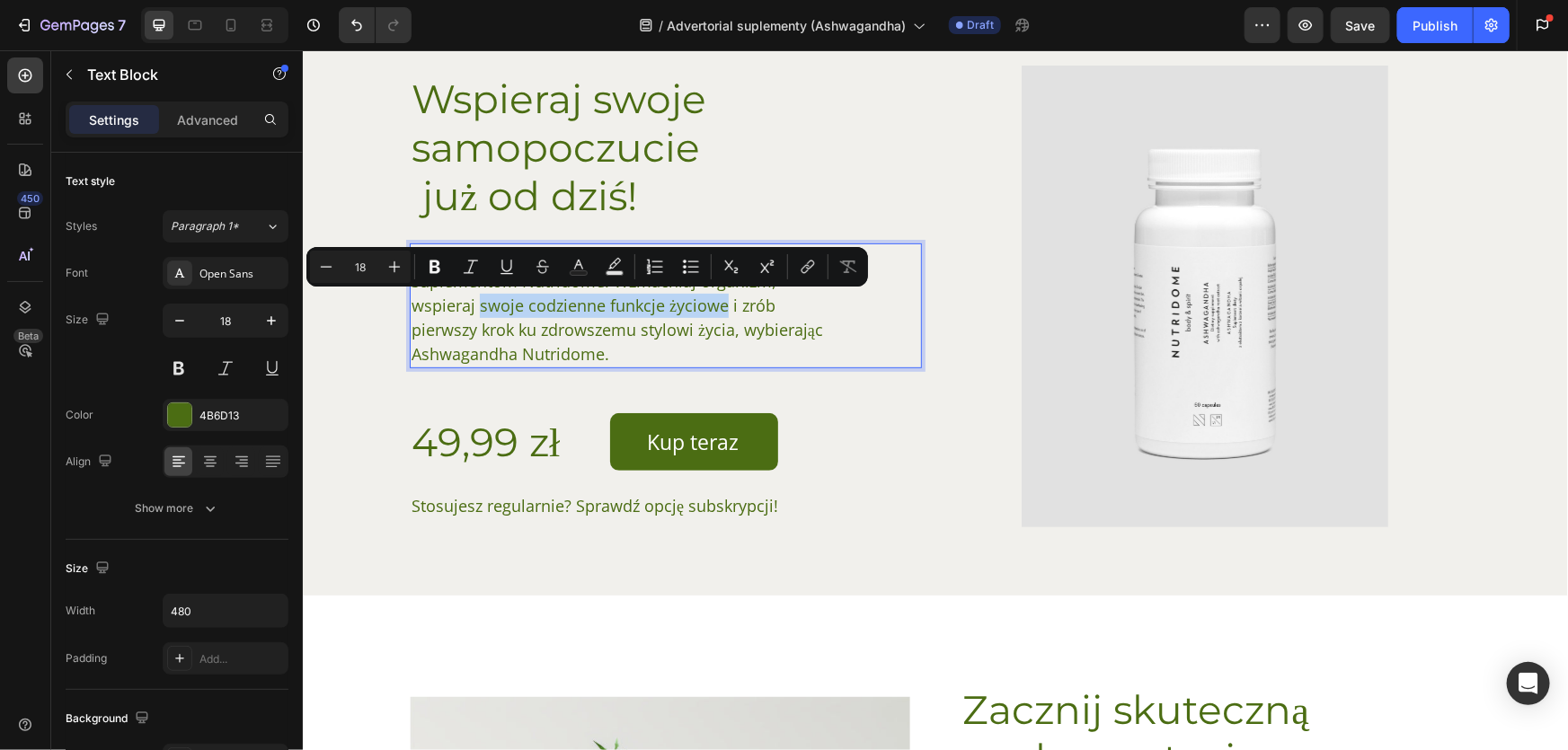 drag, startPoint x: 651, startPoint y: 303, endPoint x: 405, endPoint y: 313, distance: 246.2032 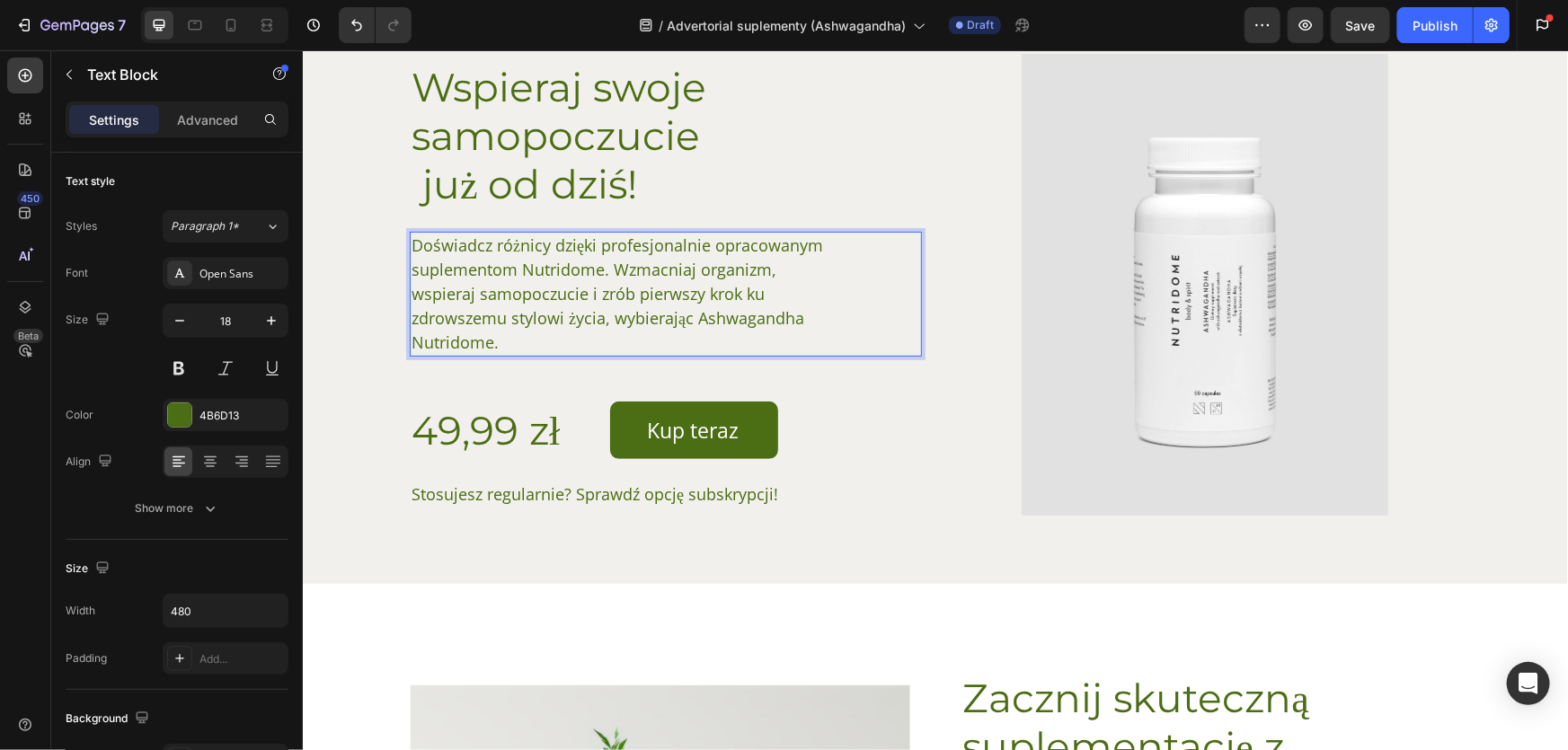 click on "Doświadcz różnicy dzięki profesjonalnie opracowanym suplementom Nutridome. Wzmacniaj organizm, wspieraj samopoczucie i zrób pierwszy krok ku zdrowszemu stylowi życia, wybierając Ashwagandha Nutridome." at bounding box center (625, 293) 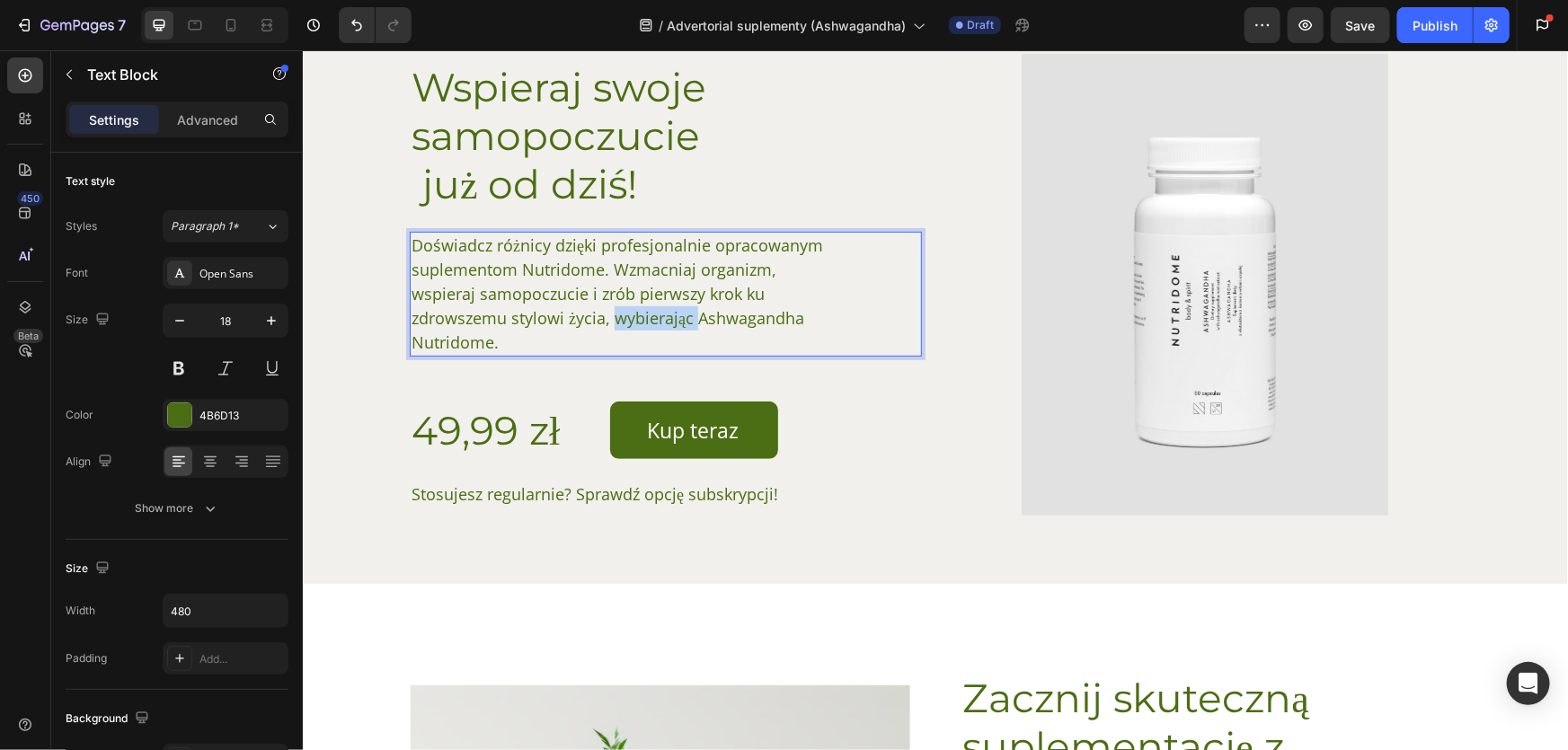 click on "Doświadcz różnicy dzięki profesjonalnie opracowanym suplementom Nutridome. Wzmacniaj organizm, wspieraj samopoczucie i zrób pierwszy krok ku zdrowszemu stylowi życia, wybierając Ashwagandha Nutridome." at bounding box center (625, 293) 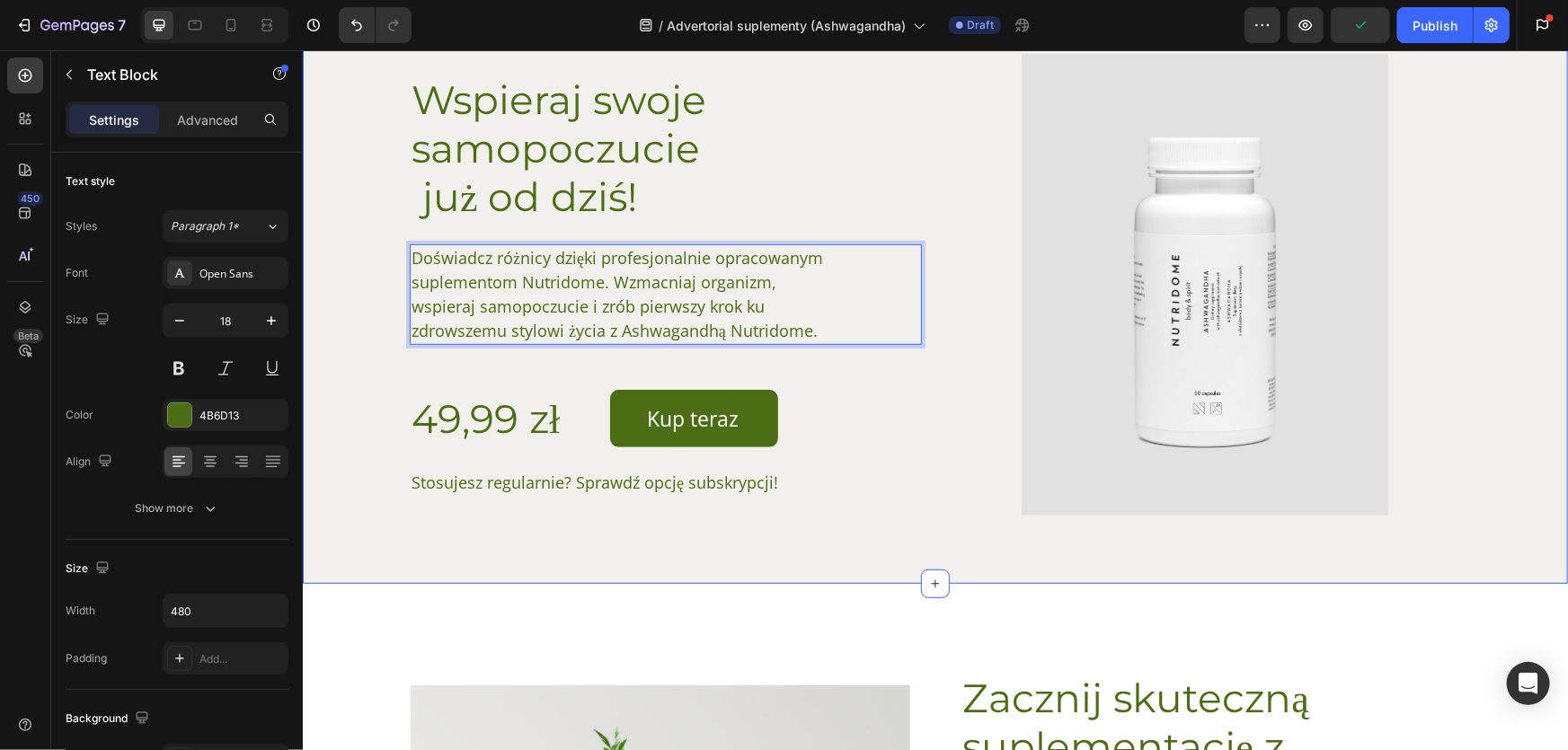 click on "Wspieraj swoje samopoczucie  już od dziś! Heading Doświadcz różnicy dzięki profesjonalnie opracowanym suplementom Nutridome. Wzmacniaj organizm, wspieraj samopoczucie i zrób pierwszy krok ku zdrowszemu stylowi życia z Ashwagandhą Nutridome. Text Block   50 49,99 zł Product Price Product Price Kup teraz Add to Cart Row Stosujesz regularnie? Sprawdź opcję subskrypcji! Text Block Row Product Images Product" at bounding box center (935, 284) 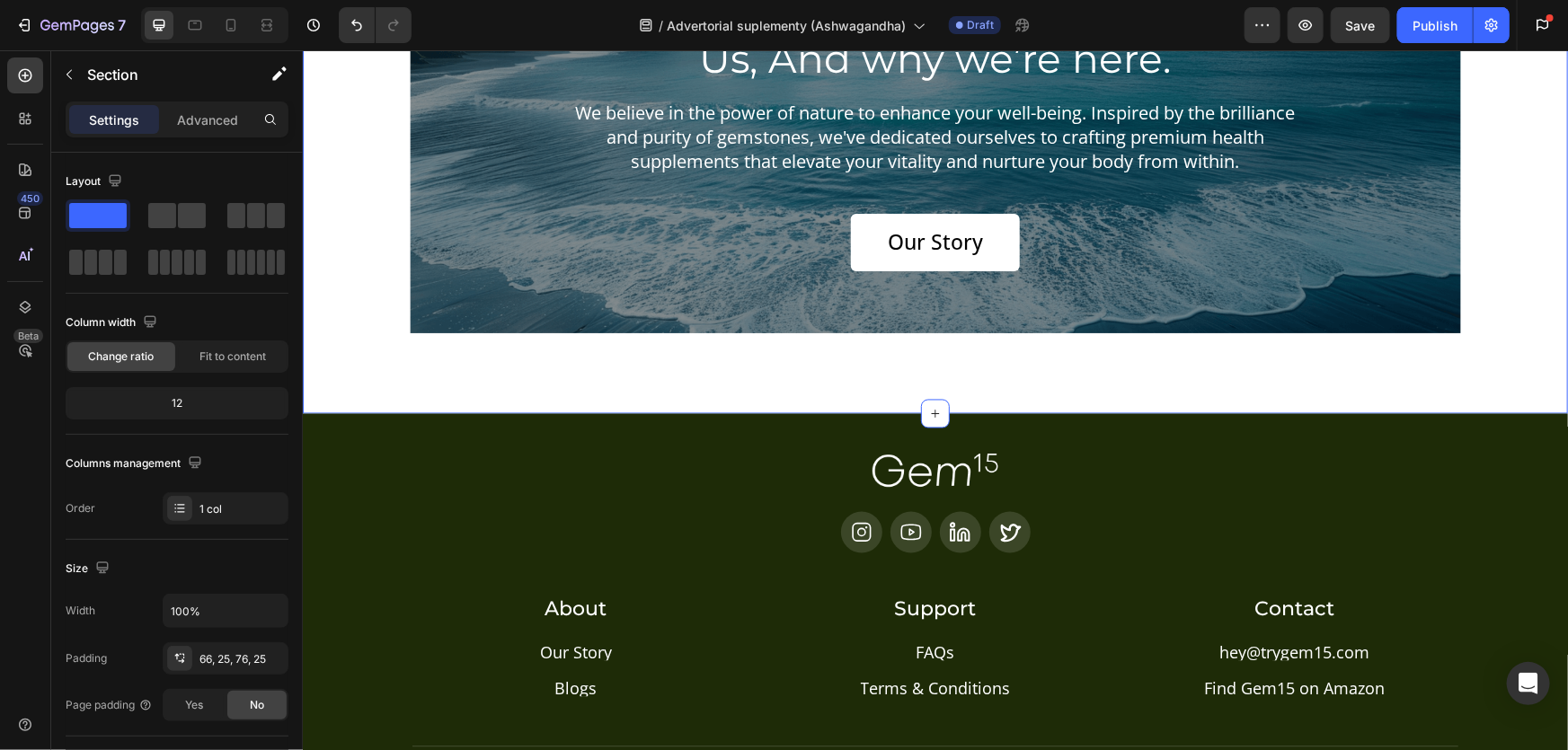 scroll, scrollTop: 5183, scrollLeft: 0, axis: vertical 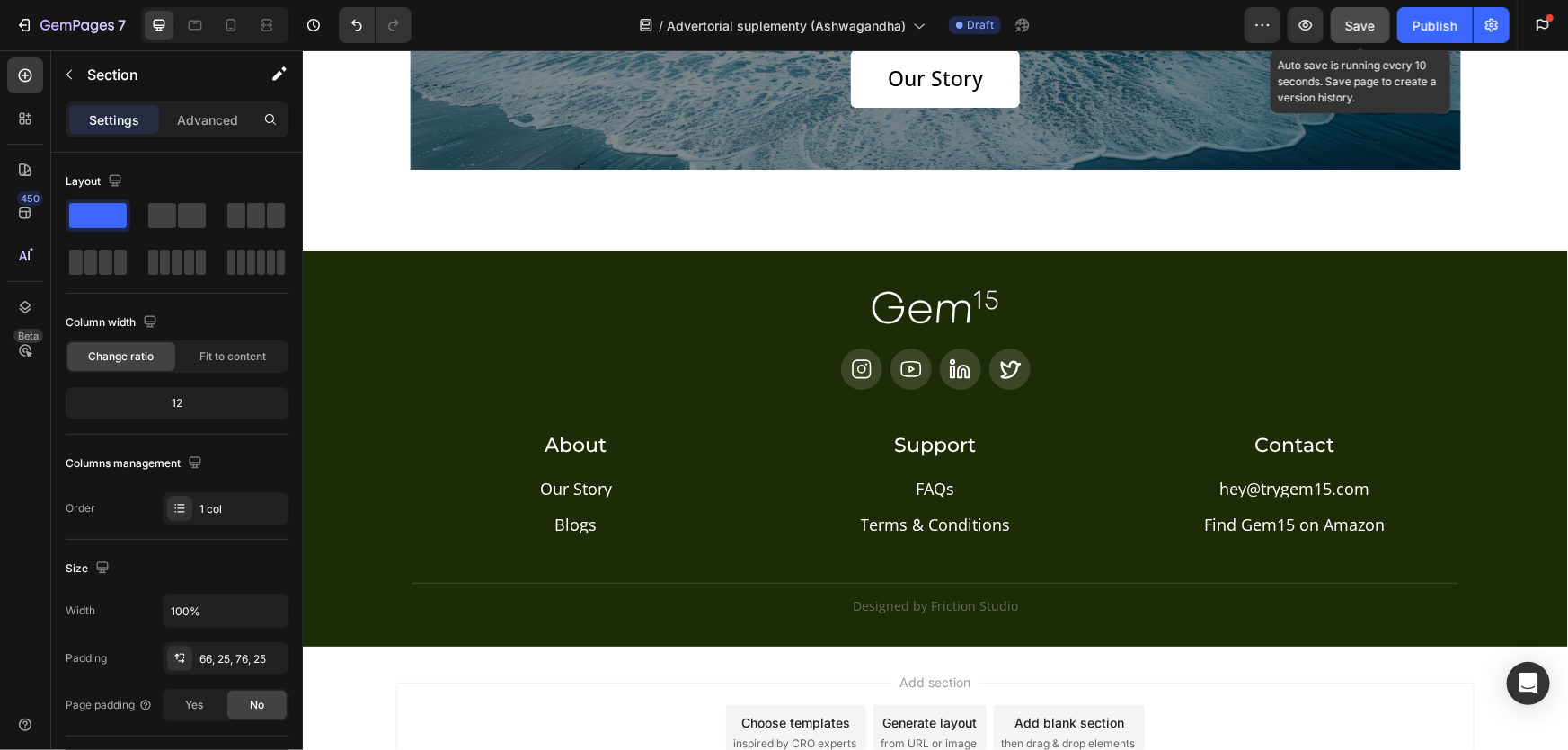 click on "Save" at bounding box center [1360, 25] 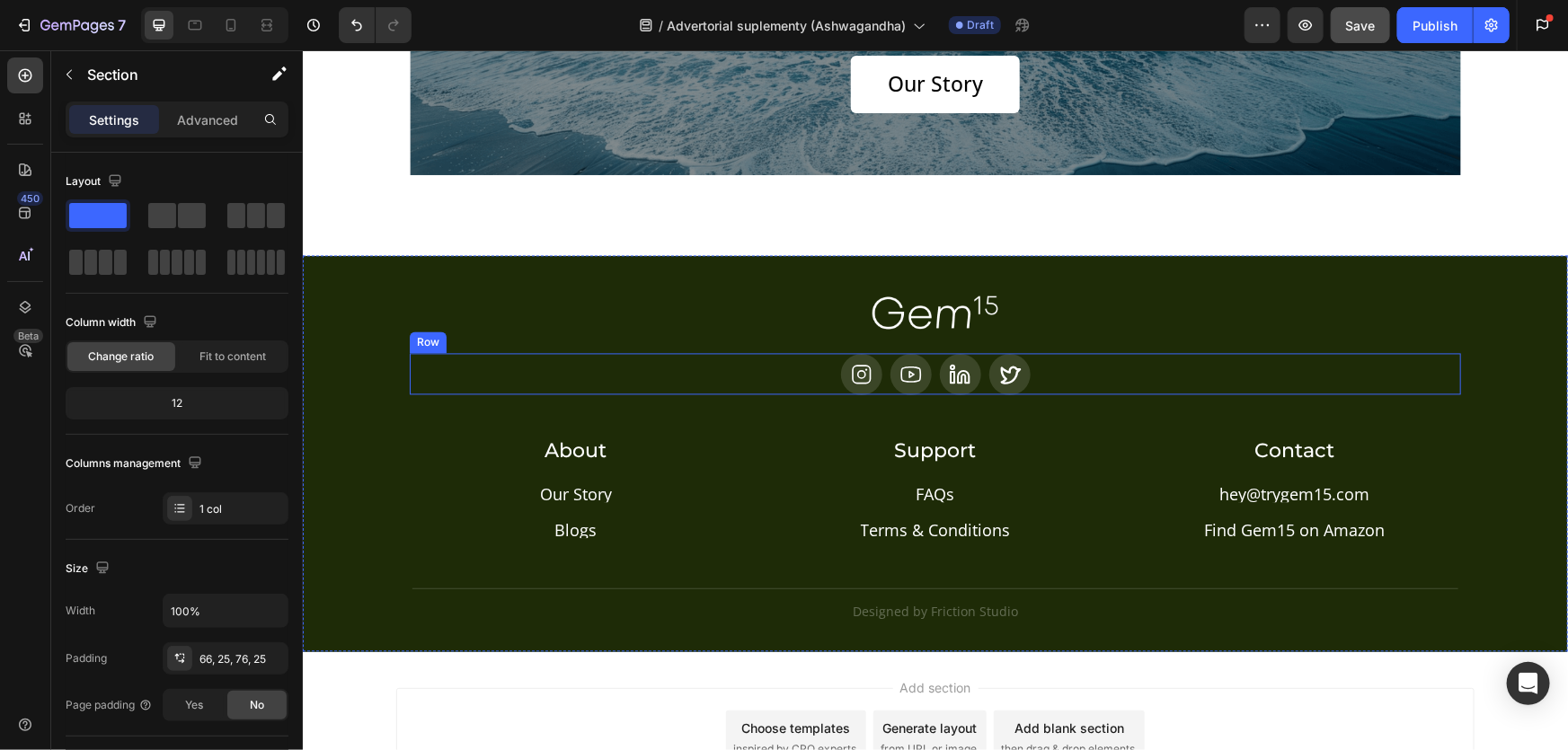 scroll, scrollTop: 4774, scrollLeft: 0, axis: vertical 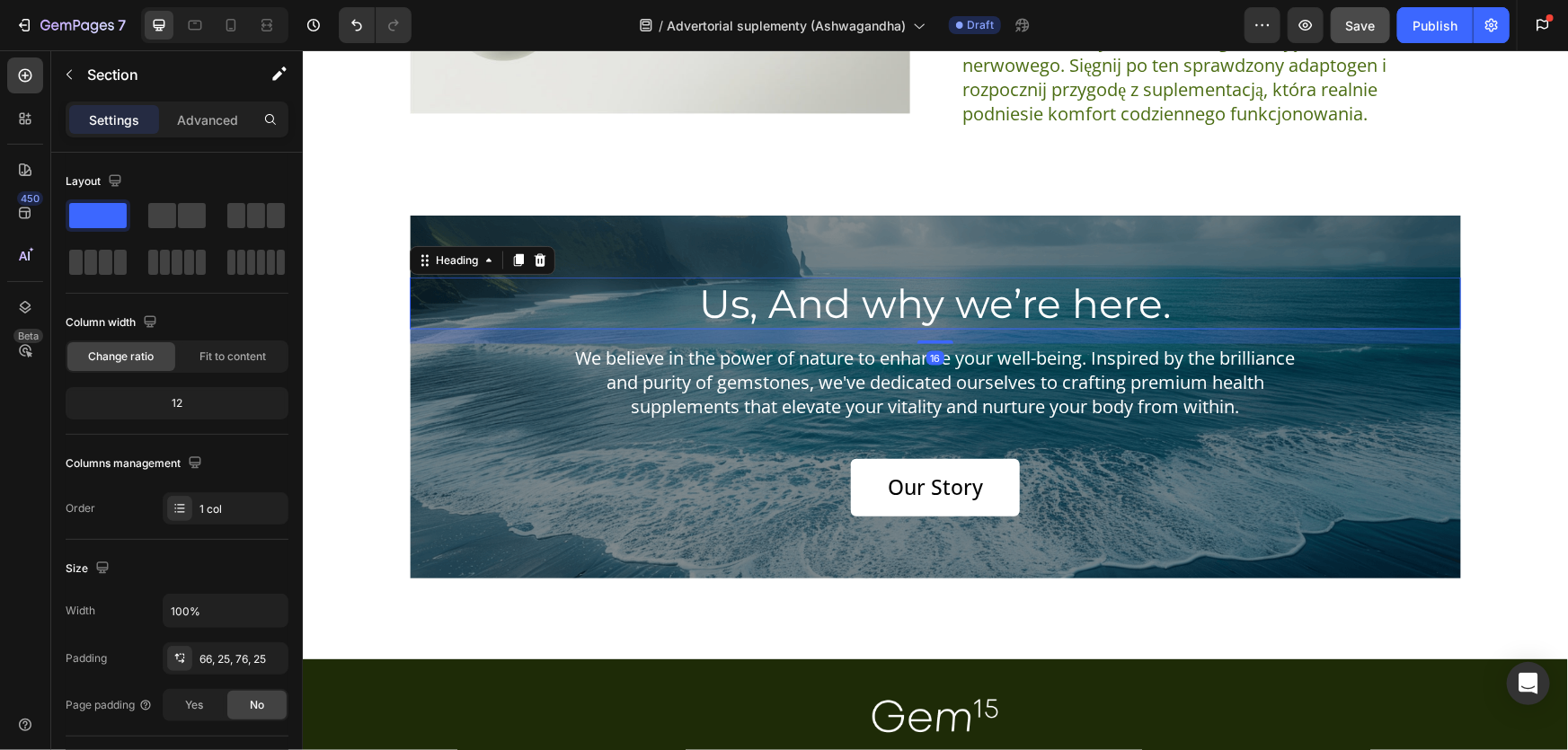 click on "Us, And why we’re here." at bounding box center (935, 303) 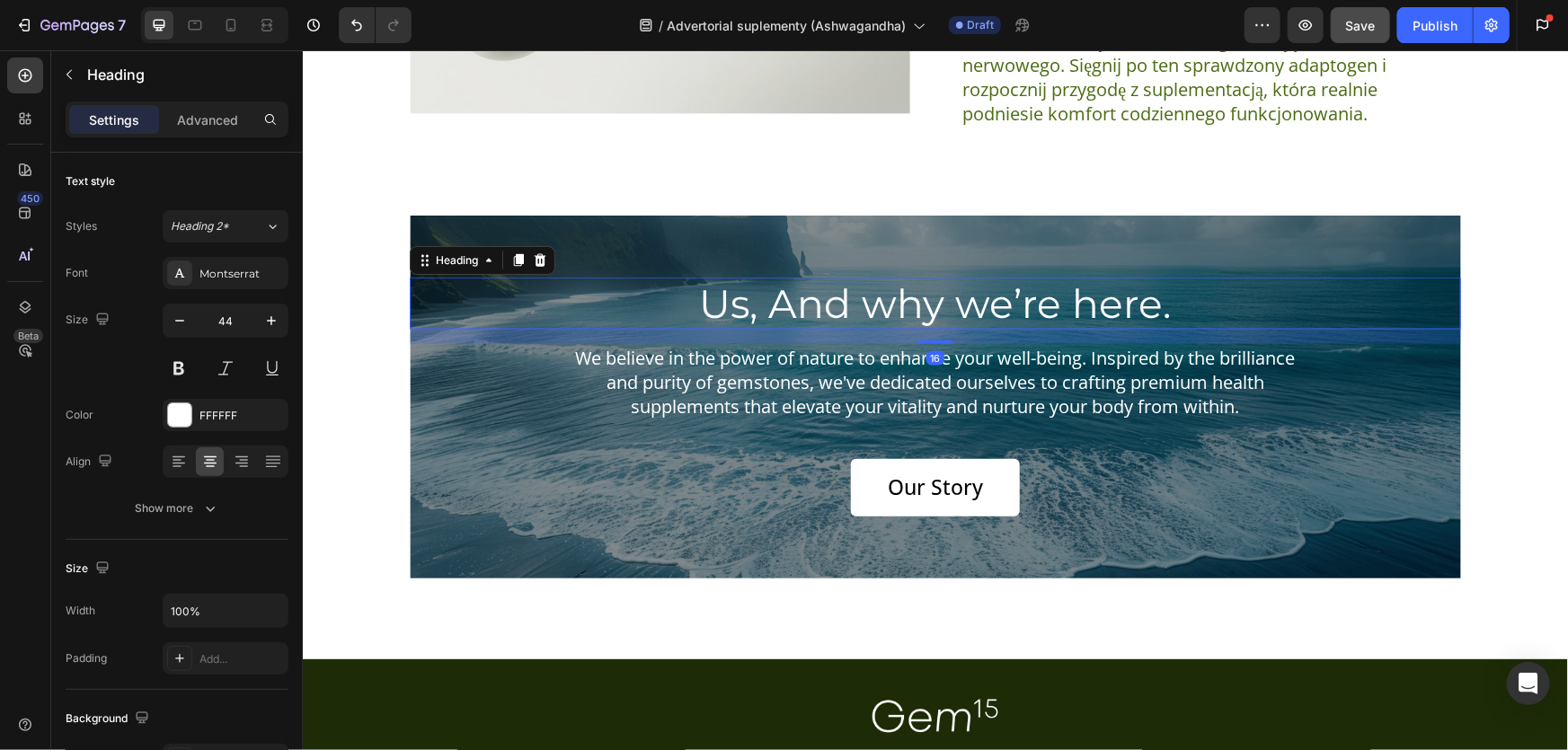click on "Us, And why we’re here." at bounding box center (935, 303) 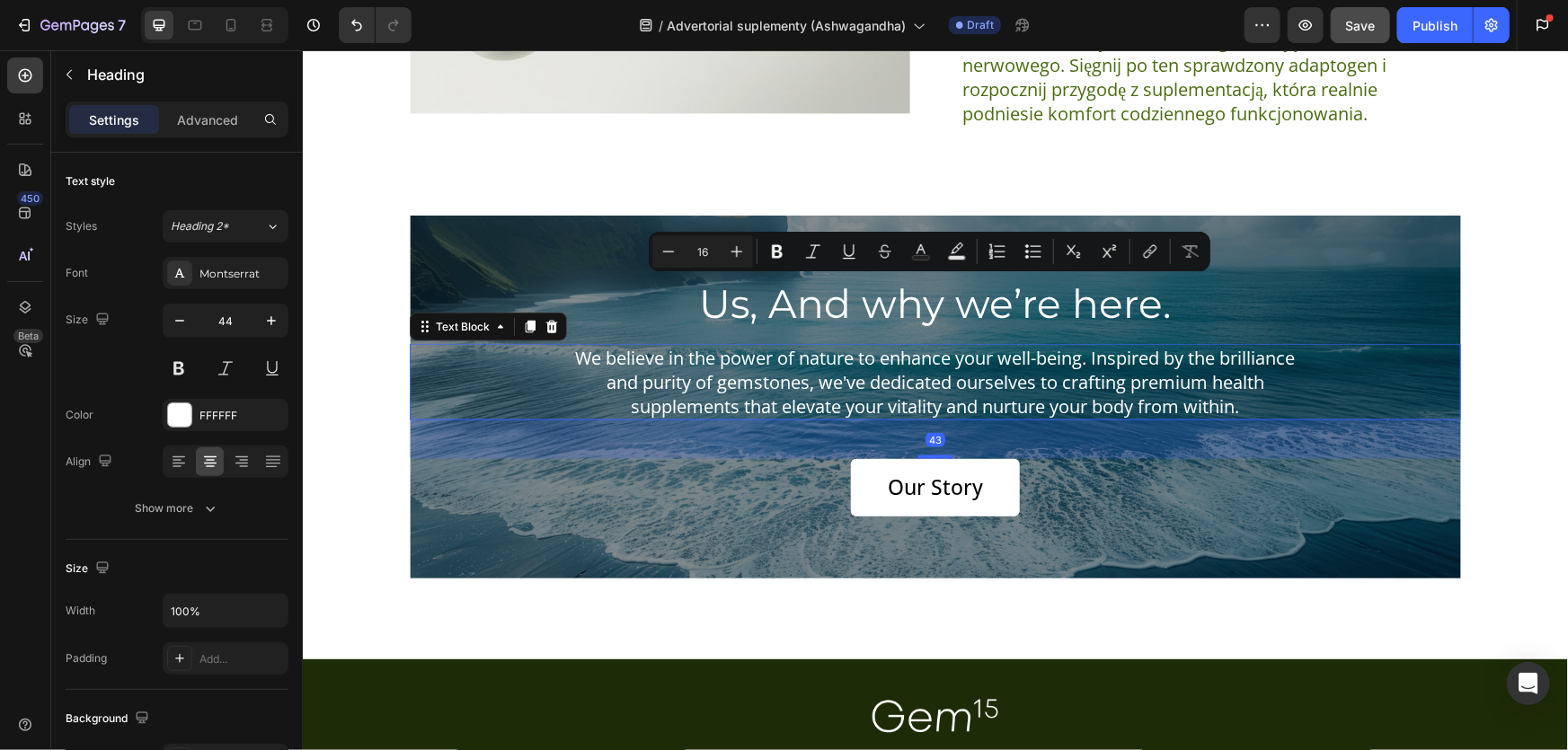 click on "We believe in the power of nature to enhance your well-being. Inspired by the brilliance and purity of gemstones, we've dedicated ourselves to crafting premium health supplements that elevate your vitality and nurture your body from within." at bounding box center [935, 381] 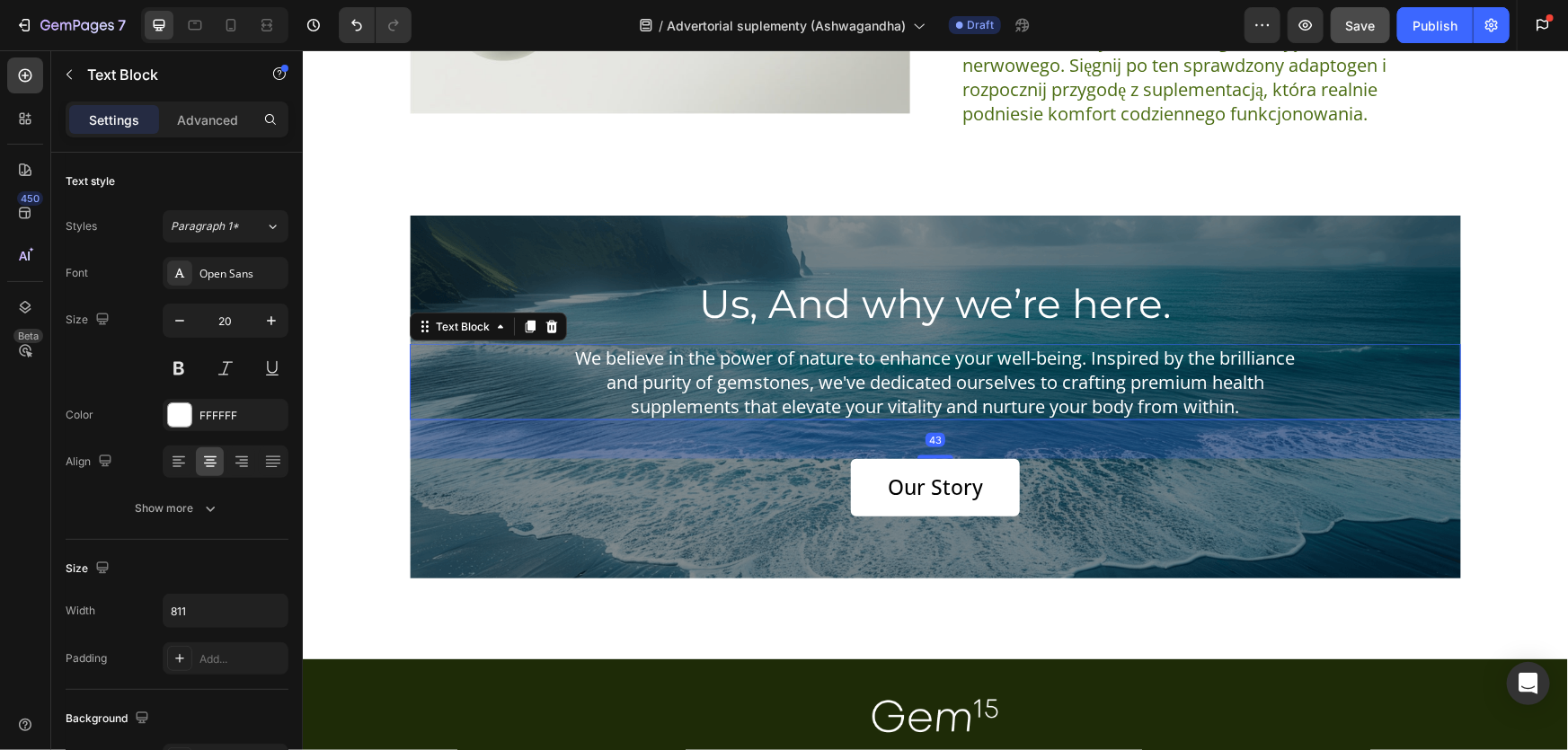 click on "We believe in the power of nature to enhance your well-being. Inspired by the brilliance and purity of gemstones, we've dedicated ourselves to crafting premium health supplements that elevate your vitality and nurture your body from within." at bounding box center [935, 381] 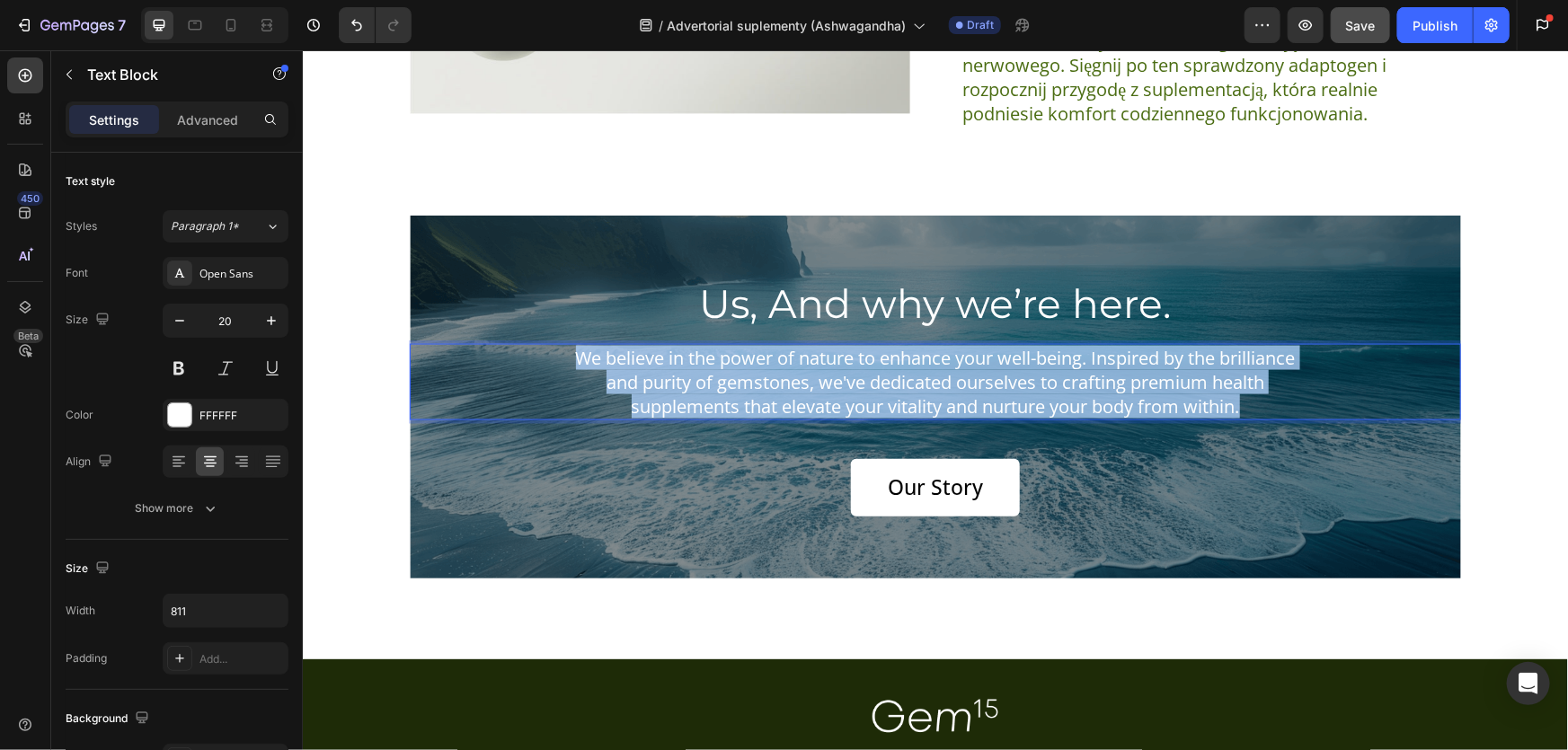 drag, startPoint x: 602, startPoint y: 355, endPoint x: 1336, endPoint y: 405, distance: 735.701 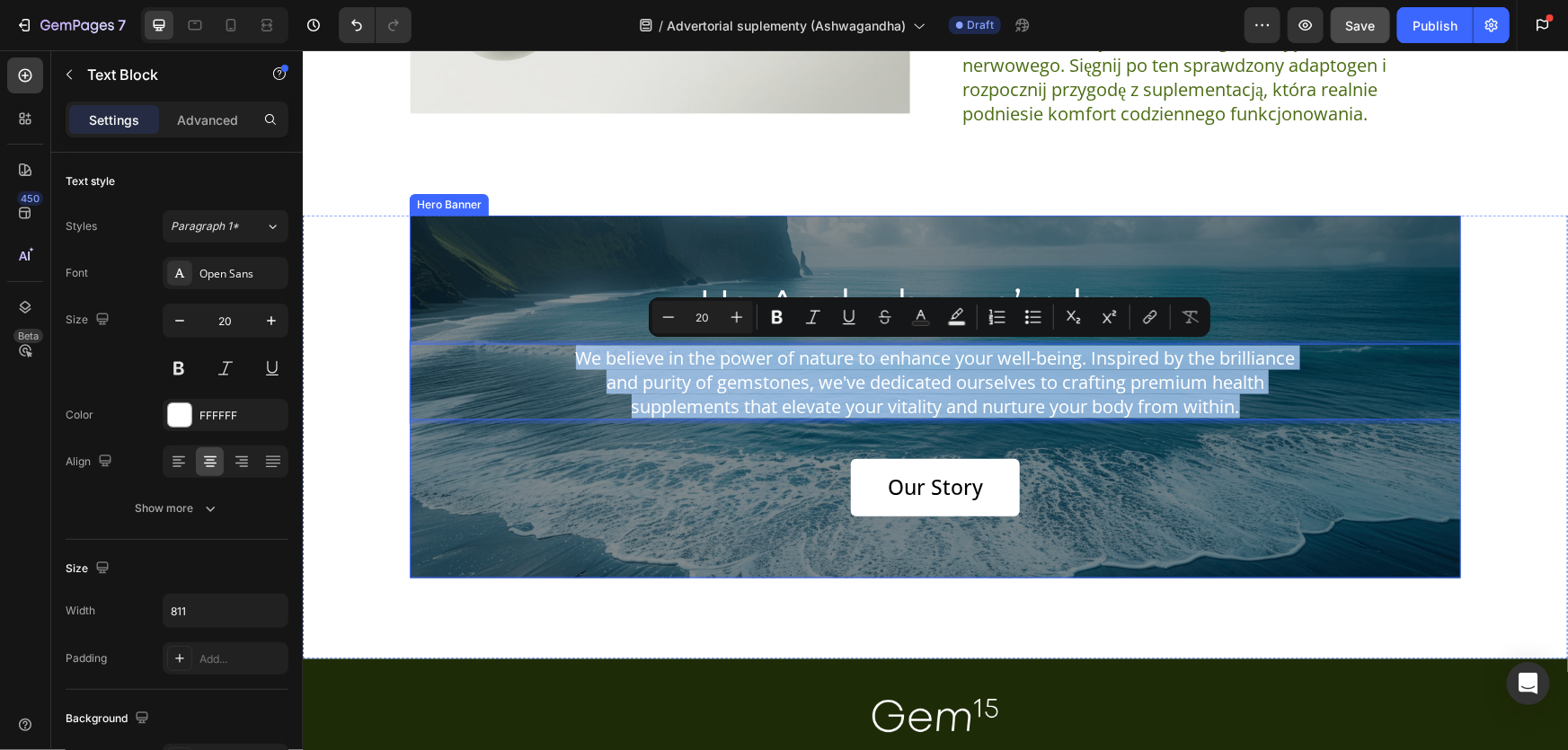 click on "Us, And why we’re here. Heading We believe in the power of nature to enhance your well-being. Inspired by the brilliance and purity of gemstones, we've dedicated ourselves to crafting premium health supplements that elevate your vitality and nurture your body from within. Text Block   43 Our Story Button" at bounding box center (935, 396) 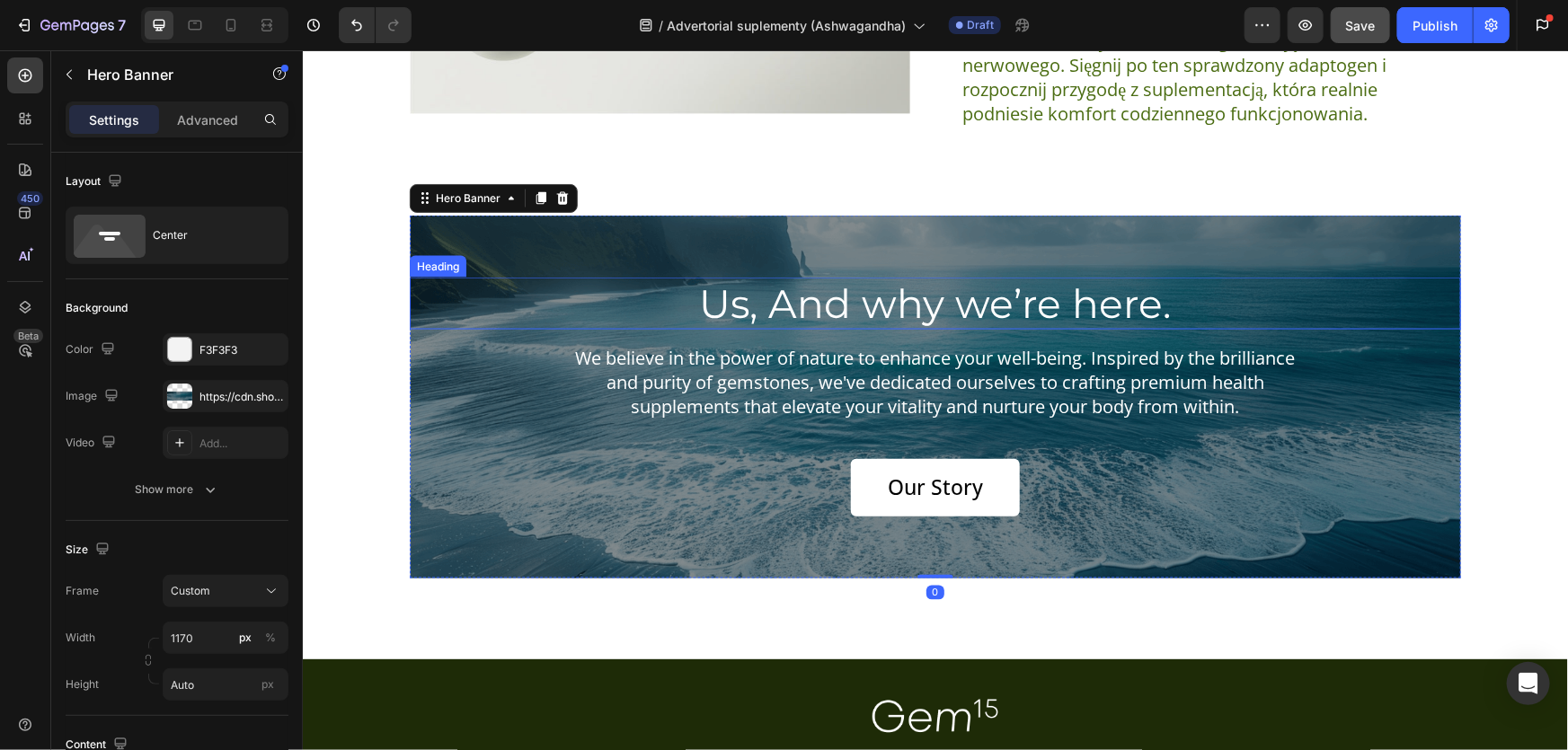 click on "Us, And why we’re here." at bounding box center [935, 303] 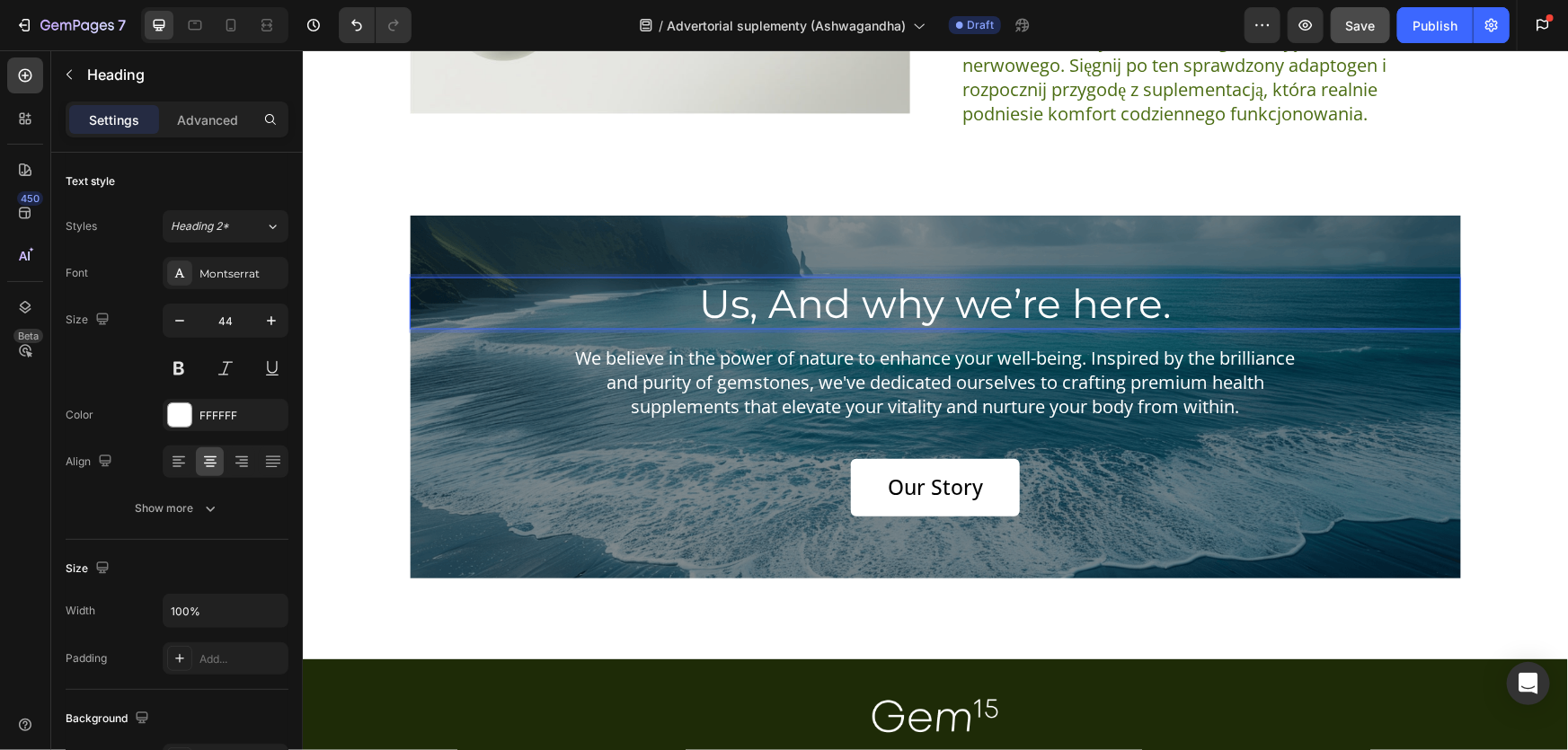 click on "Us, And why we’re here." at bounding box center (935, 303) 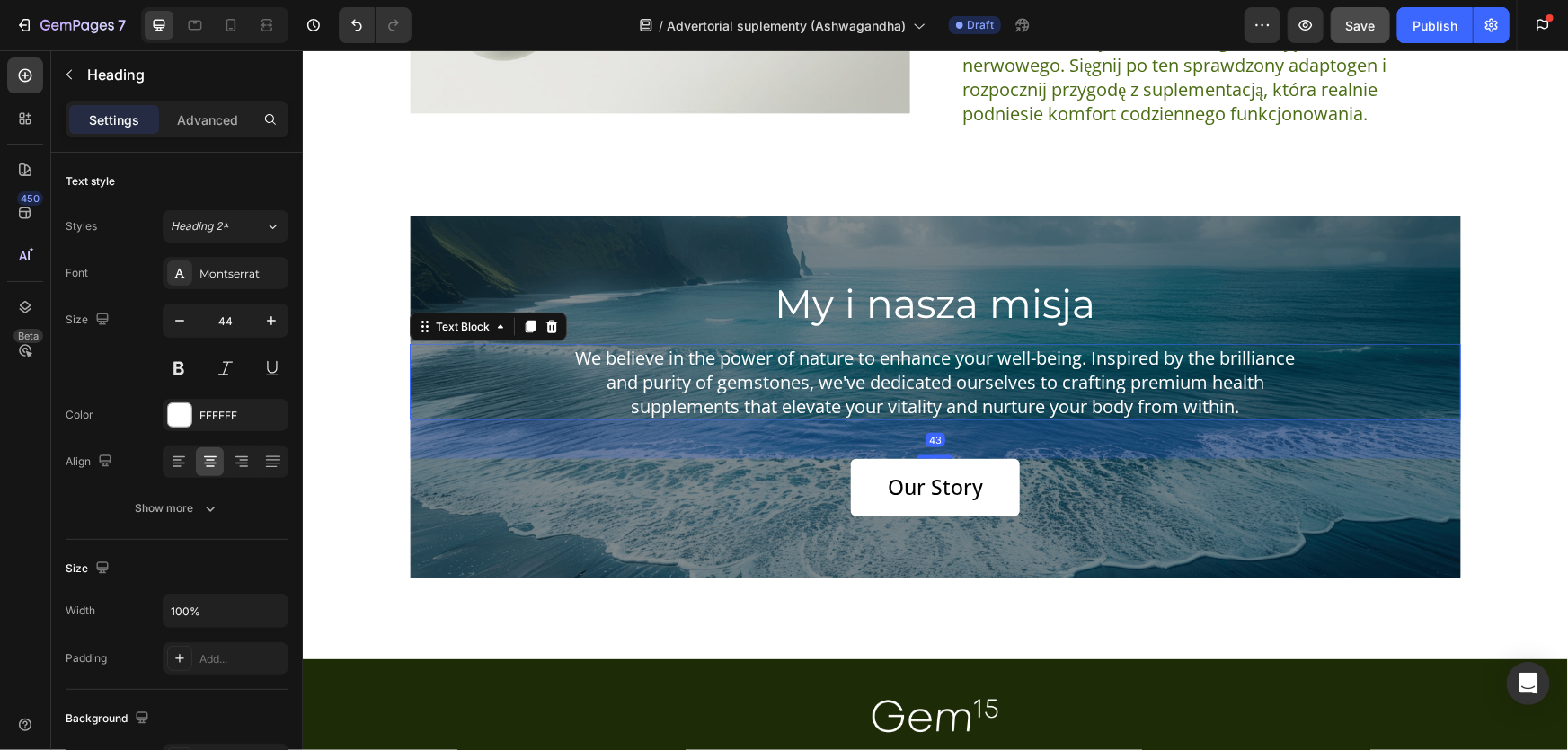 click on "We believe in the power of nature to enhance your well-being. Inspired by the brilliance and purity of gemstones, we've dedicated ourselves to crafting premium health supplements that elevate your vitality and nurture your body from within." at bounding box center (935, 381) 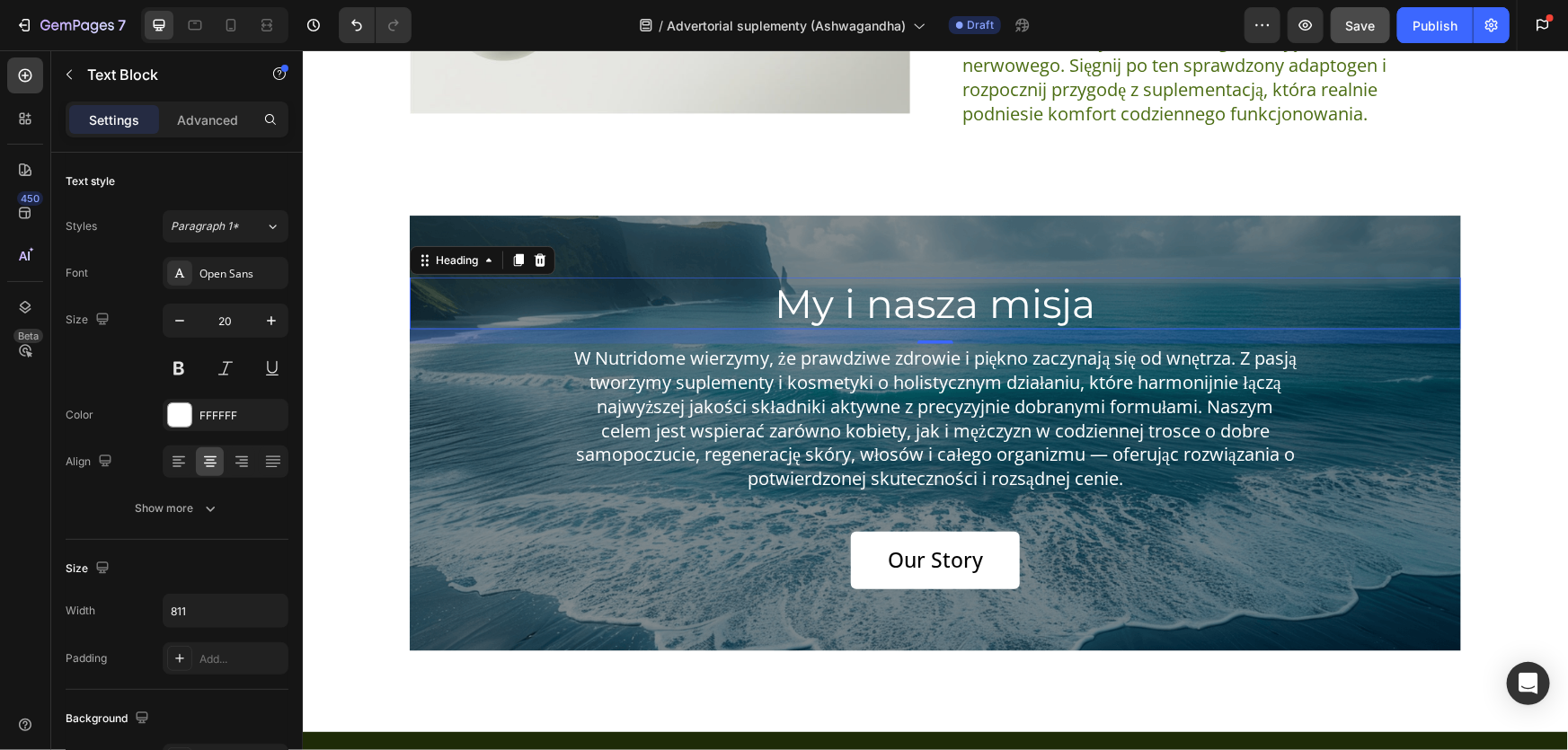 click on "My i nasza misja" at bounding box center [935, 303] 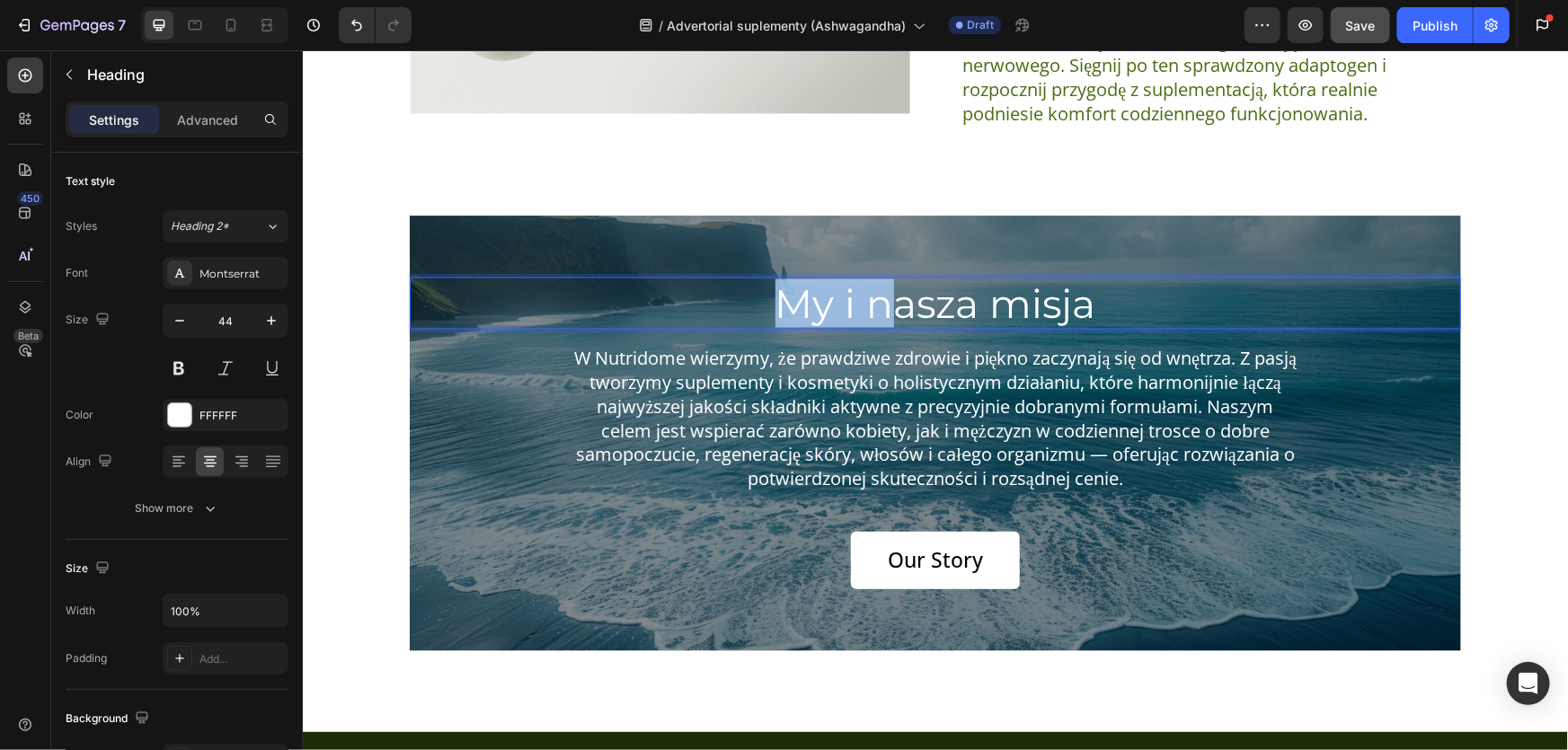 drag, startPoint x: 883, startPoint y: 304, endPoint x: 716, endPoint y: 288, distance: 167.76472 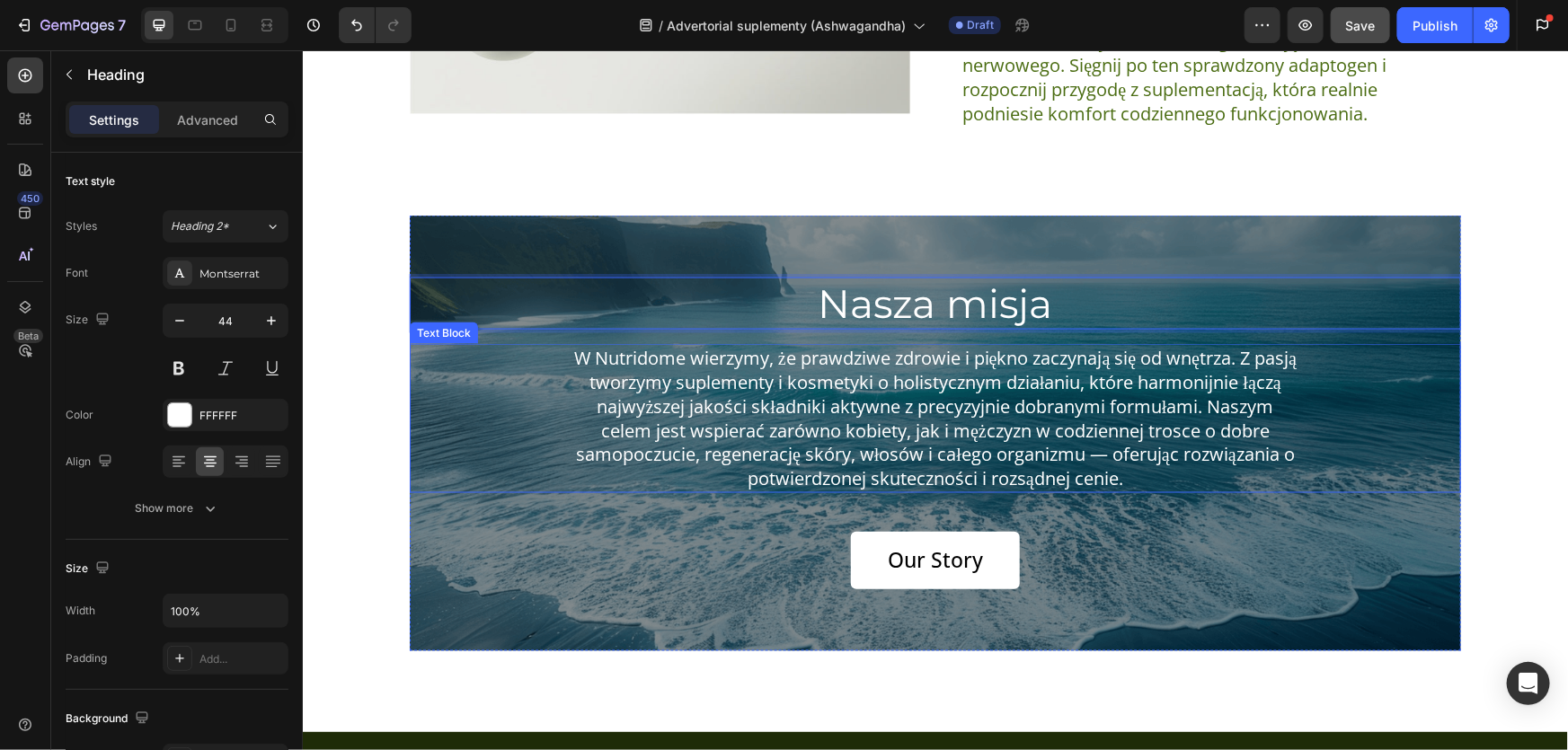 click on "W Nutridome wierzymy, że prawdziwe zdrowie i piękno zaczynają się od wnętrza. Z pasją tworzymy suplementy i kosmetyki o holistycznym działaniu, które harmonijnie łączą najwyższej jakości składniki aktywne z precyzyjnie dobranymi formułami. Naszym celem jest wspierać zarówno kobiety, jak i mężczyzn w codziennej trosce o dobre samopoczucie, regenerację skóry, włosów i całego organizmu — oferując rozwiązania o potwierdzonej skuteczności i rozsądnej cenie." at bounding box center [935, 418] 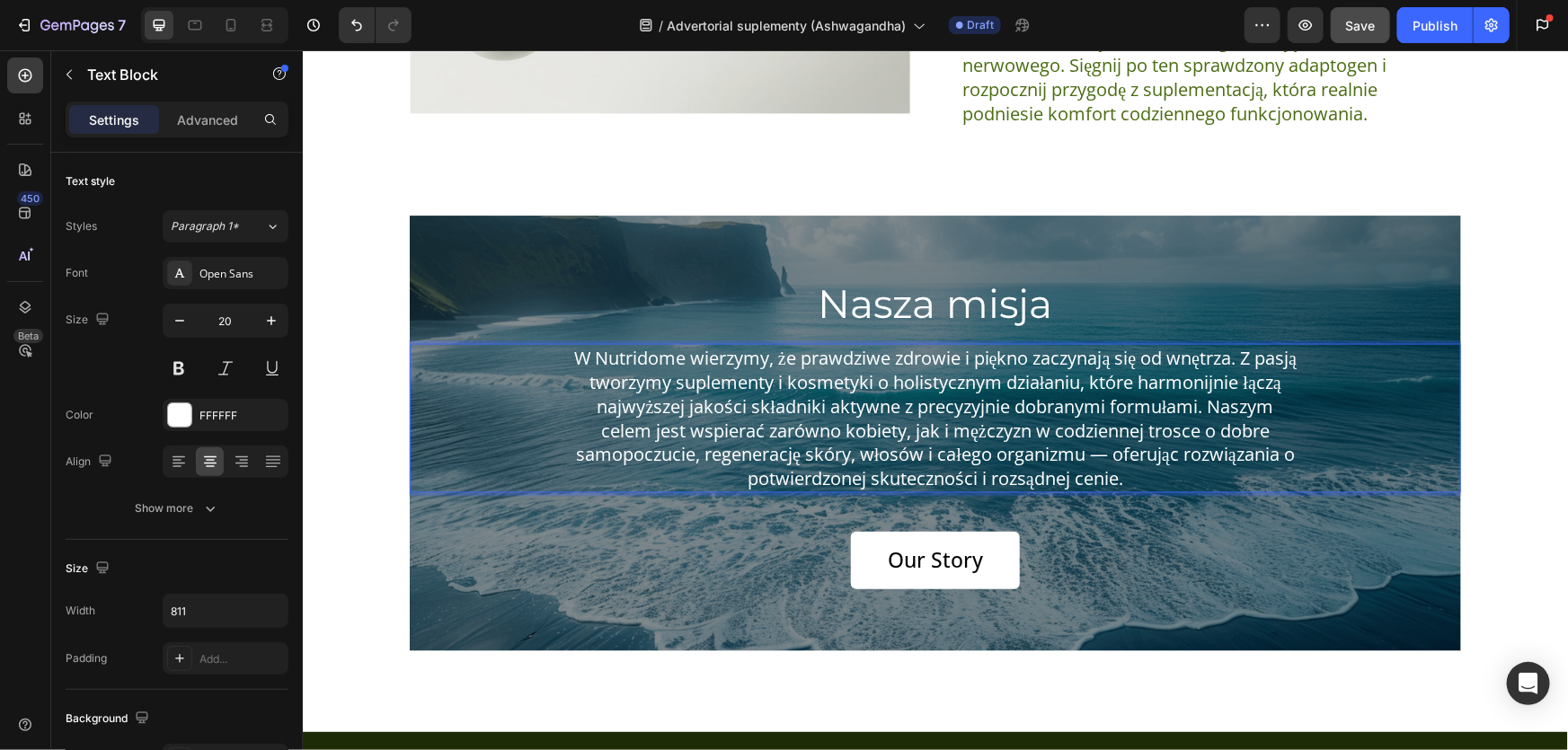 click on "W Nutridome wierzymy, że prawdziwe zdrowie i piękno zaczynają się od wnętrza. Z pasją tworzymy suplementy i kosmetyki o holistycznym działaniu, które harmonijnie łączą najwyższej jakości składniki aktywne z precyzyjnie dobranymi formułami. Naszym celem jest wspierać zarówno kobiety, jak i mężczyzn w codziennej trosce o dobre samopoczucie, regenerację skóry, włosów i całego organizmu — oferując rozwiązania o potwierdzonej skuteczności i rozsądnej cenie." at bounding box center [935, 418] 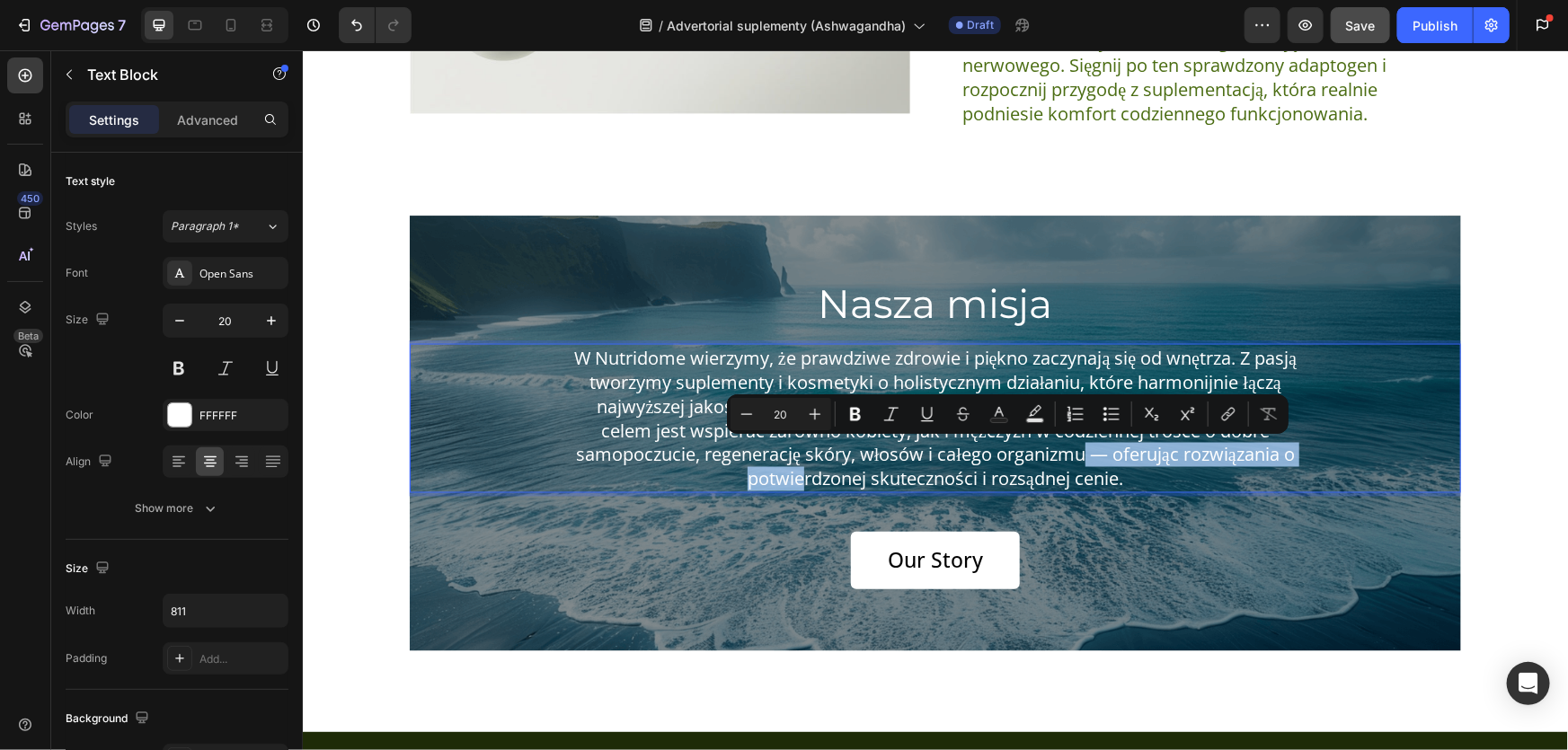 drag, startPoint x: 1083, startPoint y: 452, endPoint x: 798, endPoint y: 469, distance: 285.50657 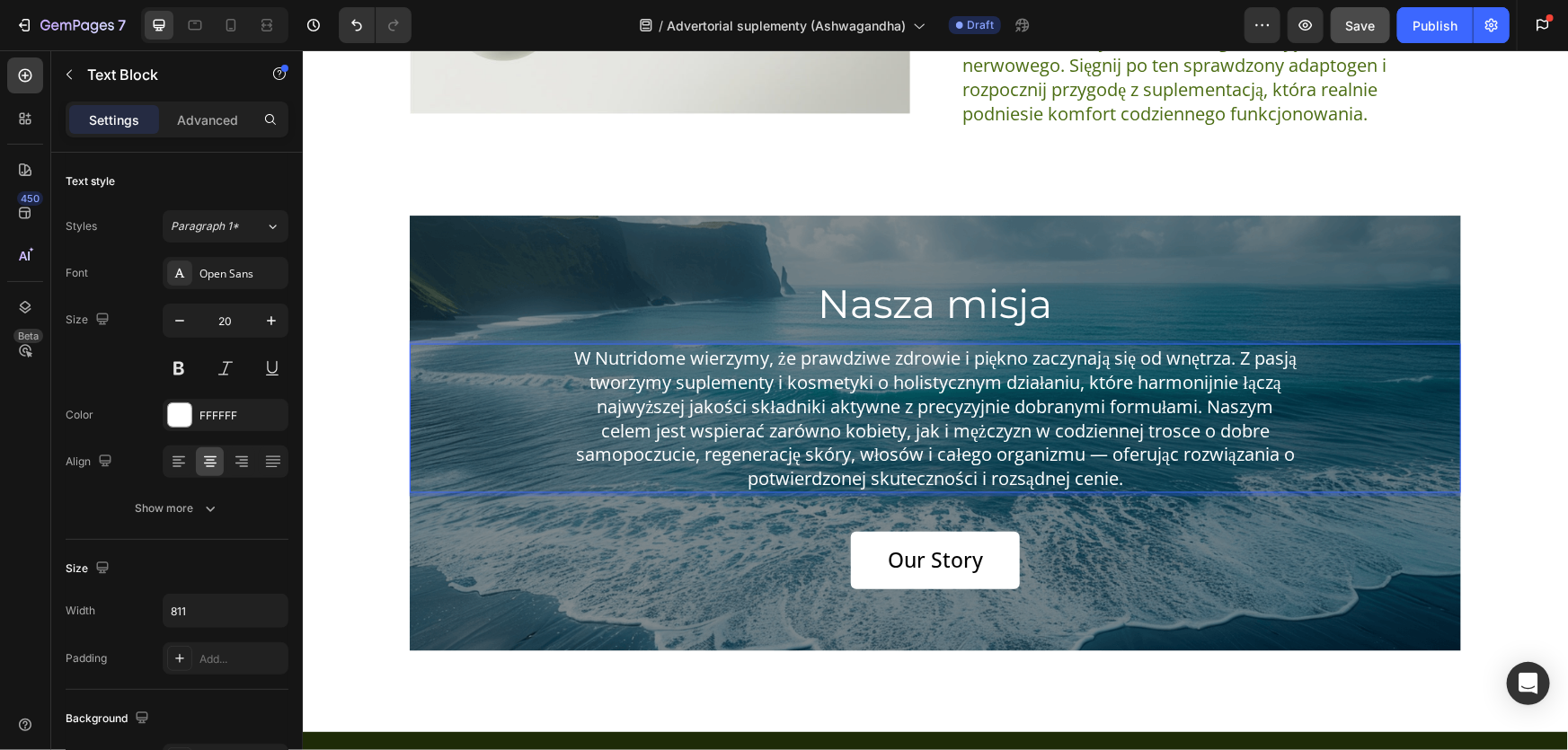 click on "W Nutridome wierzymy, że prawdziwe zdrowie i piękno zaczynają się od wnętrza. Z pasją tworzymy suplementy i kosmetyki o holistycznym działaniu, które harmonijnie łączą najwyższej jakości składniki aktywne z precyzyjnie dobranymi formułami. Naszym celem jest wspierać zarówno kobiety, jak i mężczyzn w codziennej trosce o dobre samopoczucie, regenerację skóry, włosów i całego organizmu — oferując rozwiązania o potwierdzonej skuteczności i rozsądnej cenie." at bounding box center (935, 418) 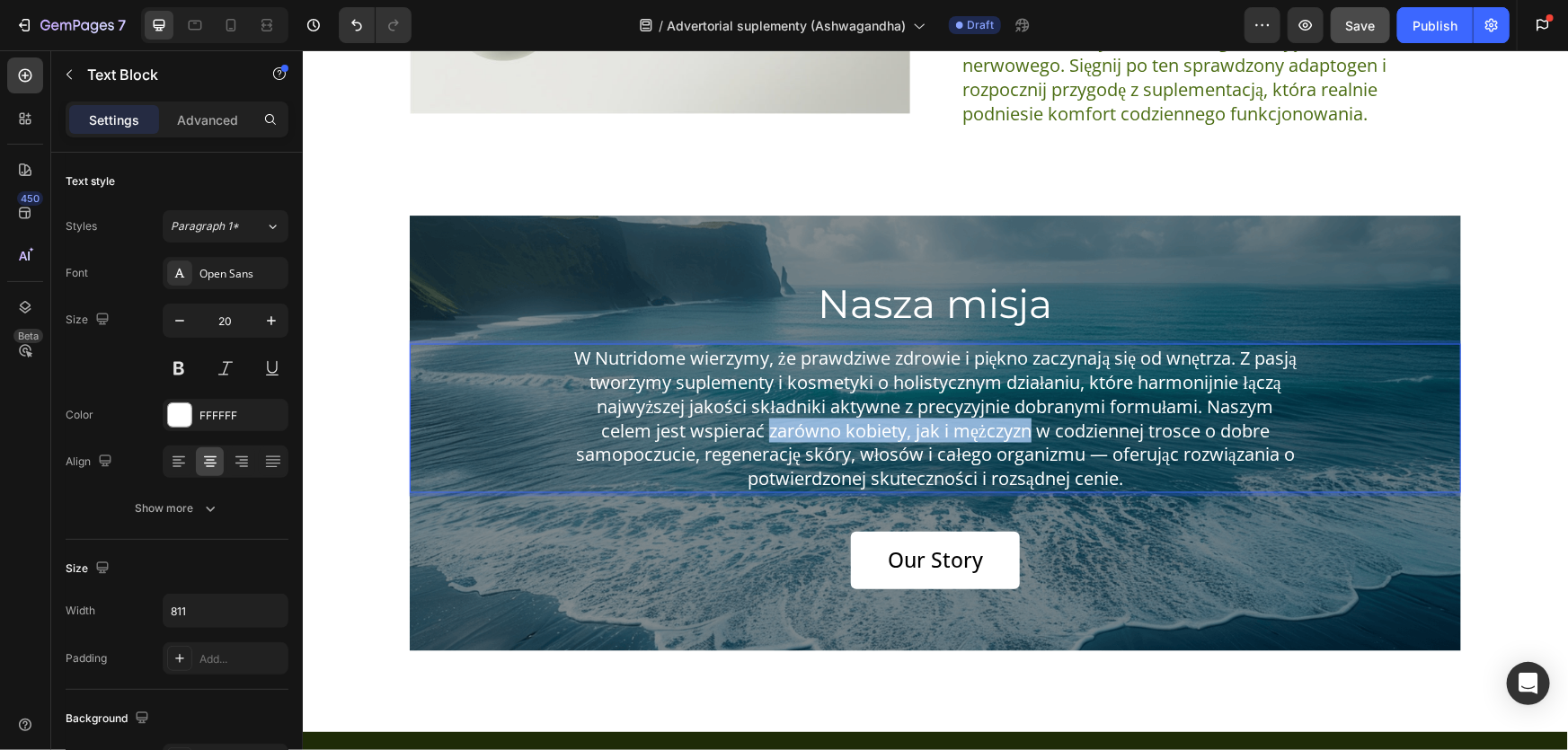 drag, startPoint x: 1024, startPoint y: 429, endPoint x: 757, endPoint y: 435, distance: 267.0674 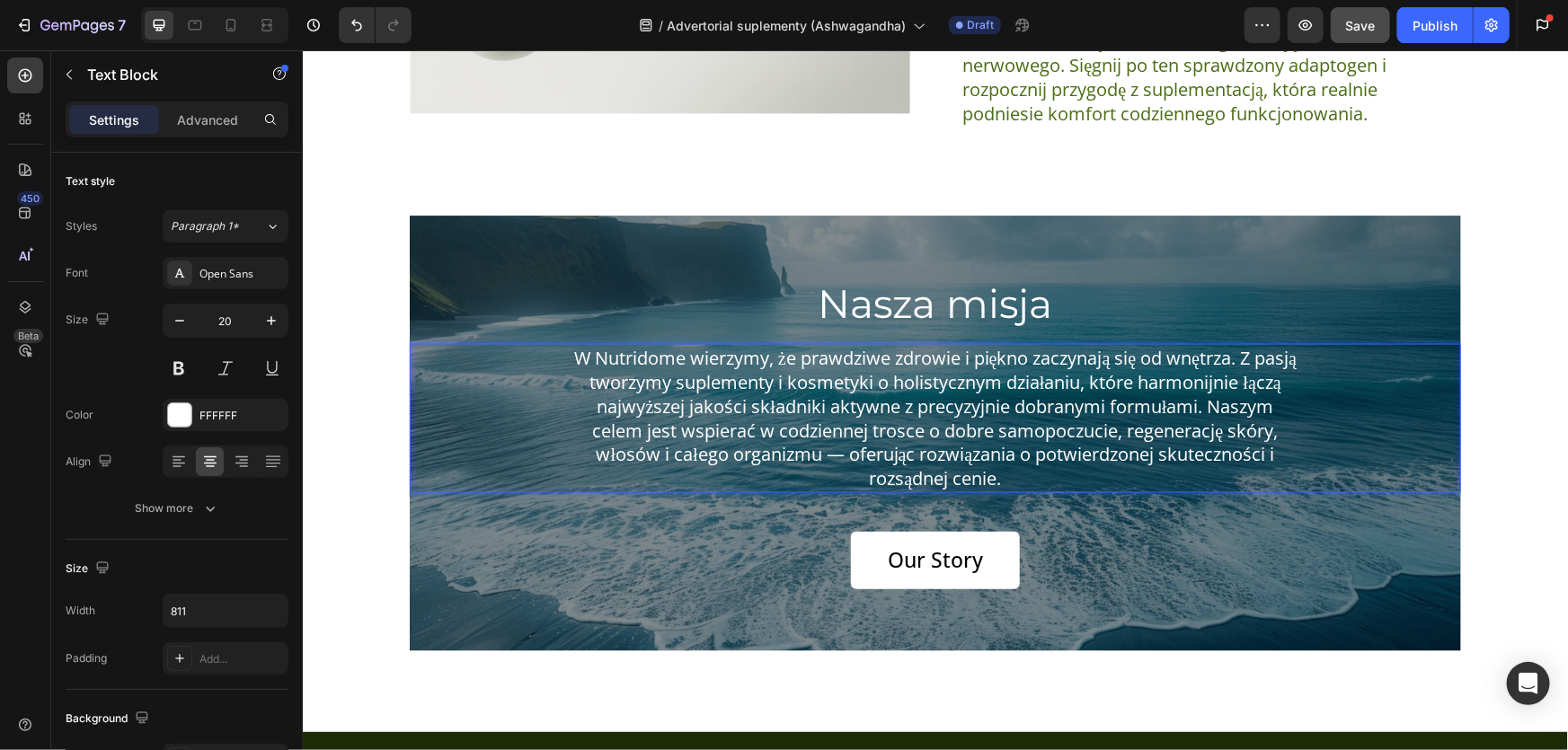 click on "W Nutridome wierzymy, że prawdziwe zdrowie i piękno zaczynają się od wnętrza. Z pasją tworzymy suplementy i kosmetyki o holistycznym działaniu, które harmonijnie łączą najwyższej jakości składniki aktywne z precyzyjnie dobranymi formułami. Naszym celem jest wspierać w codziennej trosce o dobre samopoczucie, regenerację skóry, włosów i całego organizmu — oferując rozwiązania o potwierdzonej skuteczności i rozsądnej cenie." at bounding box center [935, 418] 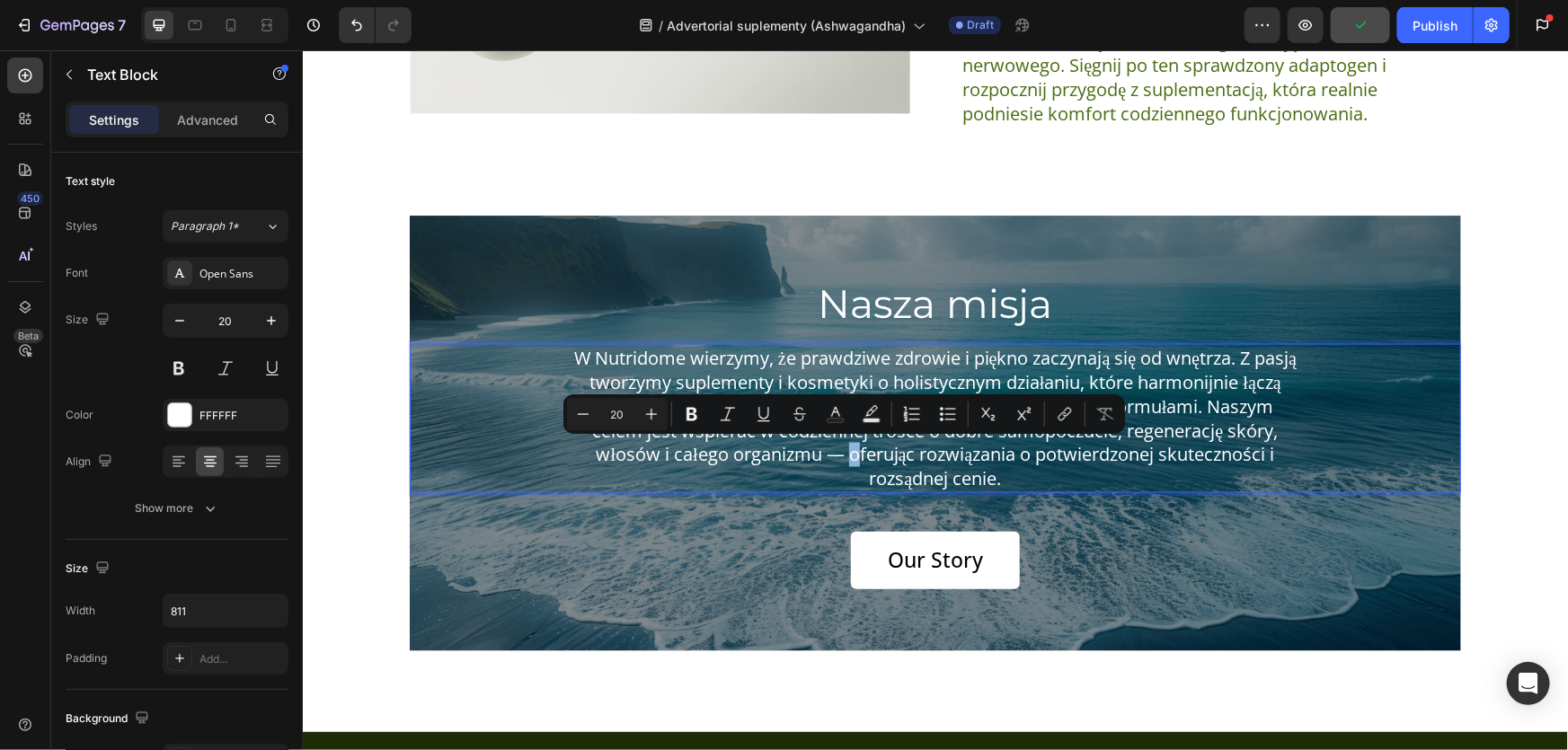 drag, startPoint x: 840, startPoint y: 455, endPoint x: 905, endPoint y: 452, distance: 65.06919 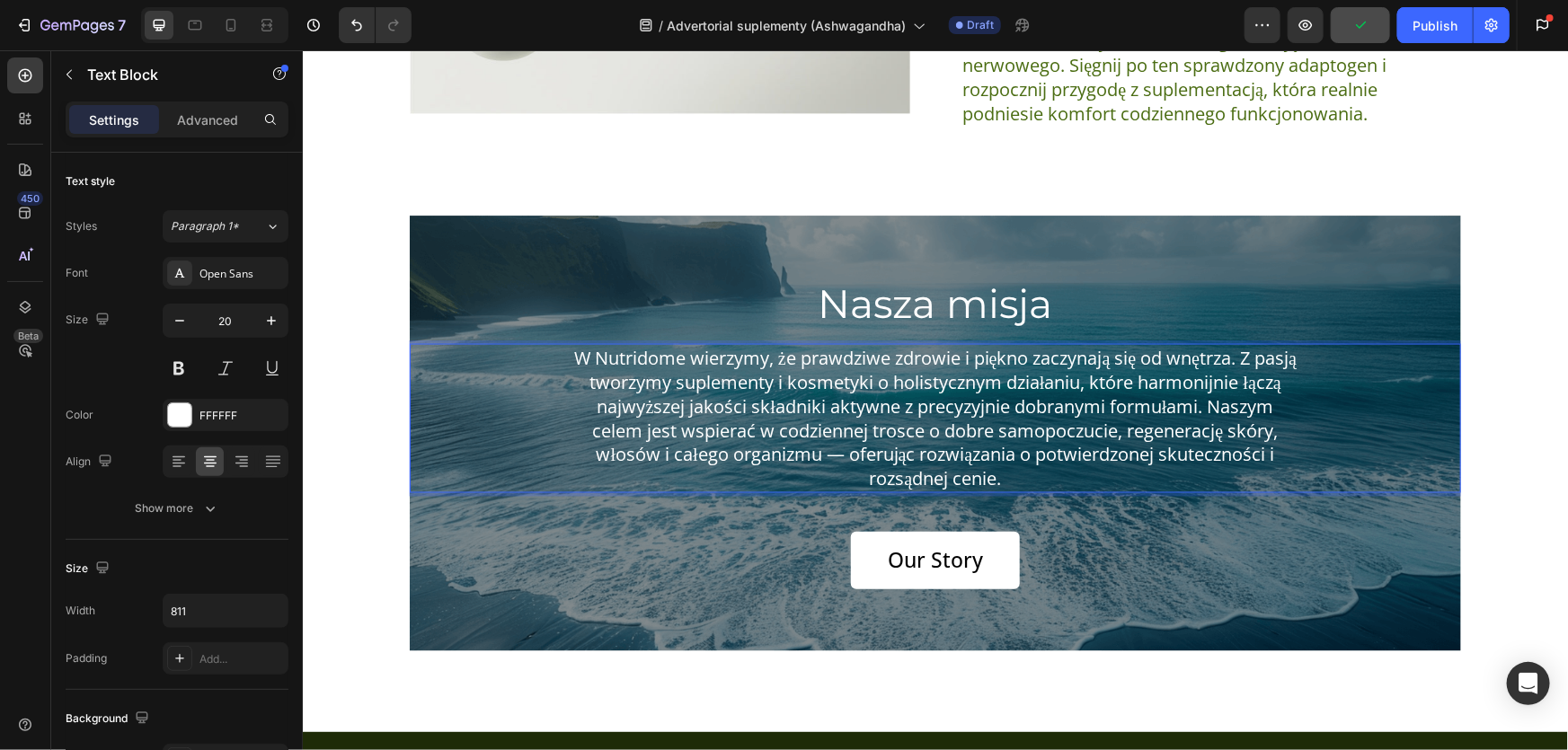 click on "W Nutridome wierzymy, że prawdziwe zdrowie i piękno zaczynają się od wnętrza. Z pasją tworzymy suplementy i kosmetyki o holistycznym działaniu, które harmonijnie łączą najwyższej jakości składniki aktywne z precyzyjnie dobranymi formułami. Naszym celem jest wspierać w codziennej trosce o dobre samopoczucie, regenerację skóry, włosów i całego organizmu — oferując rozwiązania o potwierdzonej skuteczności i rozsądnej cenie." at bounding box center (935, 418) 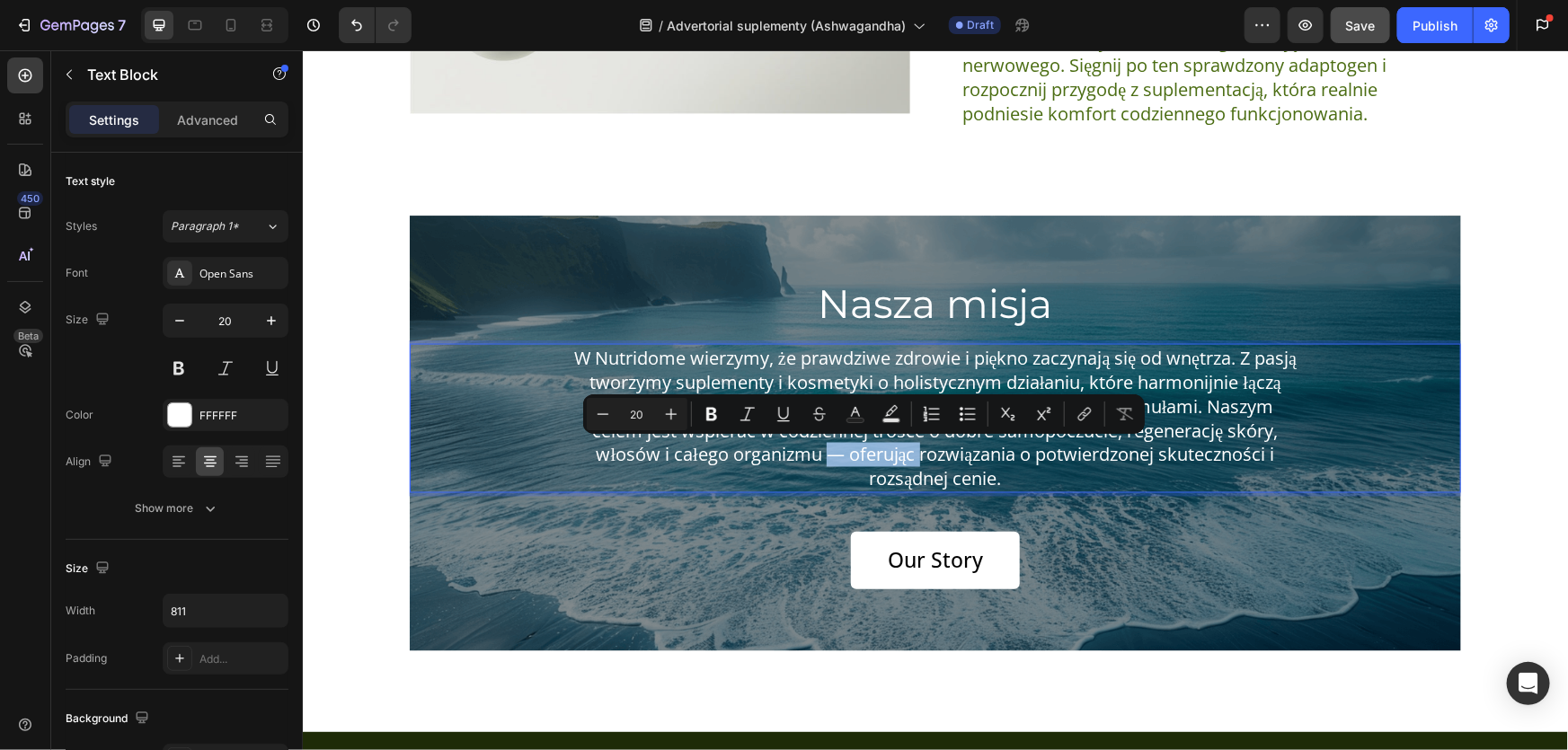 drag, startPoint x: 910, startPoint y: 453, endPoint x: 820, endPoint y: 461, distance: 90.35486 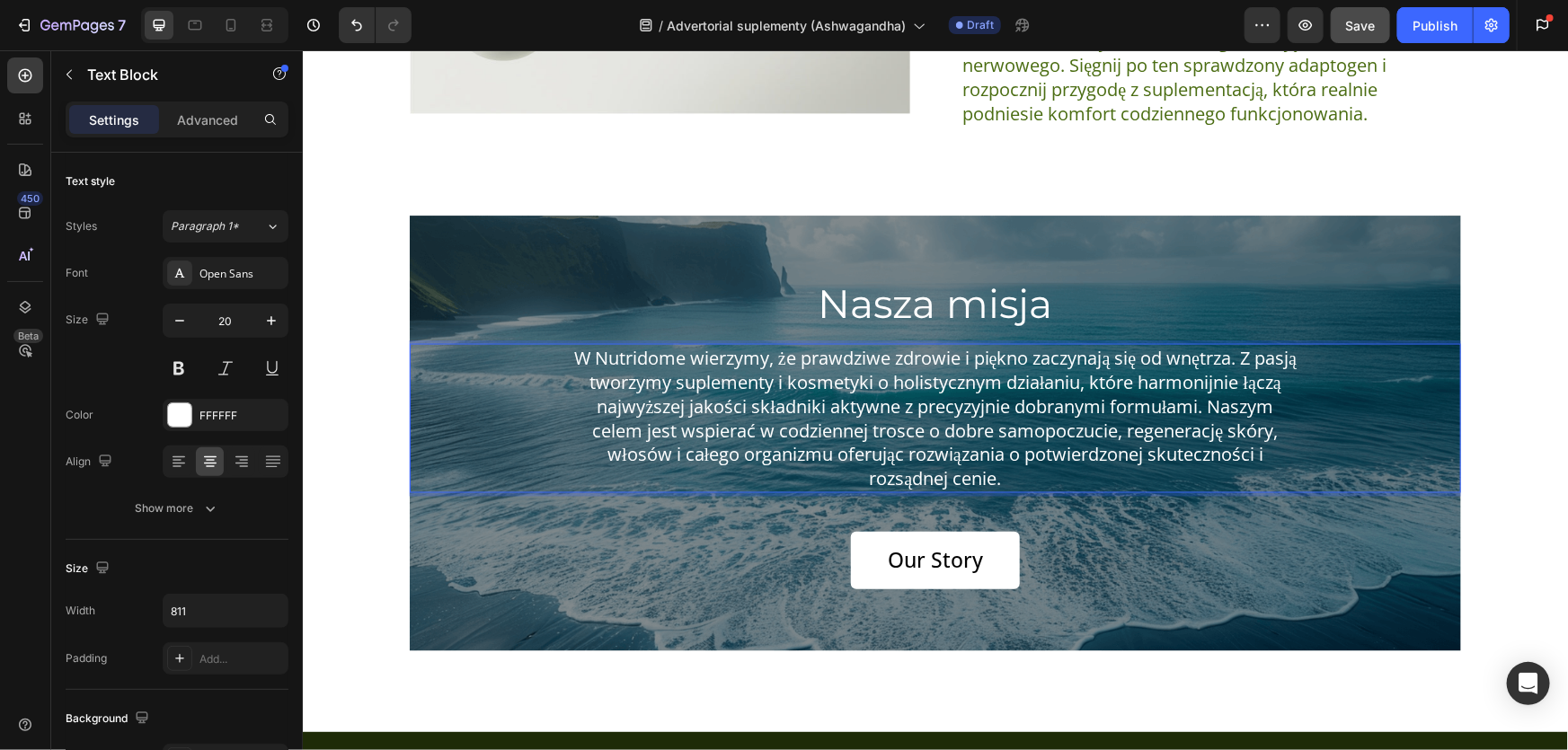 click on "W Nutridome wierzymy, że prawdziwe zdrowie i piękno zaczynają się od wnętrza. Z pasją tworzymy suplementy i kosmetyki o holistycznym działaniu, które harmonijnie łączą najwyższej jakości składniki aktywne z precyzyjnie dobranymi formułami. Naszym celem jest wspierać w codziennej trosce o dobre samopoczucie, regenerację skóry, włosów i całego organizmu oferując rozwiązania o potwierdzonej skuteczności i rozsądnej cenie." at bounding box center [935, 418] 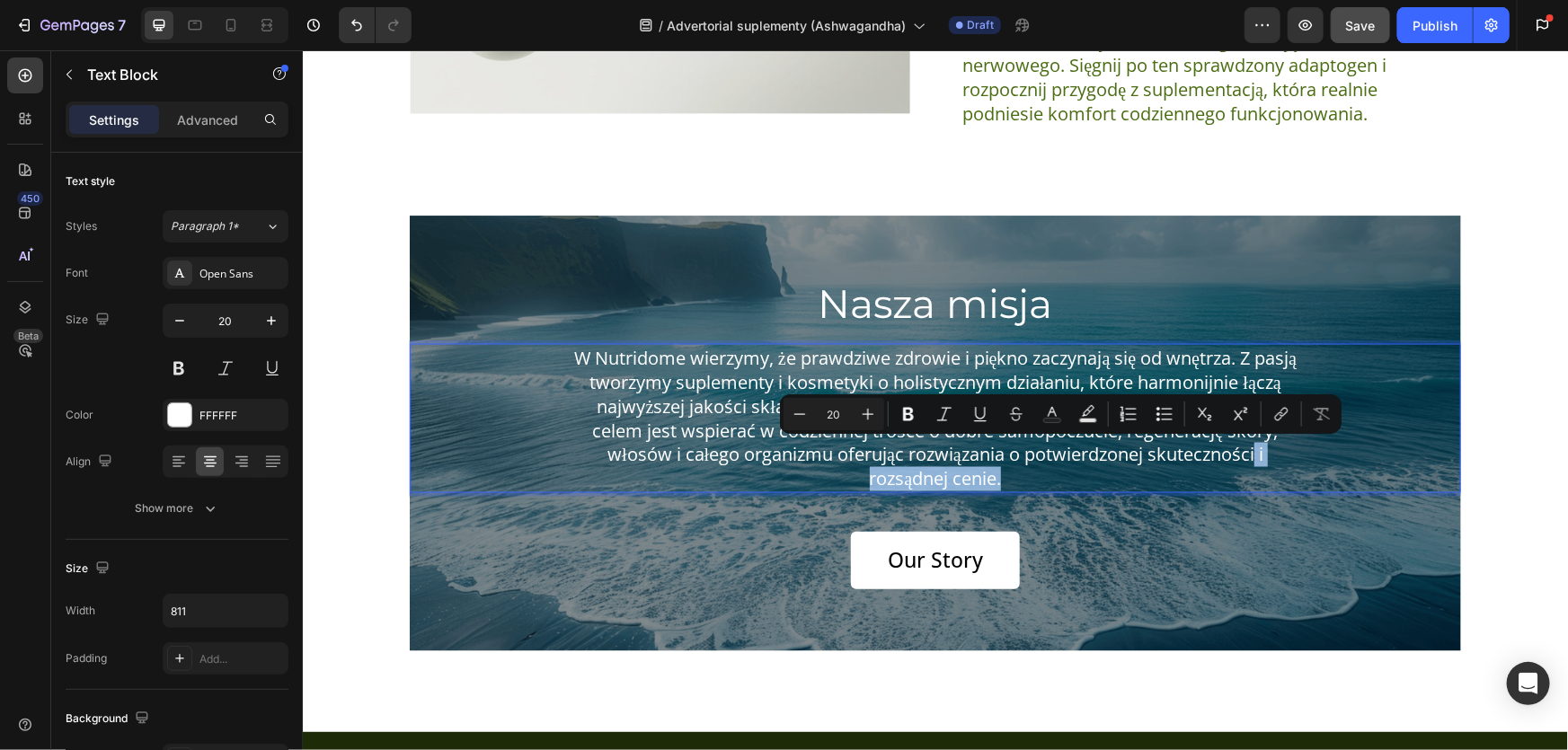 drag, startPoint x: 1015, startPoint y: 475, endPoint x: 1249, endPoint y: 461, distance: 234.41843 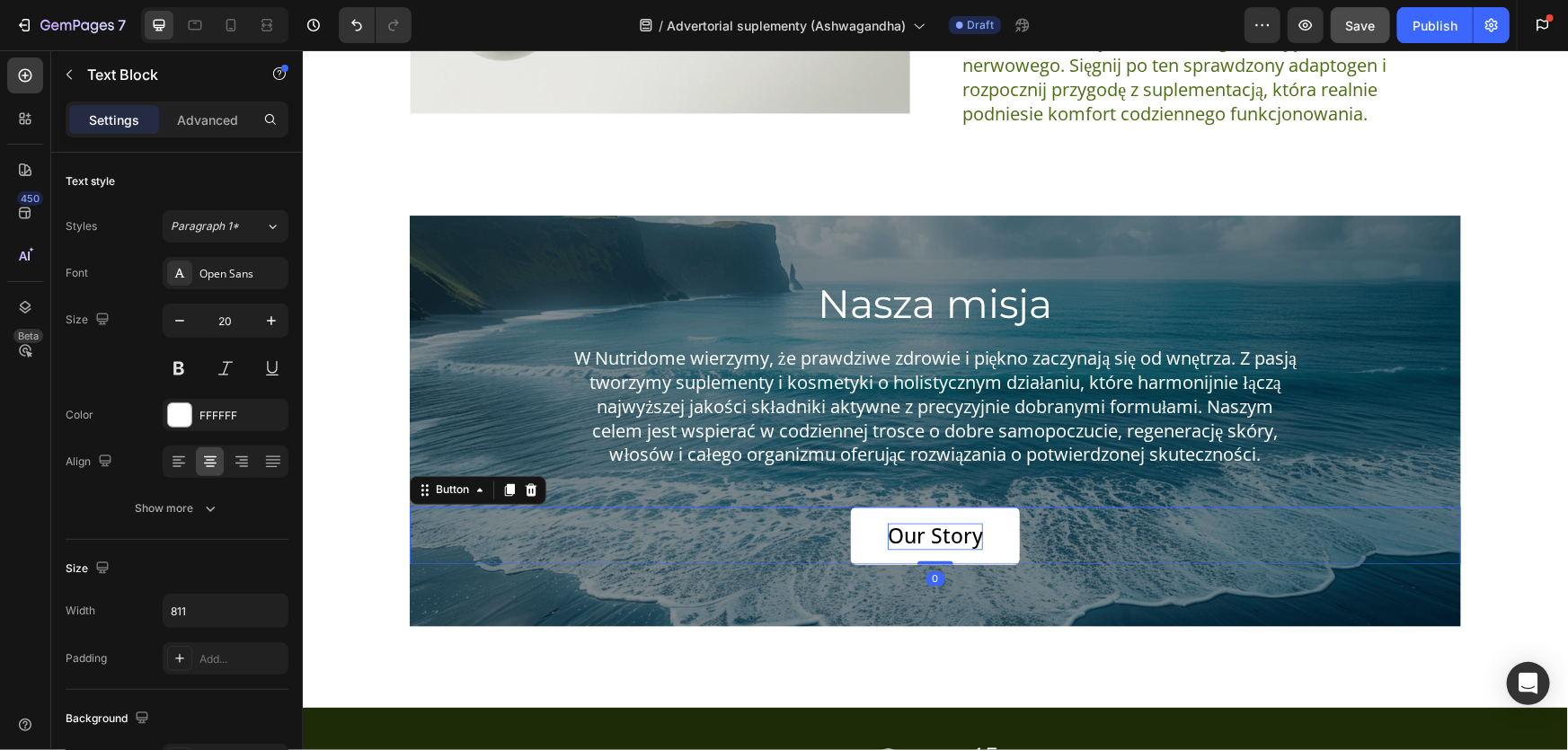 click on "Our Story" at bounding box center [935, 536] 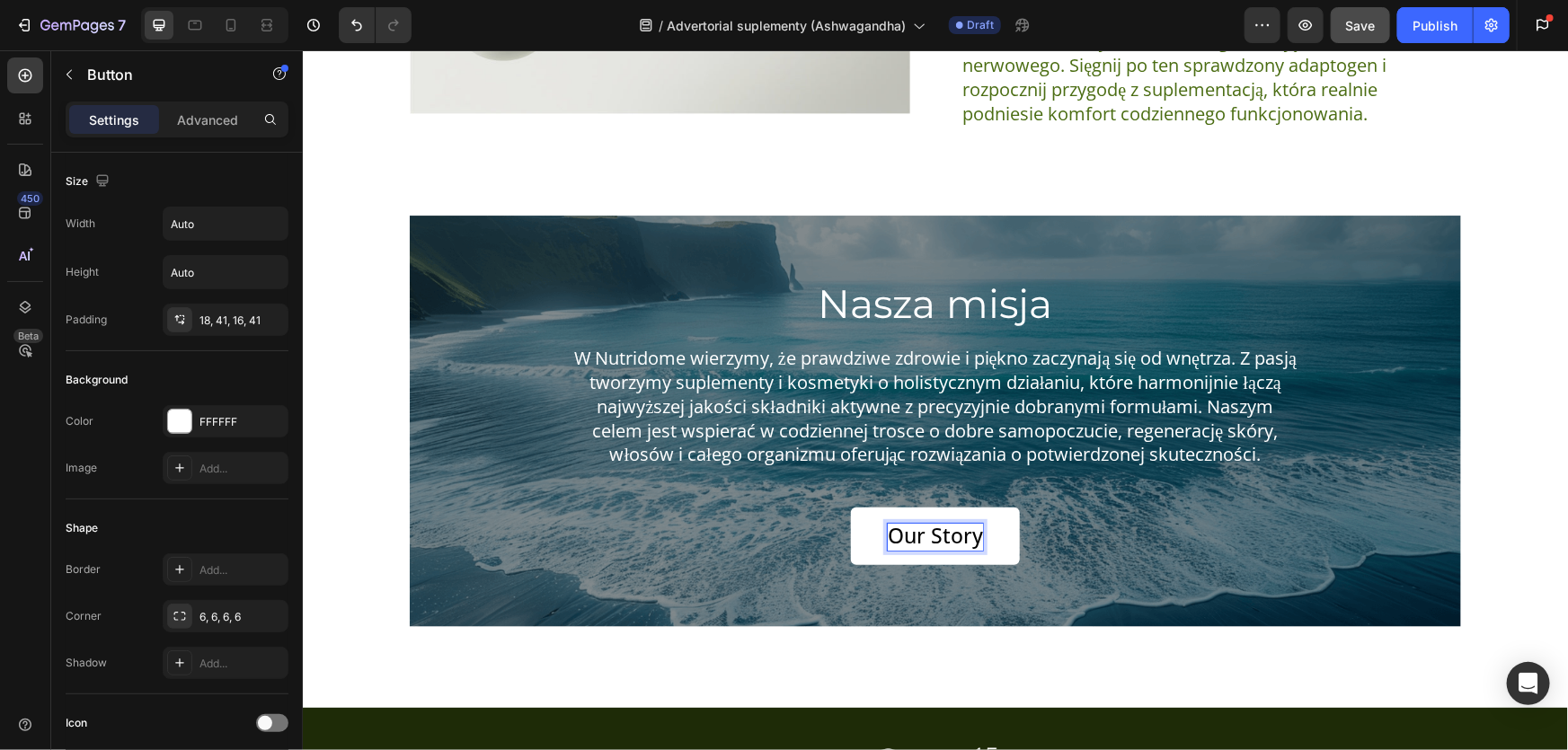 click on "Our Story" at bounding box center (935, 536) 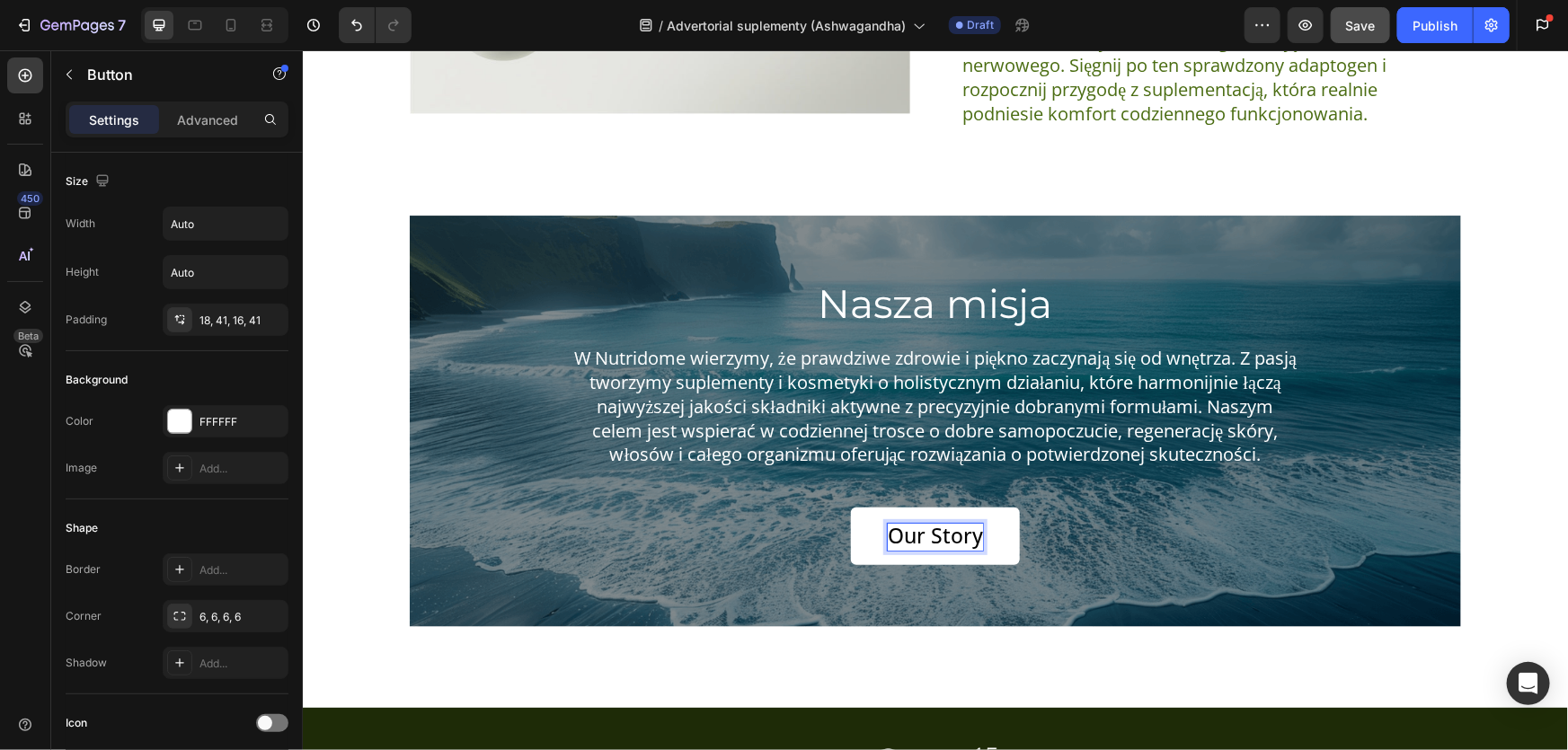 scroll, scrollTop: 5019, scrollLeft: 0, axis: vertical 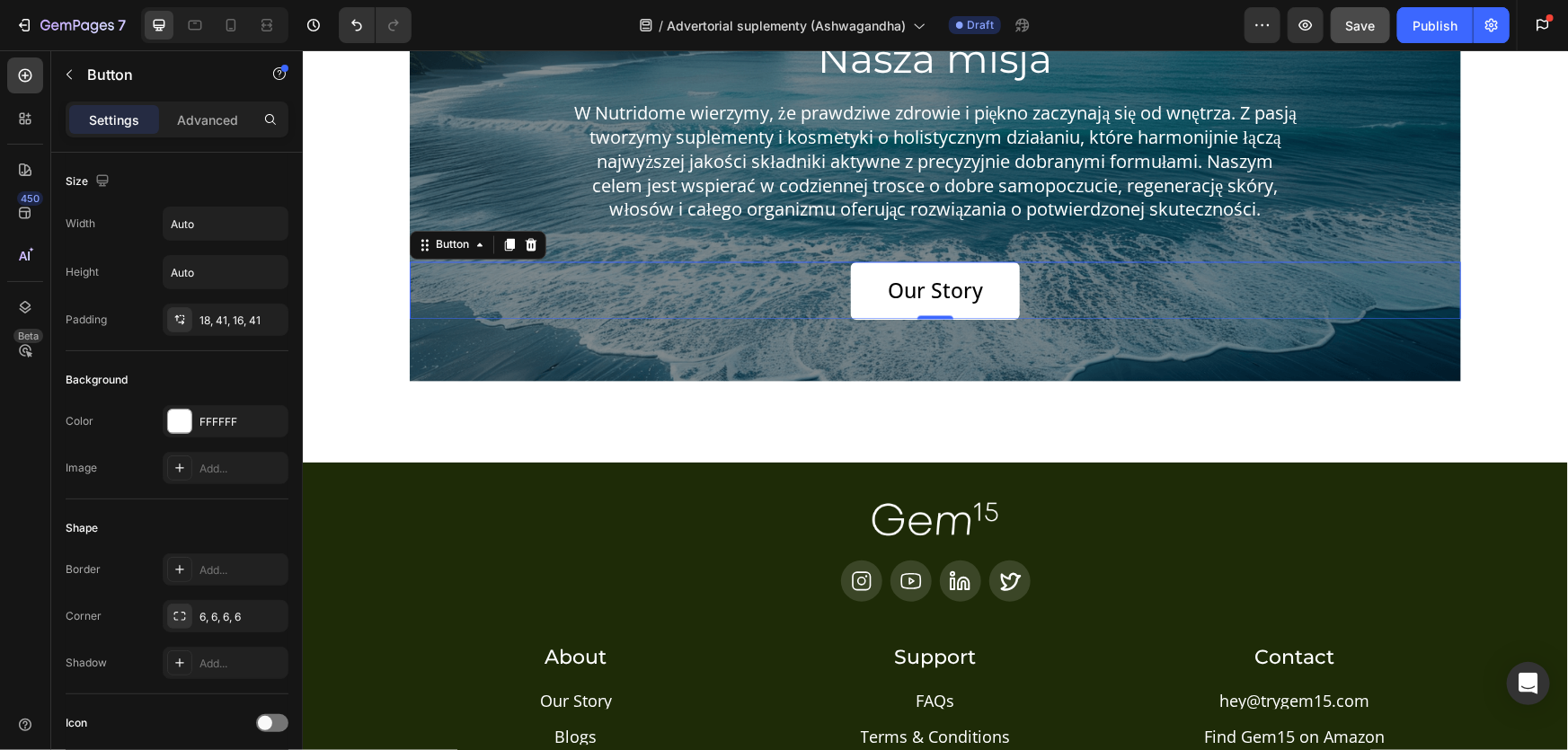 click on "Our Story" at bounding box center (935, 290) 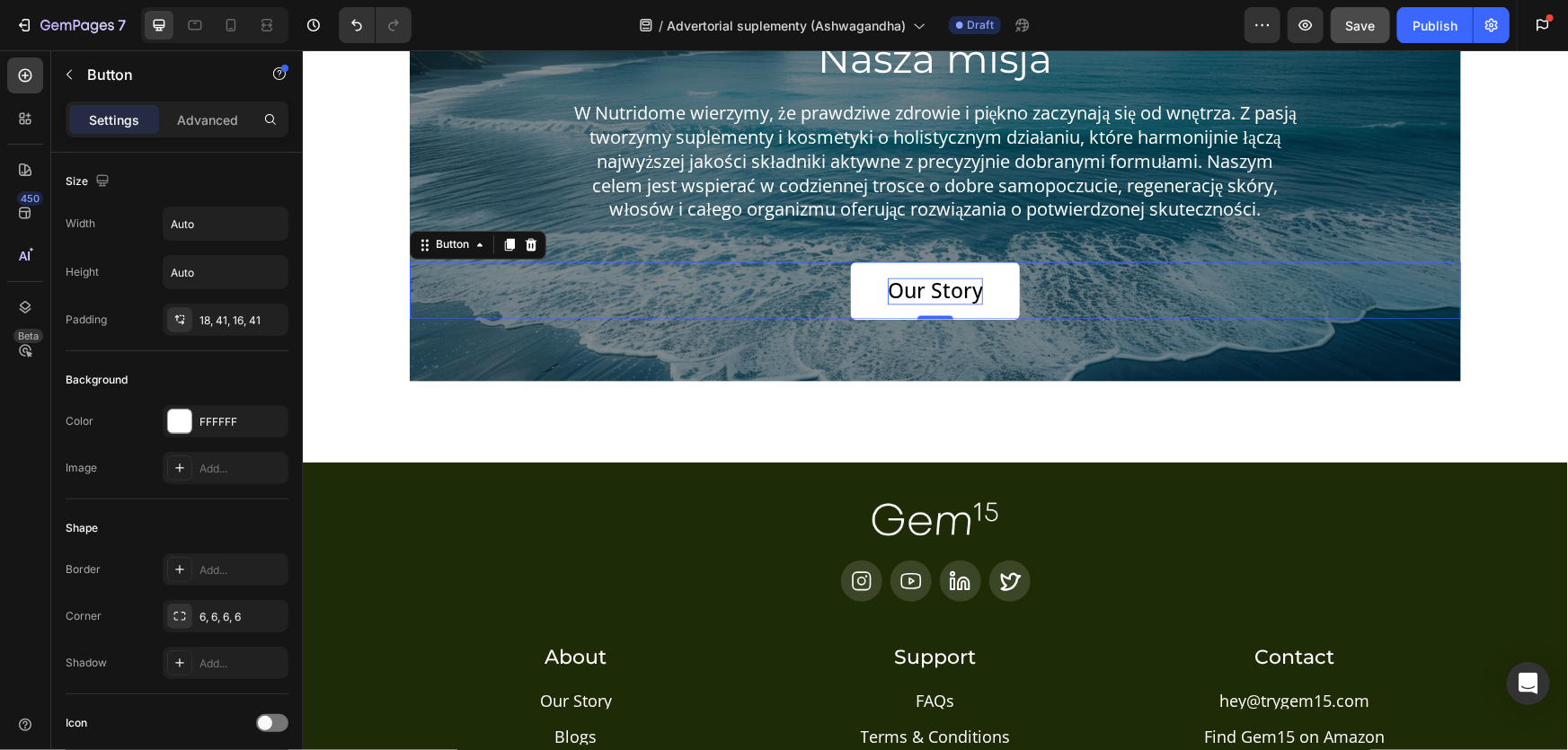 click on "Our Story" at bounding box center (935, 291) 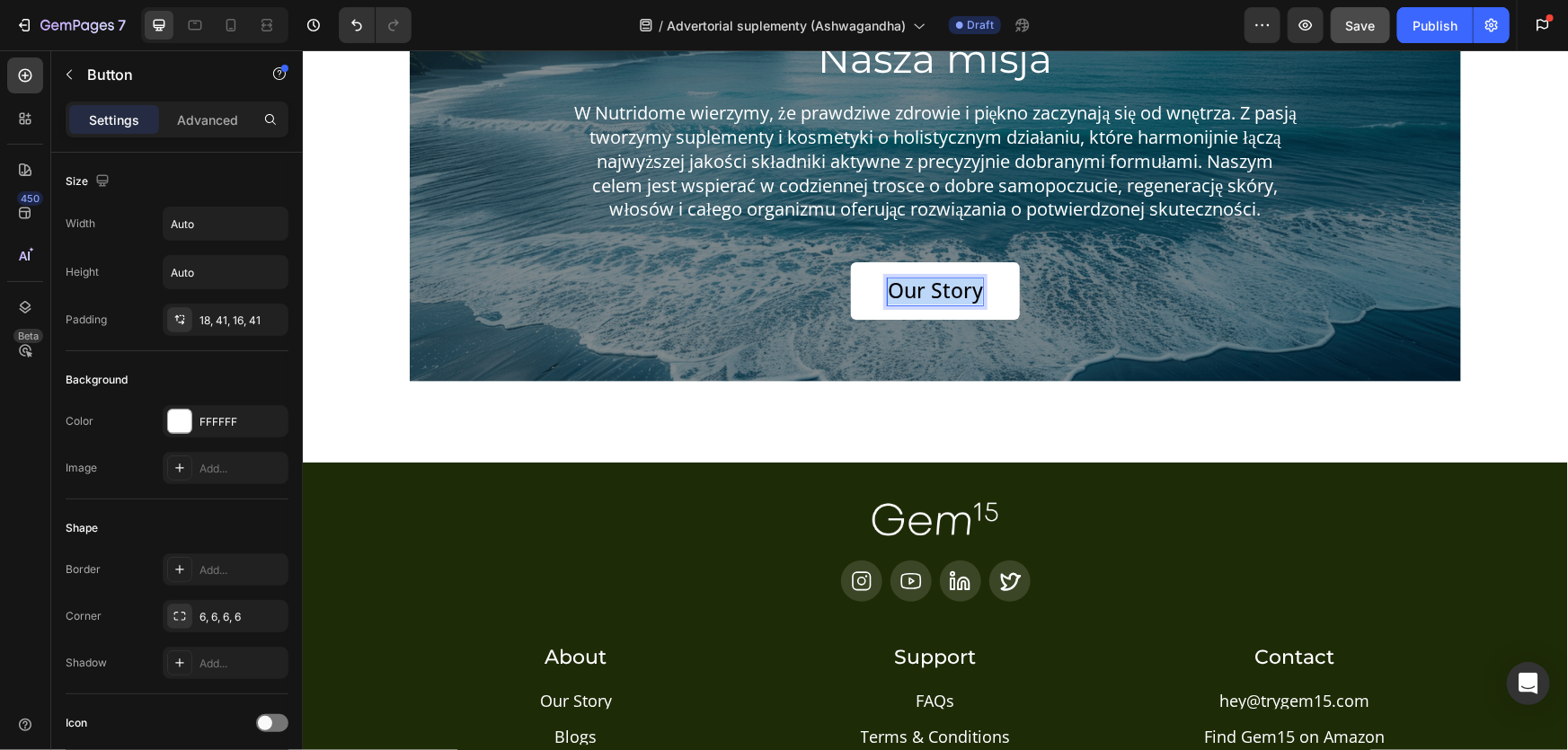 drag, startPoint x: 883, startPoint y: 289, endPoint x: 994, endPoint y: 299, distance: 111.44954 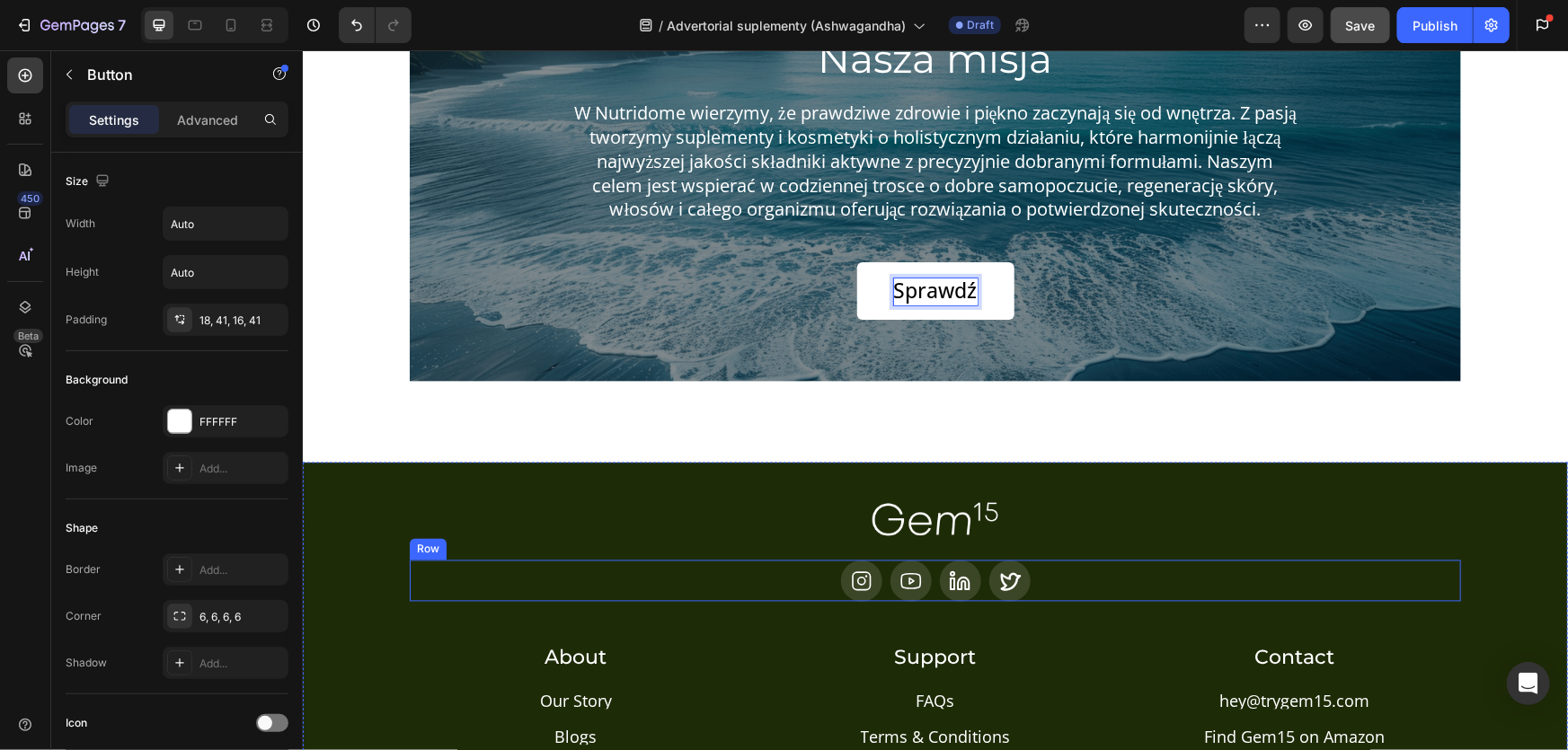 click on "Icon
Icon
Icon
Icon Row" at bounding box center (935, 580) 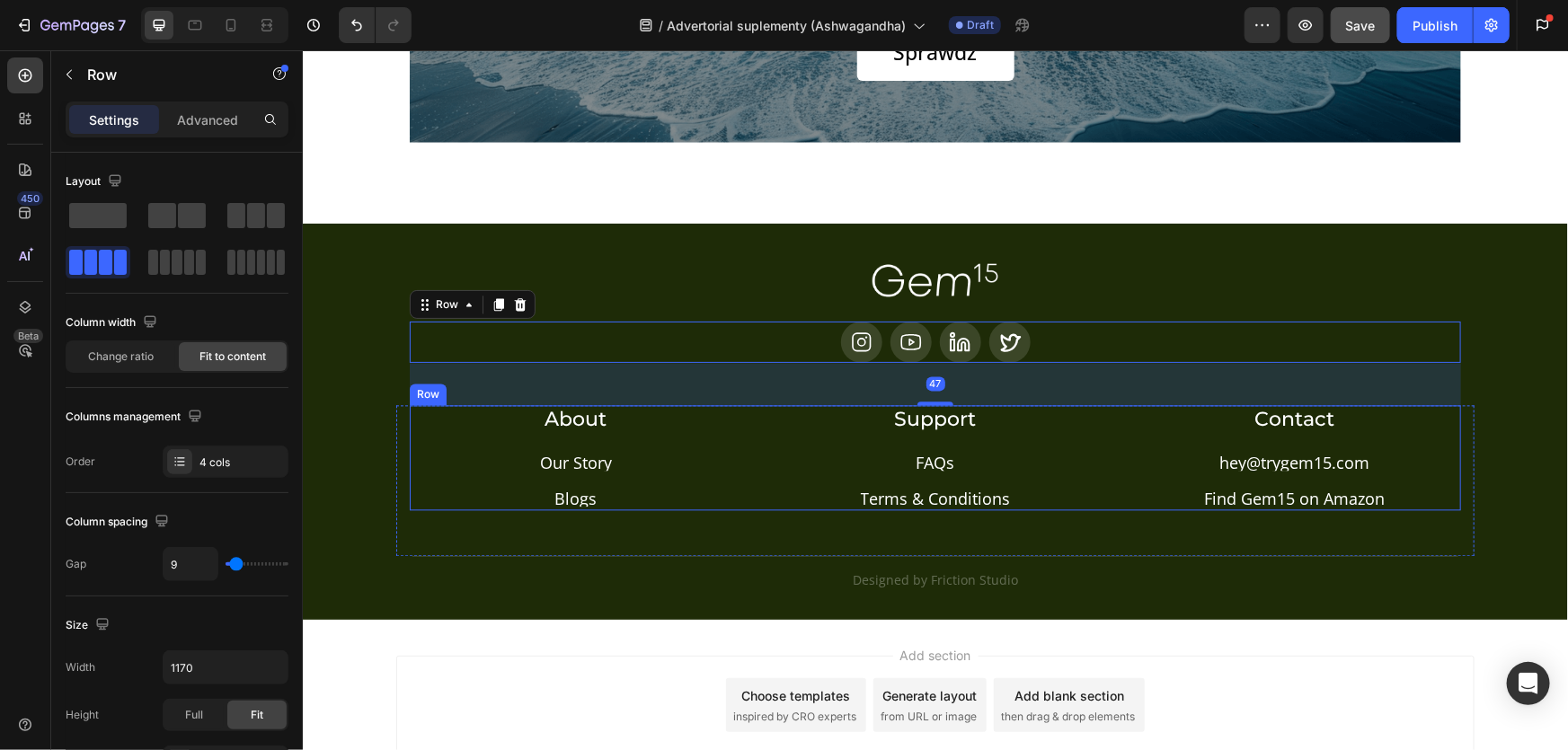 scroll, scrollTop: 5263, scrollLeft: 0, axis: vertical 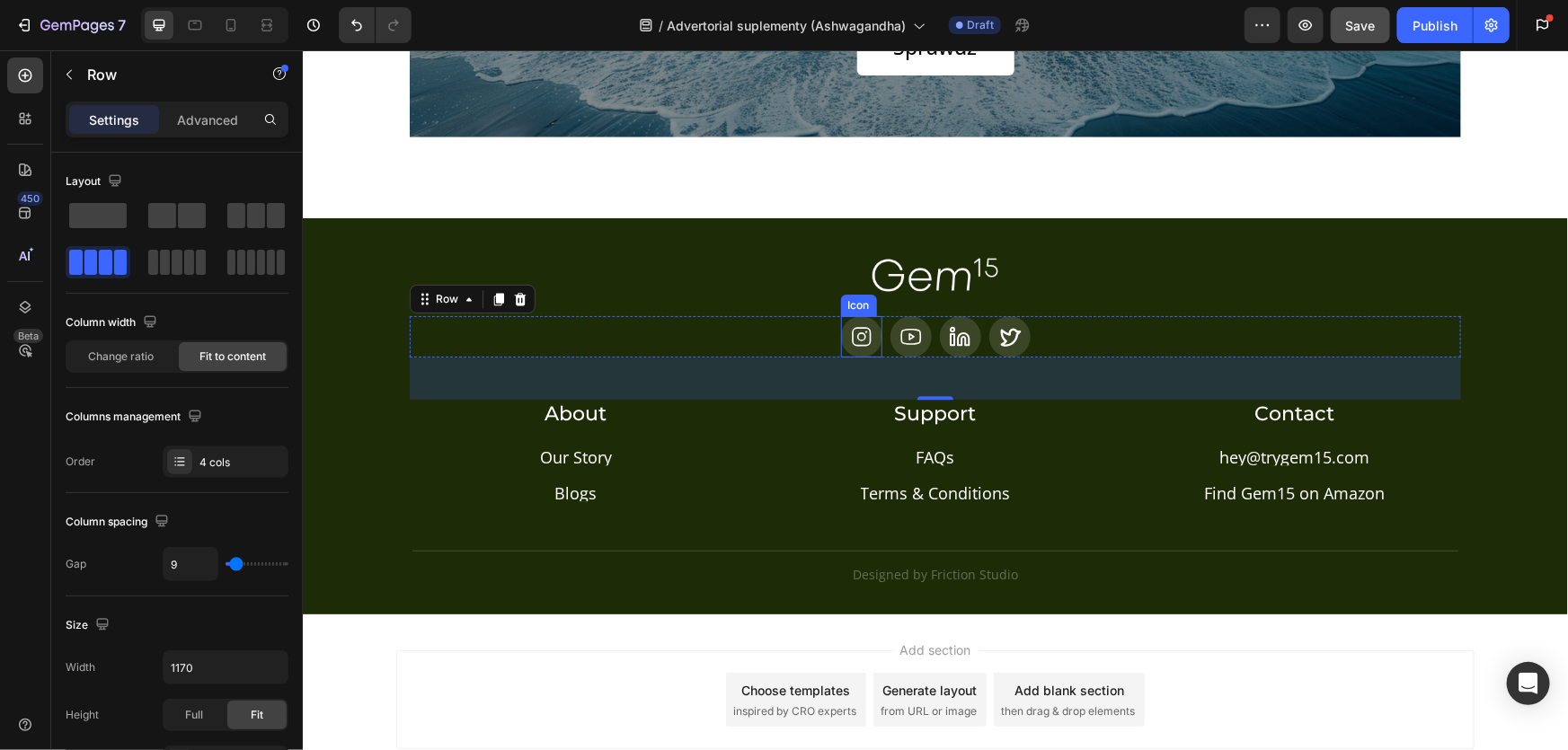 click 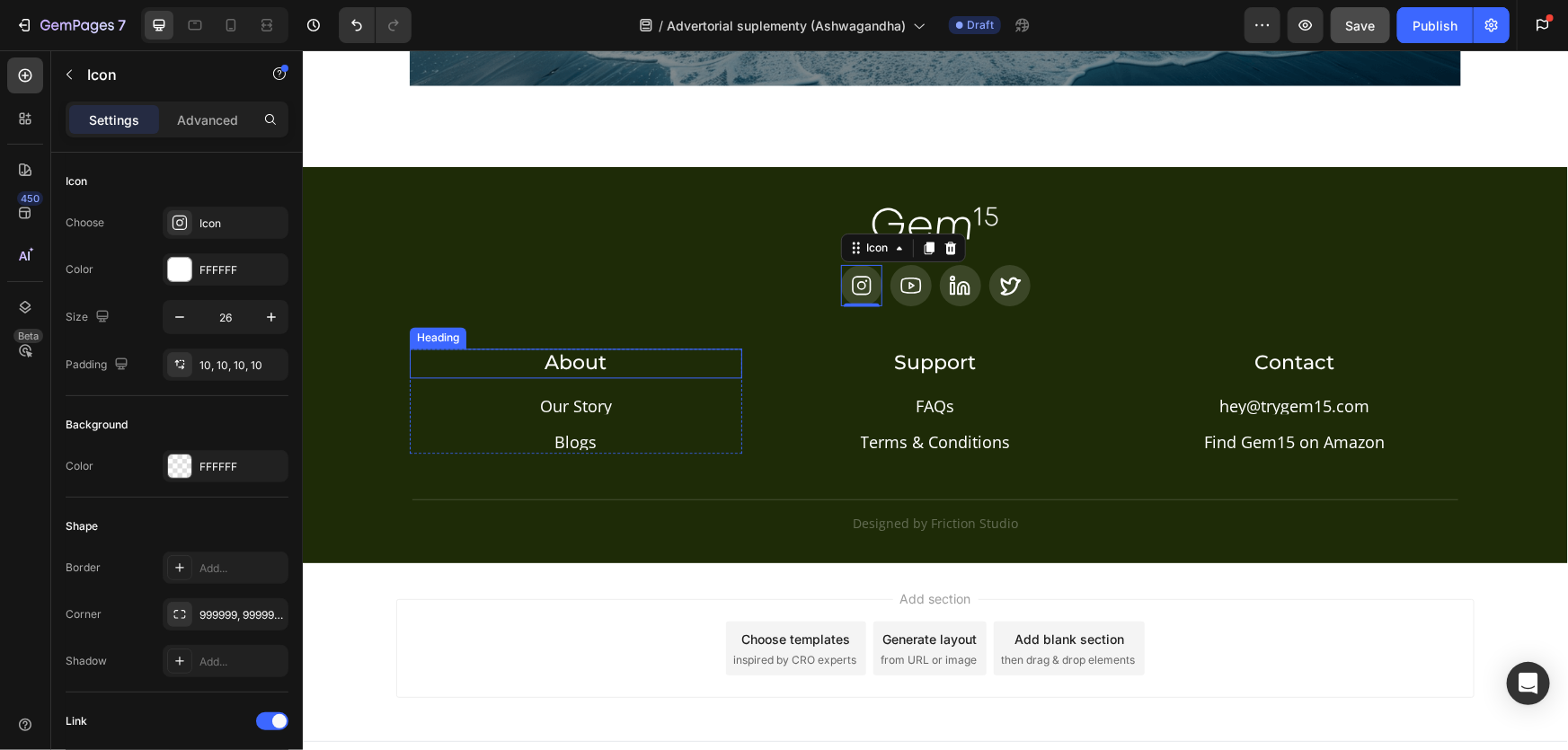 scroll, scrollTop: 5343, scrollLeft: 0, axis: vertical 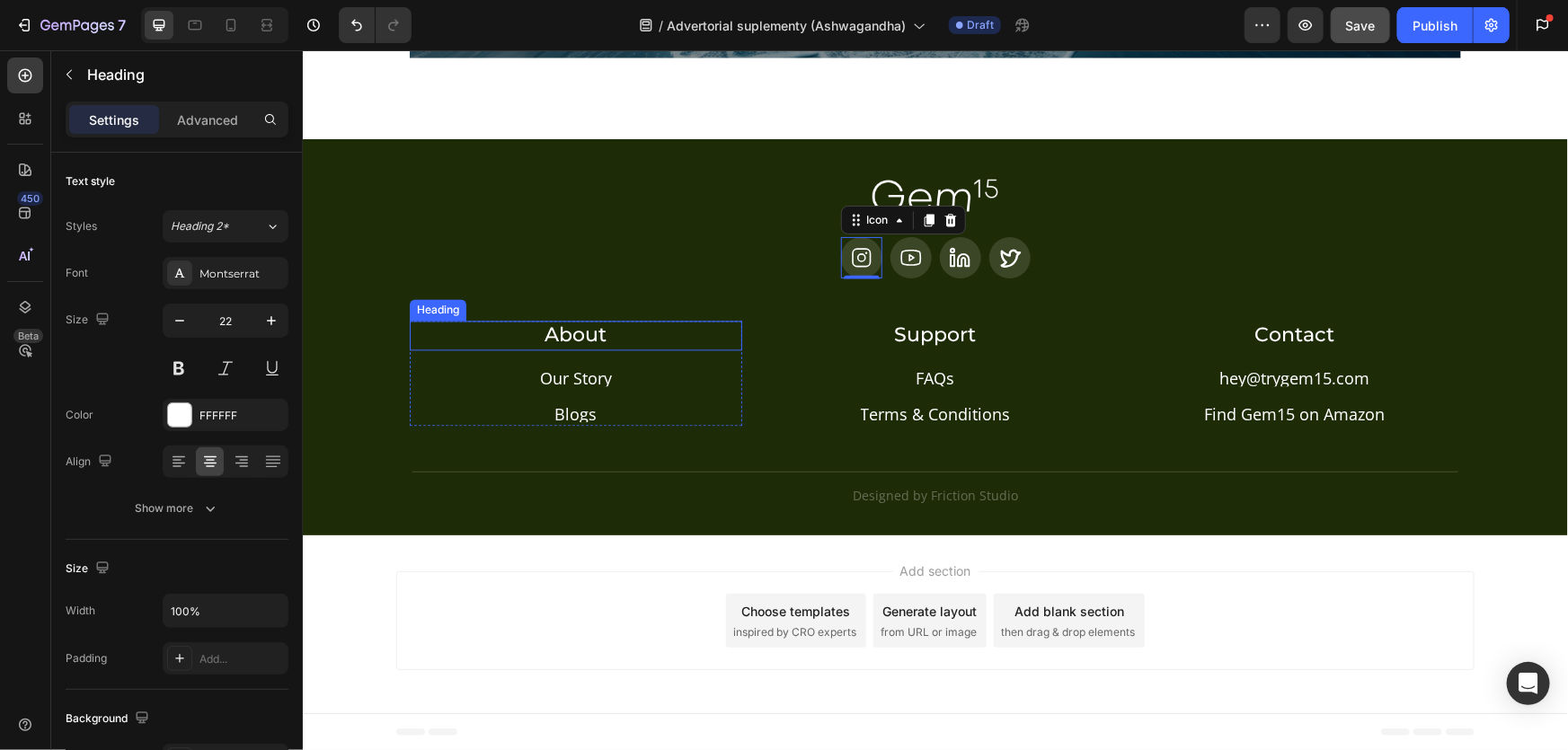 click on "About" at bounding box center (575, 334) 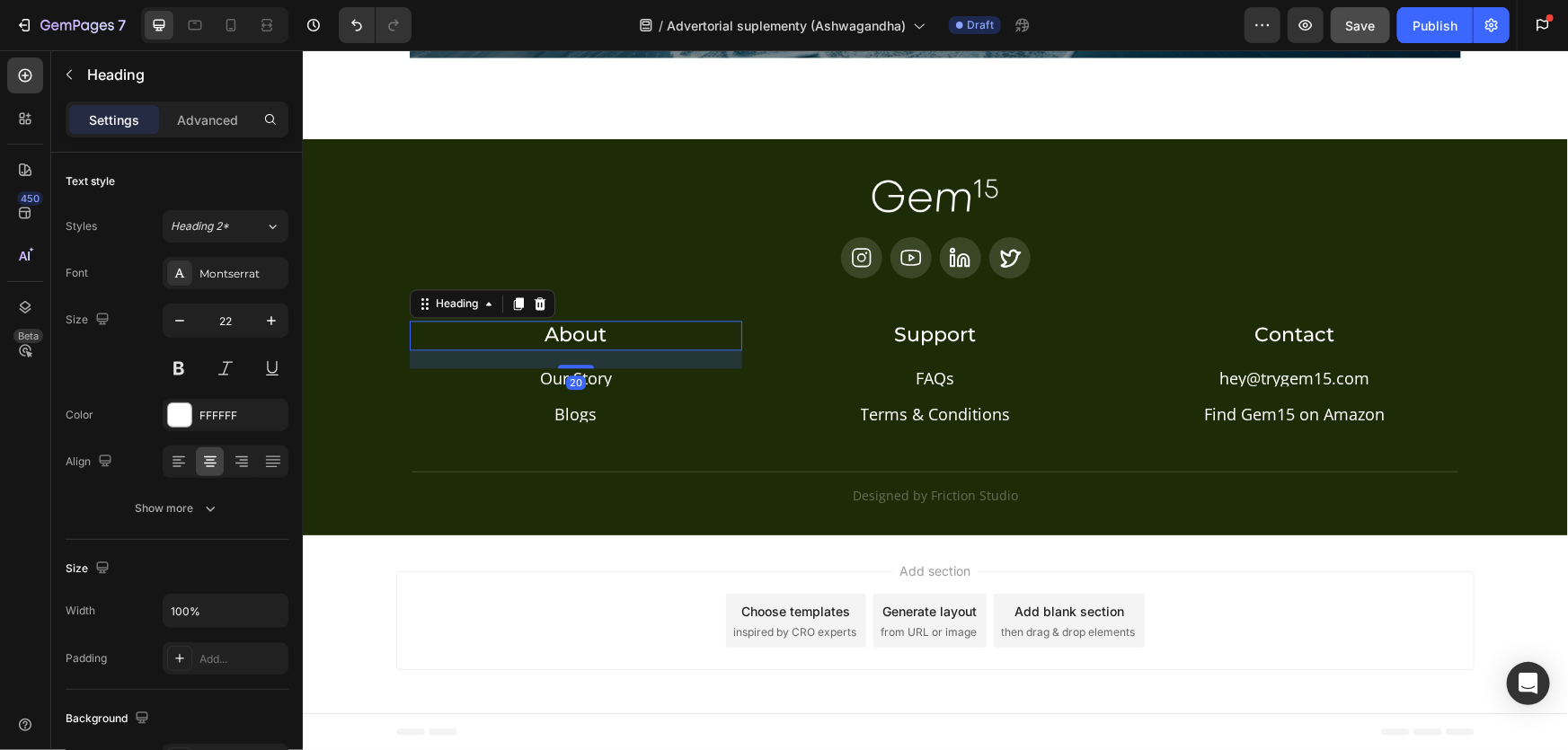 click 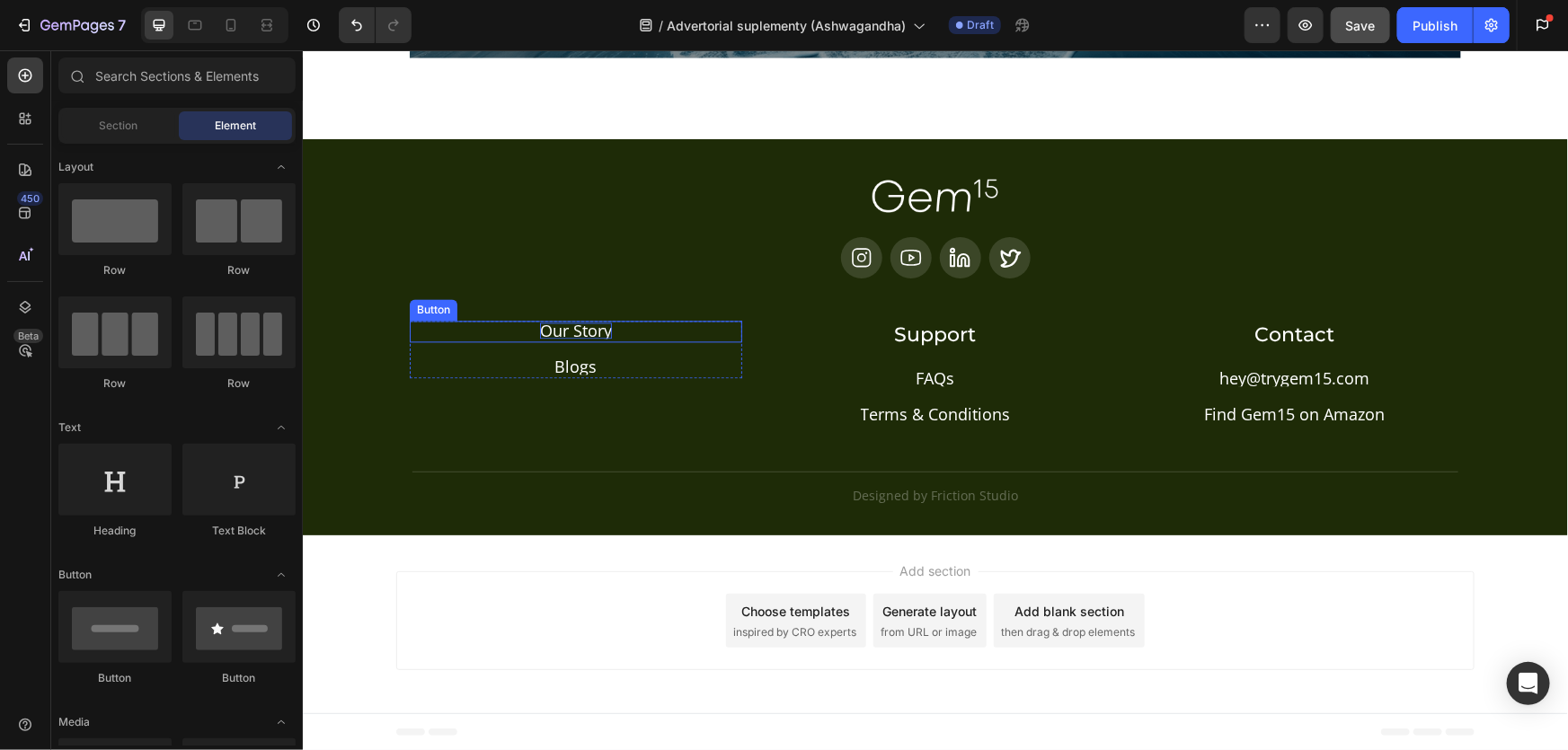 click on "Our Story" at bounding box center (575, 330) 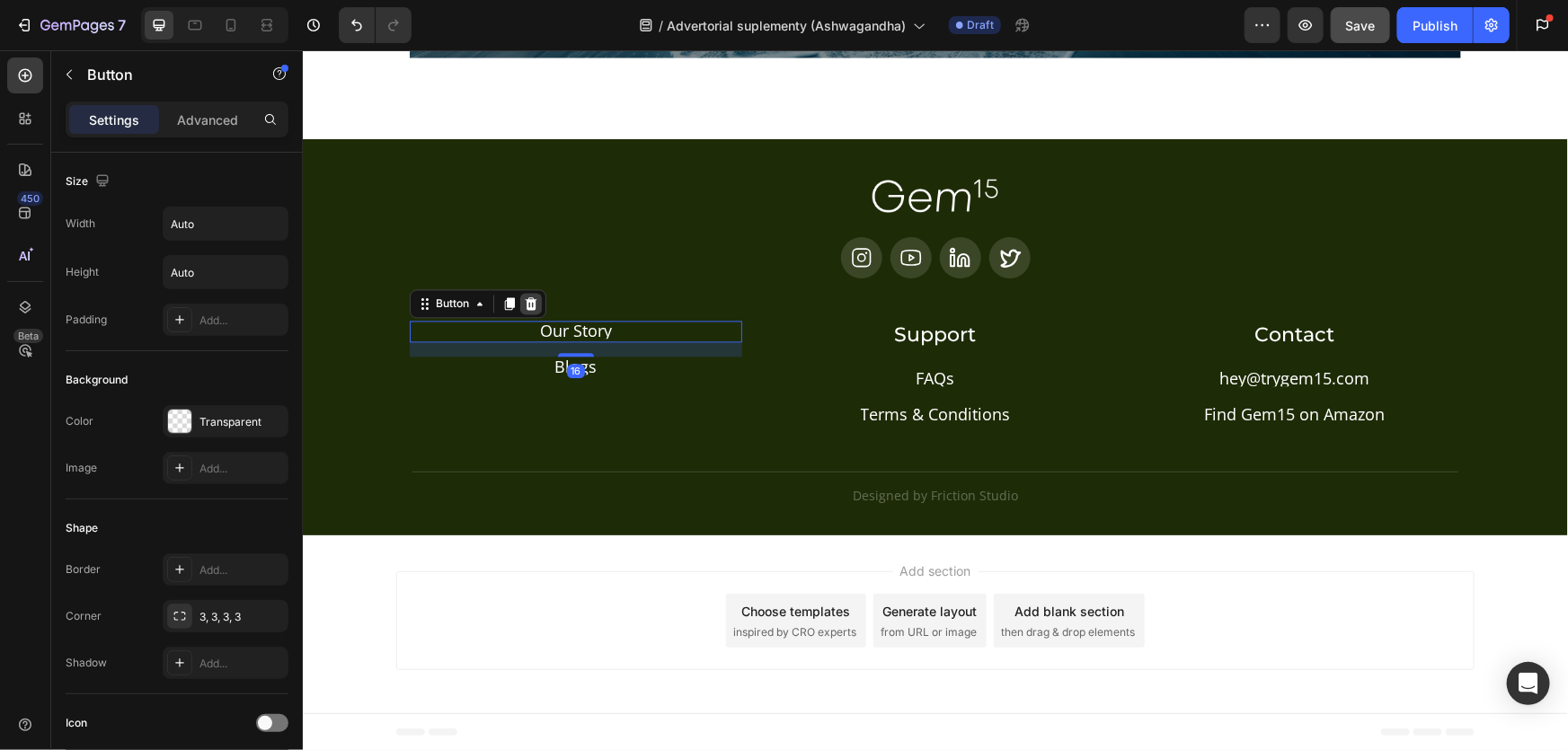 click 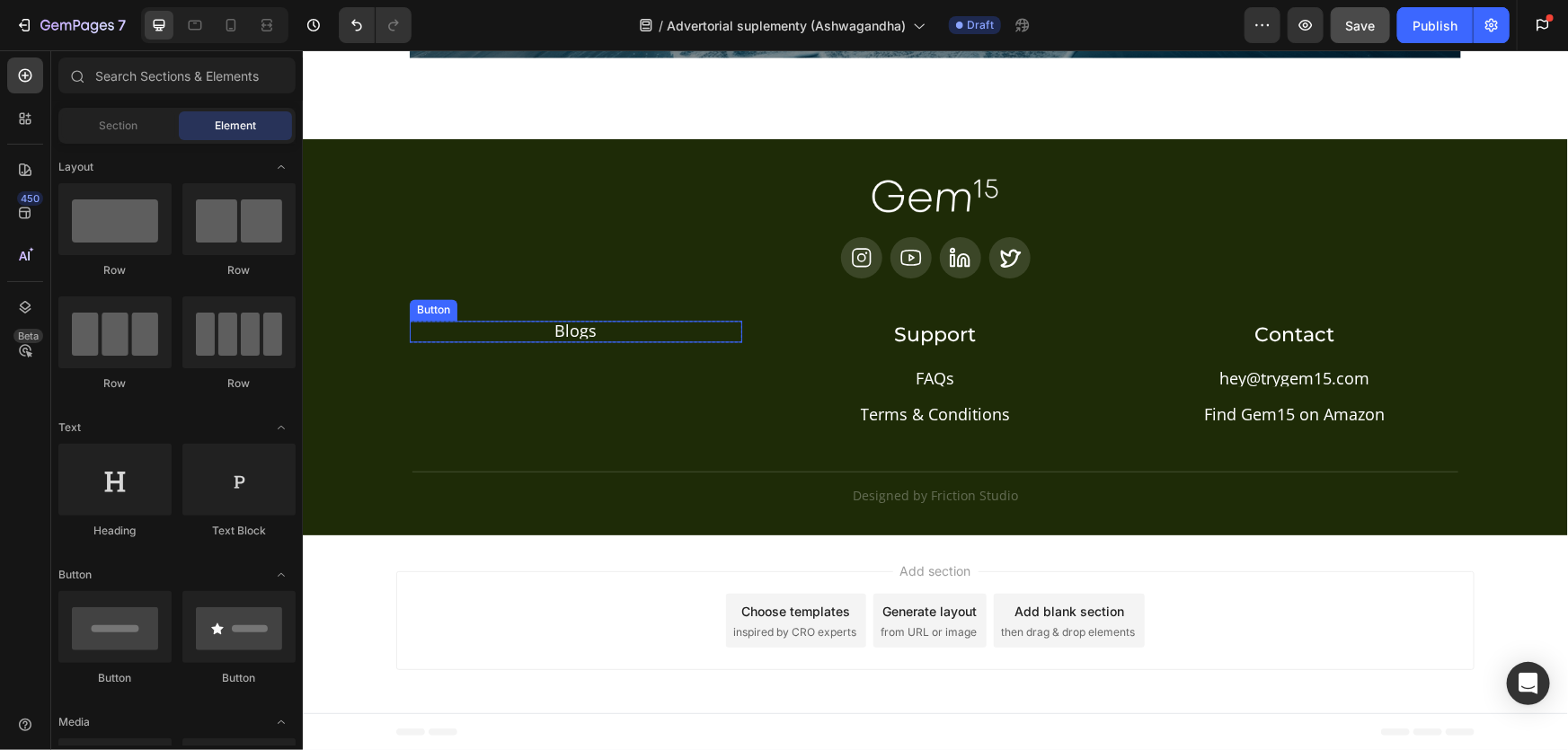 drag, startPoint x: 569, startPoint y: 329, endPoint x: 575, endPoint y: 346, distance: 18.027756 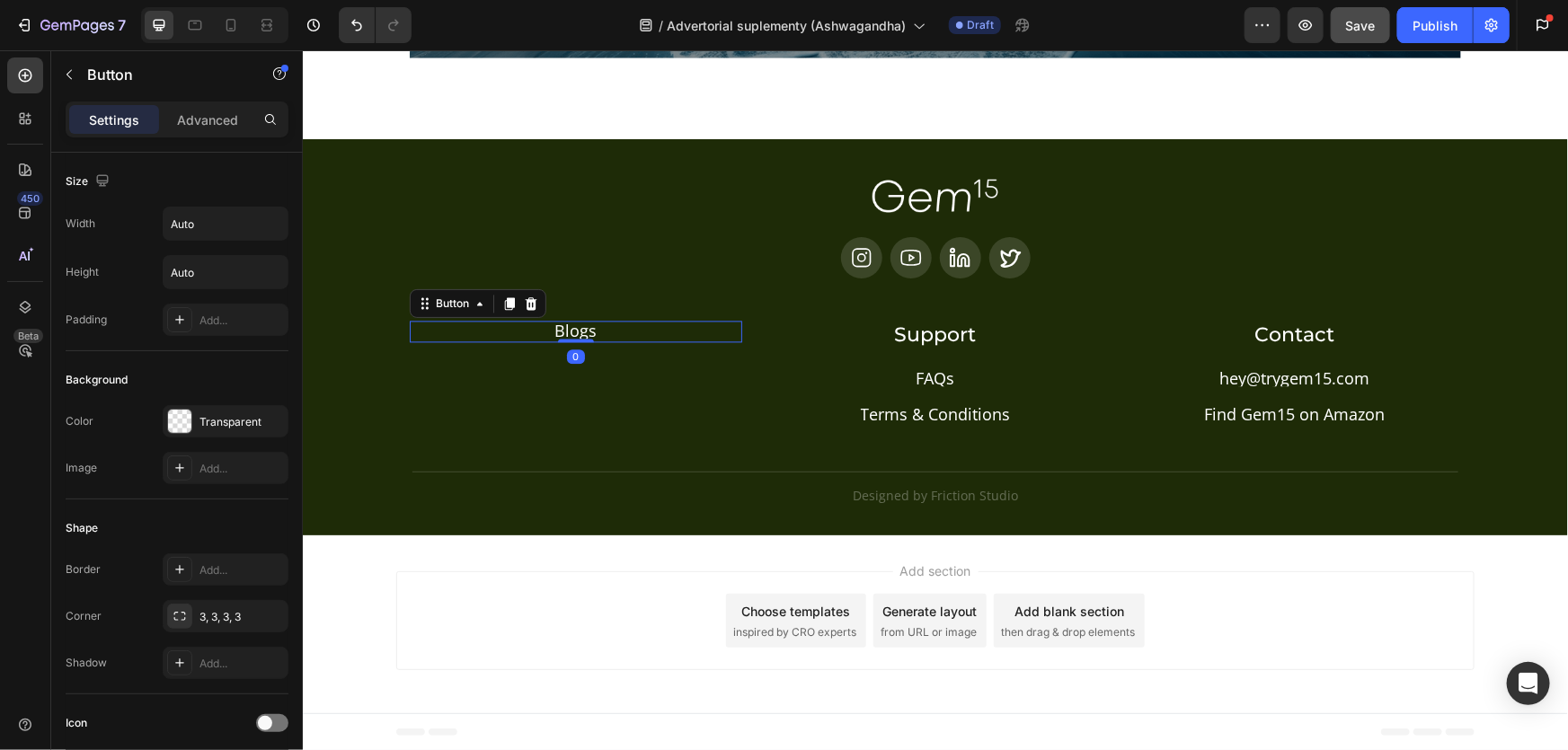 drag, startPoint x: 524, startPoint y: 302, endPoint x: 634, endPoint y: 314, distance: 110.65261 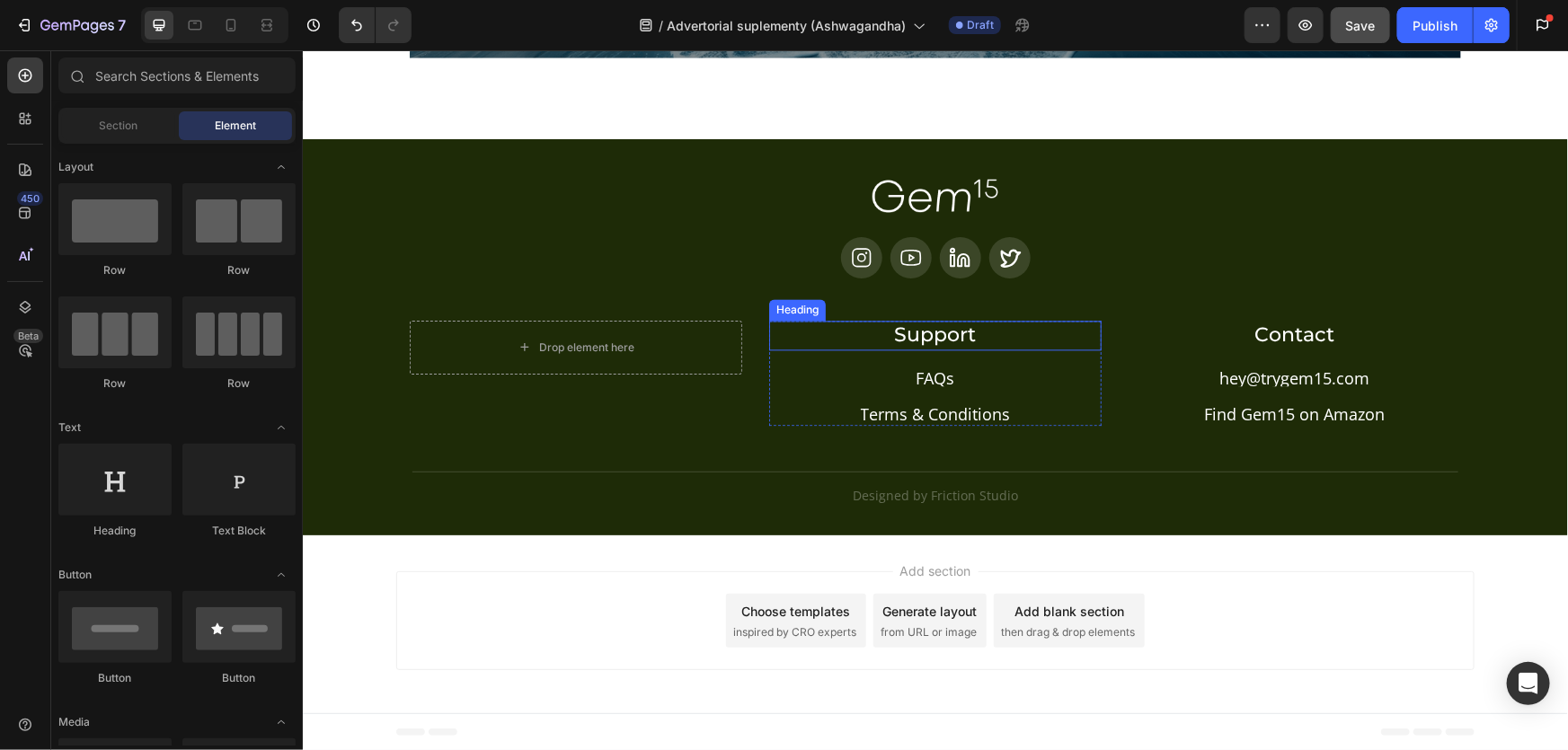 click on "Support" at bounding box center [935, 334] 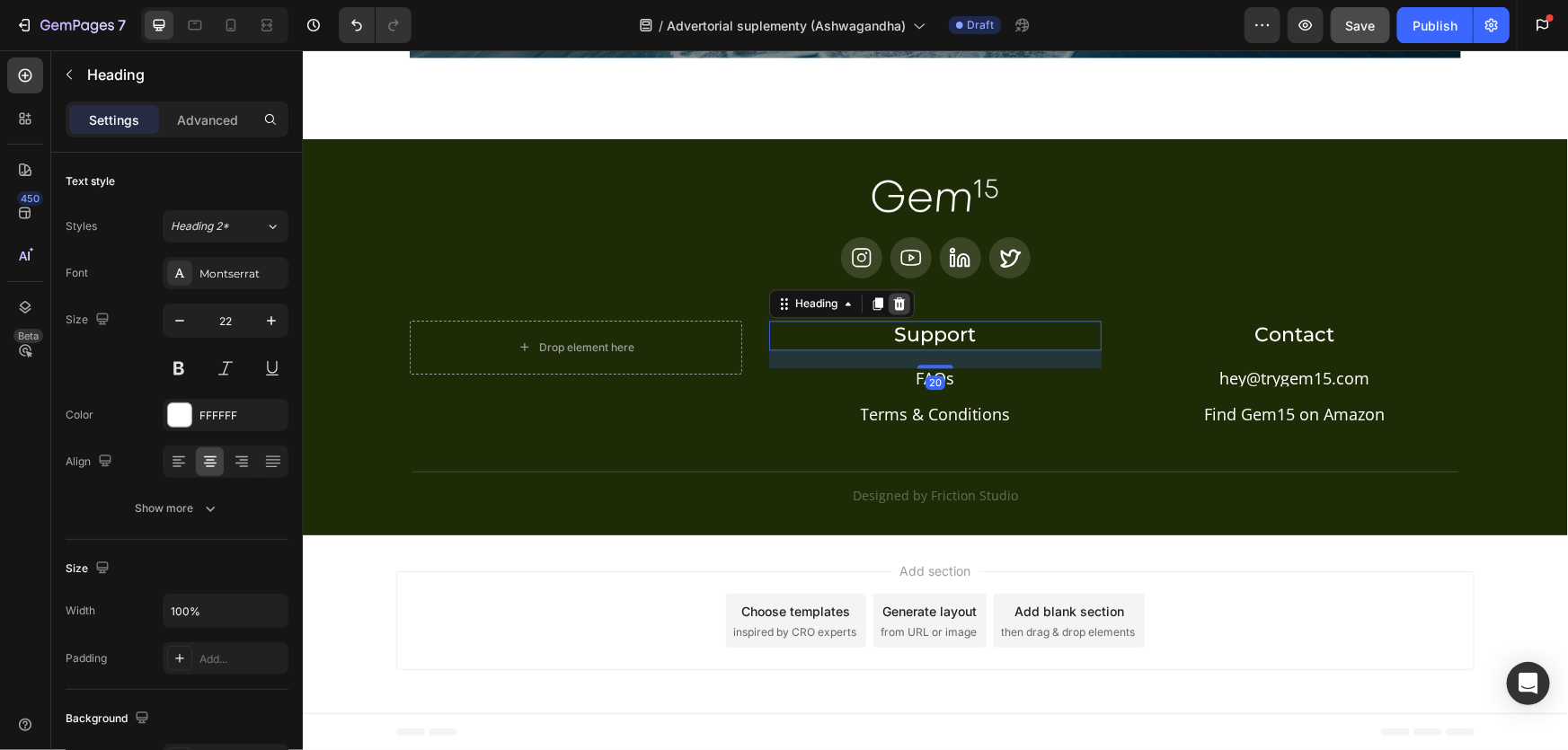click 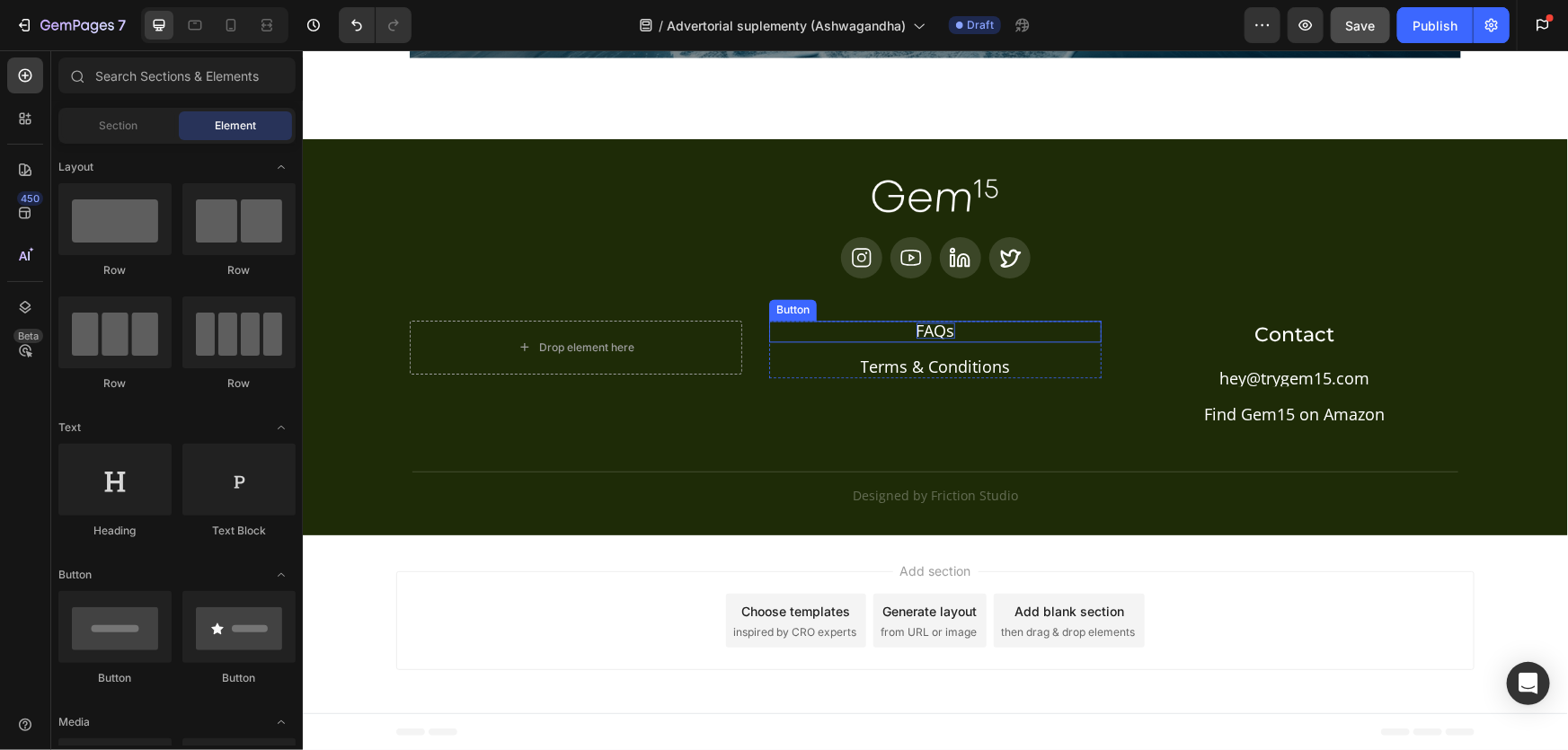 click on "FAQs" at bounding box center (935, 330) 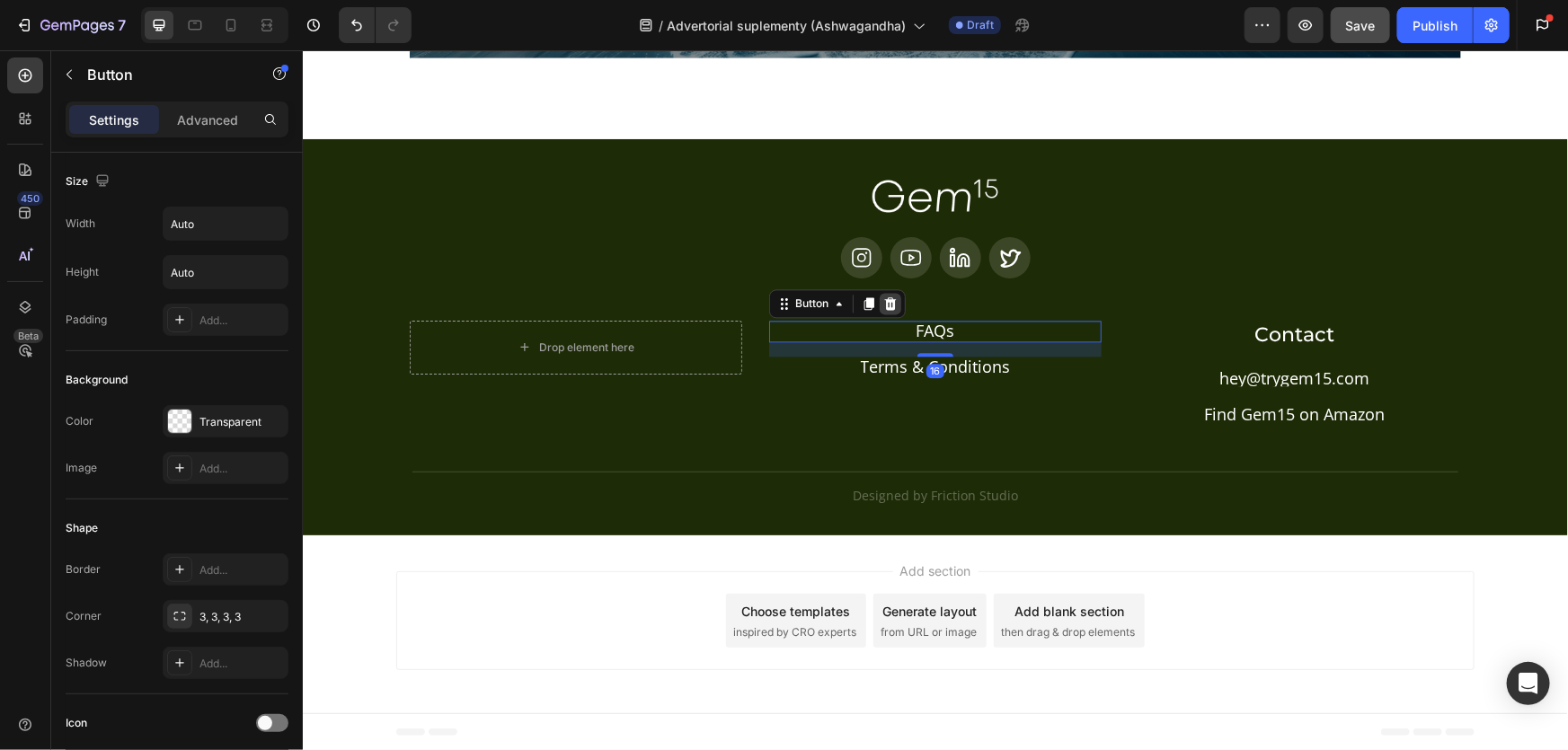 drag, startPoint x: 883, startPoint y: 302, endPoint x: 890, endPoint y: 327, distance: 25.96151 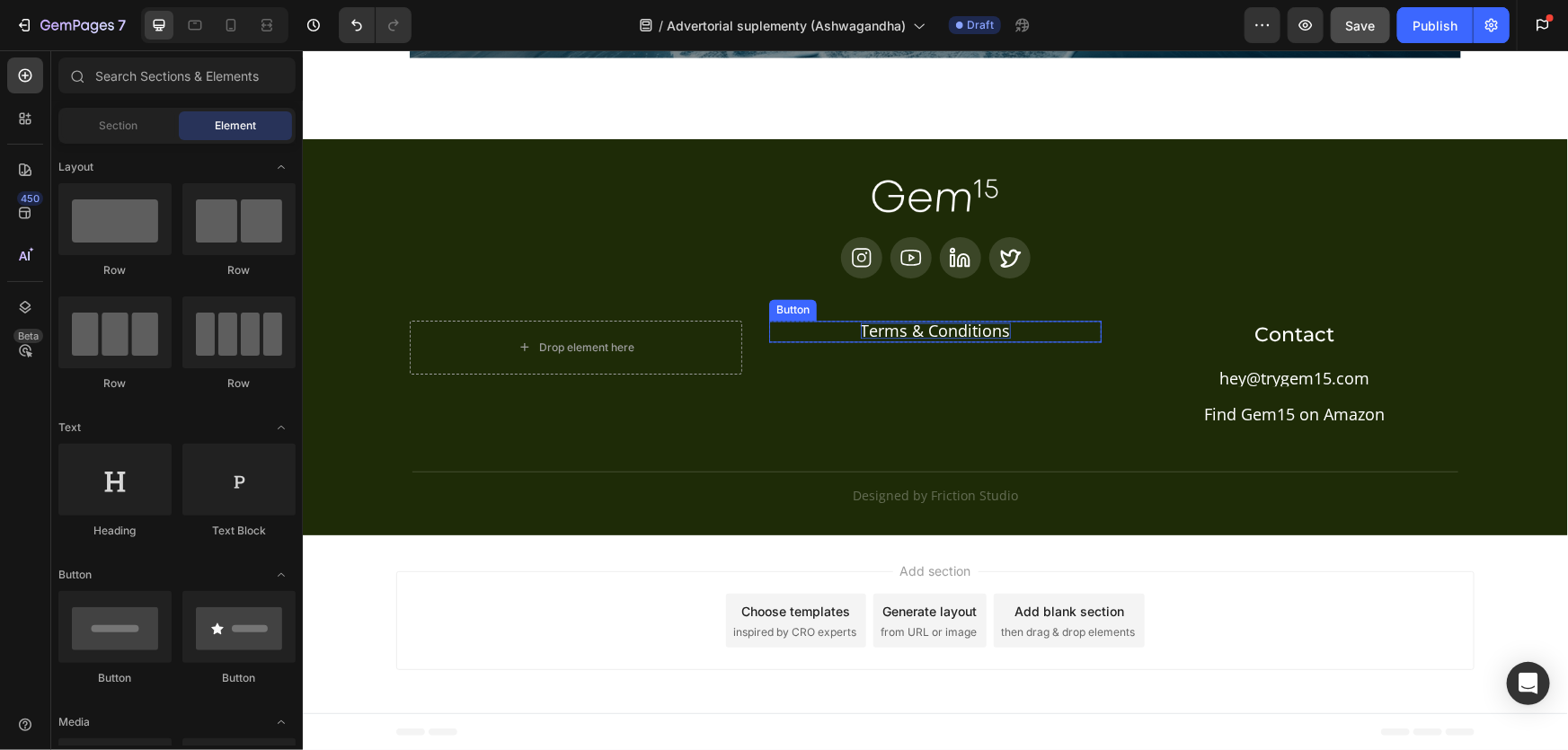 click on "Terms & Conditions" at bounding box center [935, 330] 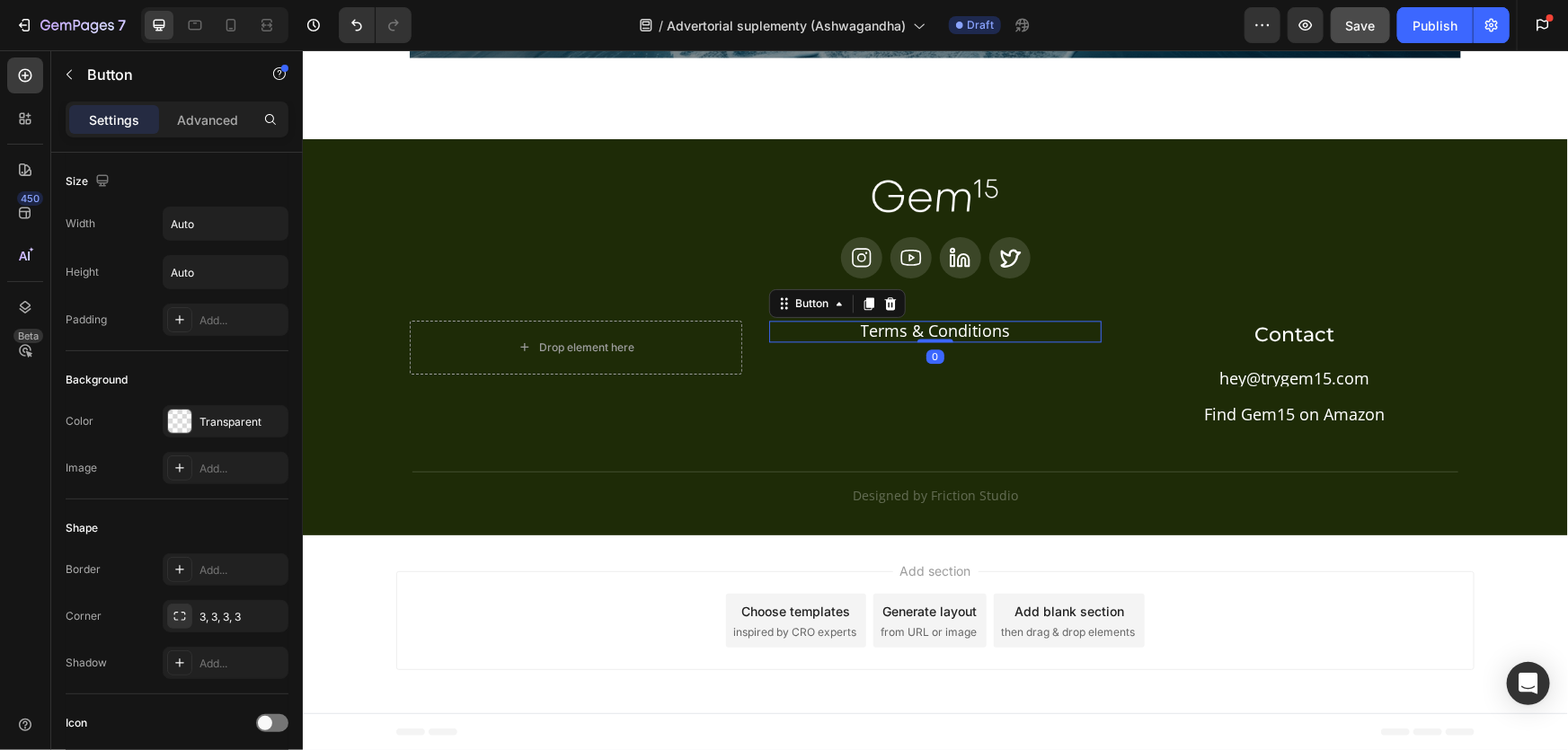 click 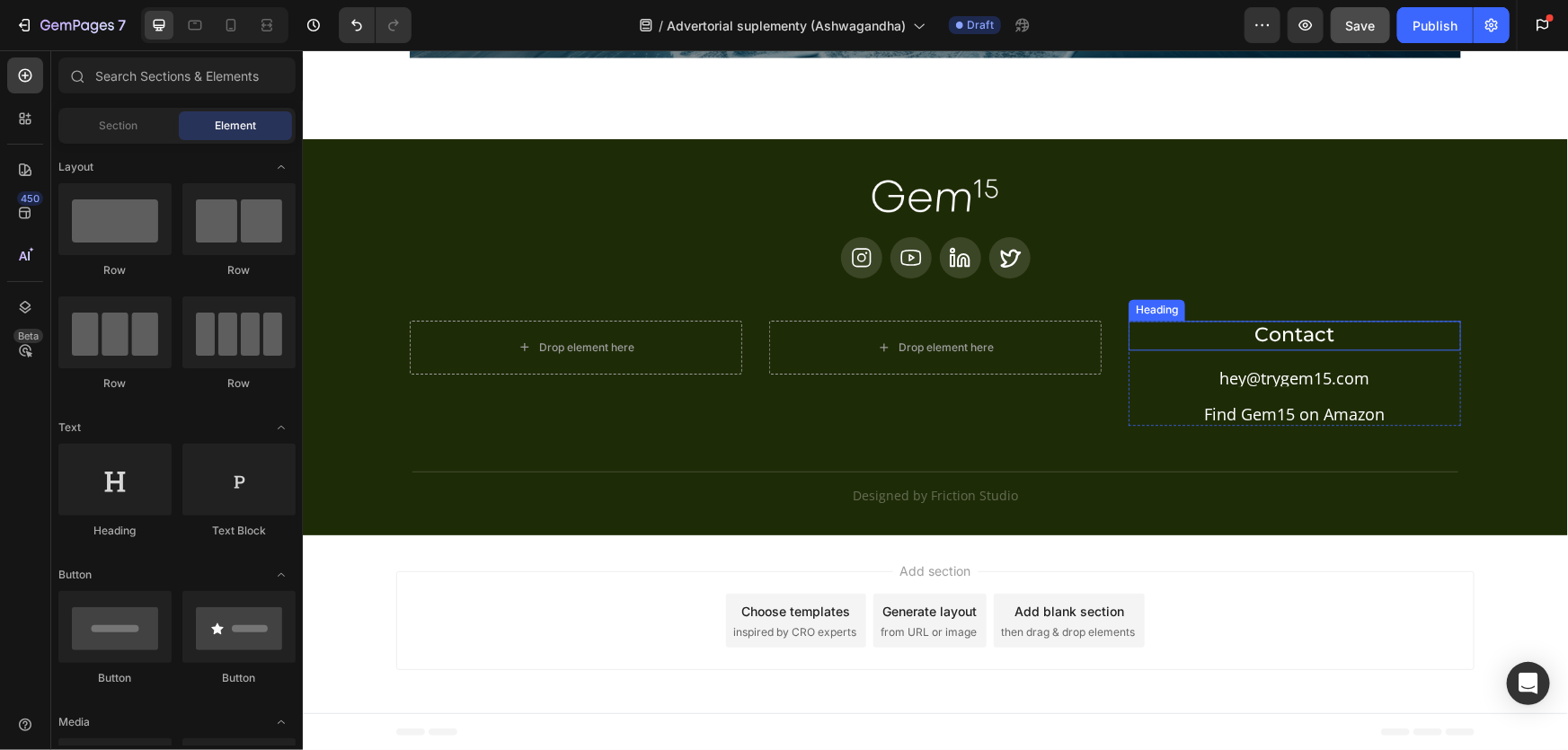 click on "Contact" at bounding box center (1294, 334) 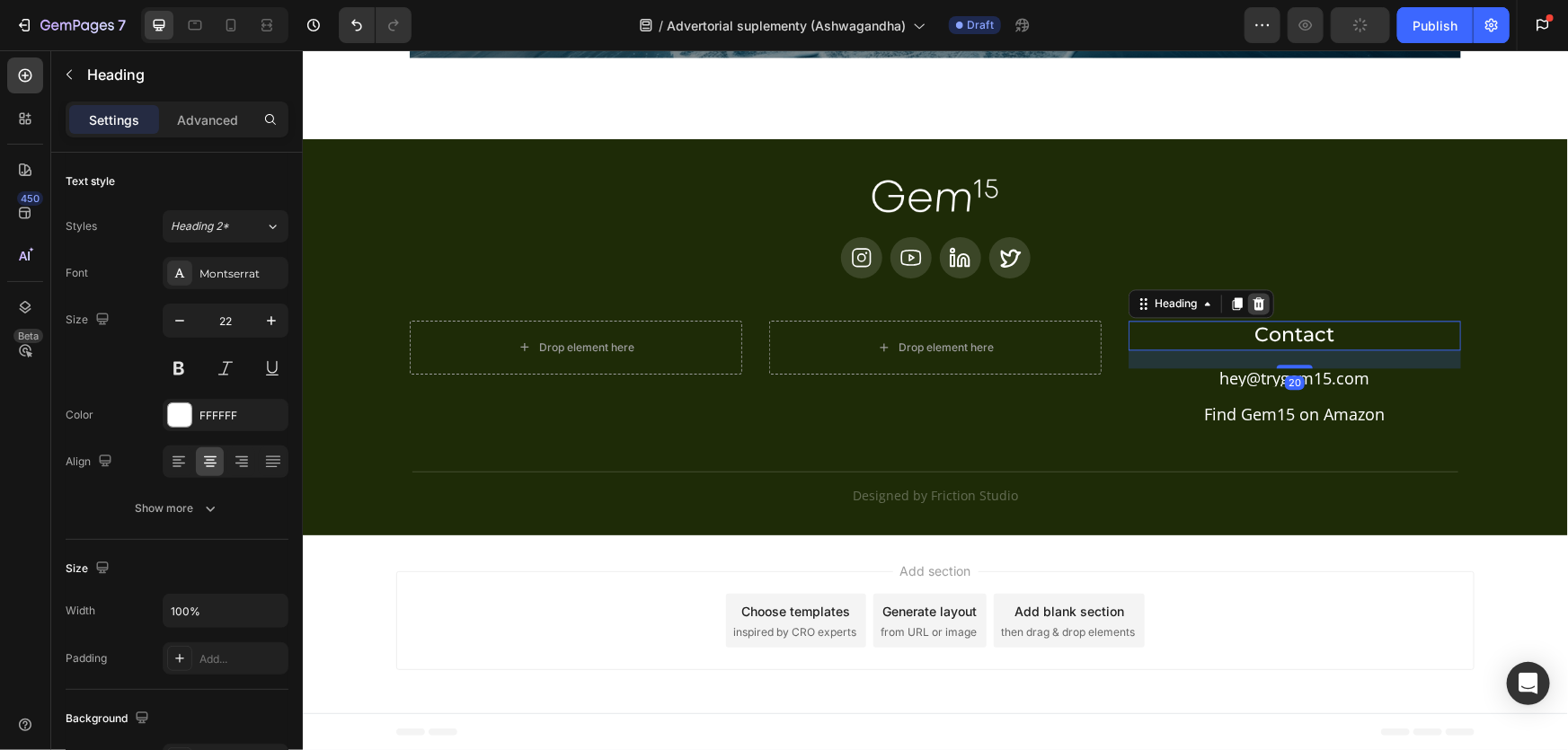 click 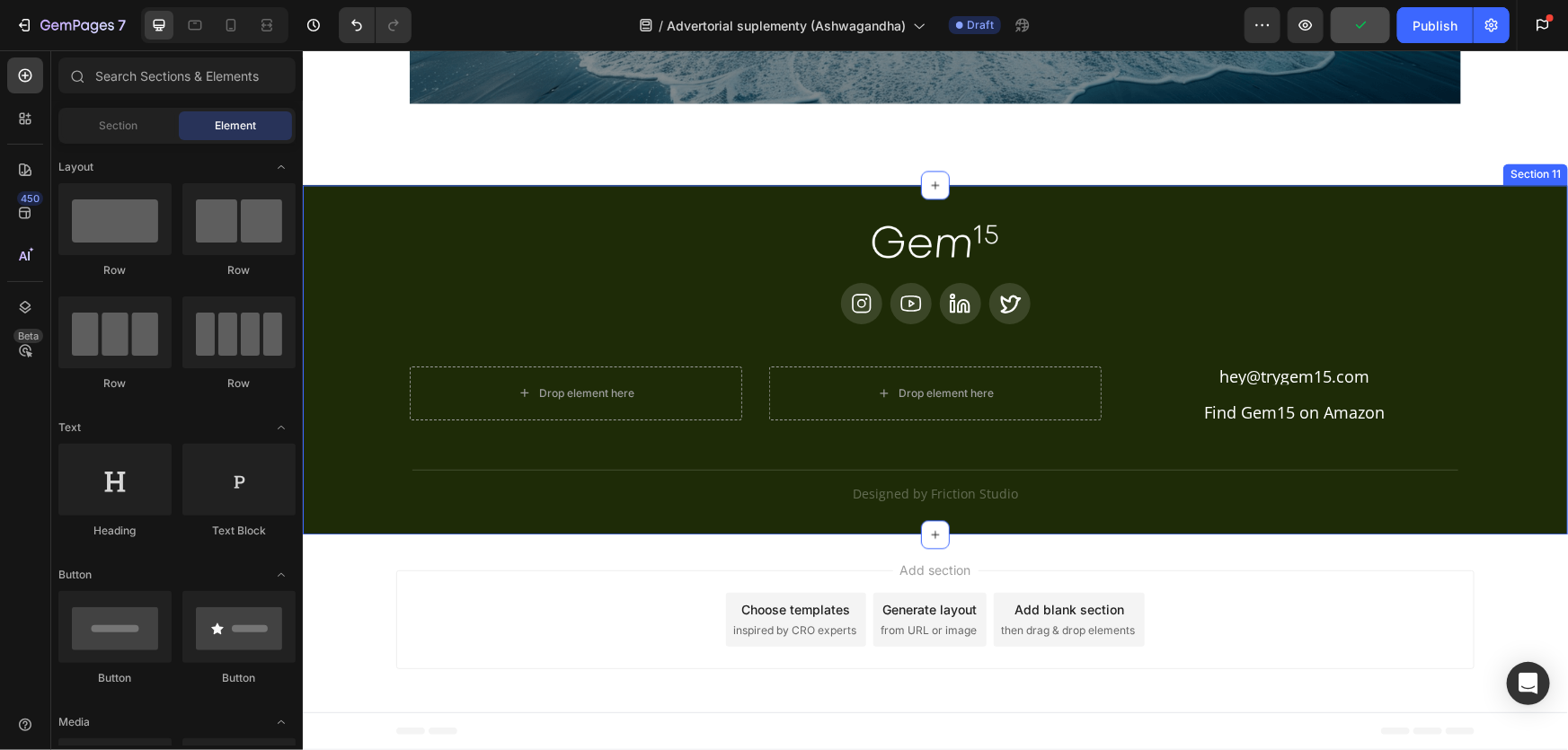 scroll, scrollTop: 5295, scrollLeft: 0, axis: vertical 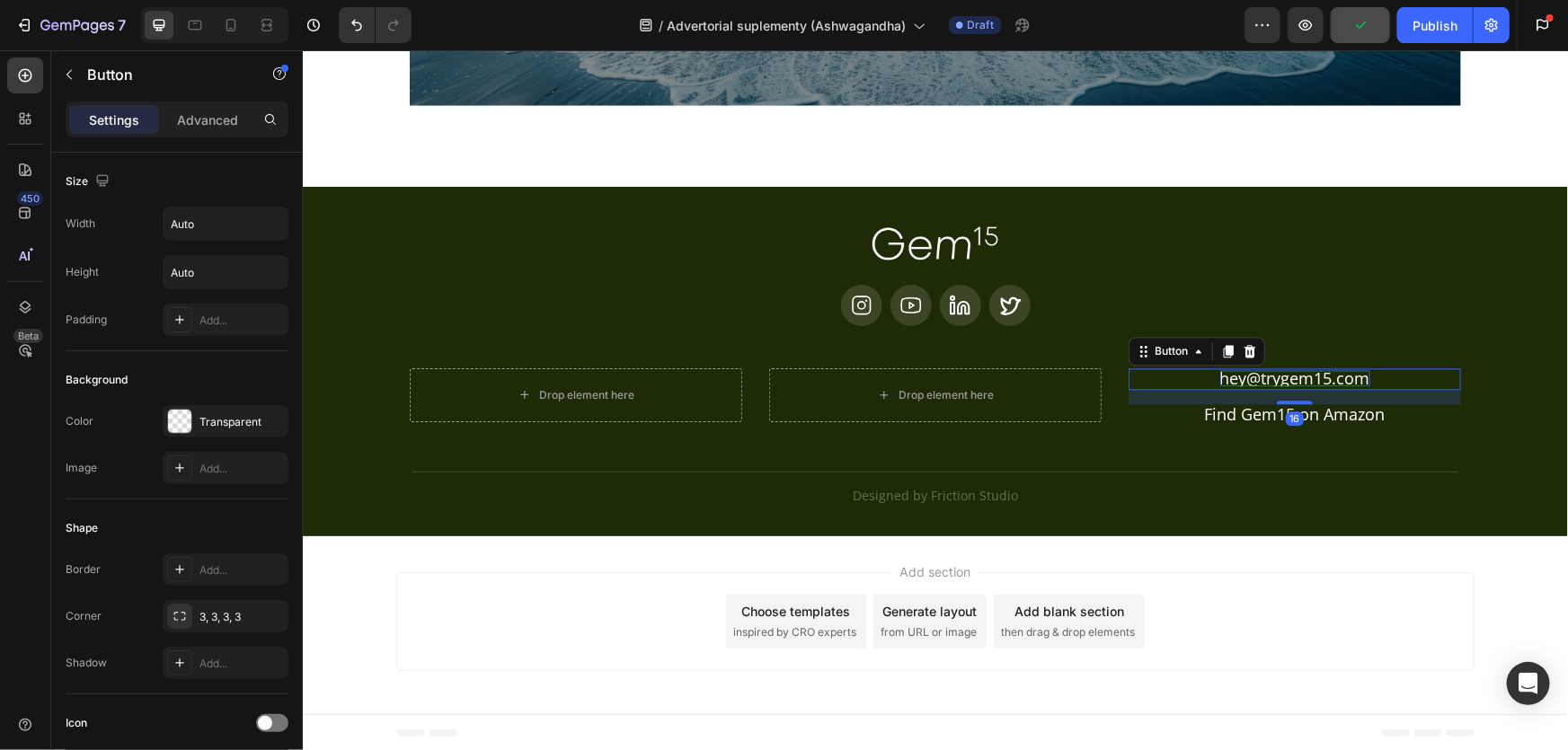 click on "hey@trygem15.com" at bounding box center (1294, 377) 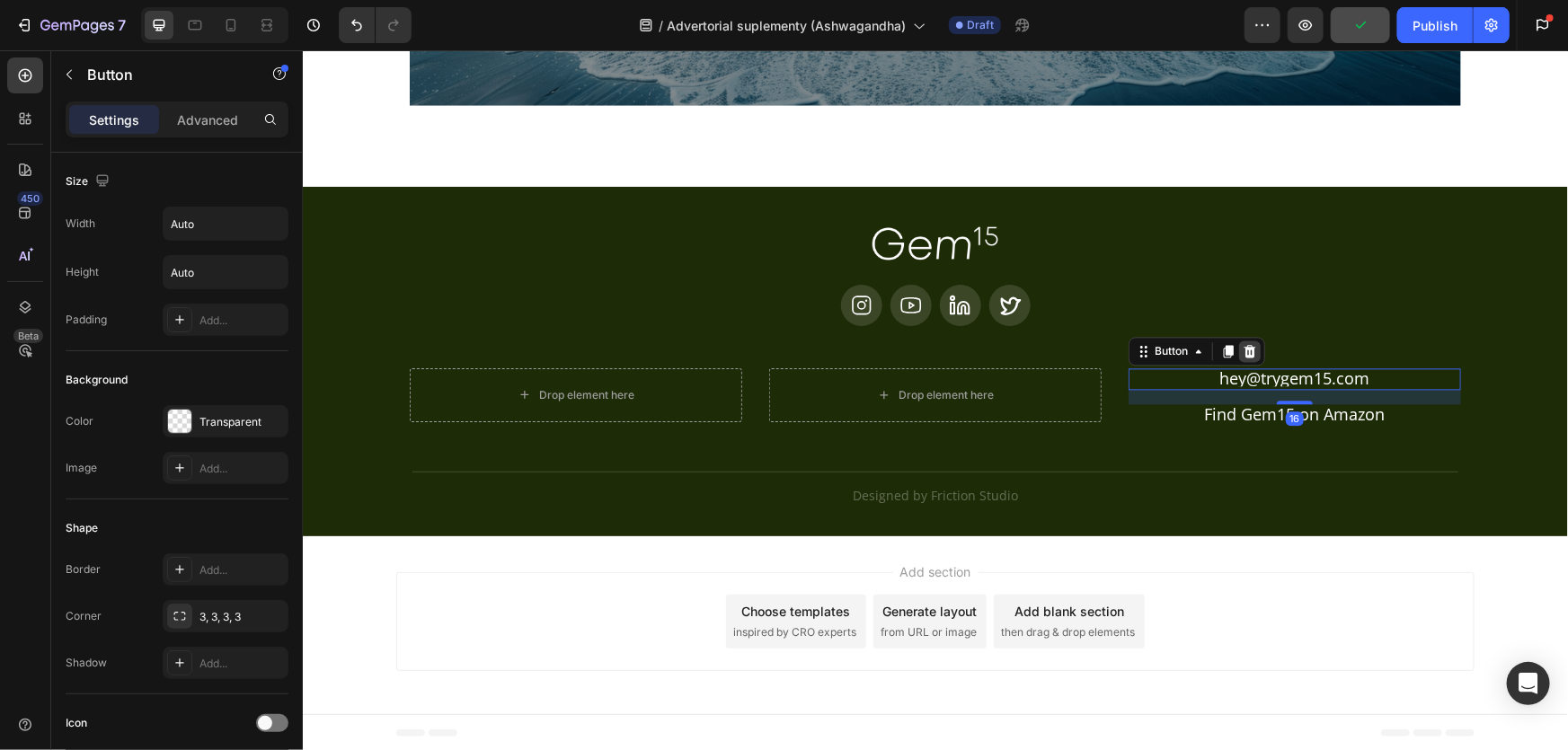click 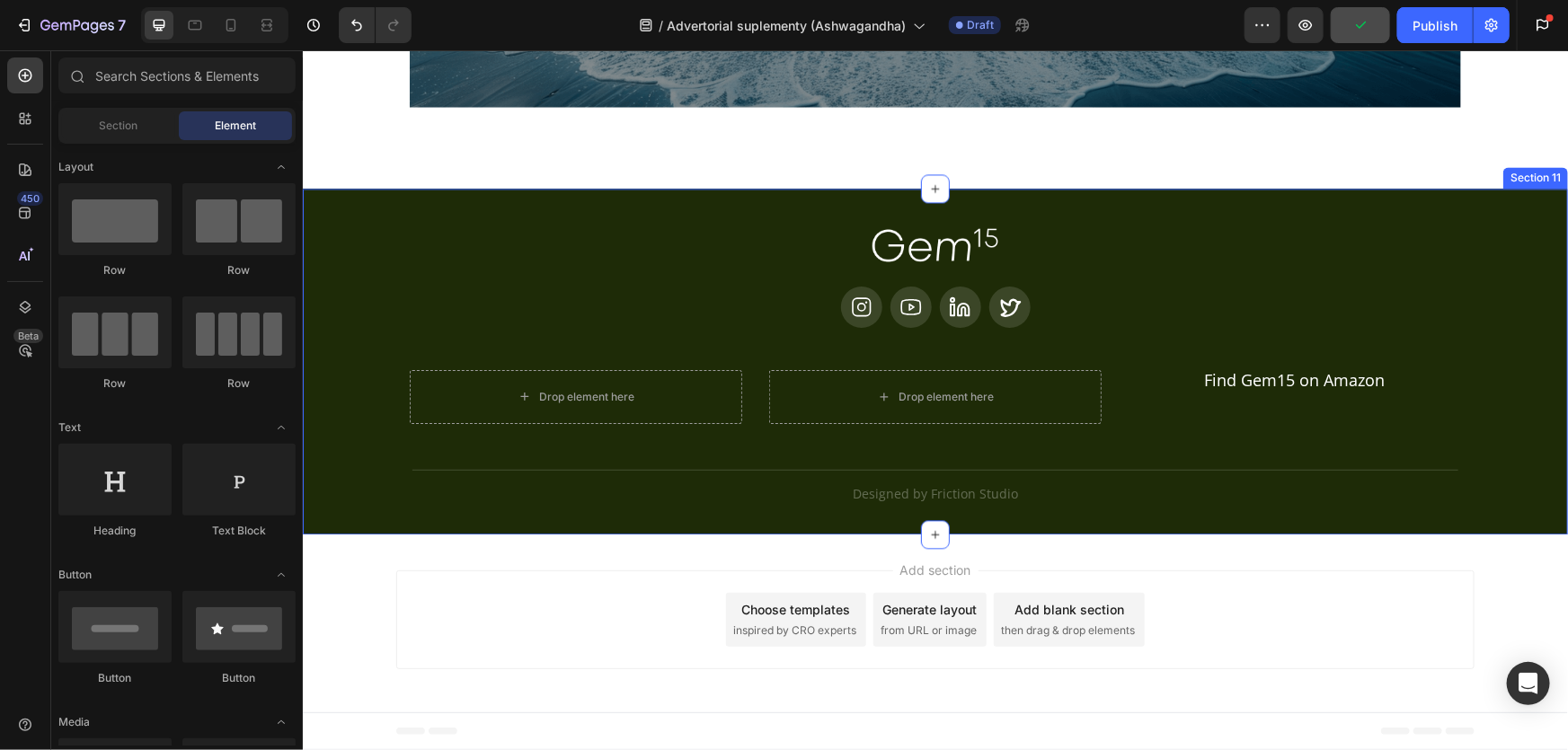 scroll, scrollTop: 5291, scrollLeft: 0, axis: vertical 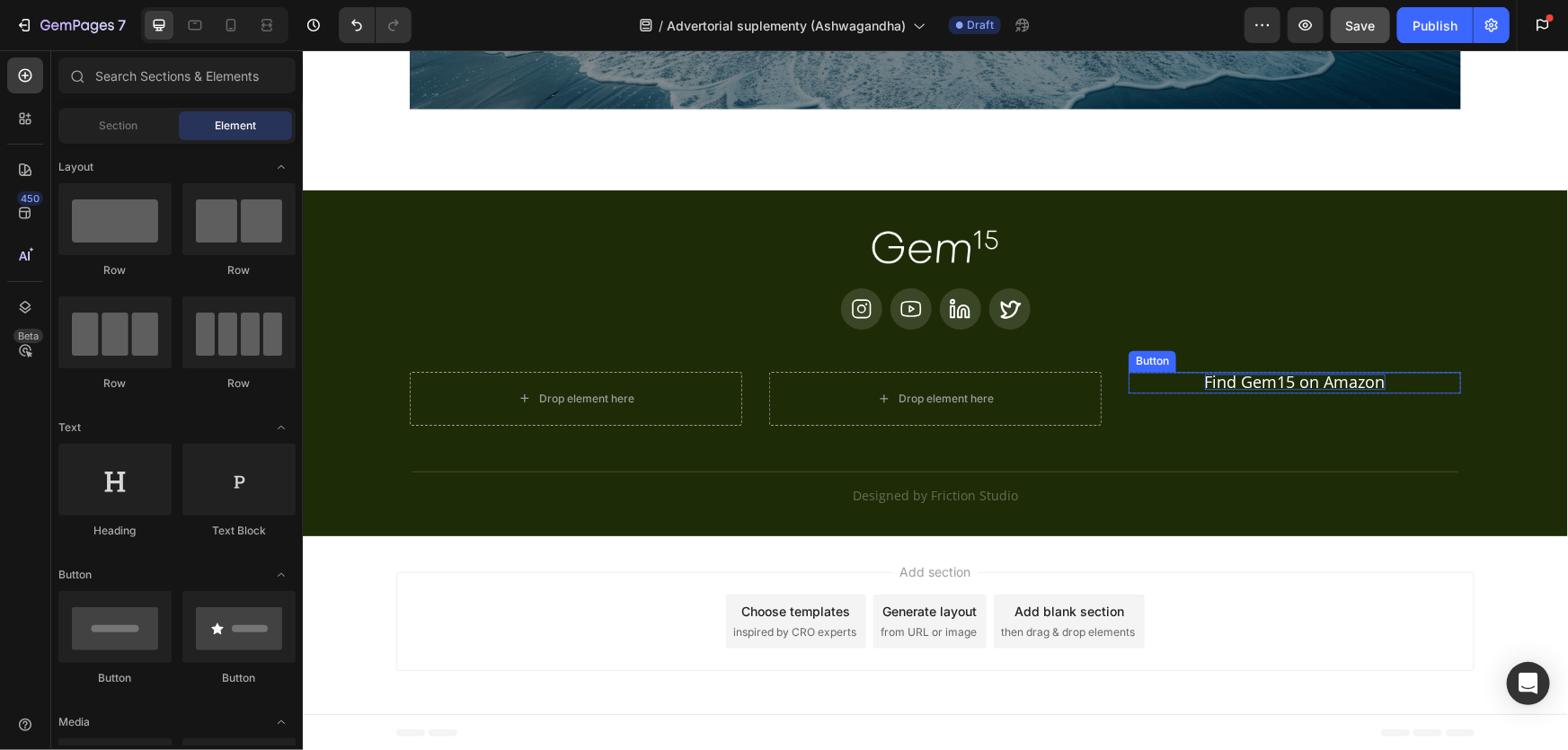 click on "Find Gem15 on Amazon" at bounding box center (1294, 381) 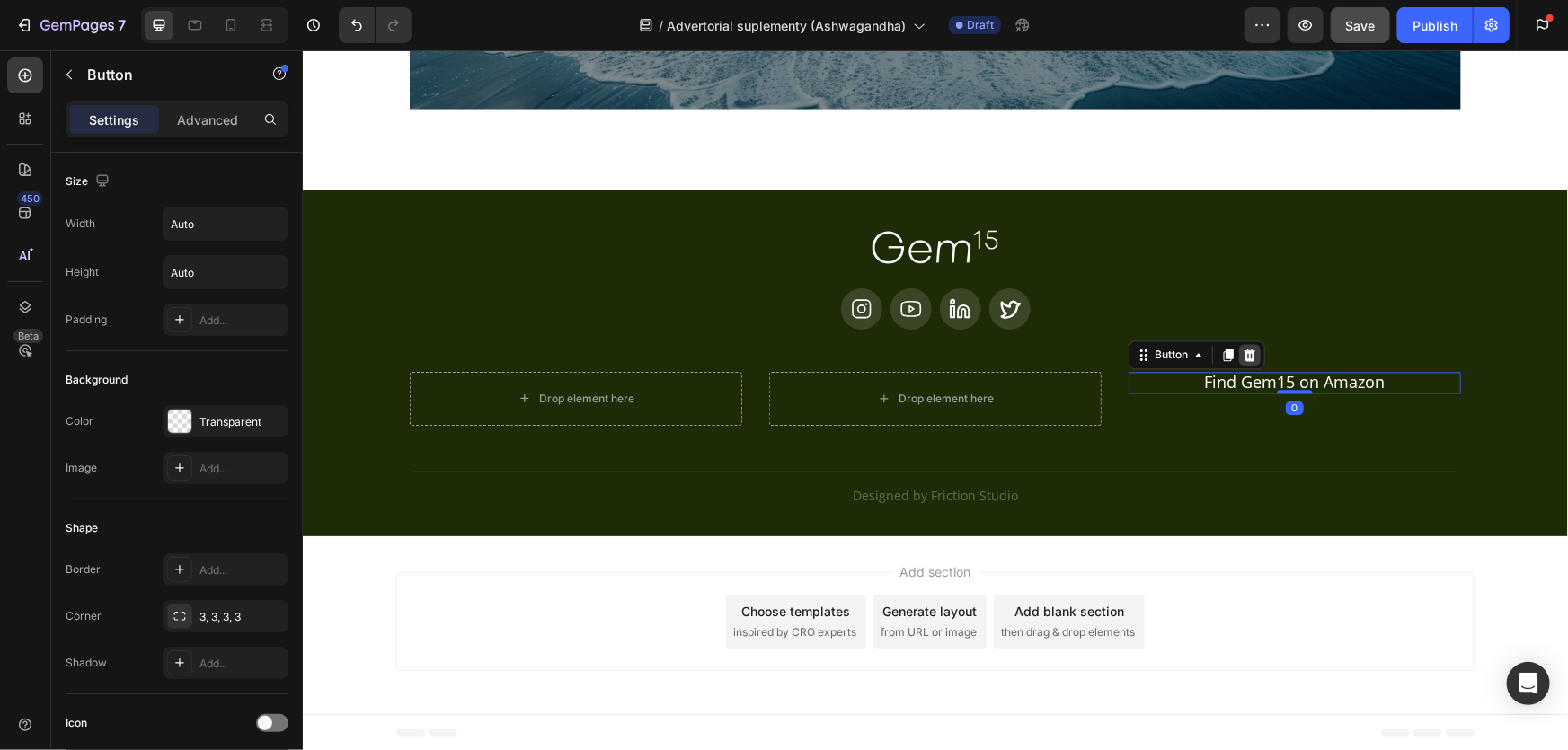 click 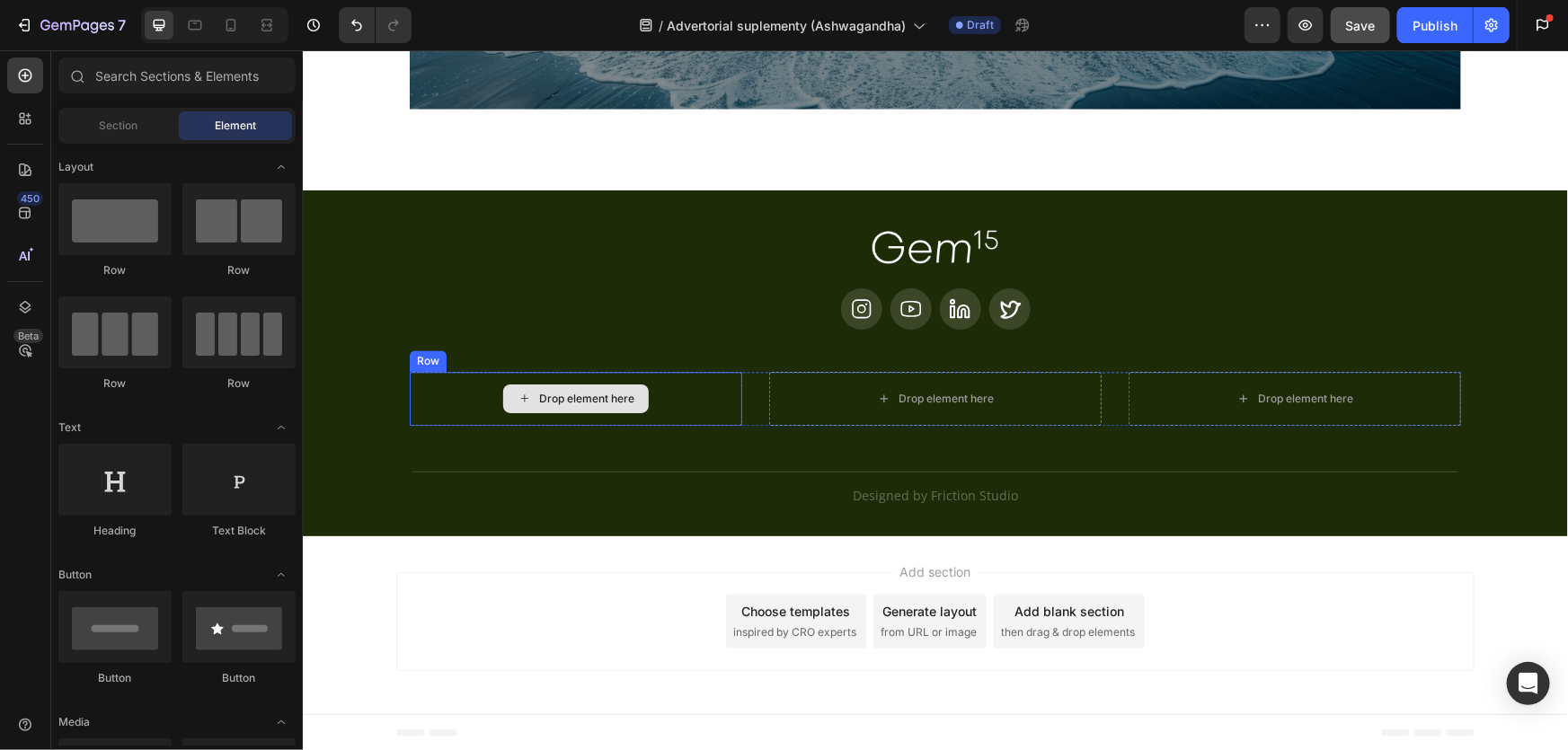 click on "Drop element here" at bounding box center [575, 398] 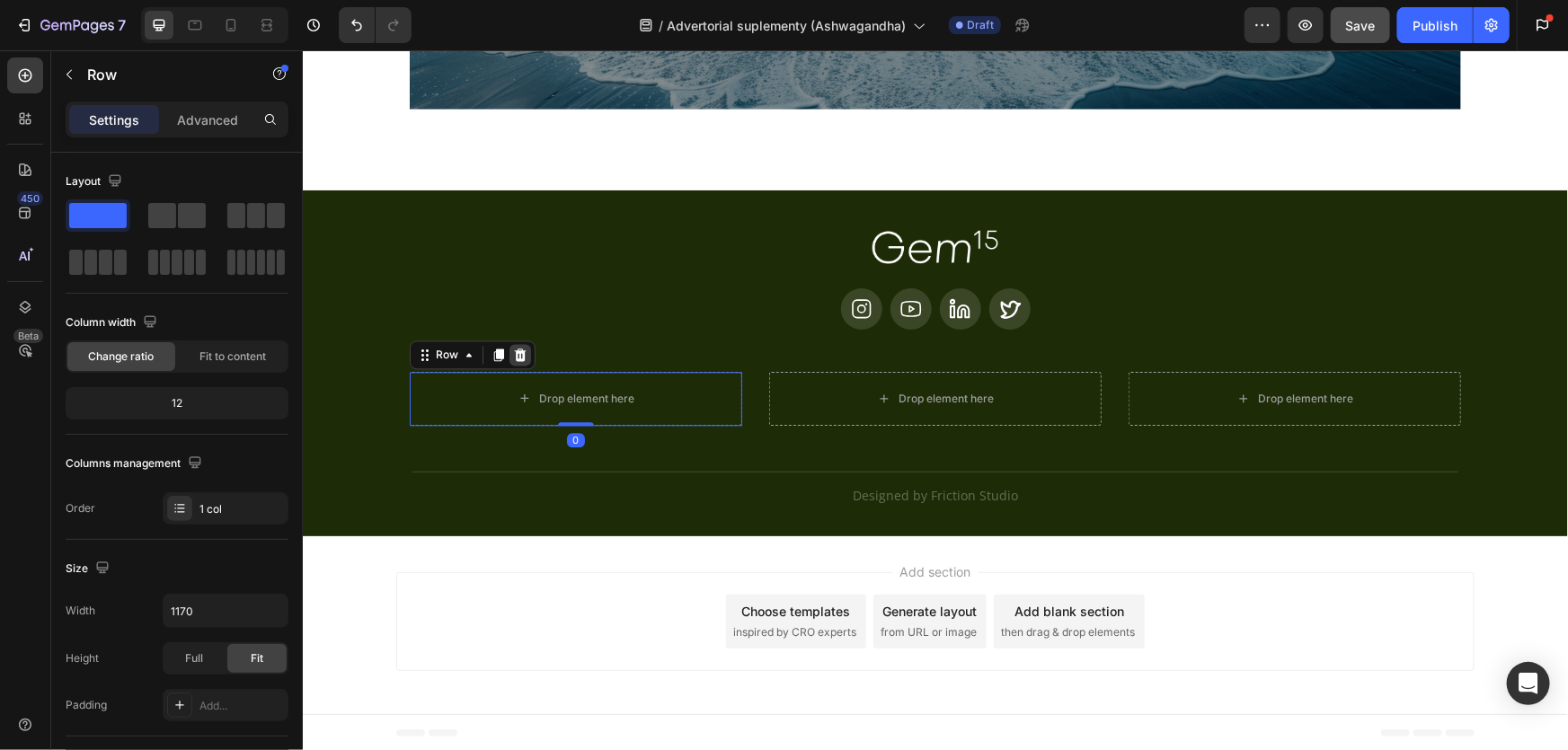 click 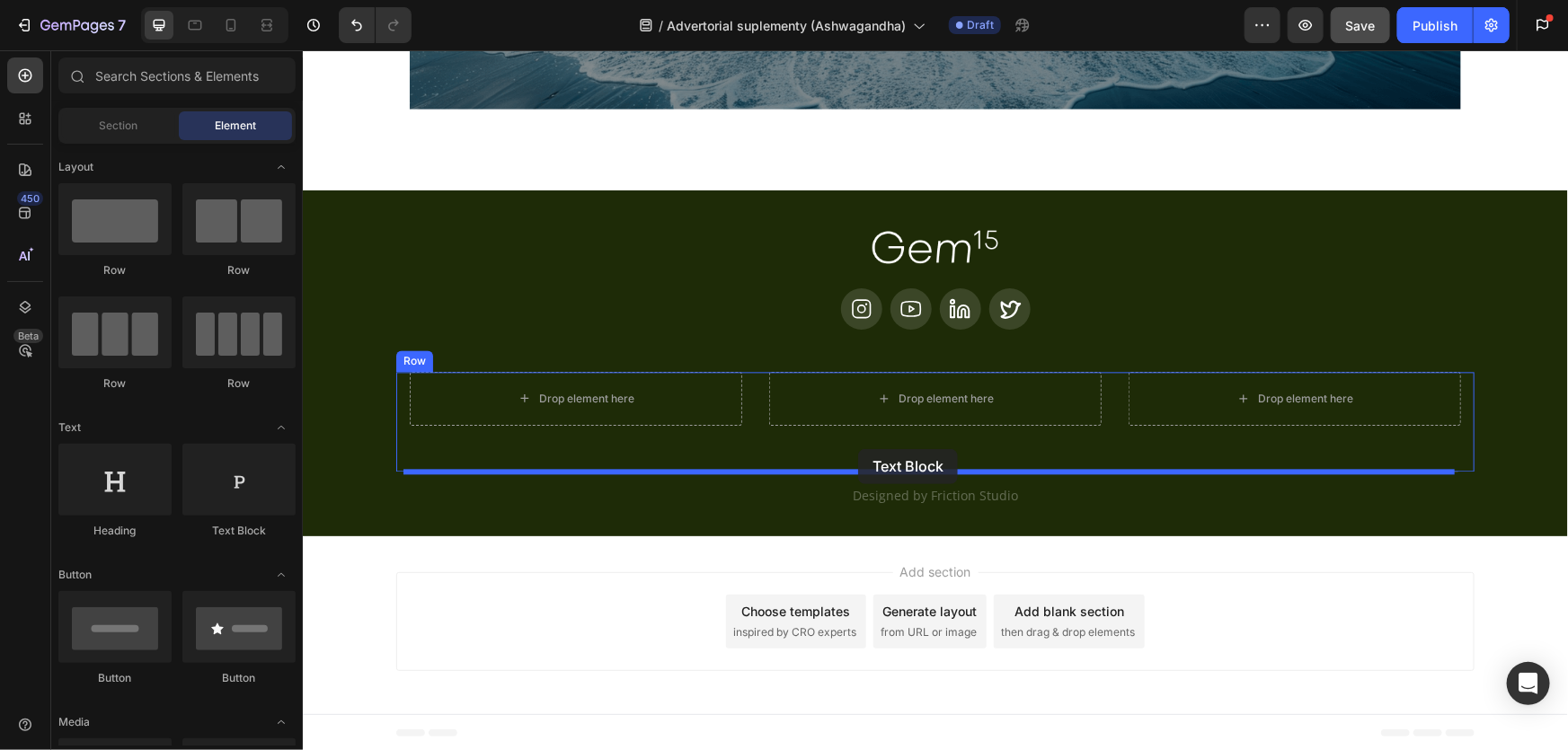 drag, startPoint x: 541, startPoint y: 376, endPoint x: 873, endPoint y: 458, distance: 341.97661 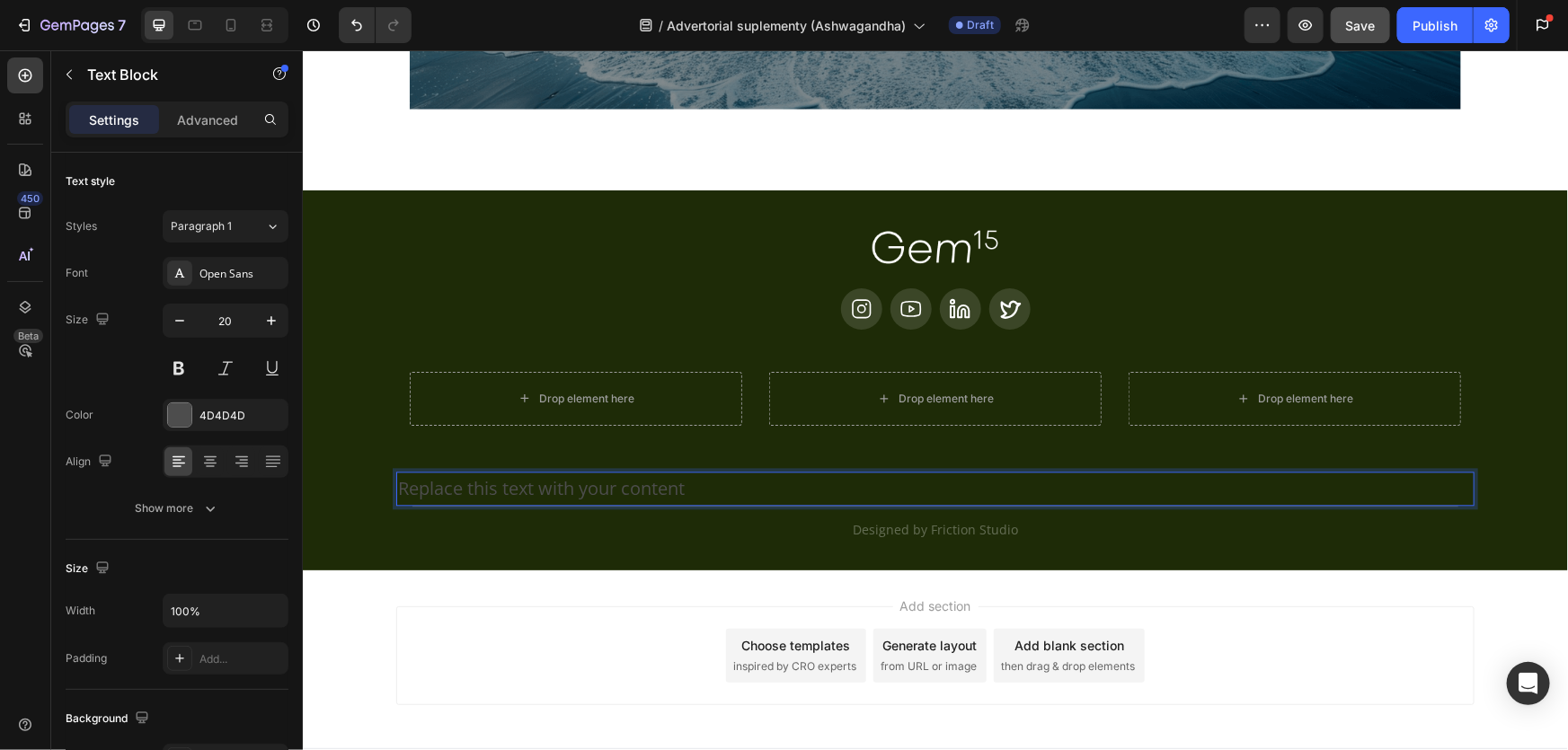 drag, startPoint x: 640, startPoint y: 478, endPoint x: 625, endPoint y: 497, distance: 24.207437 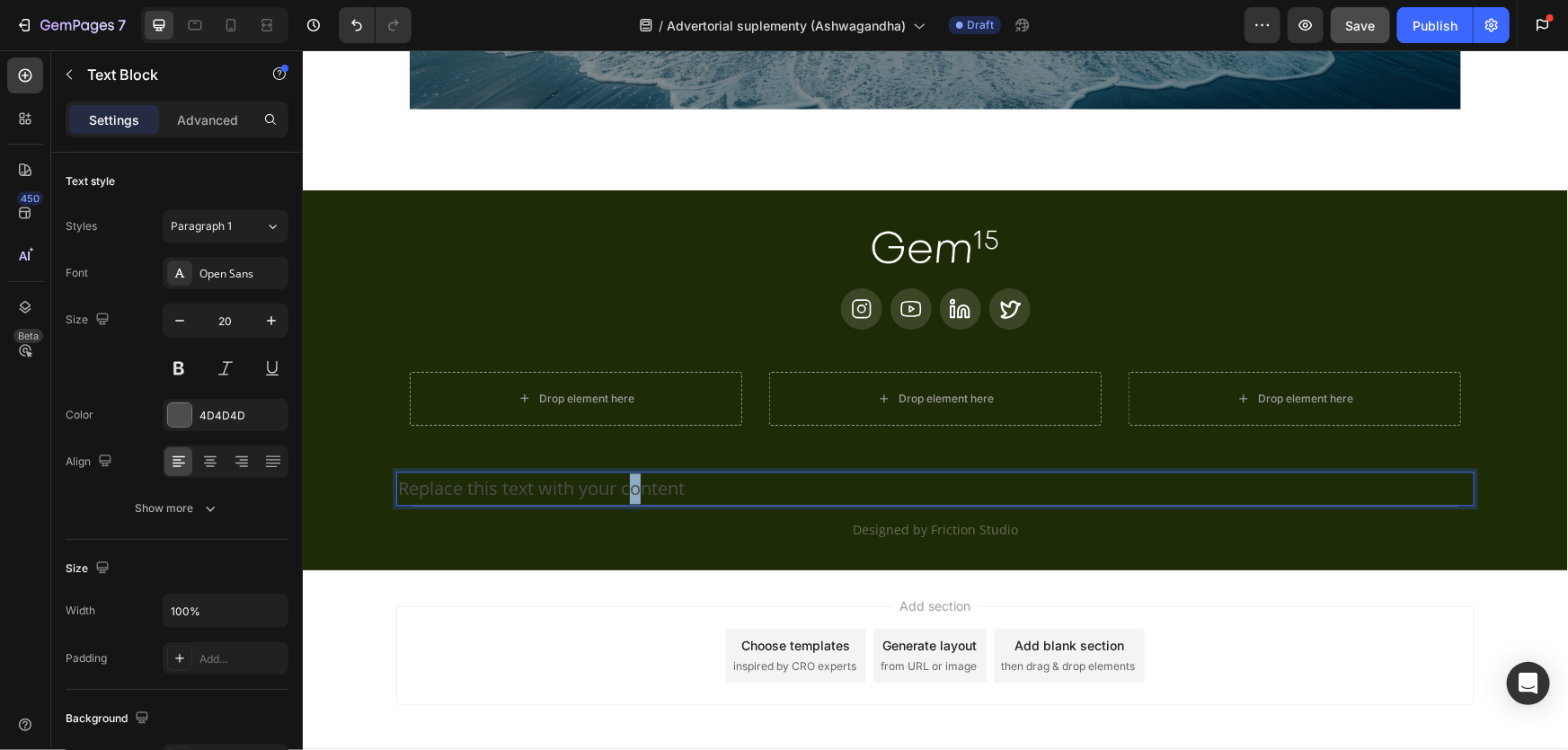 click on "Replace this text with your content" at bounding box center [935, 488] 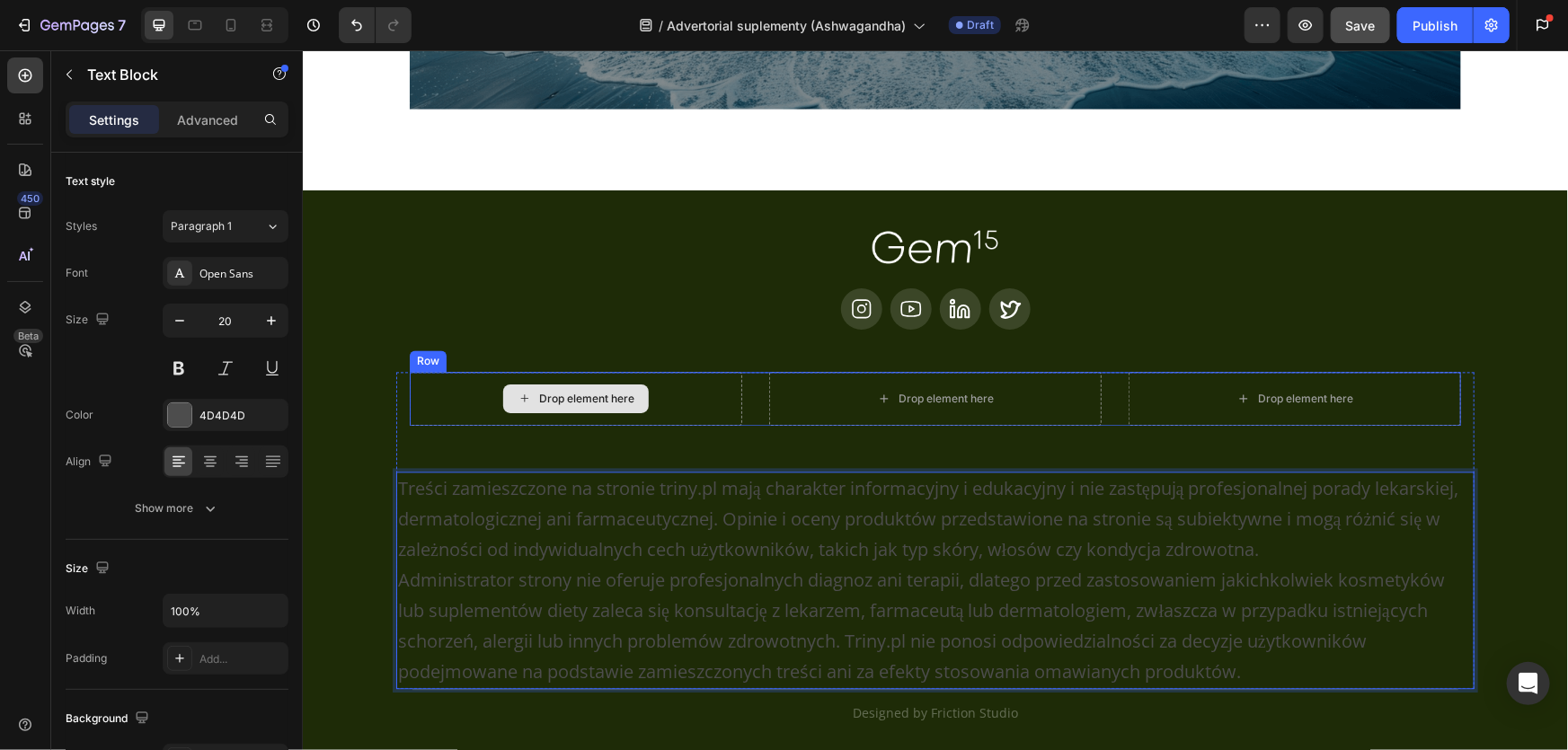 click on "Drop element here" at bounding box center [575, 398] 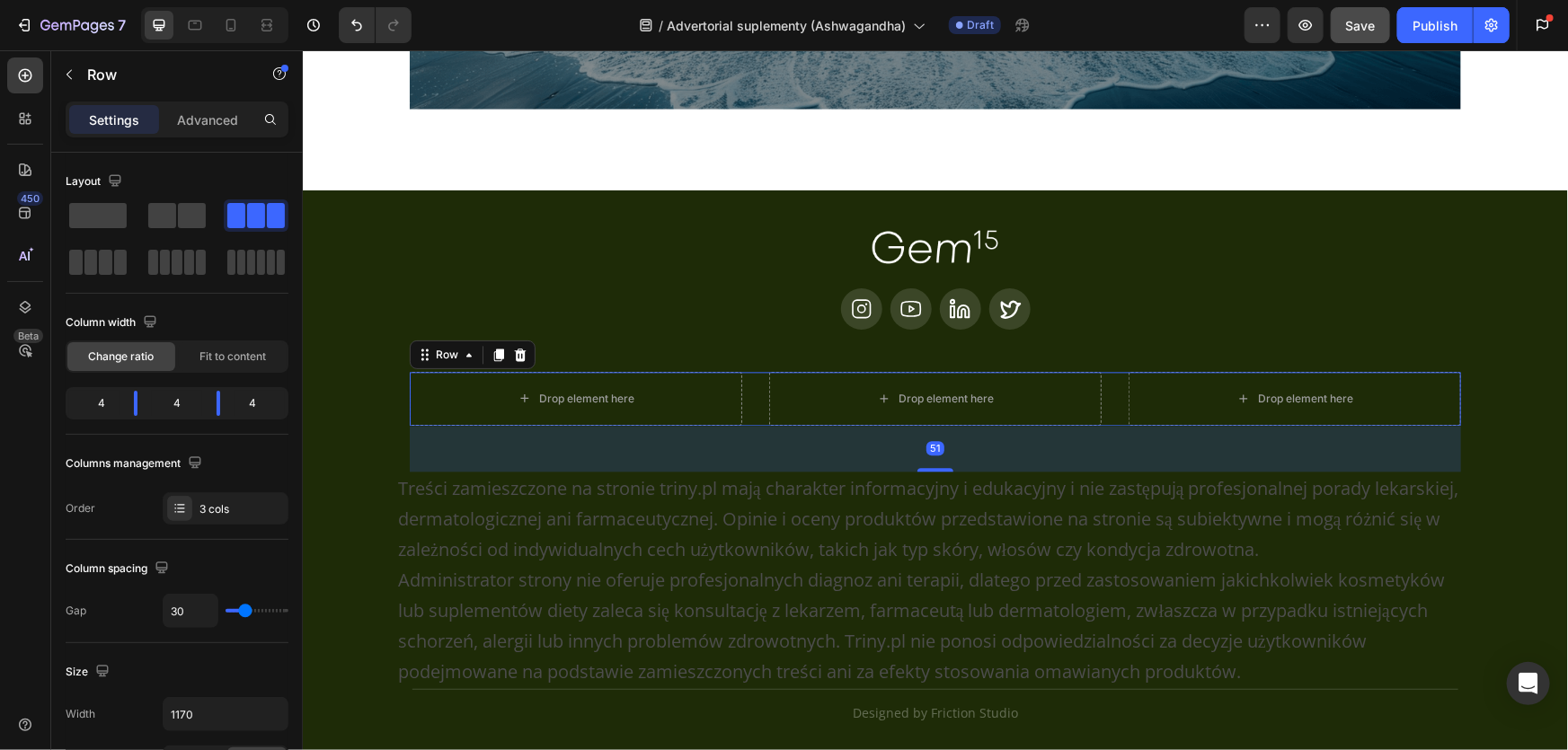 click 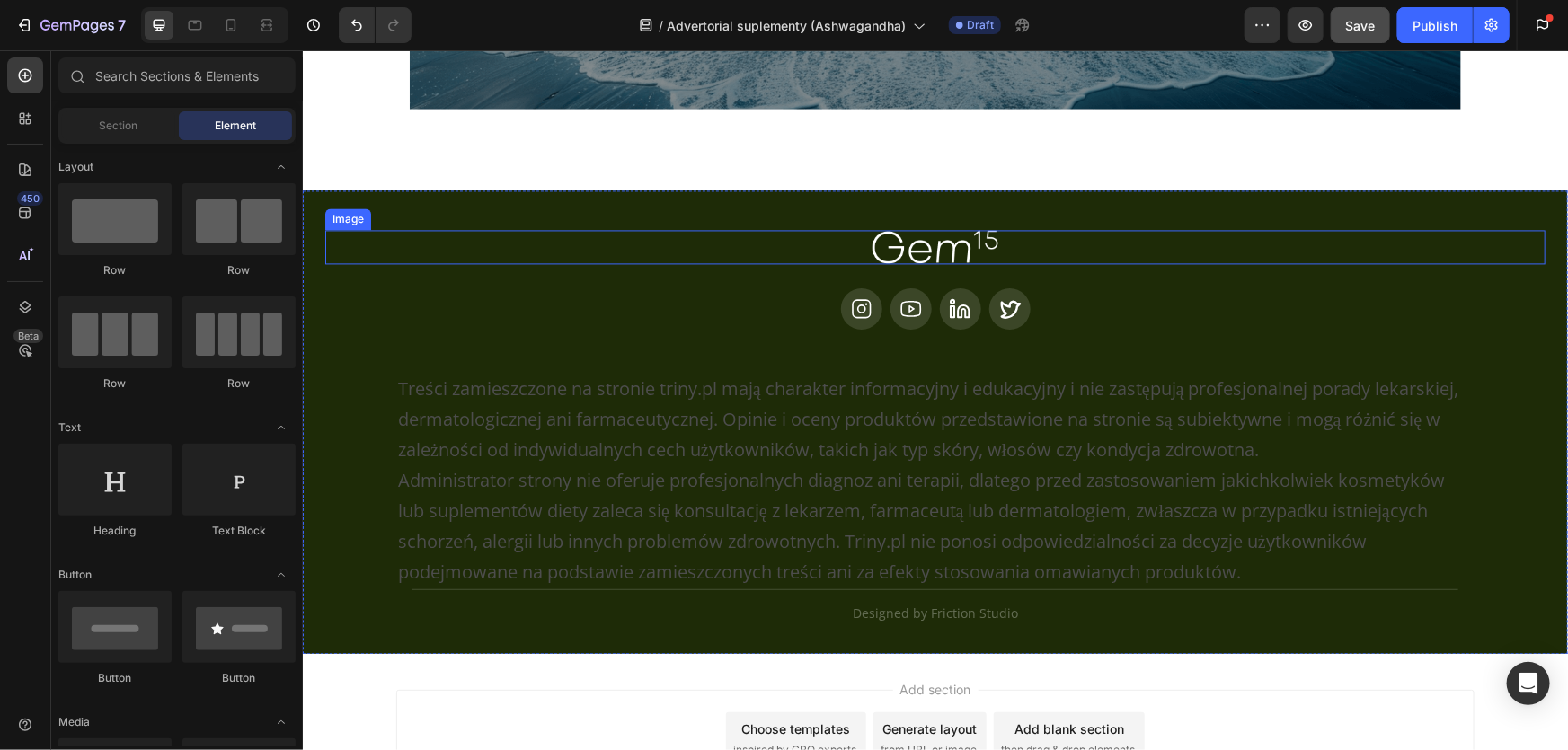 click at bounding box center (935, 246) 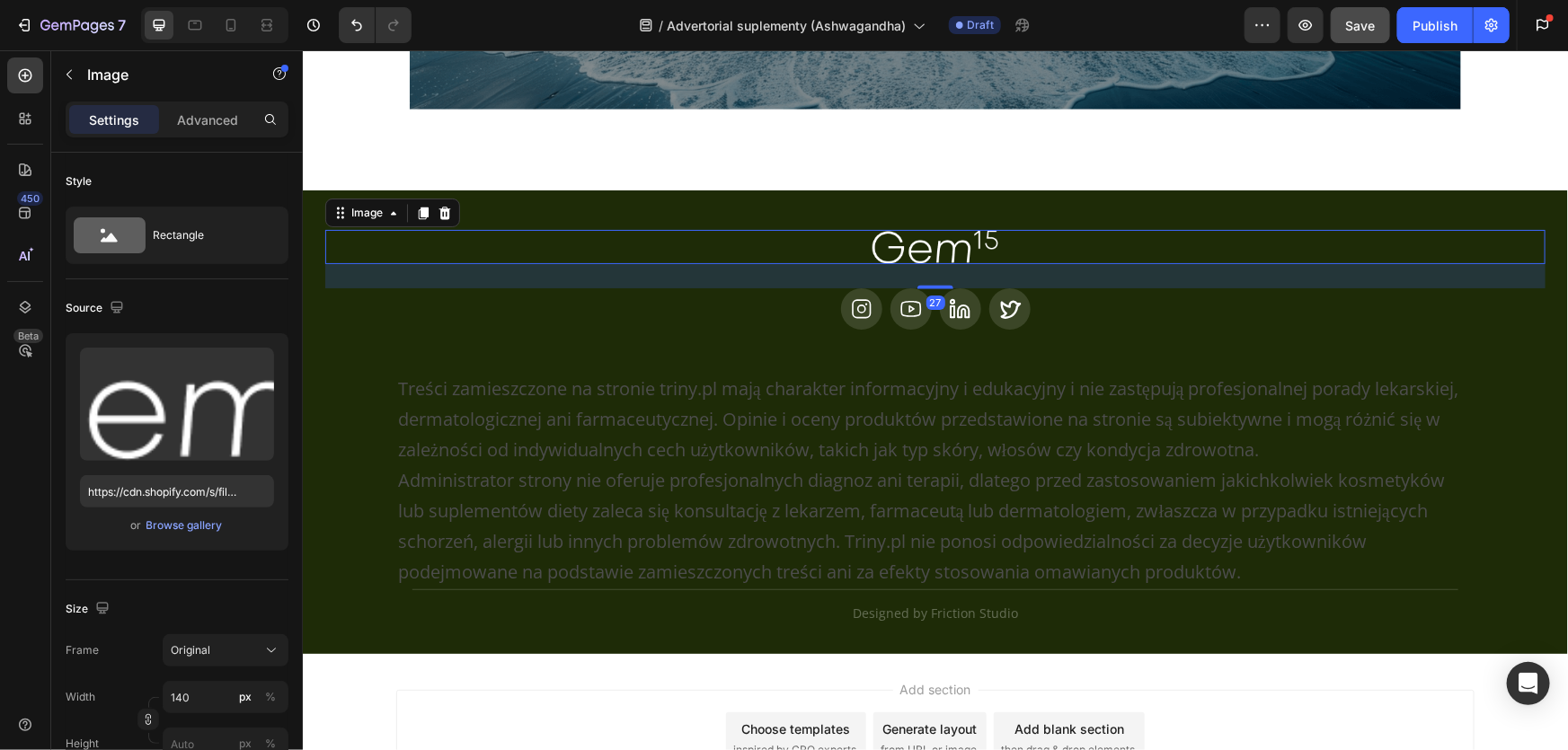 click at bounding box center [935, 246] 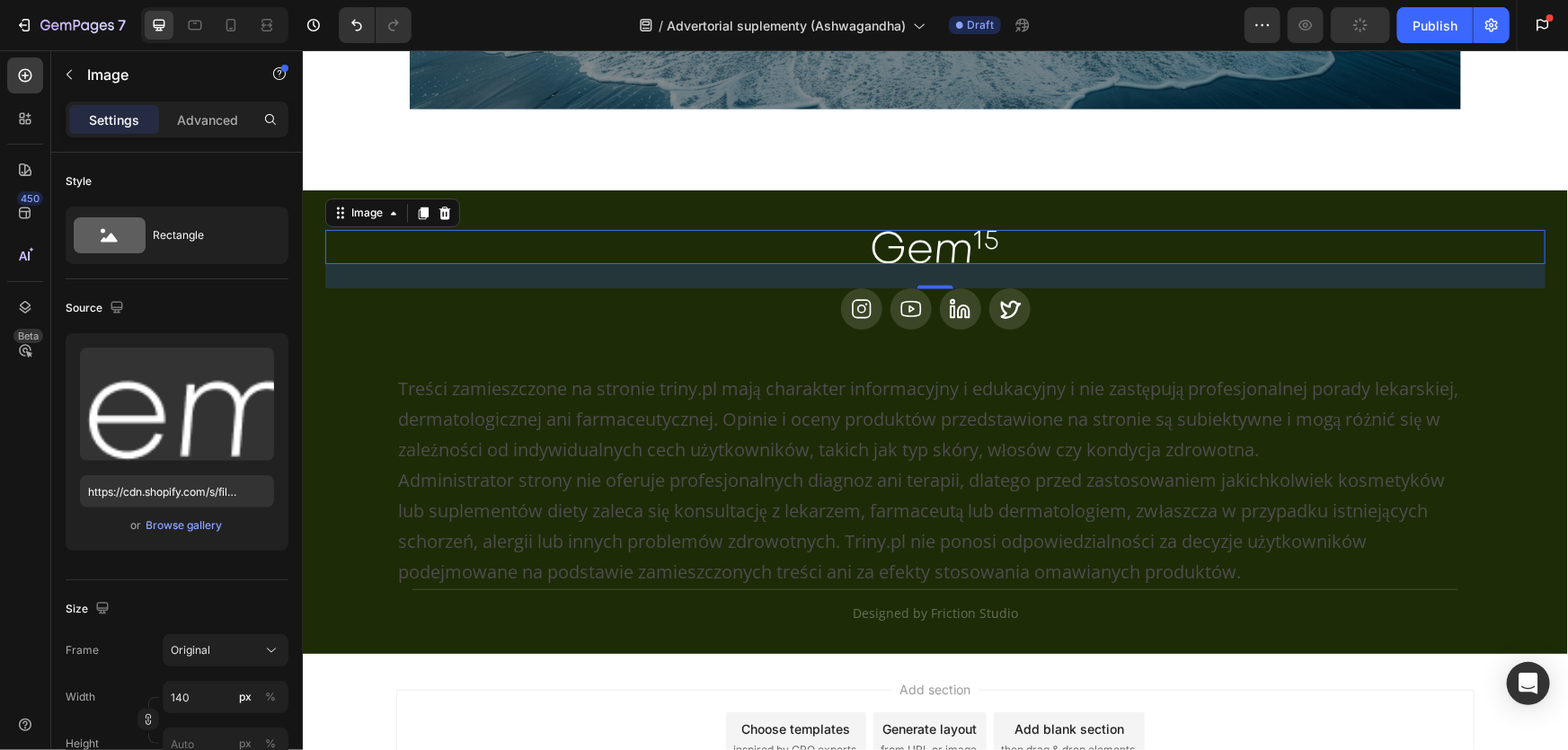 click at bounding box center [935, 246] 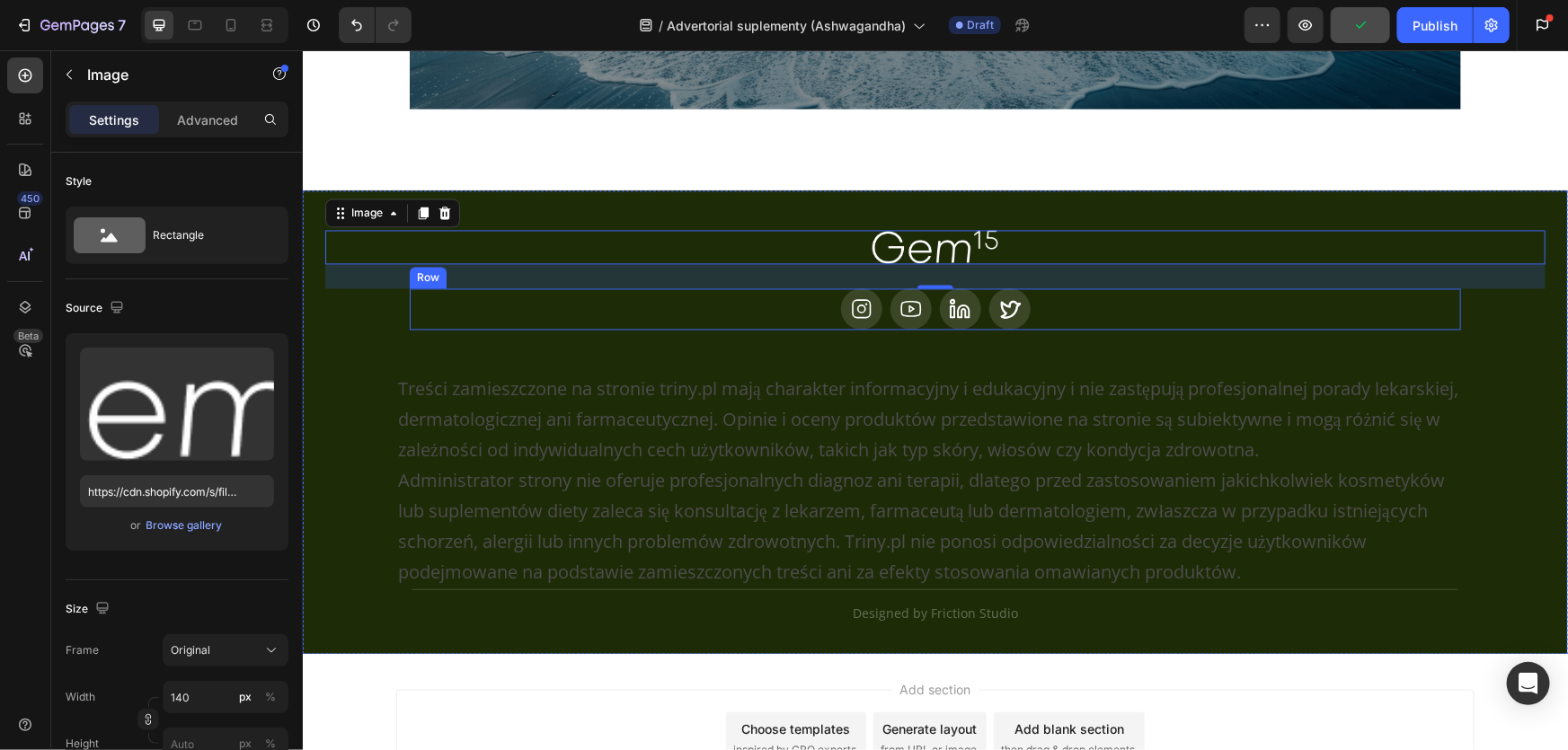 click on "Icon
Icon
Icon
Icon Row" at bounding box center (935, 308) 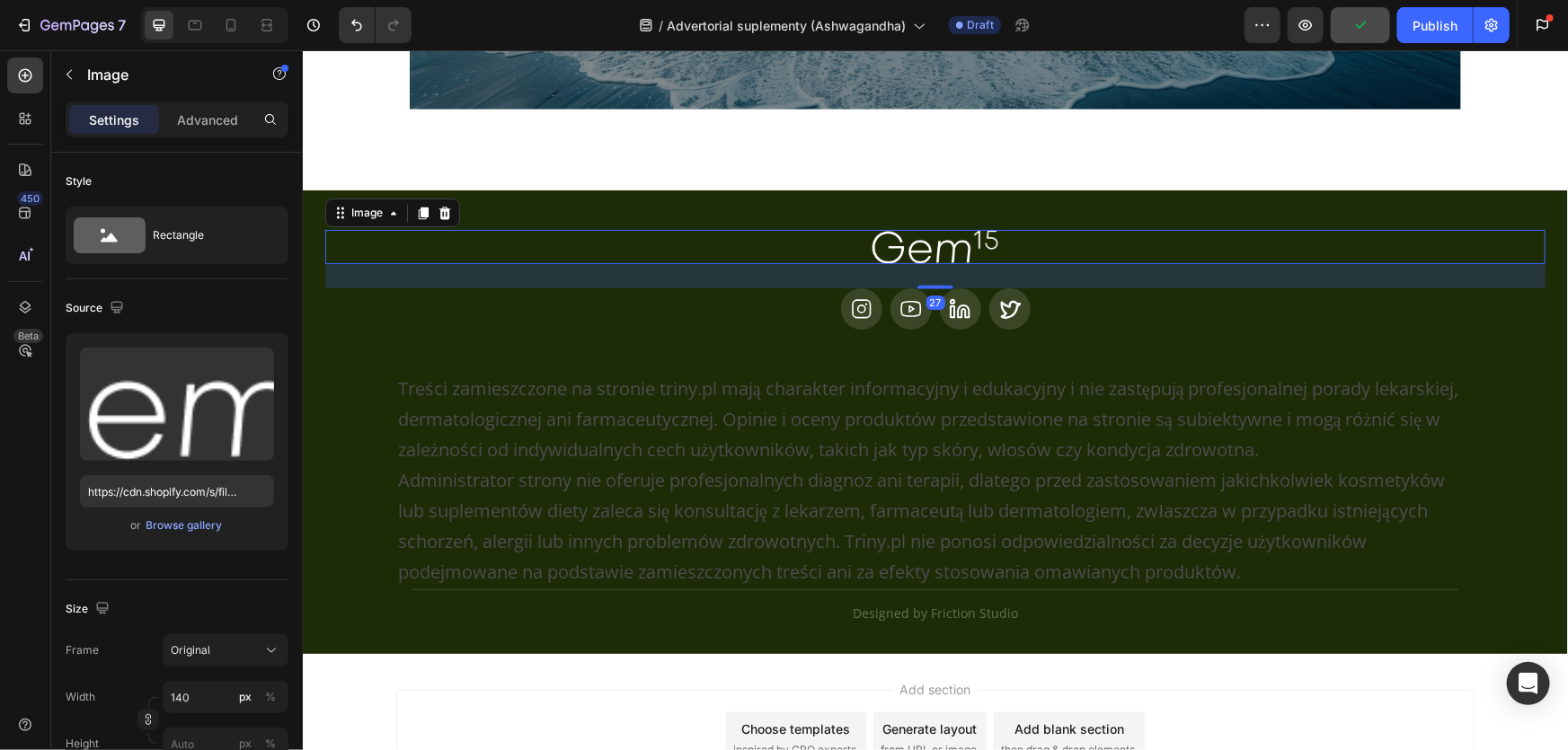 click at bounding box center [935, 246] 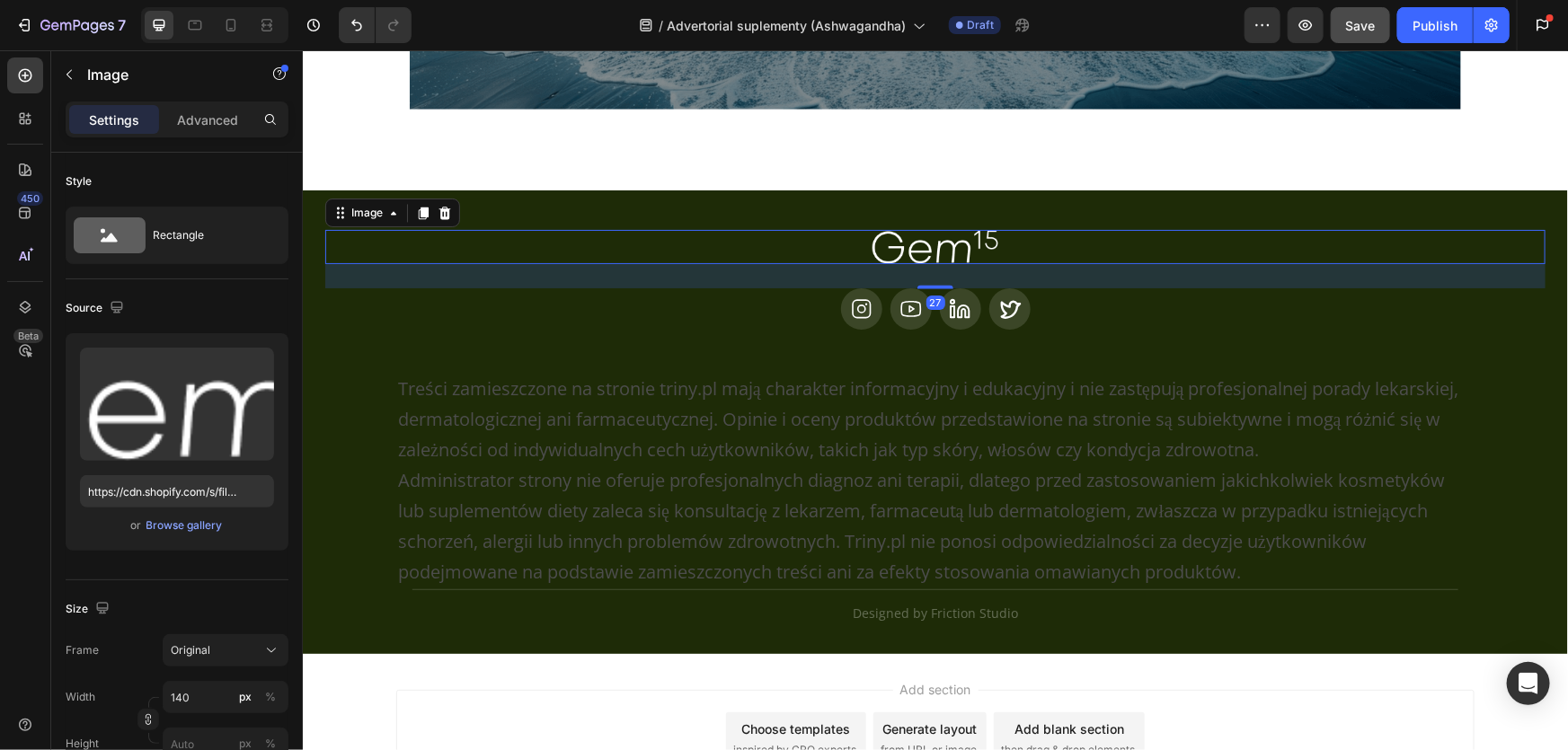 click 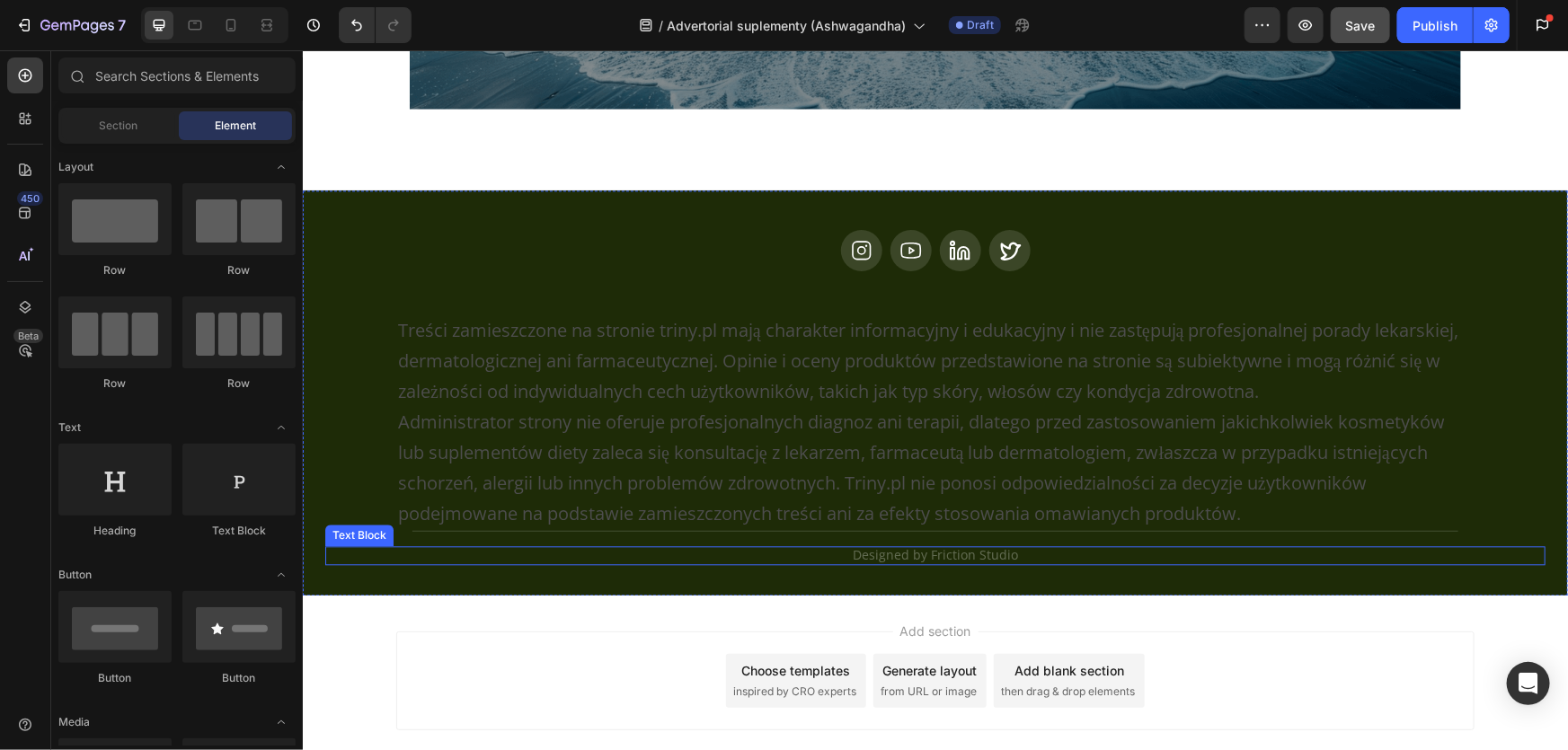 click on "Designed by Friction Studio" at bounding box center [935, 554] 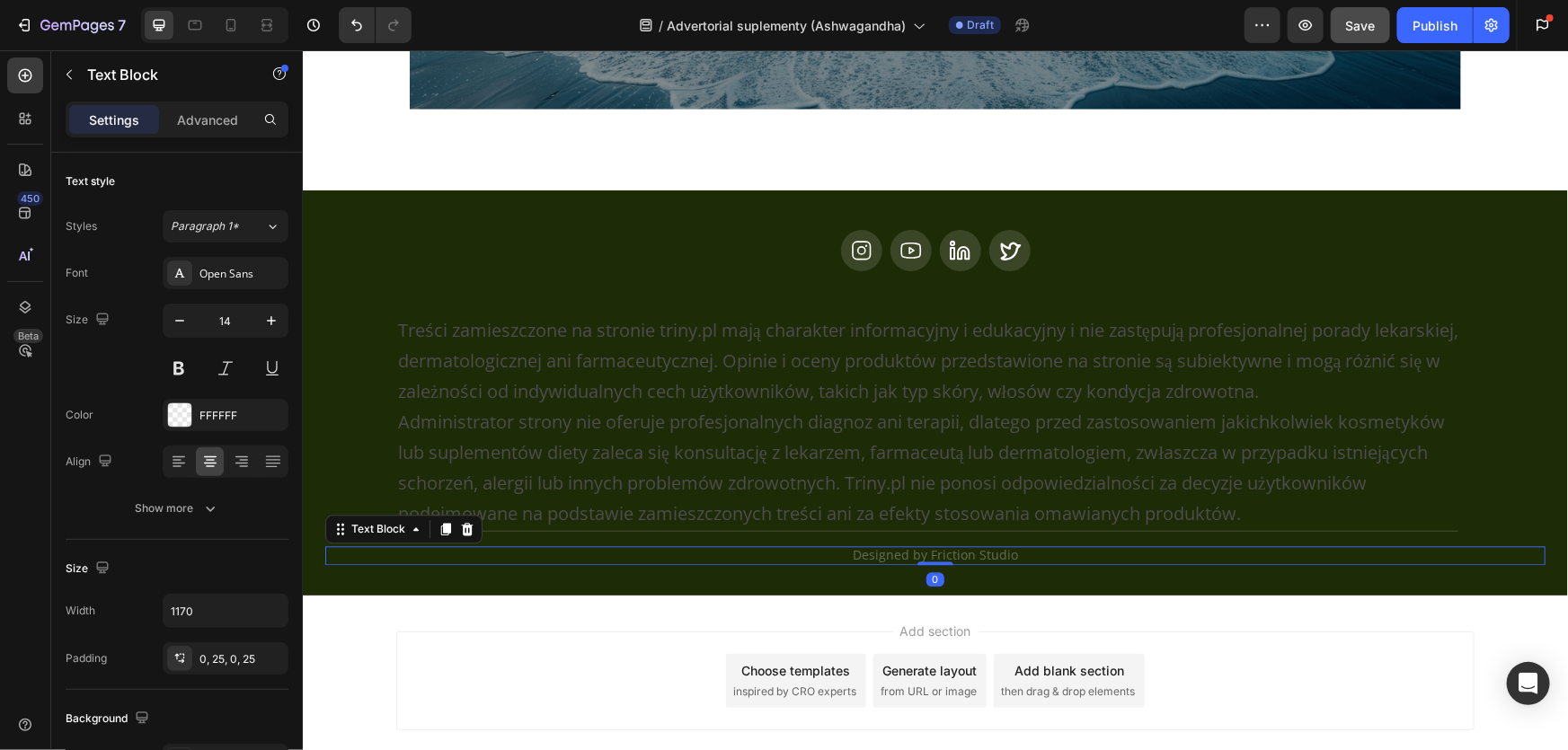click on "Designed by Friction Studio" at bounding box center [935, 554] 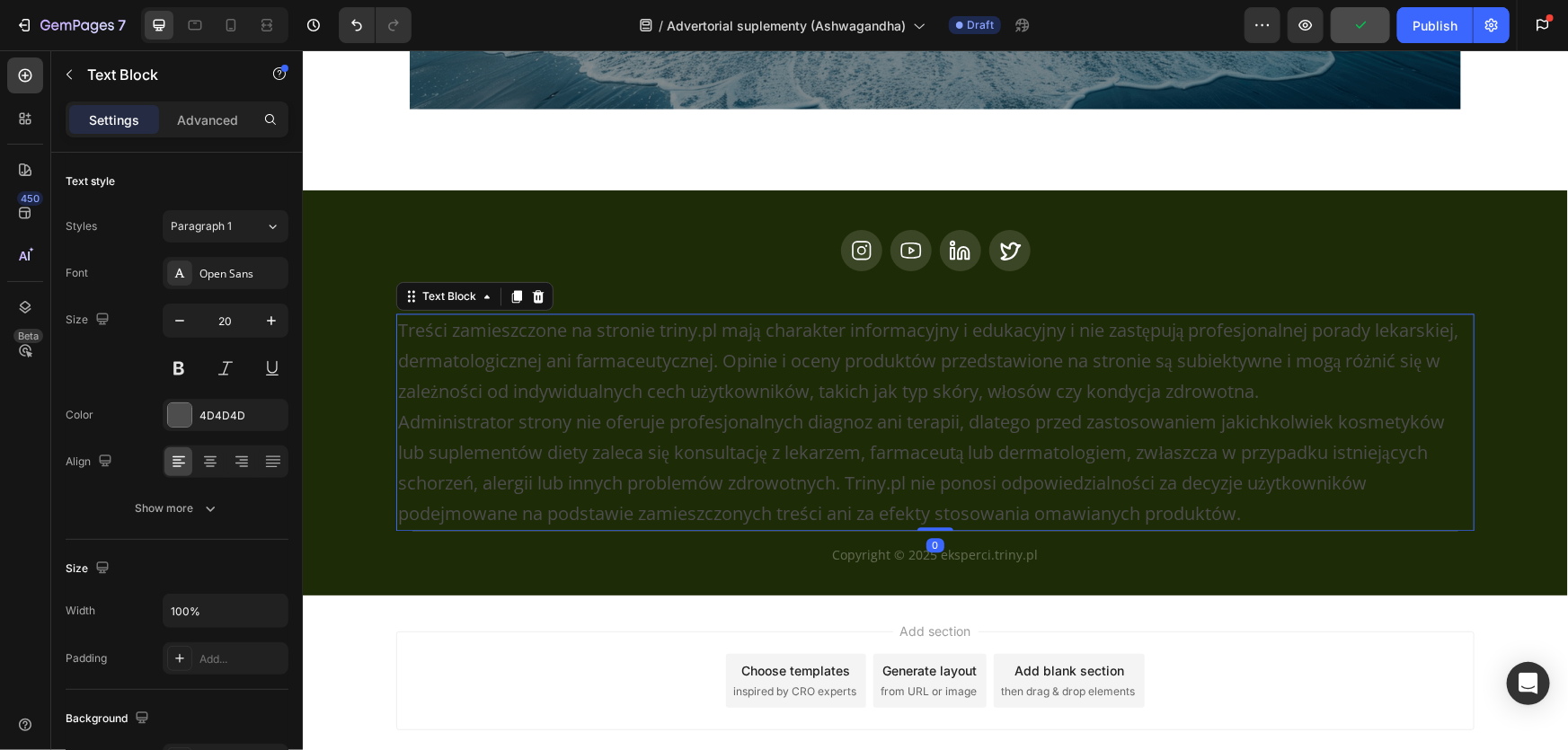 drag, startPoint x: 508, startPoint y: 386, endPoint x: 530, endPoint y: 381, distance: 22.56103 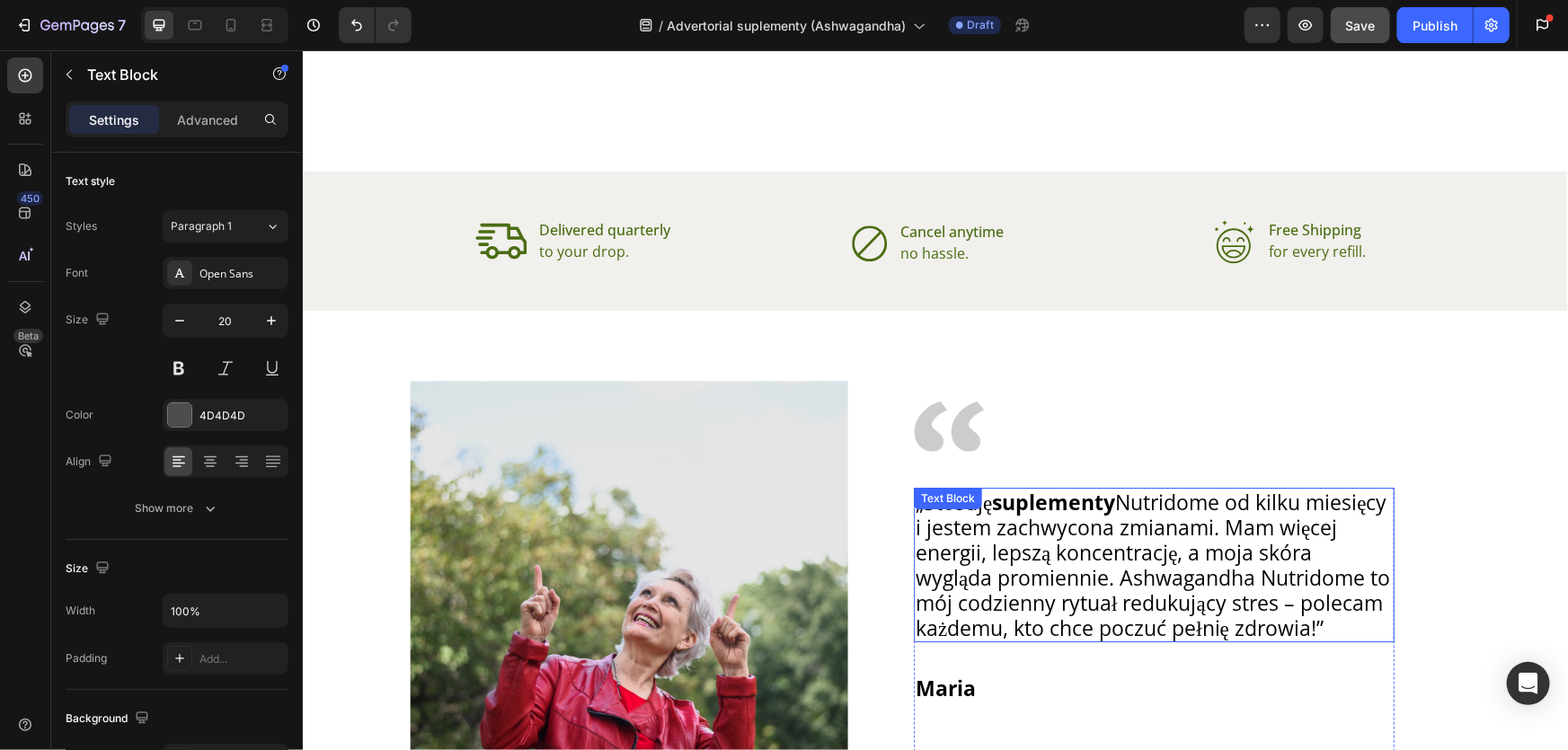 scroll, scrollTop: 2923, scrollLeft: 0, axis: vertical 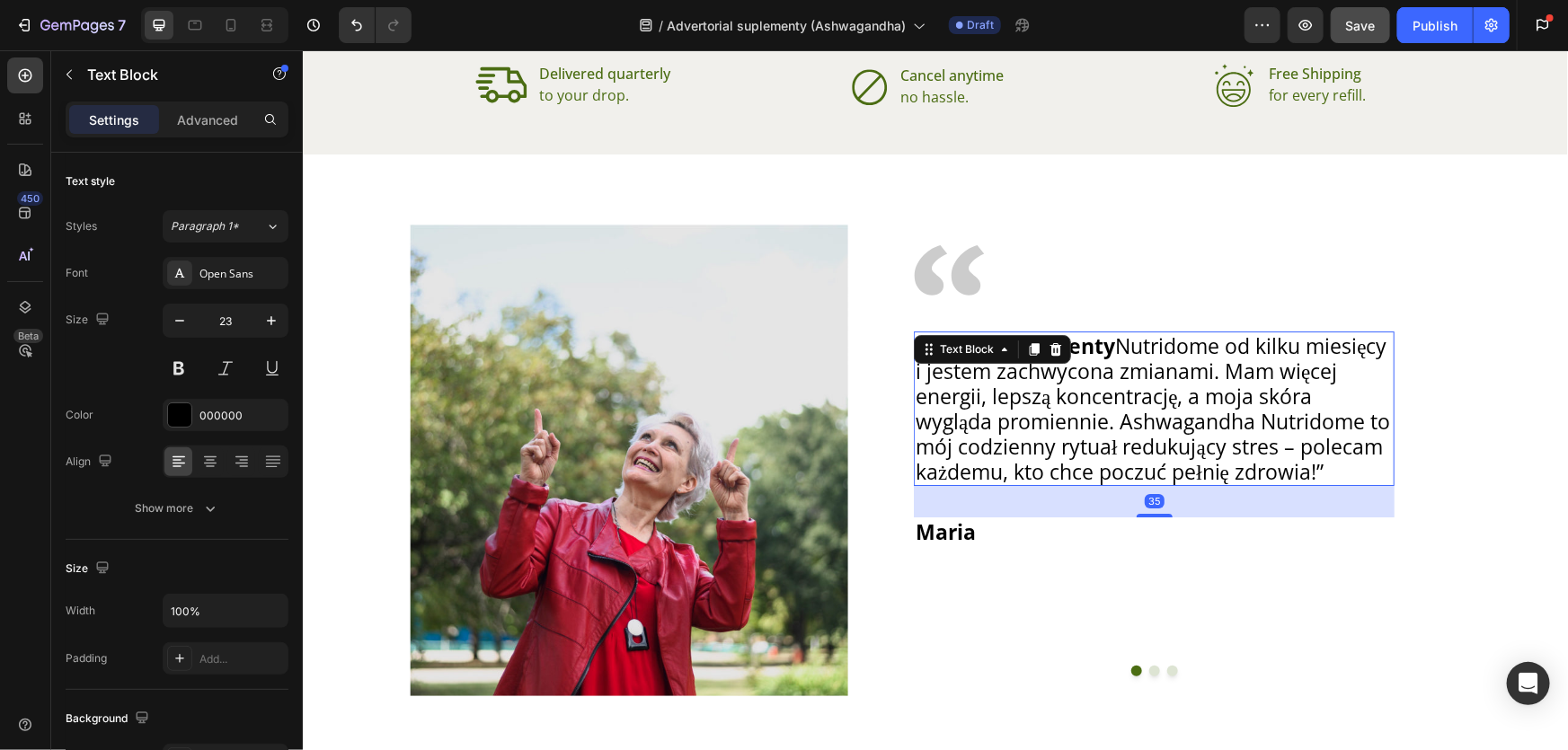click on "„Stosuję  suplementy  Nutridome od kilku miesięcy i jestem zachwycona zmianami. Mam więcej energii, lepszą koncentrację, a moja skóra wygląda promiennie. Ashwagandha Nutridome to mój codzienny rytuał redukujący stres – polecam każdemu, kto chce poczuć pełnię zdrowia!”" at bounding box center [1153, 408] 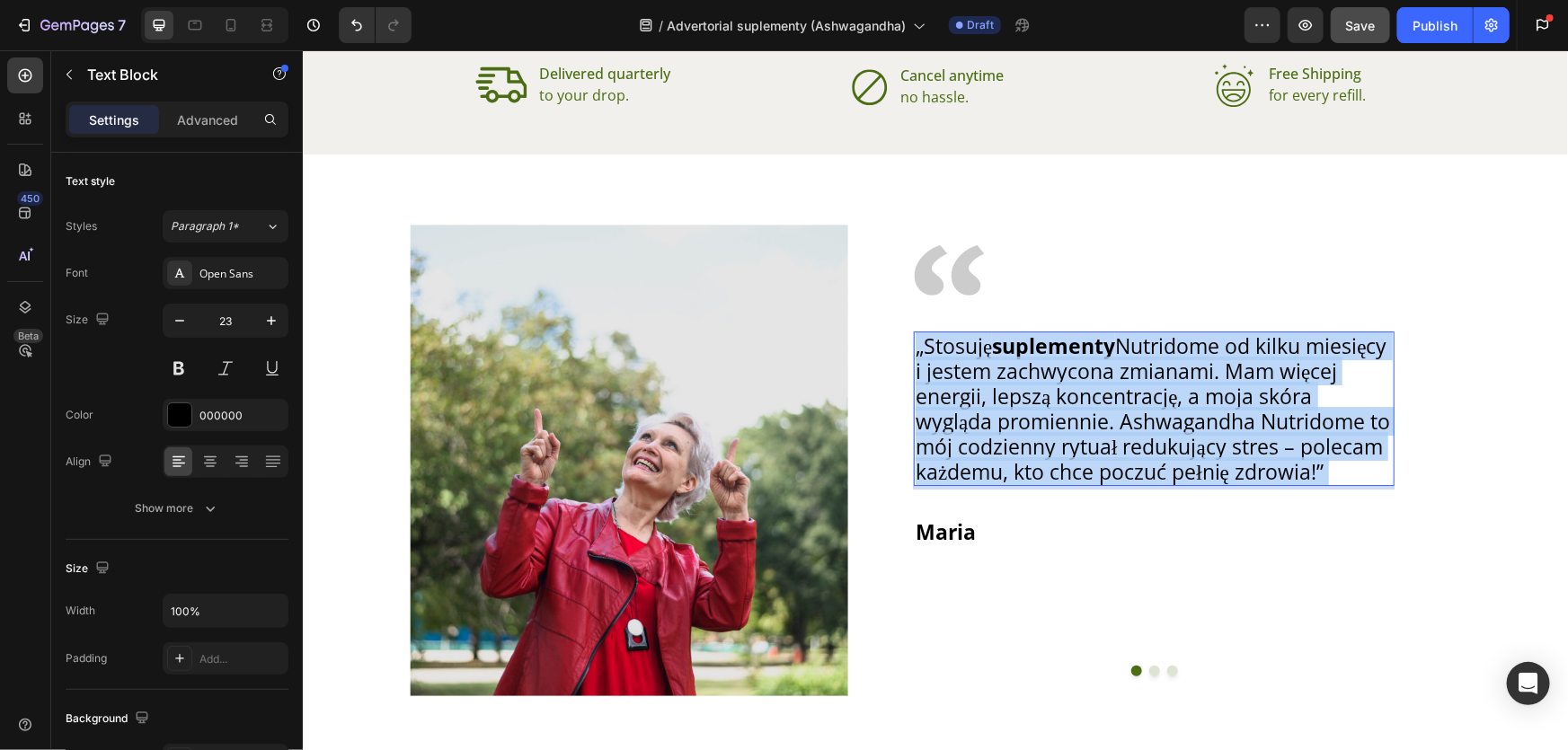 copy on "„Stosuję  suplementy  Nutridome od kilku miesięcy i jestem zachwycona zmianami. Mam więcej energii, lepszą koncentrację, a moja skóra wygląda promiennie. Ashwagandha Nutridome to mój codzienny rytuał redukujący stres – polecam każdemu, kto chce poczuć pełnię zdrowia!”" 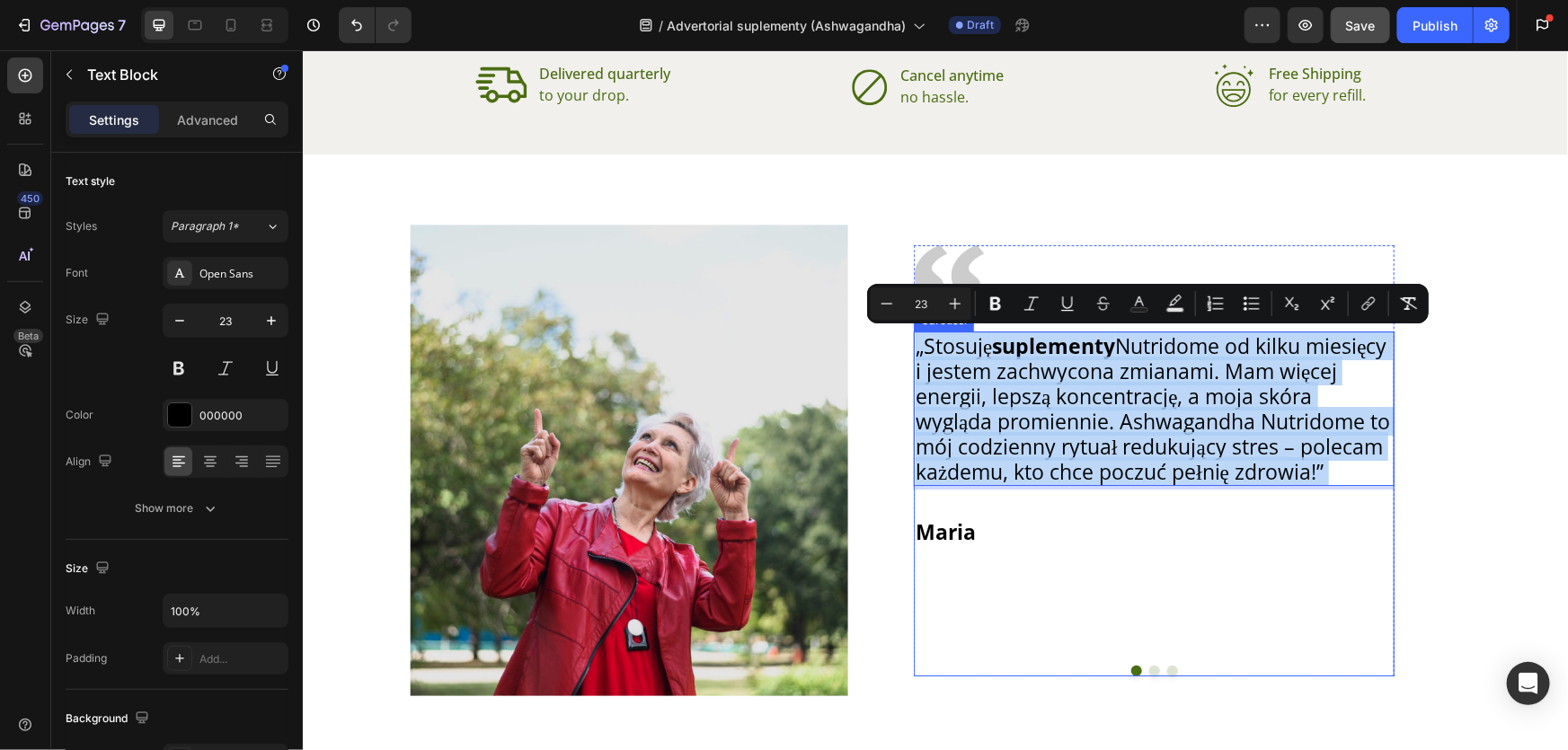 click on "„Stosuję  suplementy  Nutridome od kilku miesięcy i jestem zachwycona zmianami. Mam więcej energii, lepszą koncentrację, a moja skóra wygląda promiennie. Ashwagandha Nutridome to mój codzienny rytuał redukujący stres – polecam każdemu, kto chce poczuć pełnię zdrowia!” Text Block   35 Maria Text Block I've been using these Essential Fatty Acid capsules for a few months now, and I can't believe the difference they've made. My energy levels are up, and I feel sharper and more focused throughout the day. Plus, my skin has never looked better! I highly recommend these capsules to anyone looking to boost their overall health Text Block Marrira Text Block I've been using these Essential Fatty Acid capsules for a few months now, and I can't believe the difference they've made. My energy levels are up, and I feel sharper and more focused throughout the day. Plus, my skin has never looked better! I highly recommend these capsules to anyone looking to boost their overall health Text Block Marrira" at bounding box center [1153, 503] 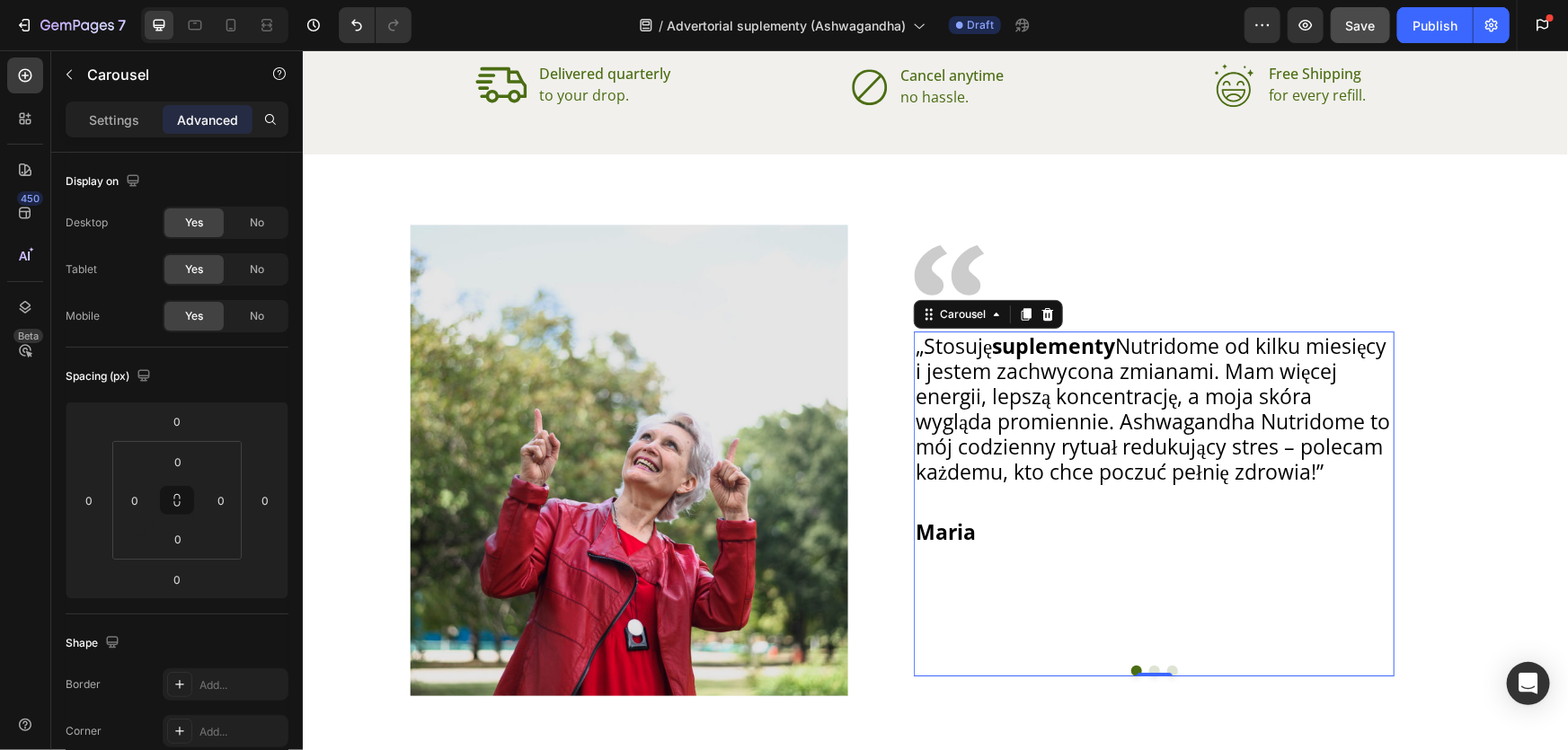 click at bounding box center (1154, 670) 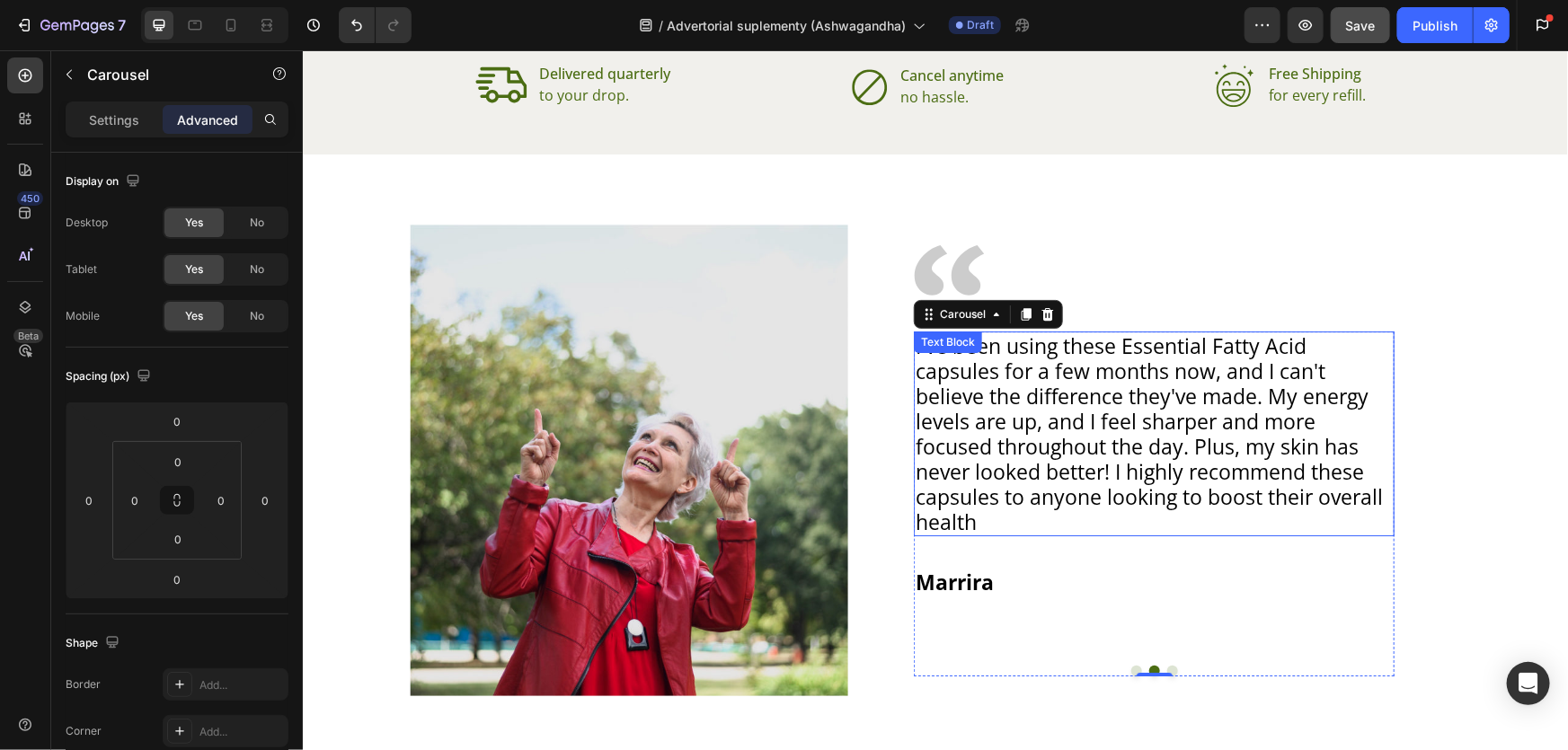 click on "I've been using these Essential Fatty Acid capsules for a few months now, and I can't believe the difference they've made. My energy levels are up, and I feel sharper and more focused throughout the day. Plus, my skin has never looked better! I highly recommend these capsules to anyone looking to boost their overall health" at bounding box center (1153, 433) 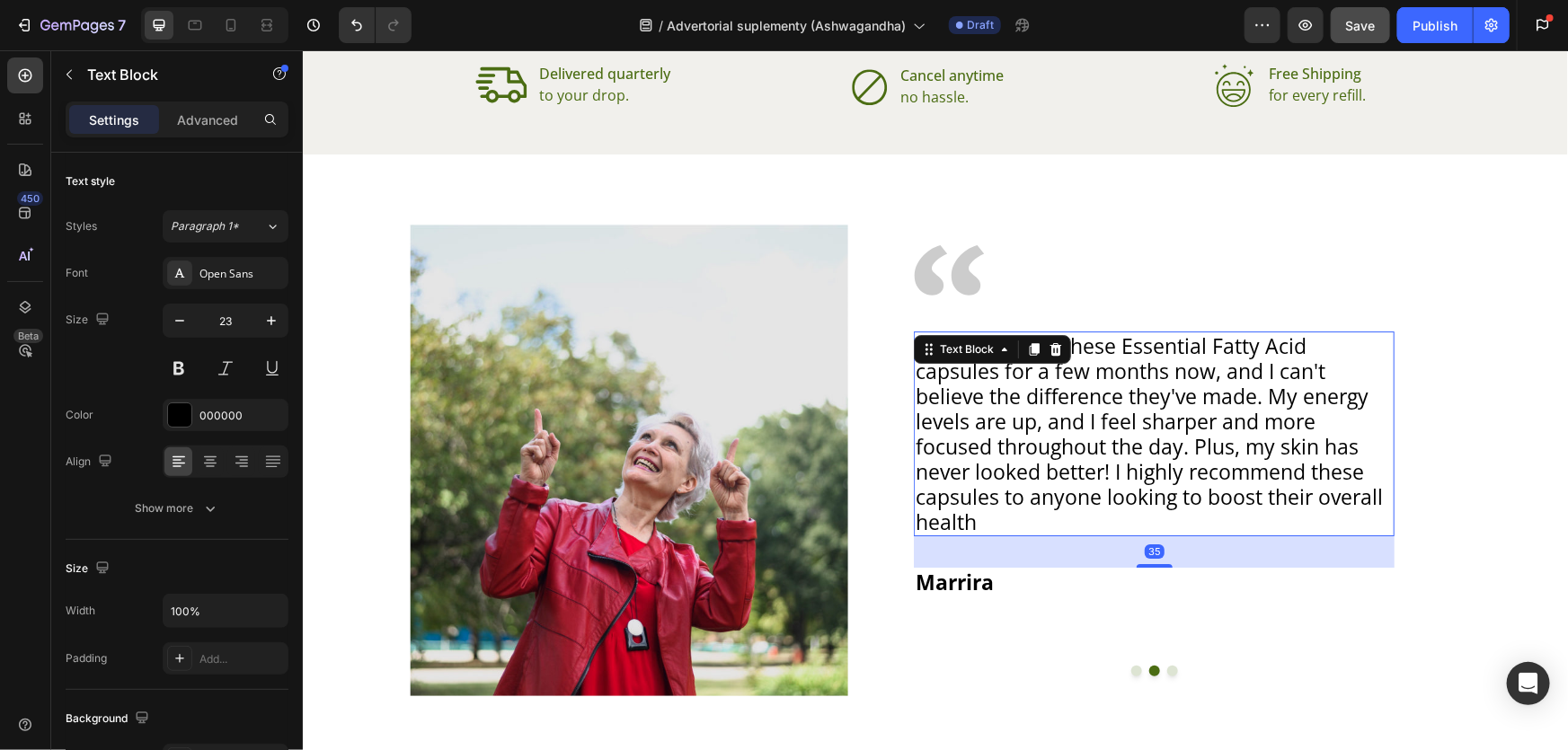 click on "I've been using these Essential Fatty Acid capsules for a few months now, and I can't believe the difference they've made. My energy levels are up, and I feel sharper and more focused throughout the day. Plus, my skin has never looked better! I highly recommend these capsules to anyone looking to boost their overall health" at bounding box center (1153, 433) 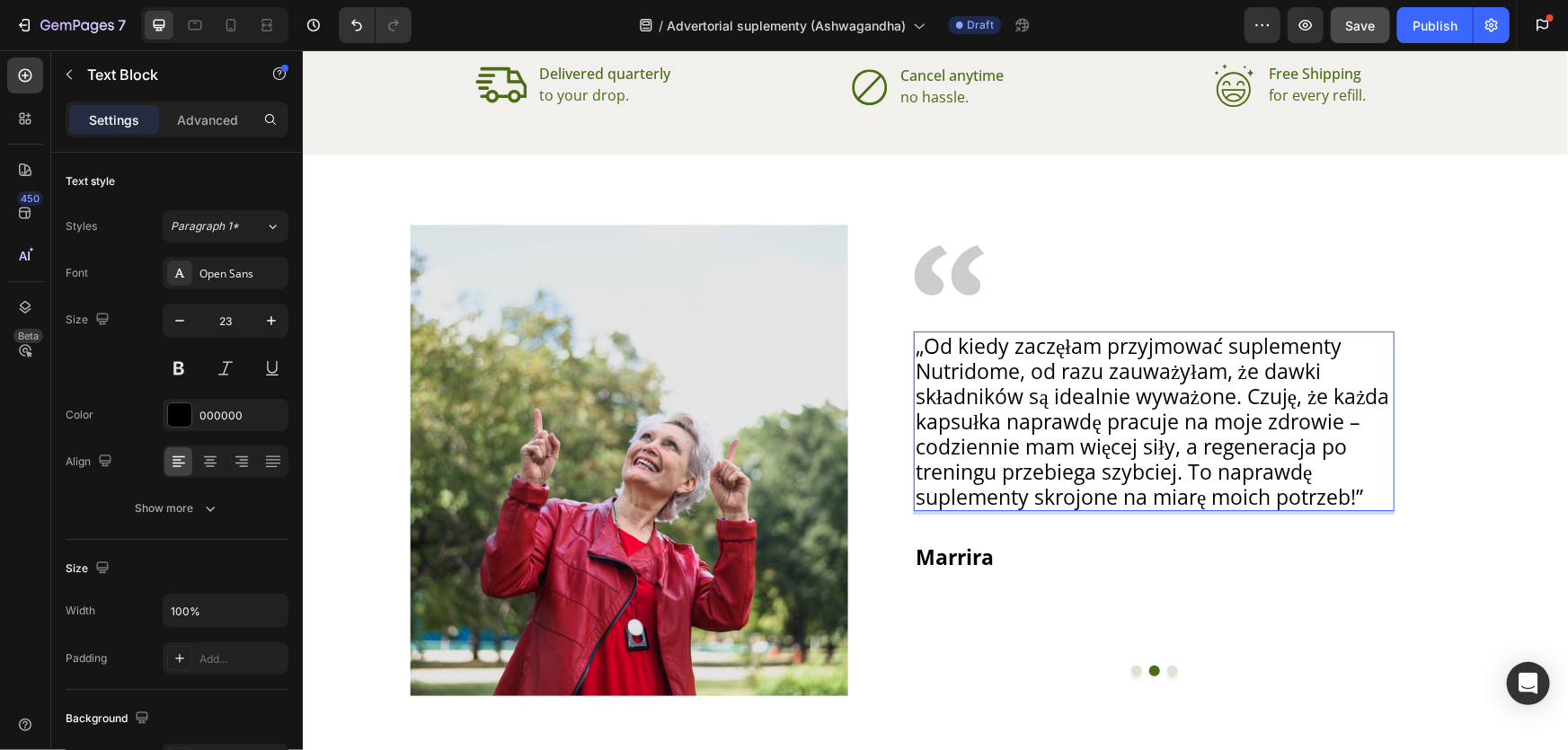click on "„Od kiedy zaczęłam przyjmować suplementy Nutridome, od razu zauważyłam, że dawki składników są idealnie wyważone. Czuję, że każda kapsułka naprawdę pracuje na moje zdrowie – codziennie mam więcej siły, a regeneracja po treningu przebiega szybciej. To naprawdę suplementy skrojone na miarę moich potrzeb!”" at bounding box center [1153, 420] 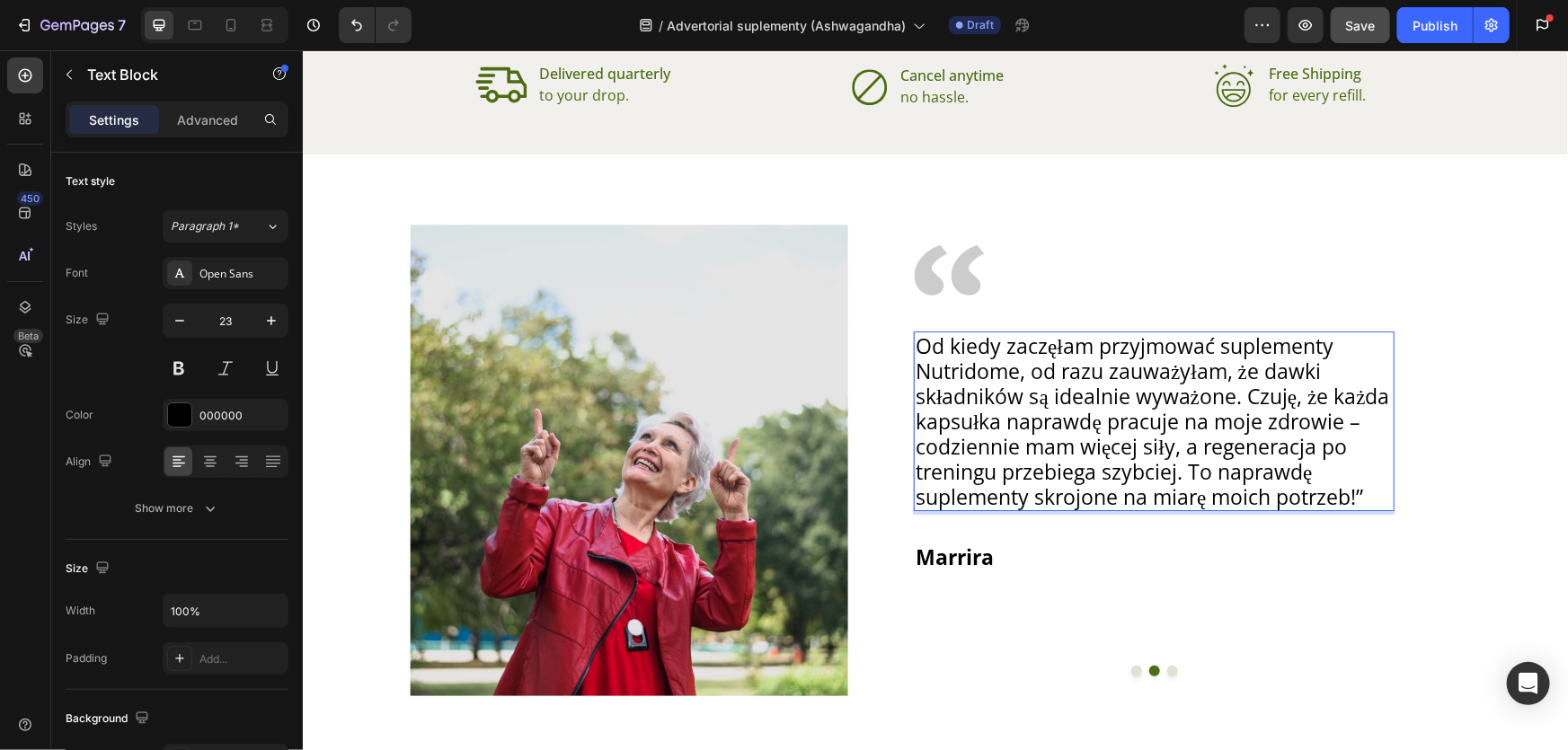 click on "Od kiedy zaczęłam przyjmować suplementy Nutridome, od razu zauważyłam, że dawki składników są idealnie wyważone. Czuję, że każda kapsułka naprawdę pracuje na moje zdrowie – codziennie mam więcej siły, a regeneracja po treningu przebiega szybciej. To naprawdę suplementy skrojone na miarę moich potrzeb!”" at bounding box center [1153, 420] 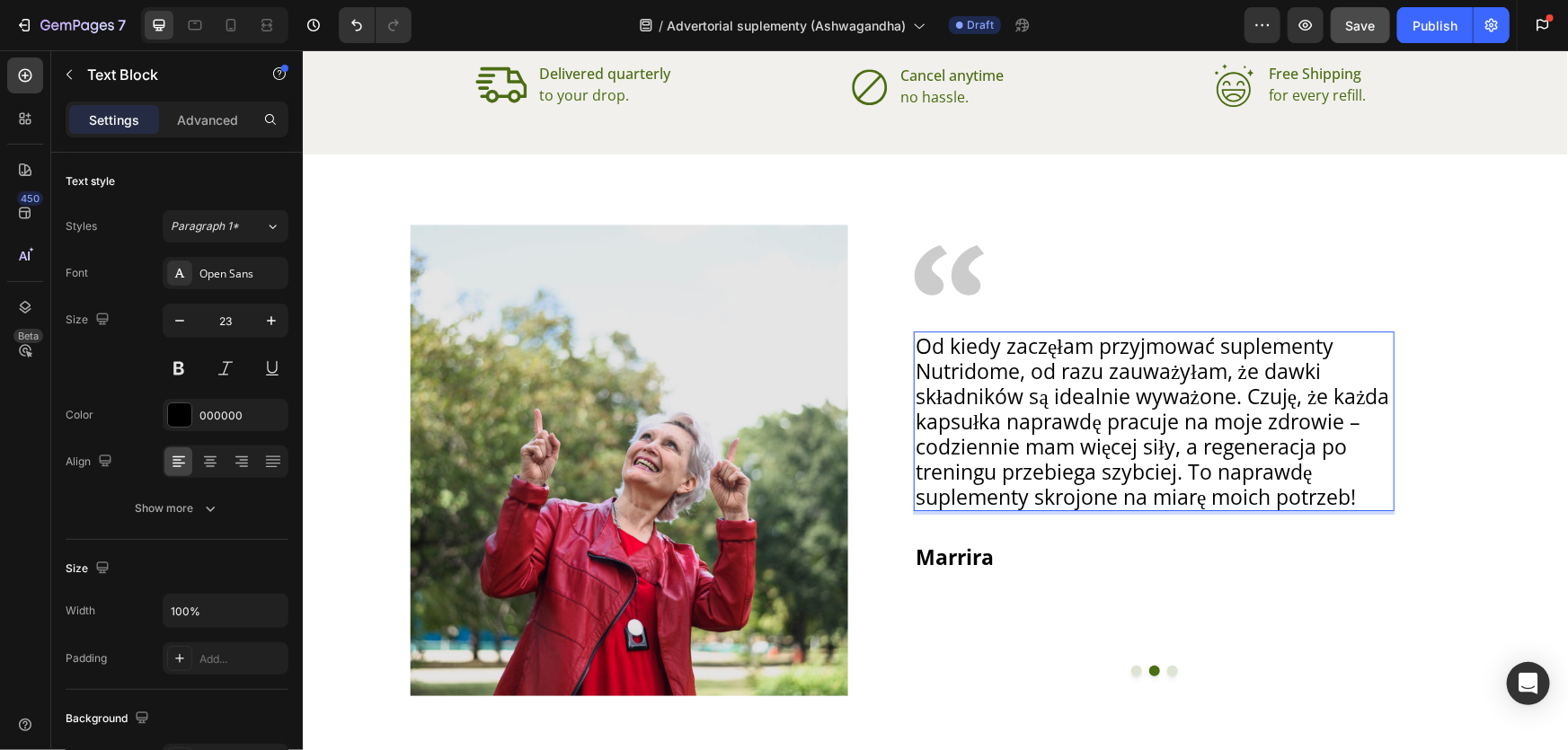 scroll, scrollTop: 3168, scrollLeft: 0, axis: vertical 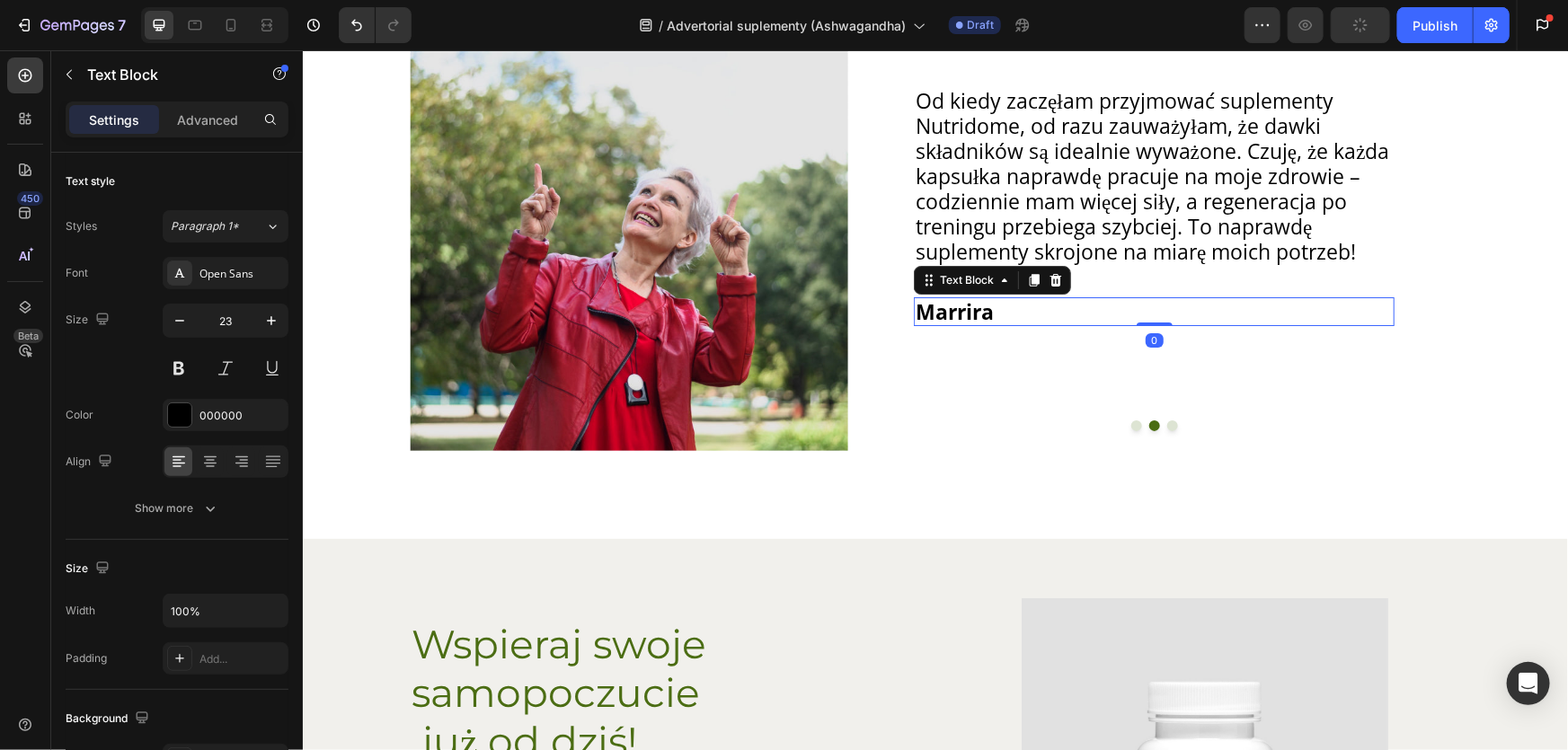 click on "Marrira" at bounding box center (1153, 311) 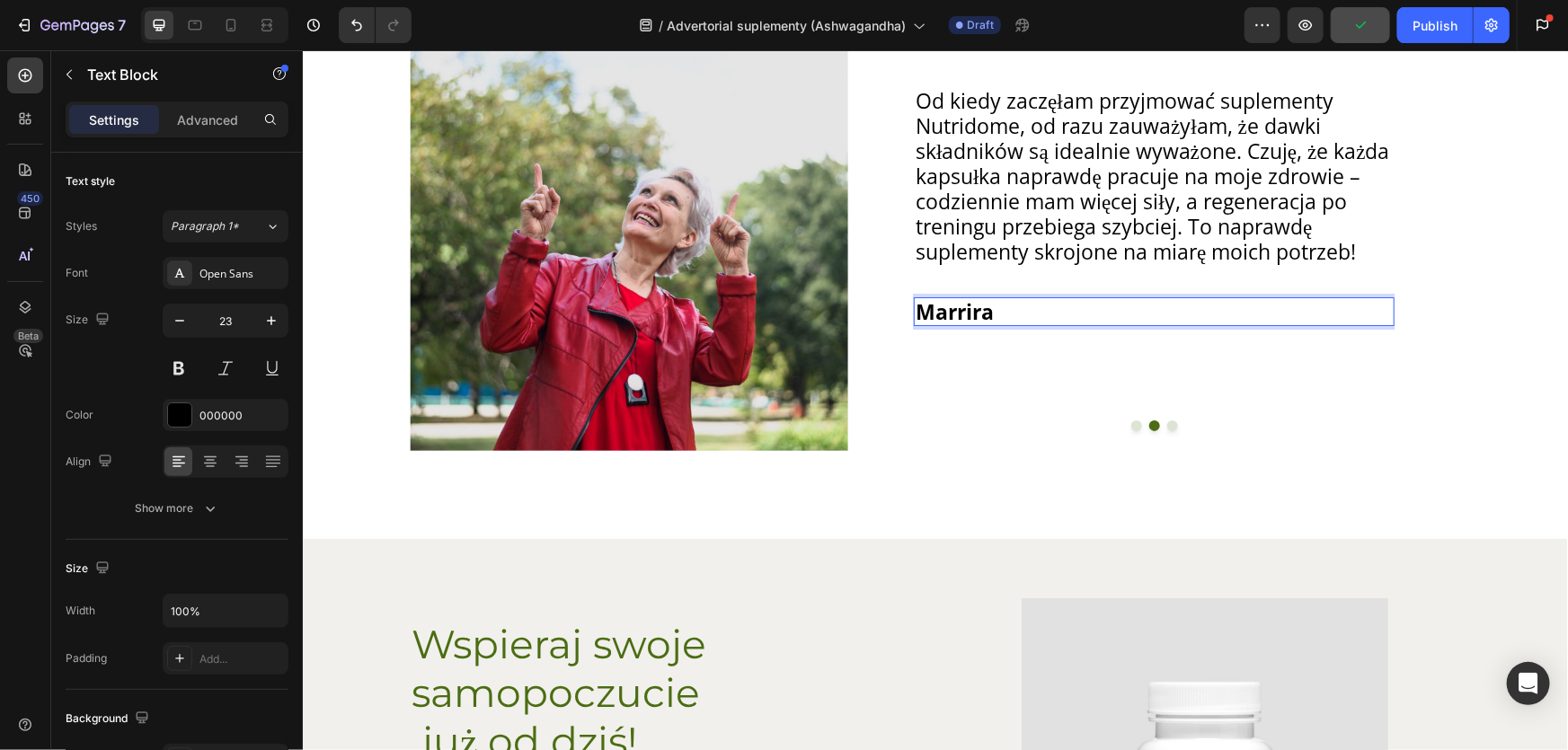 click on "Marrira" at bounding box center (1153, 311) 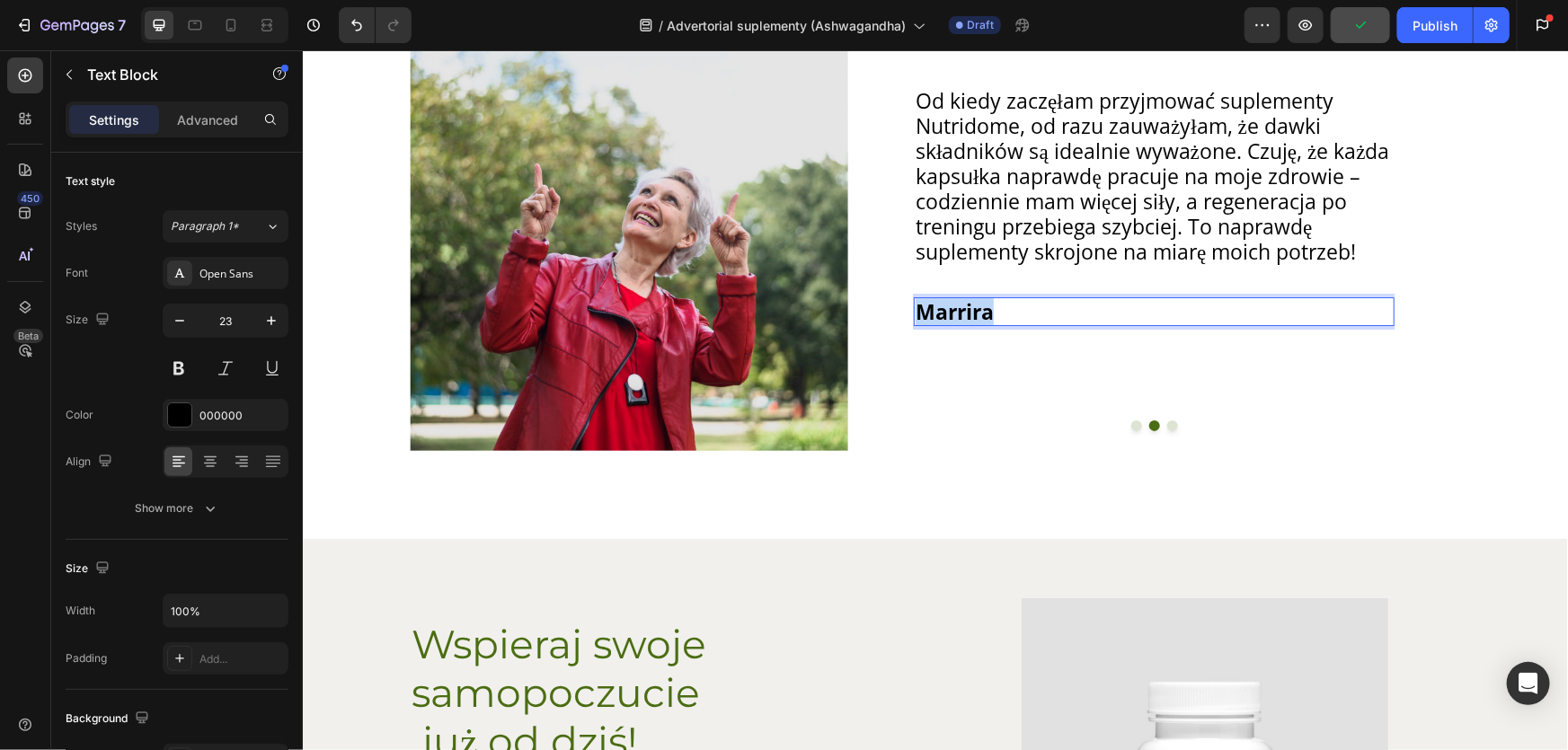 drag, startPoint x: 994, startPoint y: 313, endPoint x: 871, endPoint y: 319, distance: 123.14625 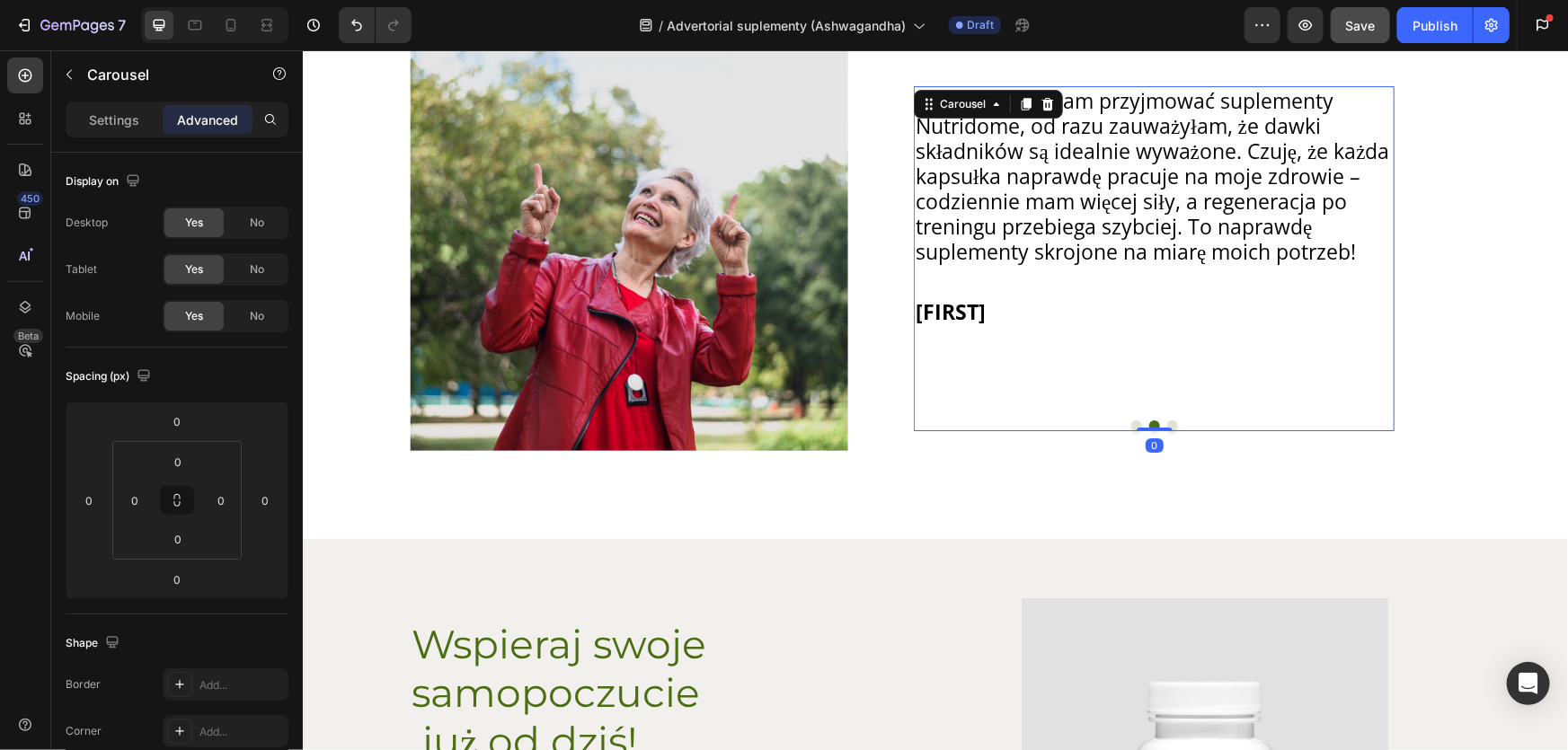 click at bounding box center [1172, 425] 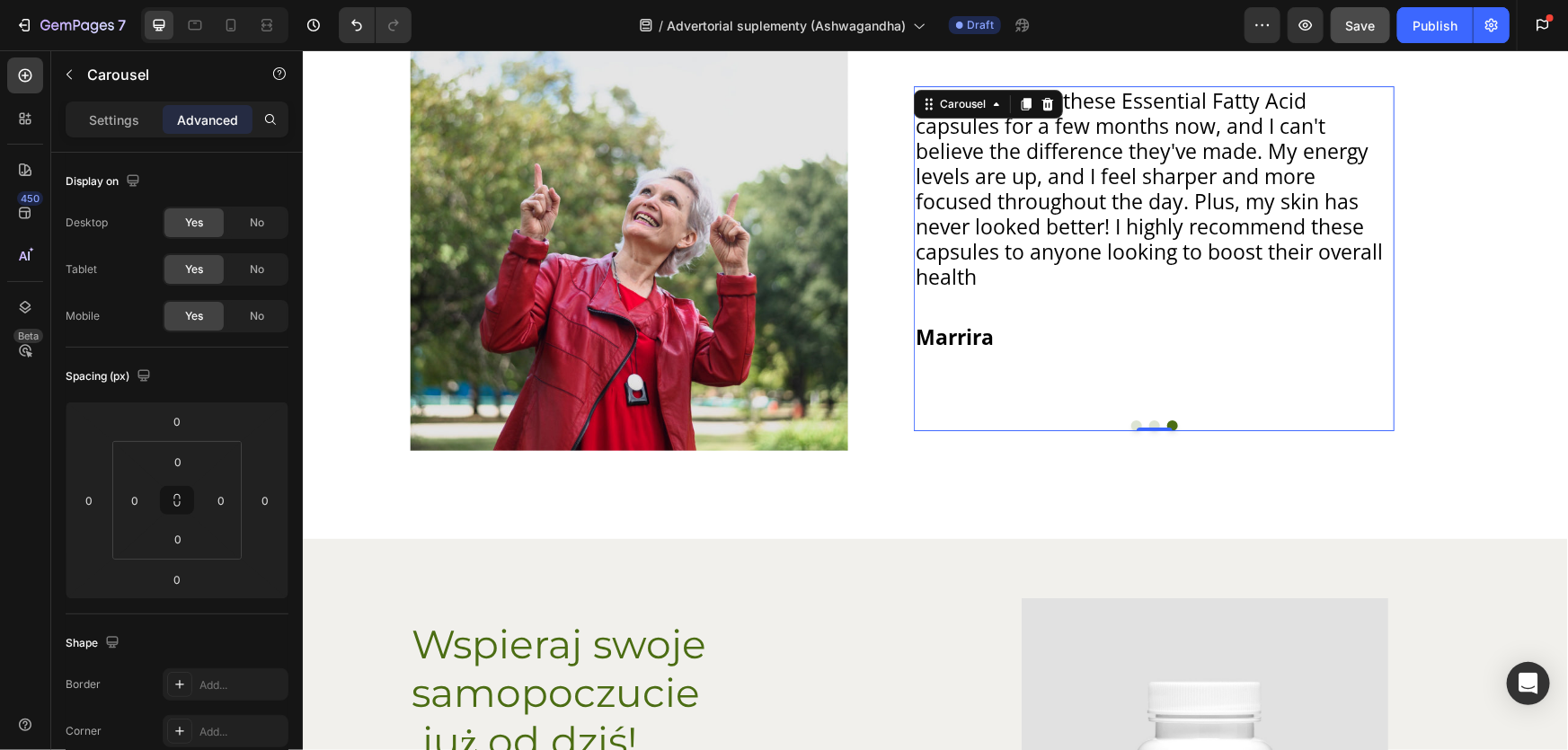 click at bounding box center (1136, 425) 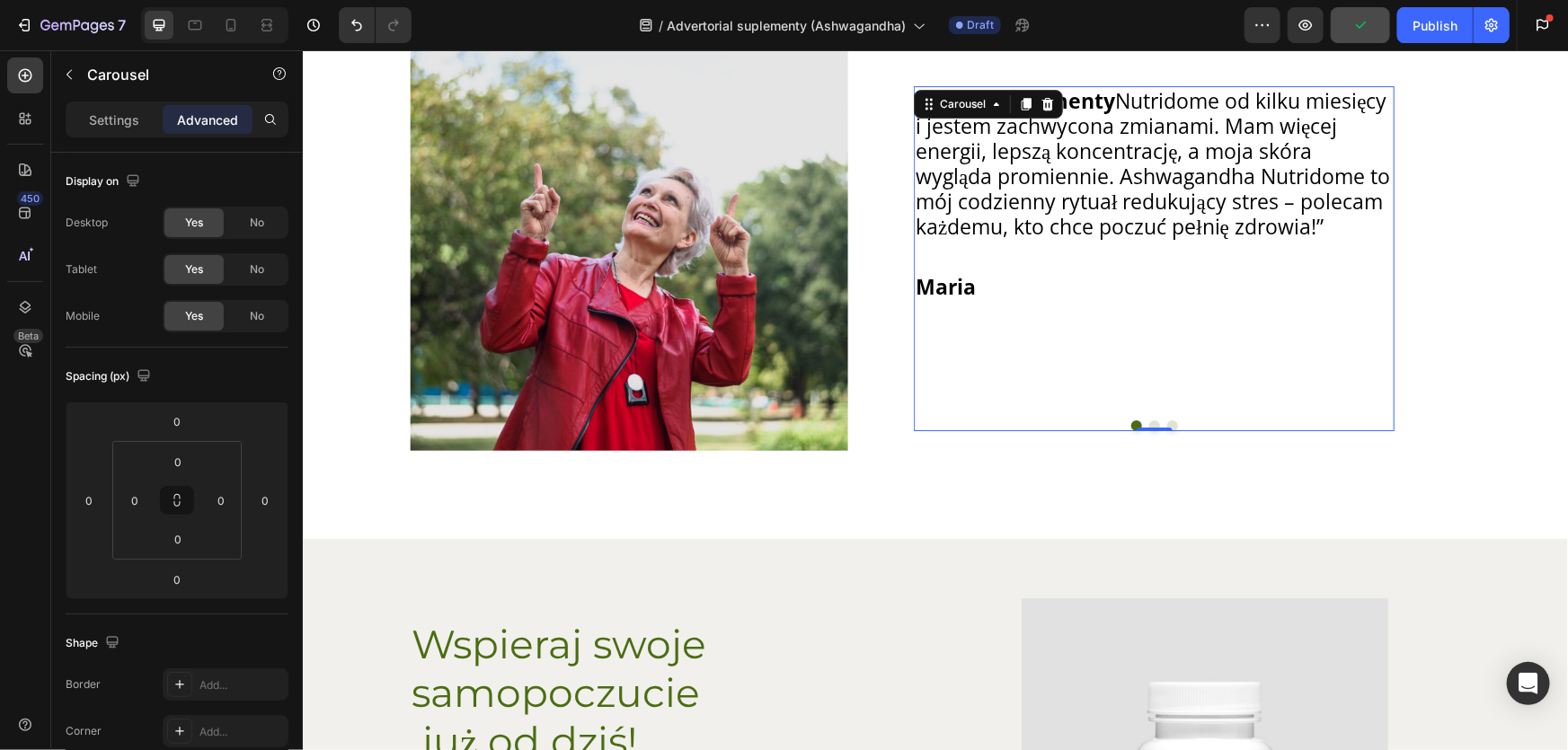 click at bounding box center [1154, 425] 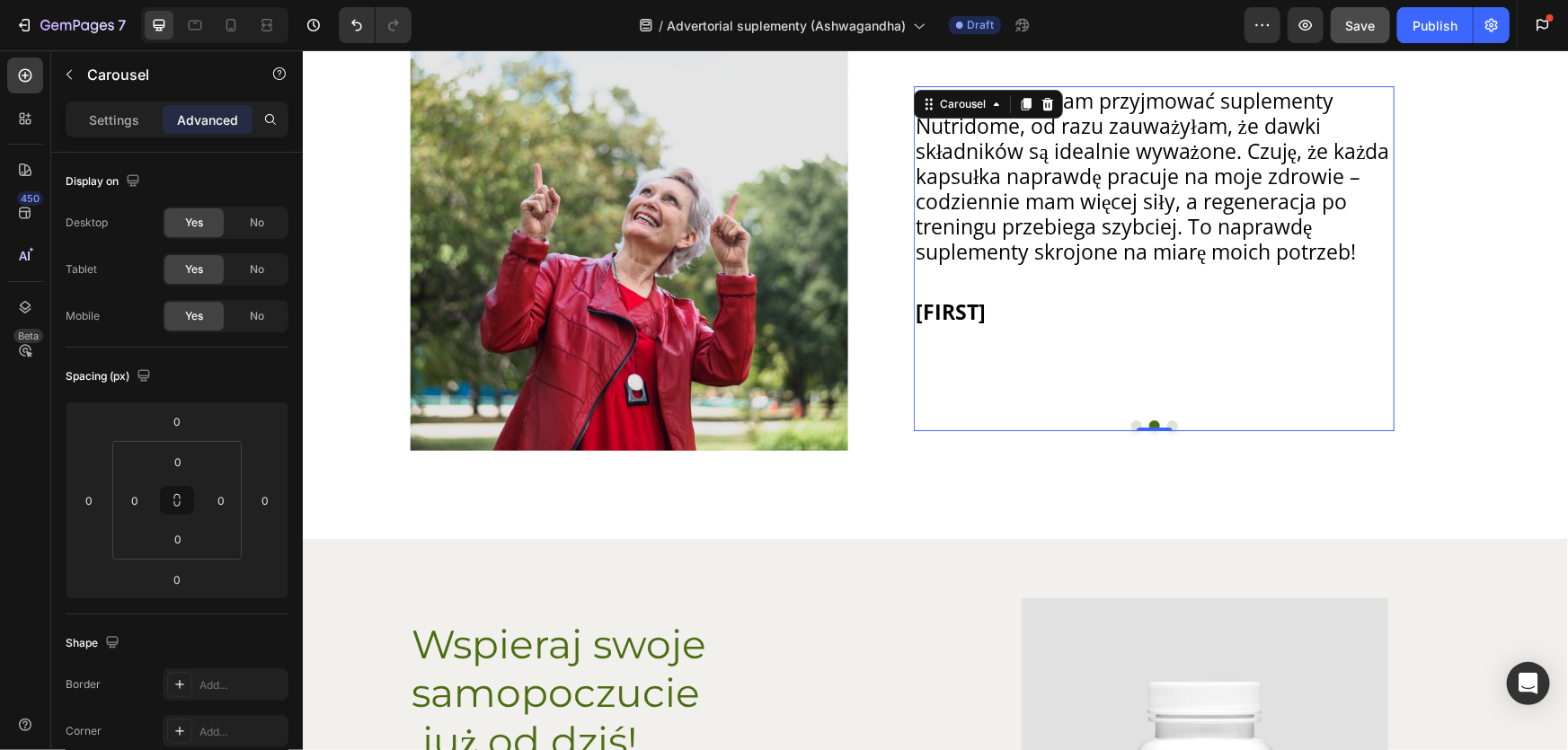click at bounding box center (1172, 425) 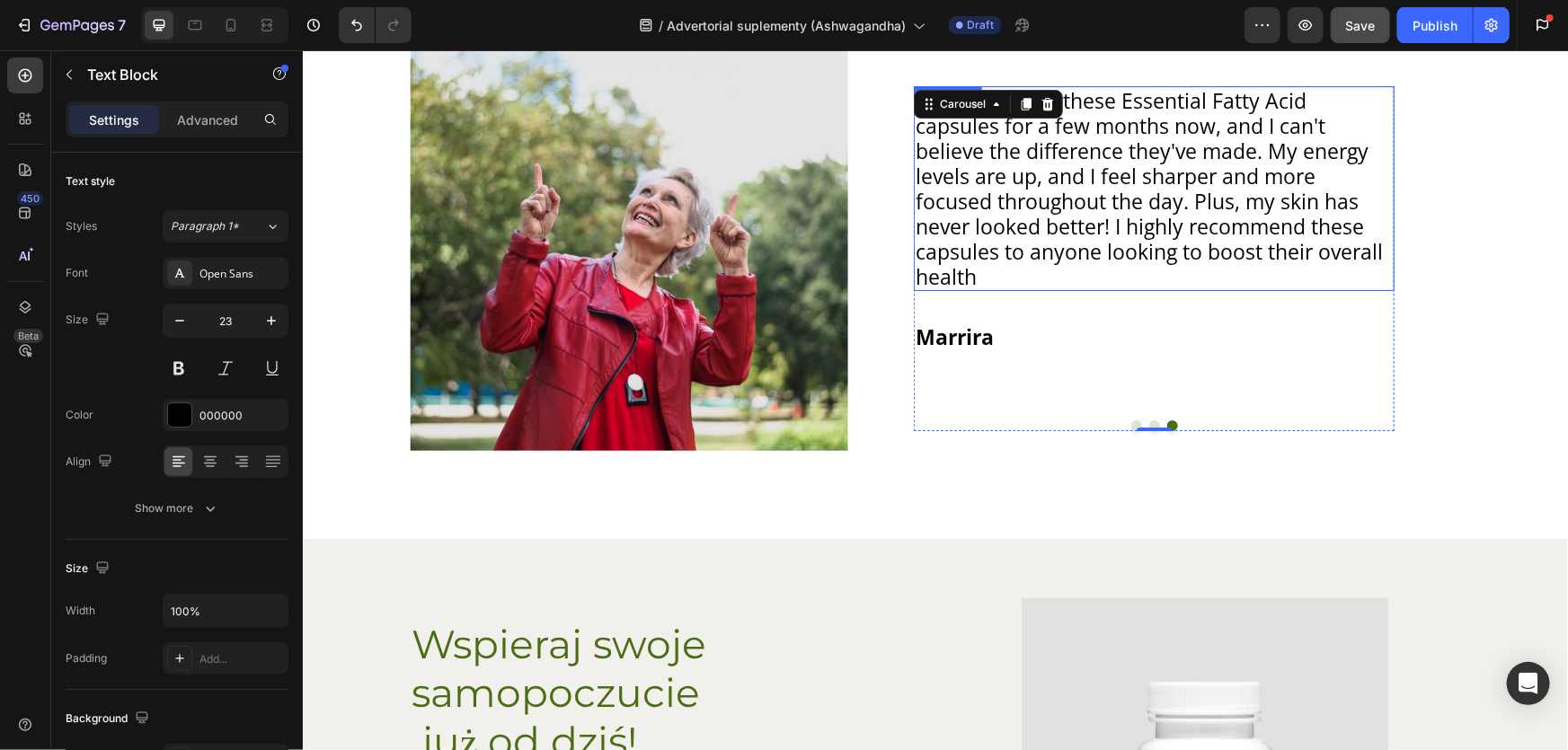 click on "I've been using these Essential Fatty Acid capsules for a few months now, and I can't believe the difference they've made. My energy levels are up, and I feel sharper and more focused throughout the day. Plus, my skin has never looked better! I highly recommend these capsules to anyone looking to boost their overall health" at bounding box center (1153, 188) 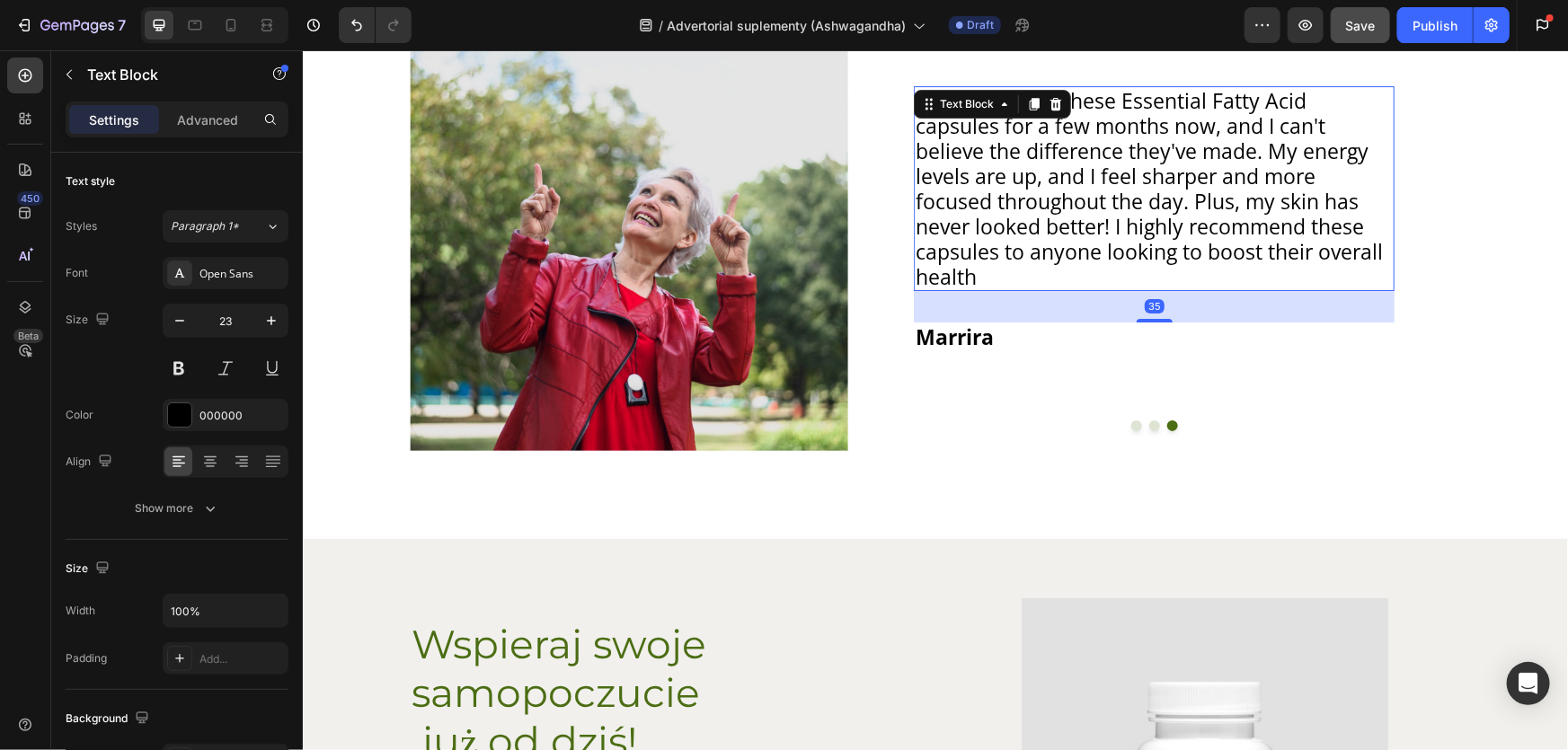 click on "I've been using these Essential Fatty Acid capsules for a few months now, and I can't believe the difference they've made. My energy levels are up, and I feel sharper and more focused throughout the day. Plus, my skin has never looked better! I highly recommend these capsules to anyone looking to boost their overall health" at bounding box center (1153, 188) 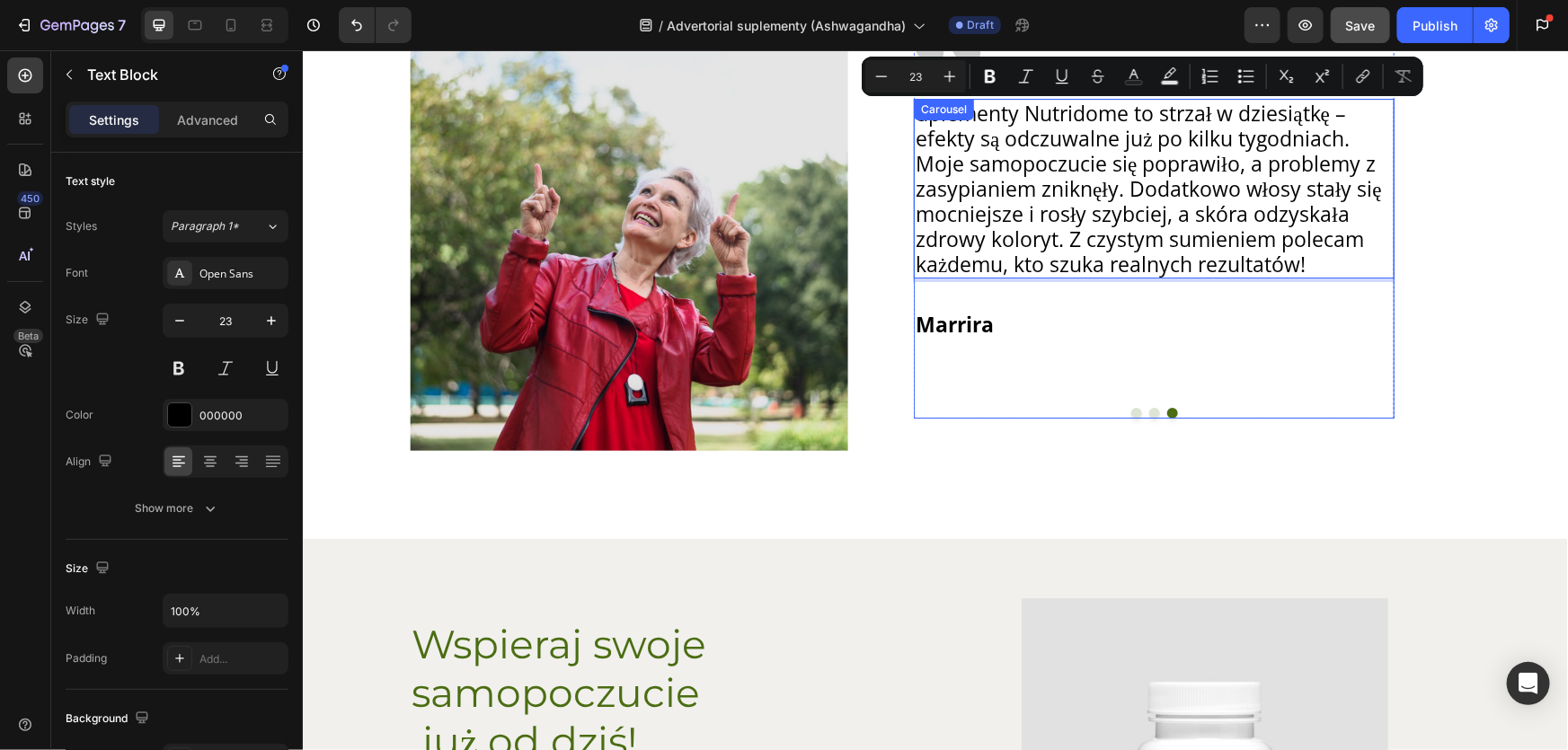 scroll, scrollTop: 3181, scrollLeft: 0, axis: vertical 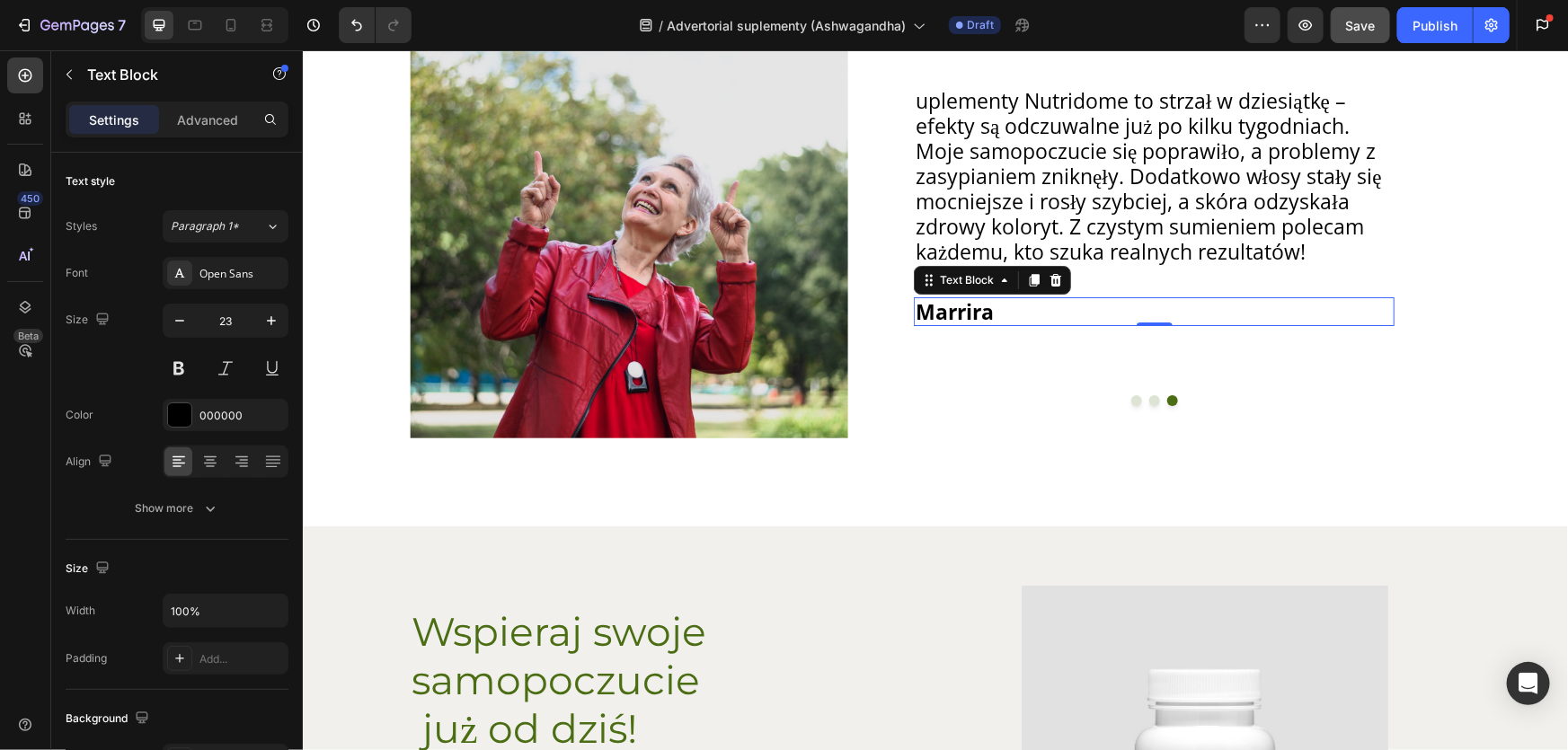 click on "Marrira" at bounding box center (1153, 311) 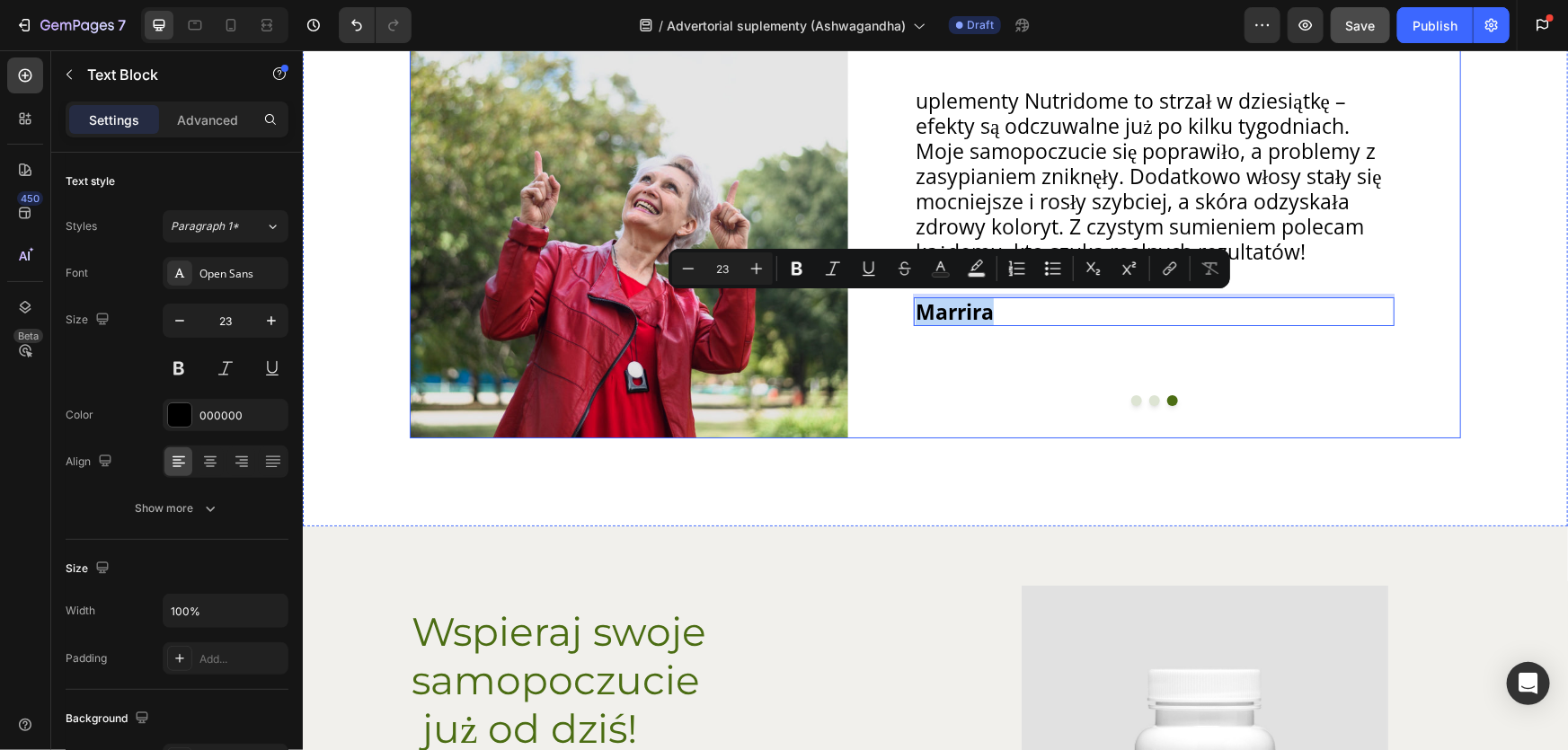 drag, startPoint x: 996, startPoint y: 320, endPoint x: 881, endPoint y: 312, distance: 115.27793 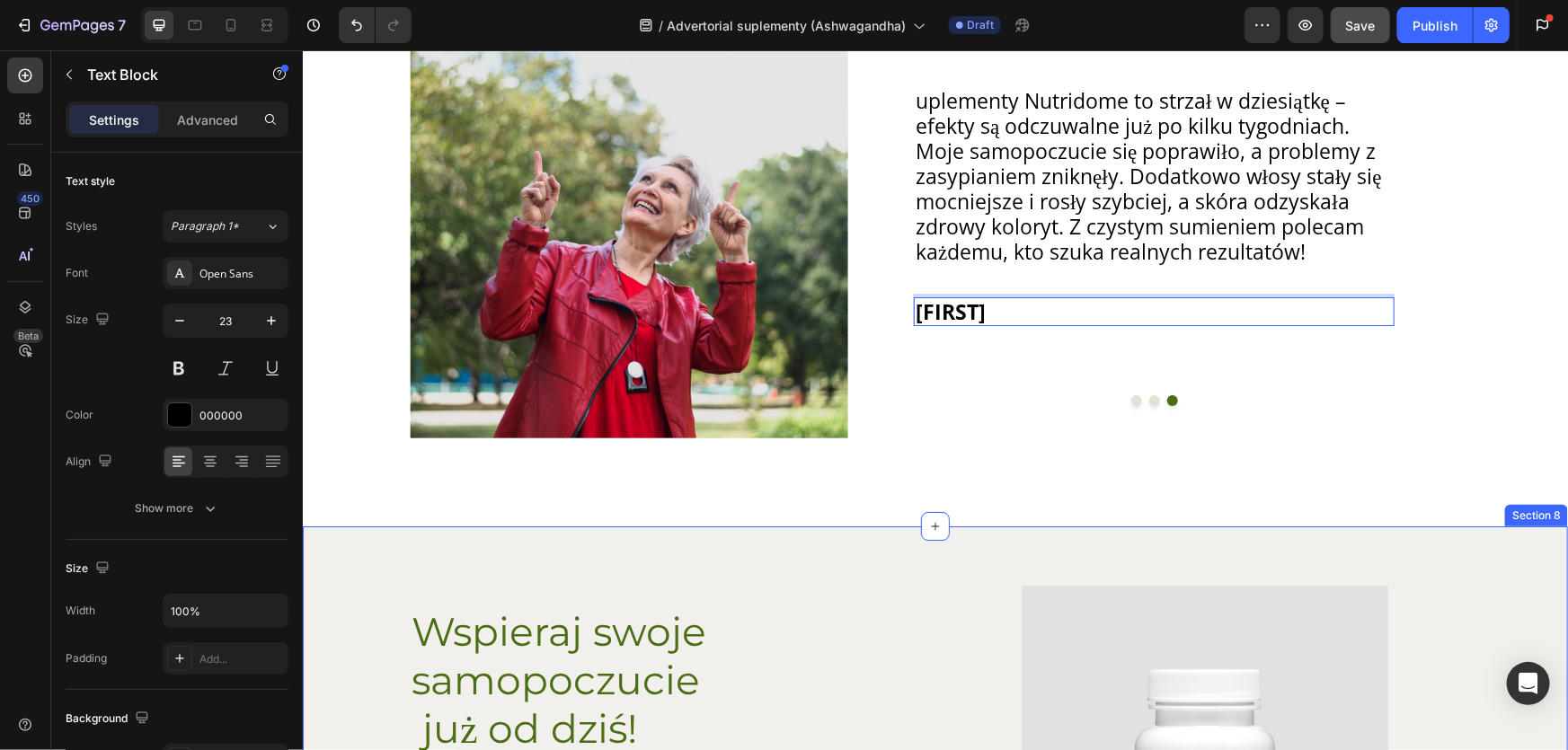 click on "Wspieraj swoje samopoczucie  już od dziś! Heading Doświadcz różnicy dzięki profesjonalnie opracowanym suplementom Nutridome. Wzmacniaj organizm, wspieraj samopoczucie i zrób pierwszy krok ku zdrowszemu stylowi życia z Ashwagandhą Nutridome. Text Block 49,99 zł Product Price Product Price Kup teraz Add to Cart Row Stosujesz regularnie? Sprawdź opcję subskrypcji! Text Block Row Product Images Product" at bounding box center (935, 816) 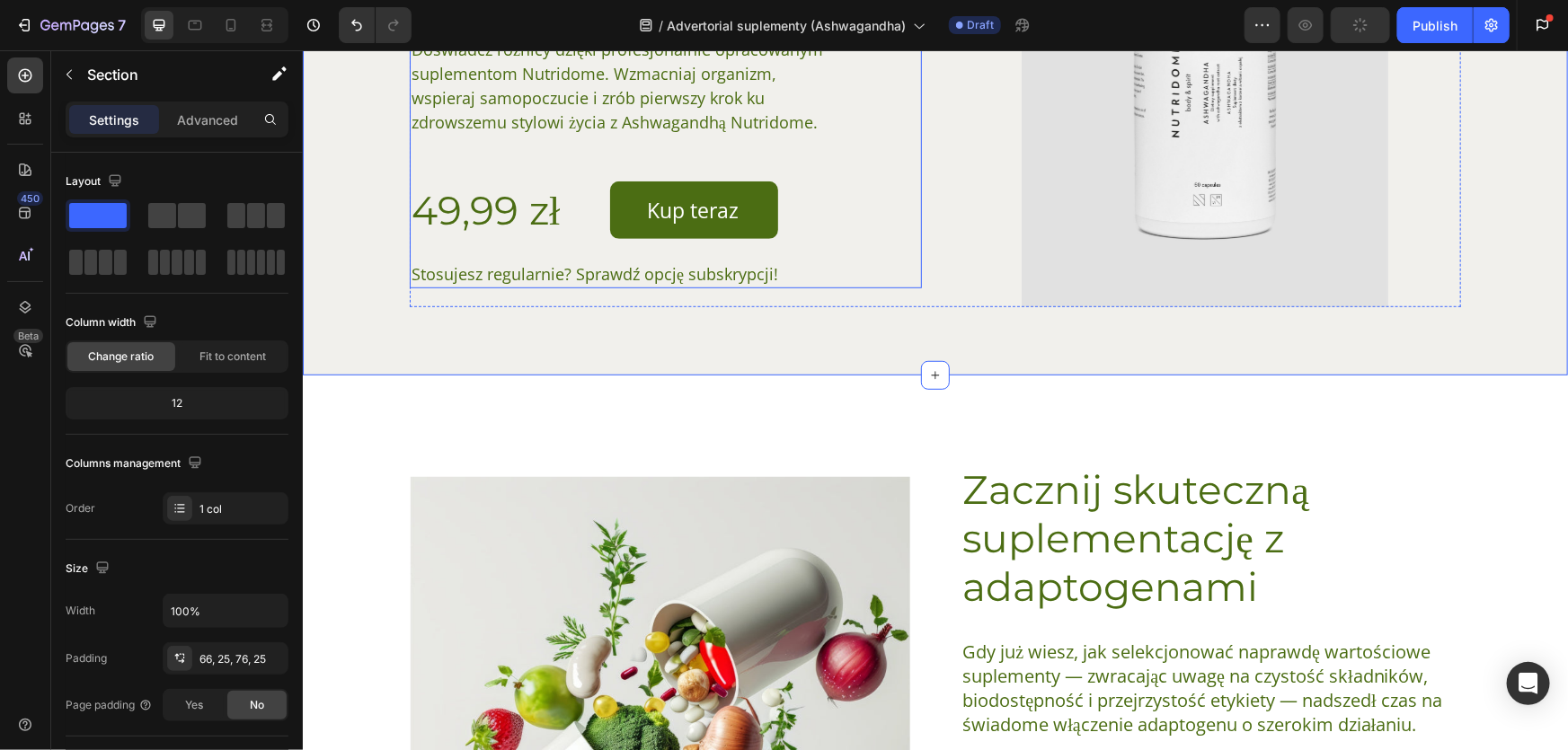 scroll, scrollTop: 4079, scrollLeft: 0, axis: vertical 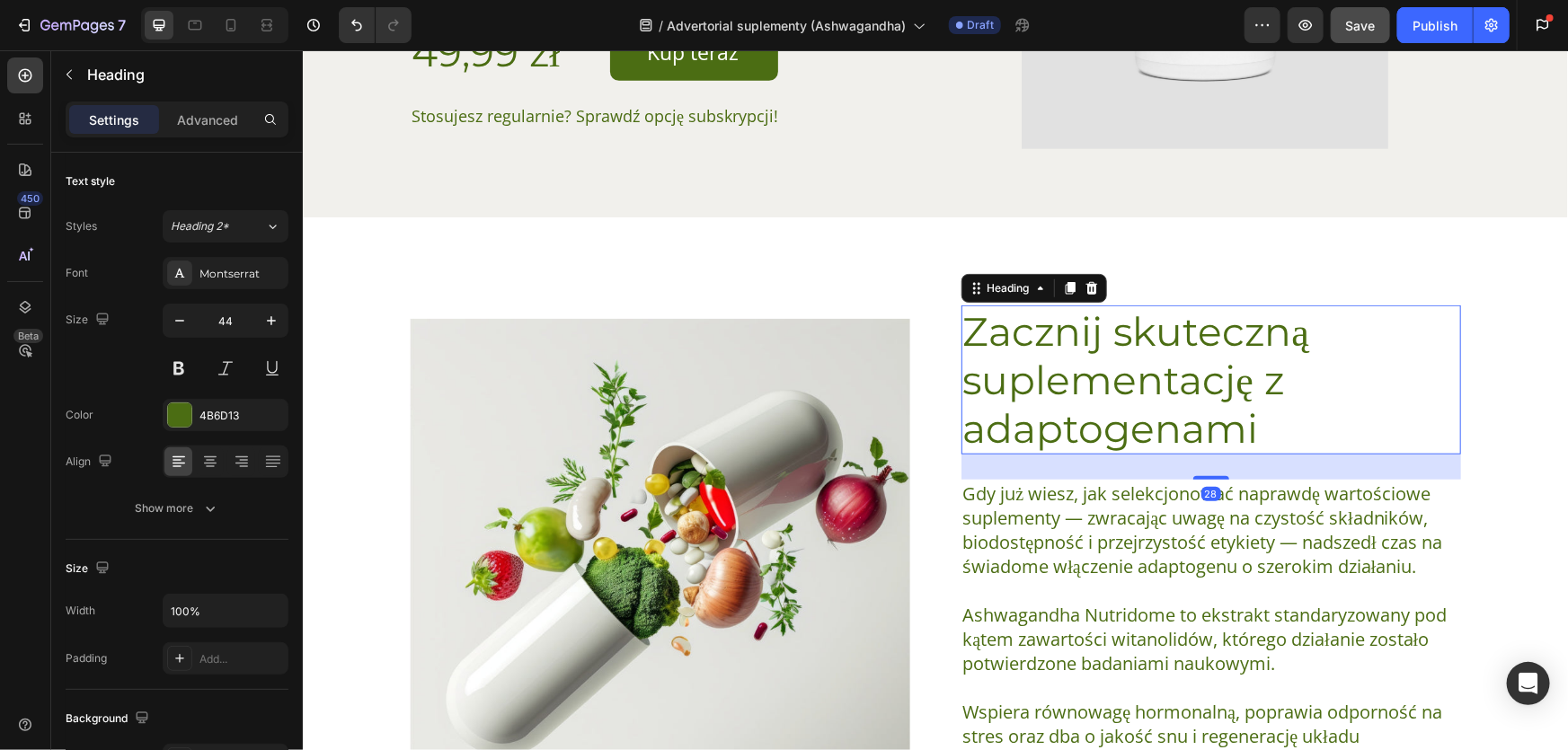 click on "Zacznij skuteczną suplementację z adaptogenami" at bounding box center (1210, 379) 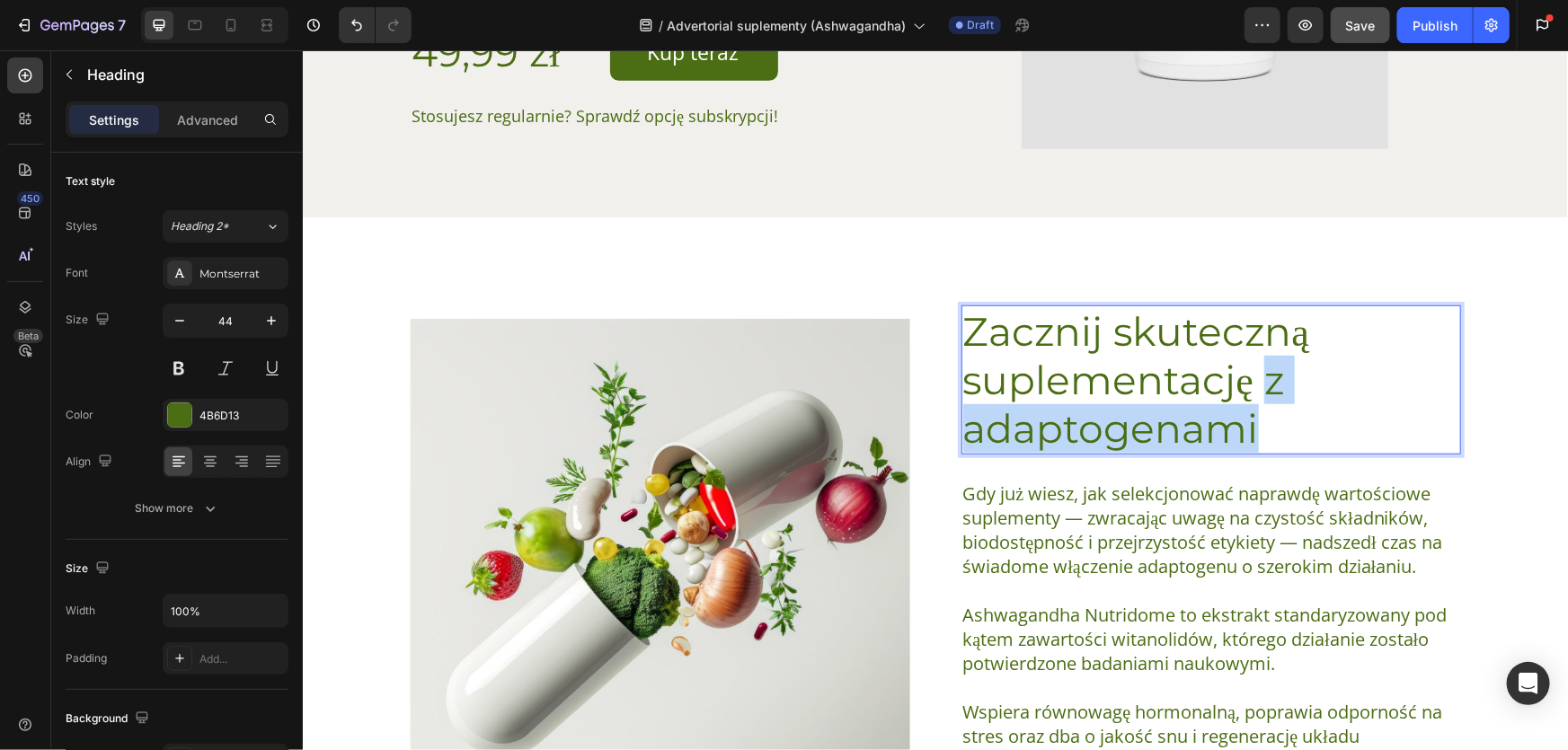 drag, startPoint x: 1263, startPoint y: 427, endPoint x: 1258, endPoint y: 361, distance: 66.18912 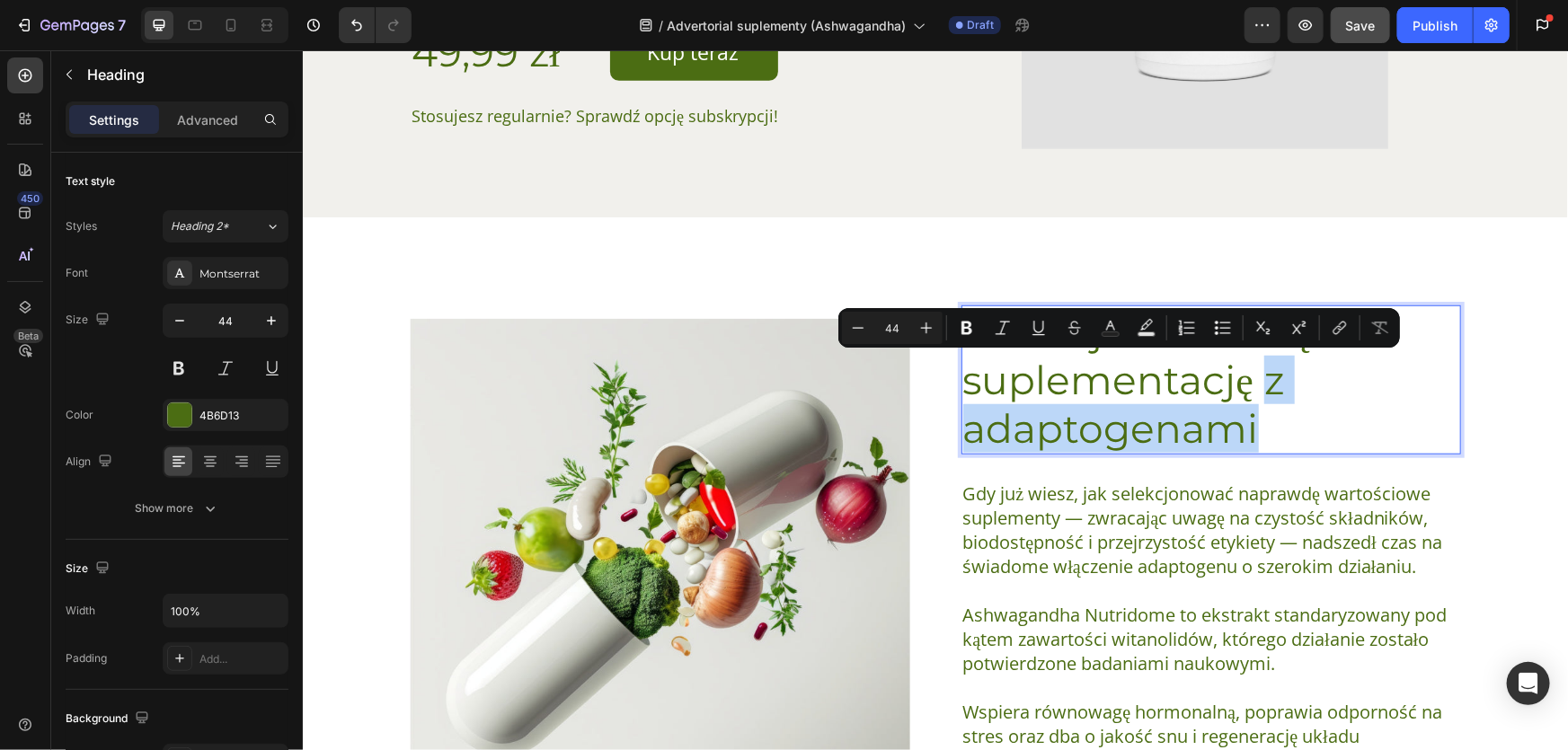 scroll, scrollTop: 4090, scrollLeft: 0, axis: vertical 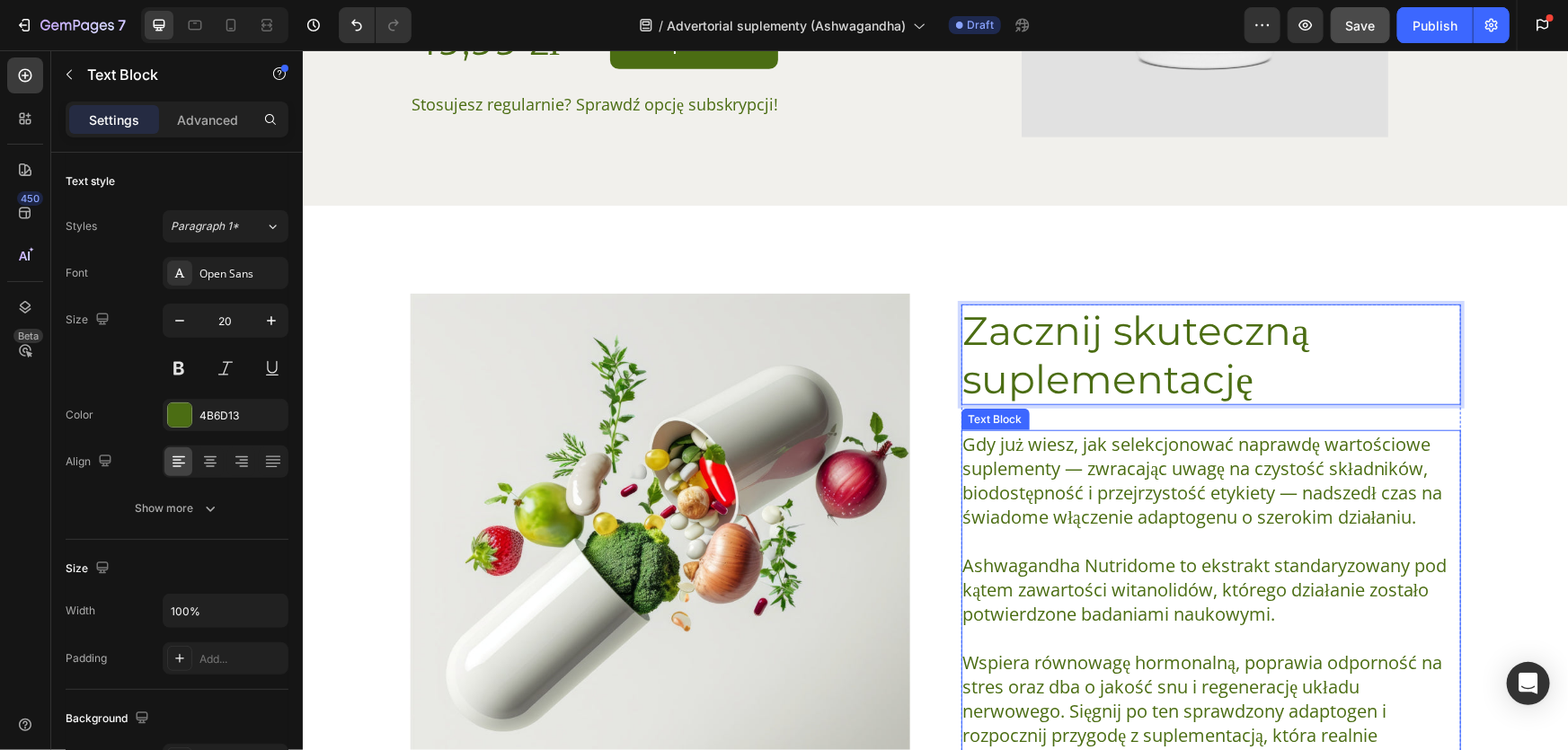 click on "Gdy już wiesz, jak selekcjonować naprawdę wartościowe suplementy — zwracając uwagę na czystość składników, biodostępność i przejrzystość etykiety — nadszedł czas na świadome włączenie adaptogenu o szerokim działaniu." at bounding box center [1210, 480] 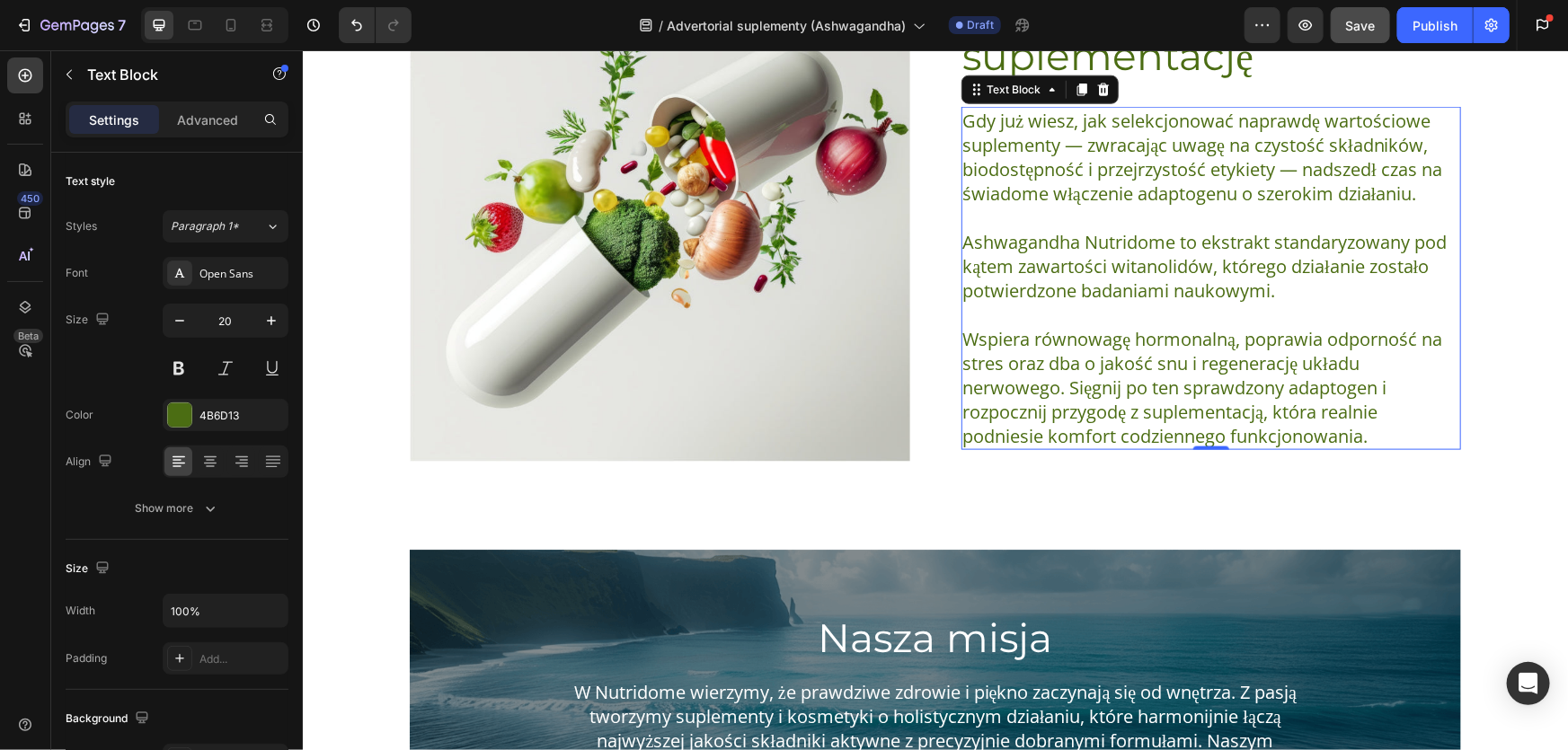 scroll, scrollTop: 4417, scrollLeft: 0, axis: vertical 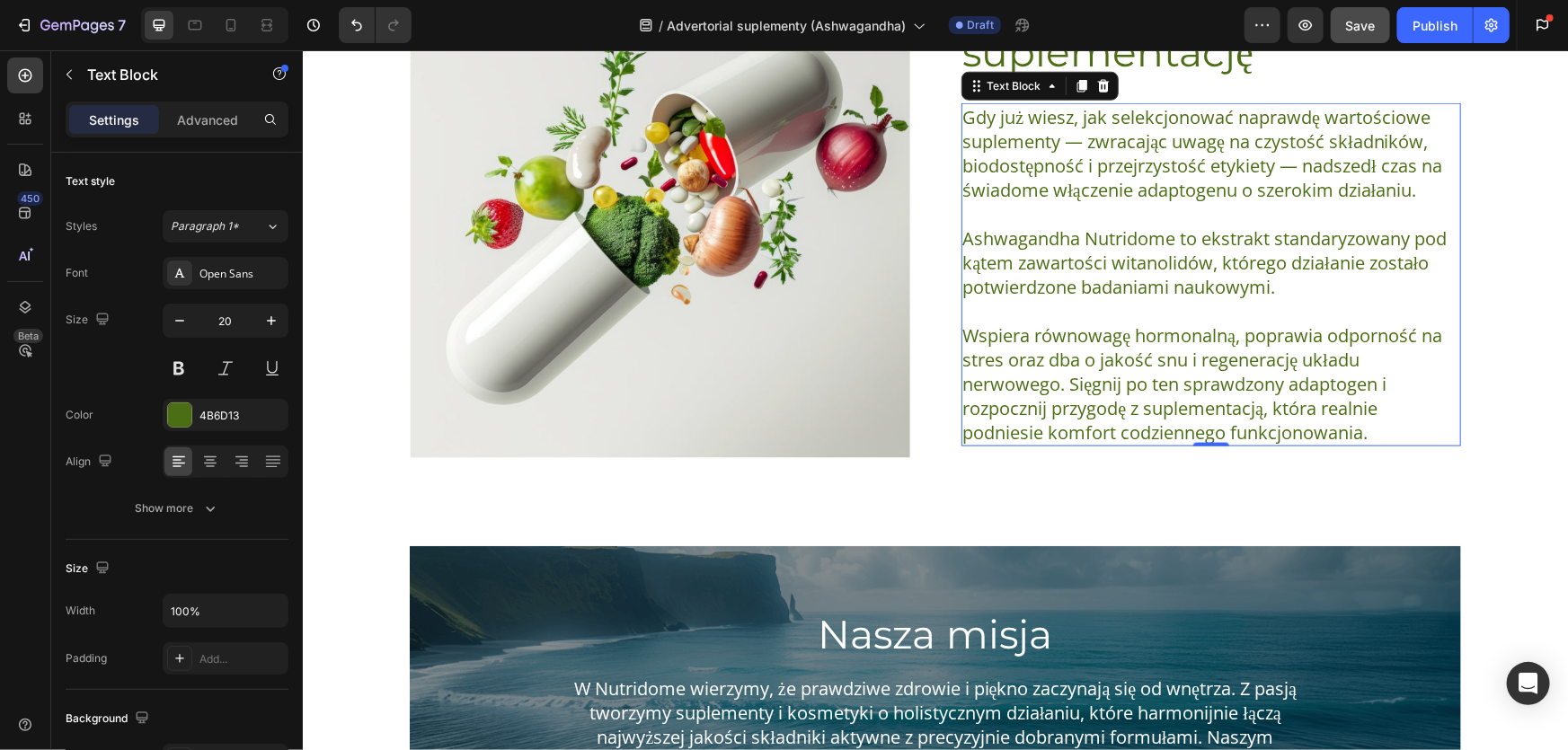 click on "Gdy już wiesz, jak selekcjonować naprawdę wartościowe suplementy — zwracając uwagę na czystość składników, biodostępność i przejrzystość etykiety — nadszedł czas na świadome włączenie adaptogenu o szerokim działaniu." at bounding box center (1210, 153) 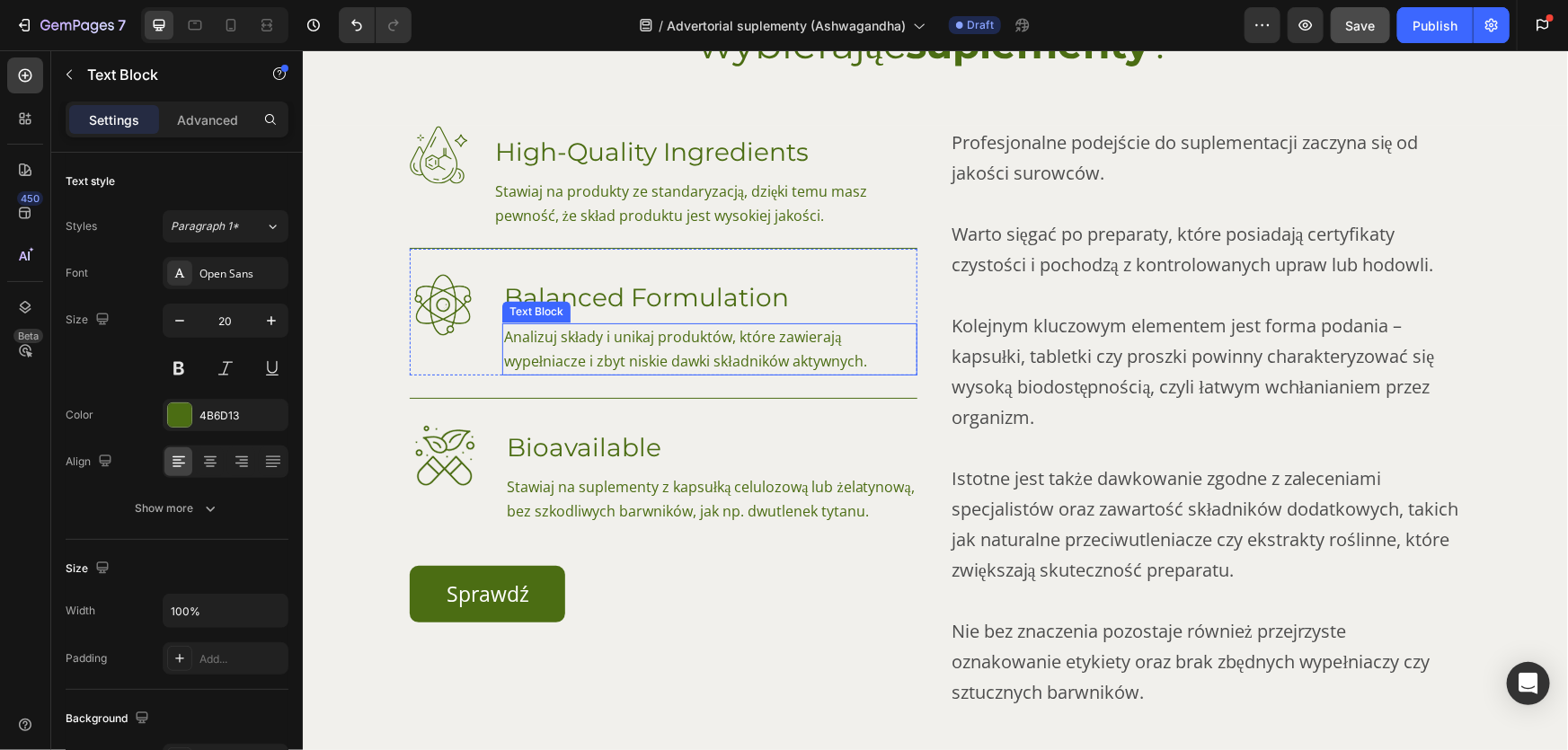 scroll, scrollTop: 1396, scrollLeft: 0, axis: vertical 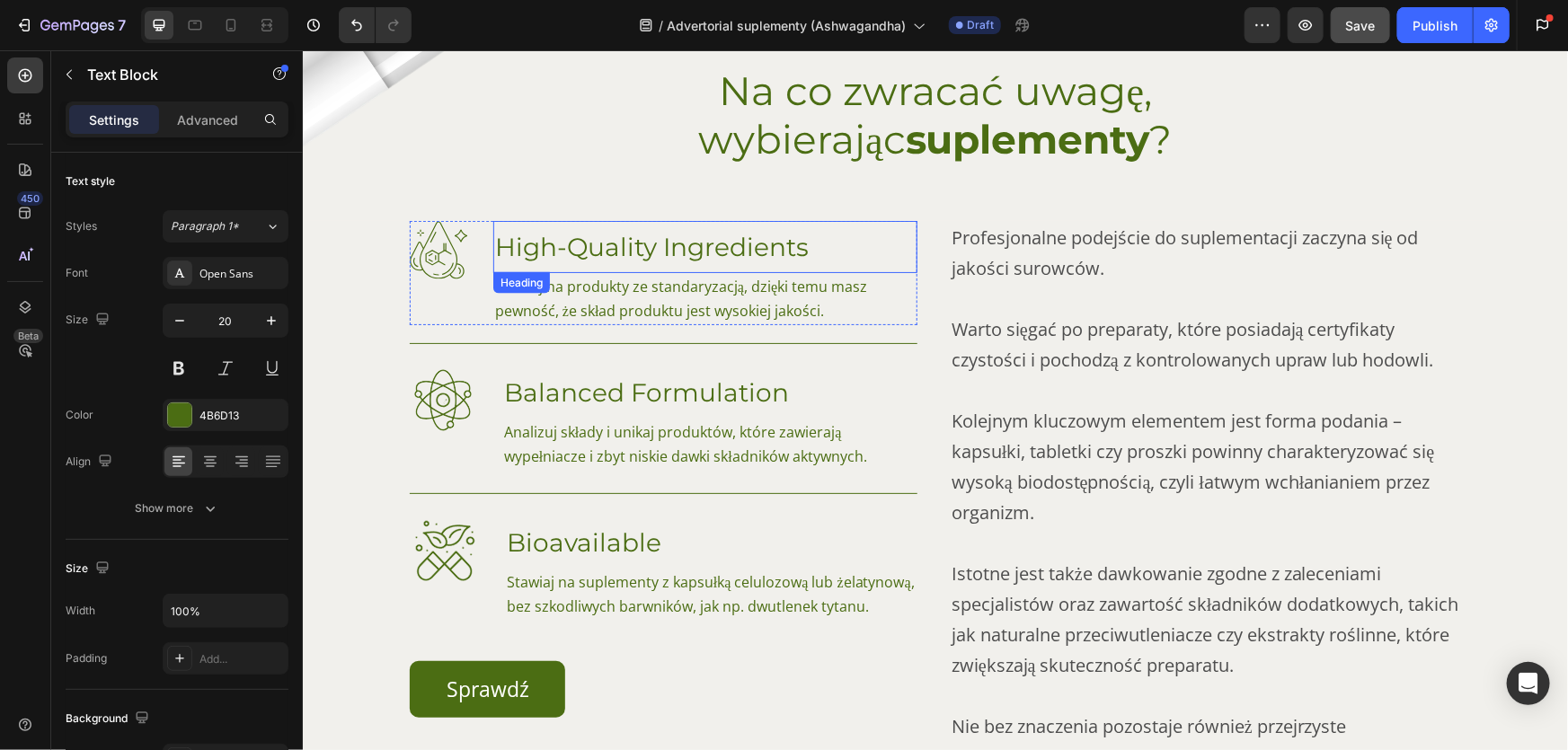 click on "High-Quality Ingredients" at bounding box center [704, 246] 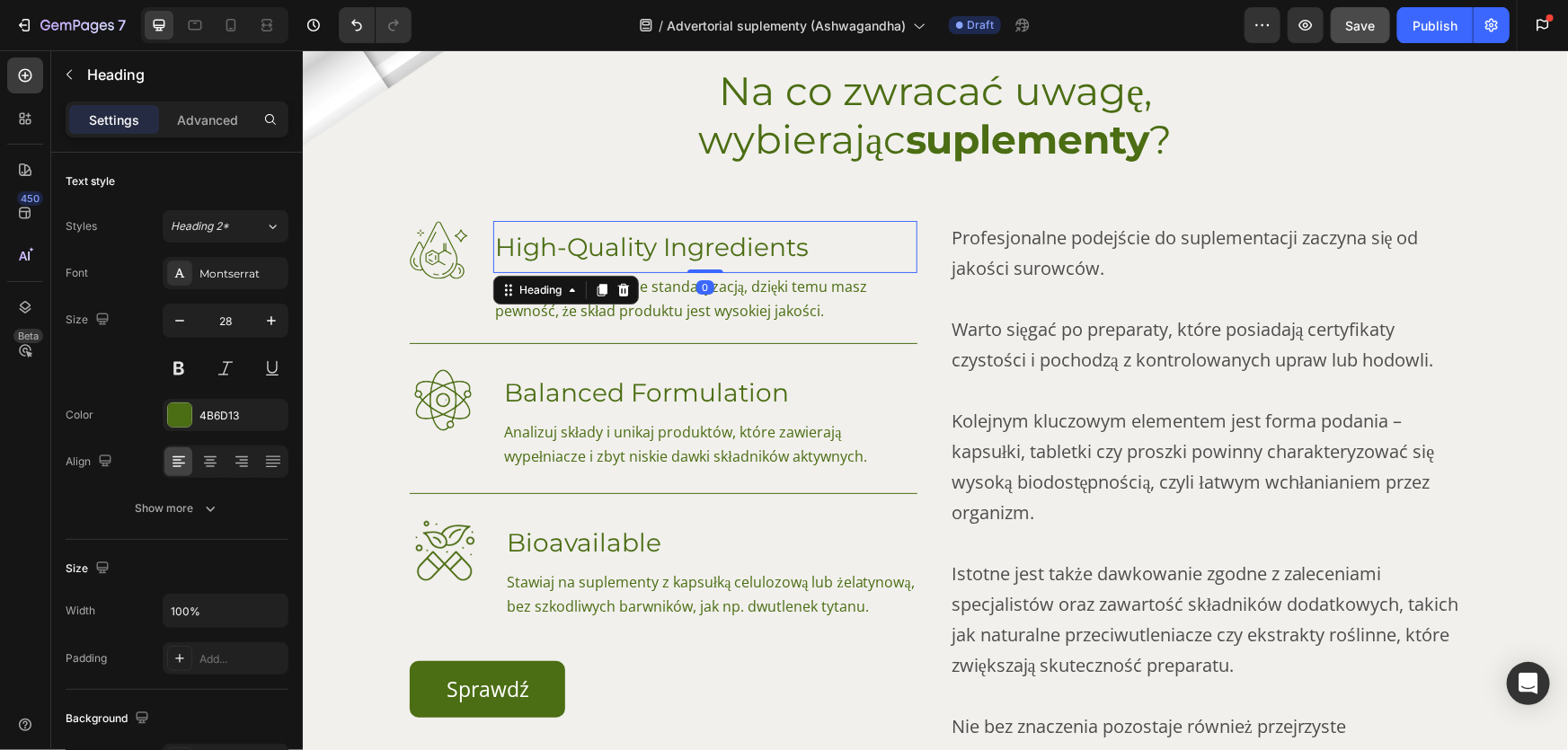 click on "High-Quality Ingredients" at bounding box center (704, 246) 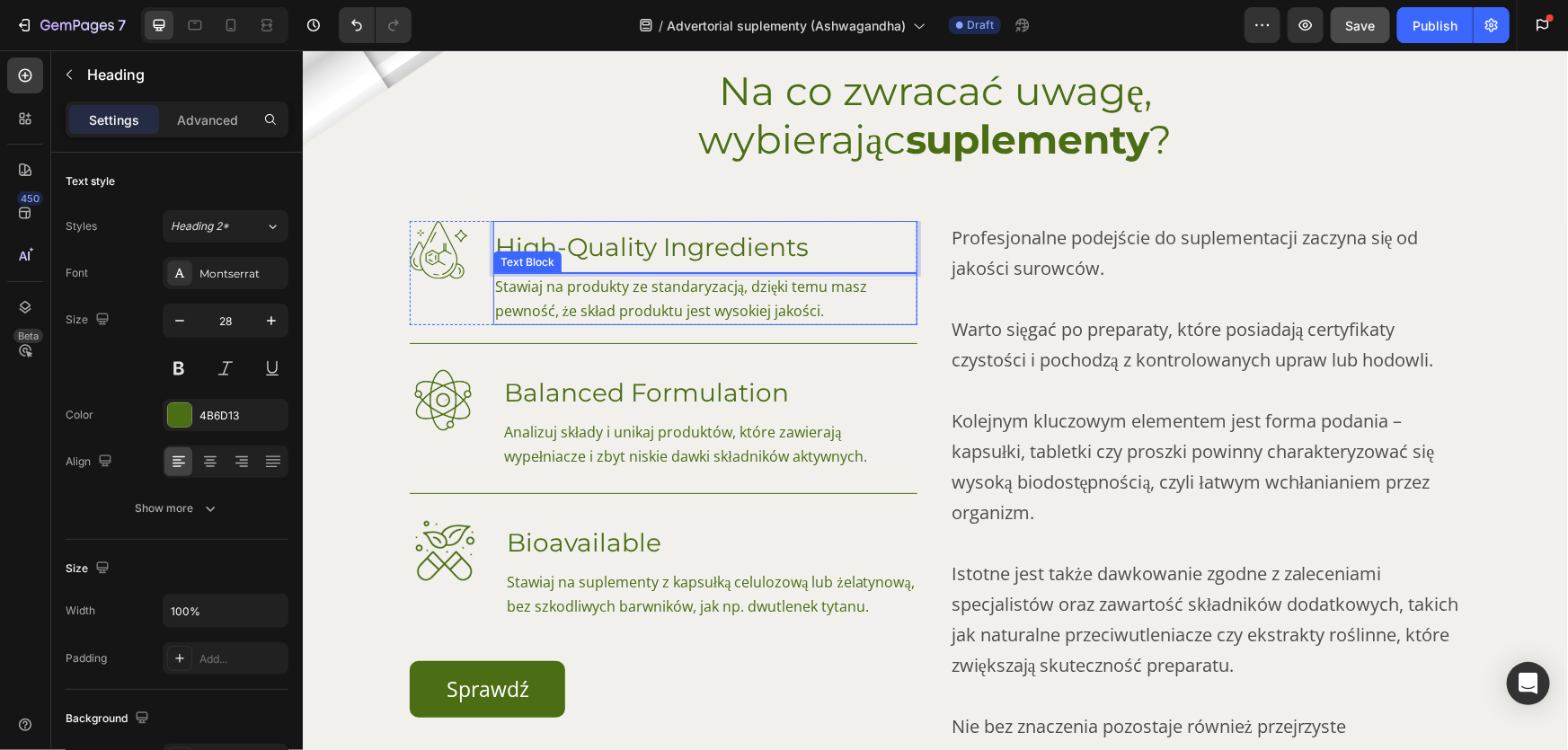 click on "Stawiaj na produkty ze standaryzacją, dzięki temu masz pewność, że skład produktu jest wysokiej jakości." at bounding box center (704, 298) 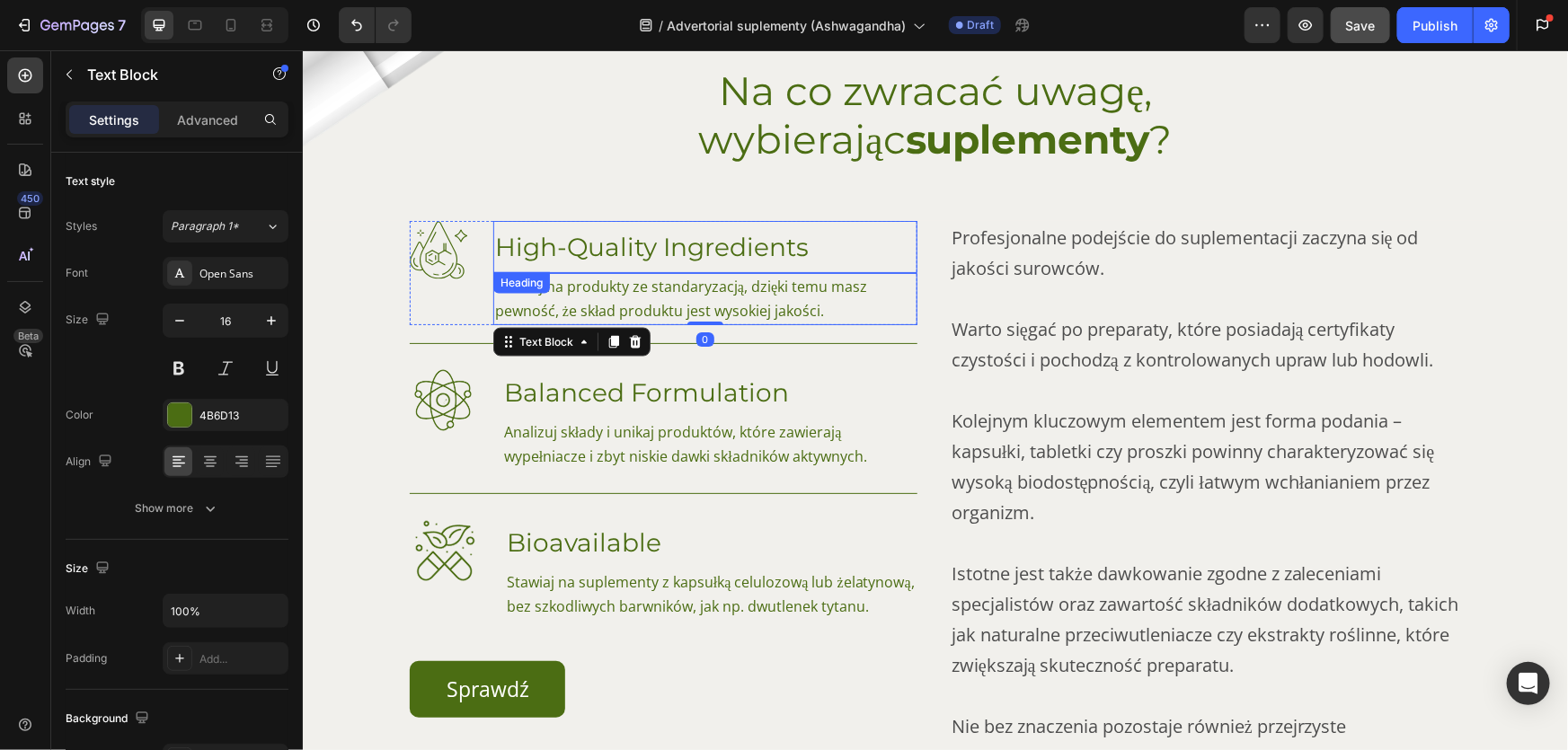 click on "High-Quality Ingredients" at bounding box center (704, 246) 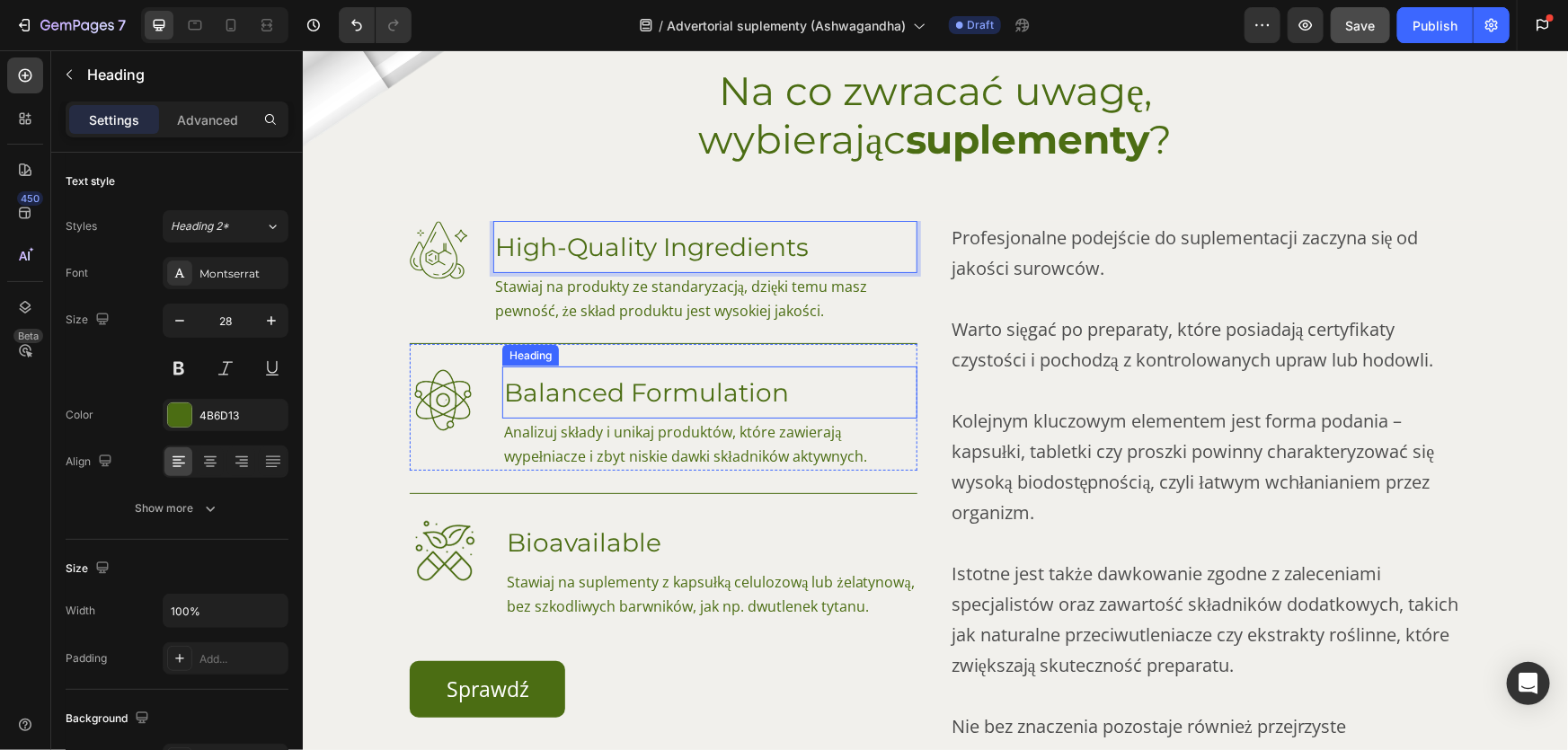 click on "Balanced Formulation" at bounding box center (709, 392) 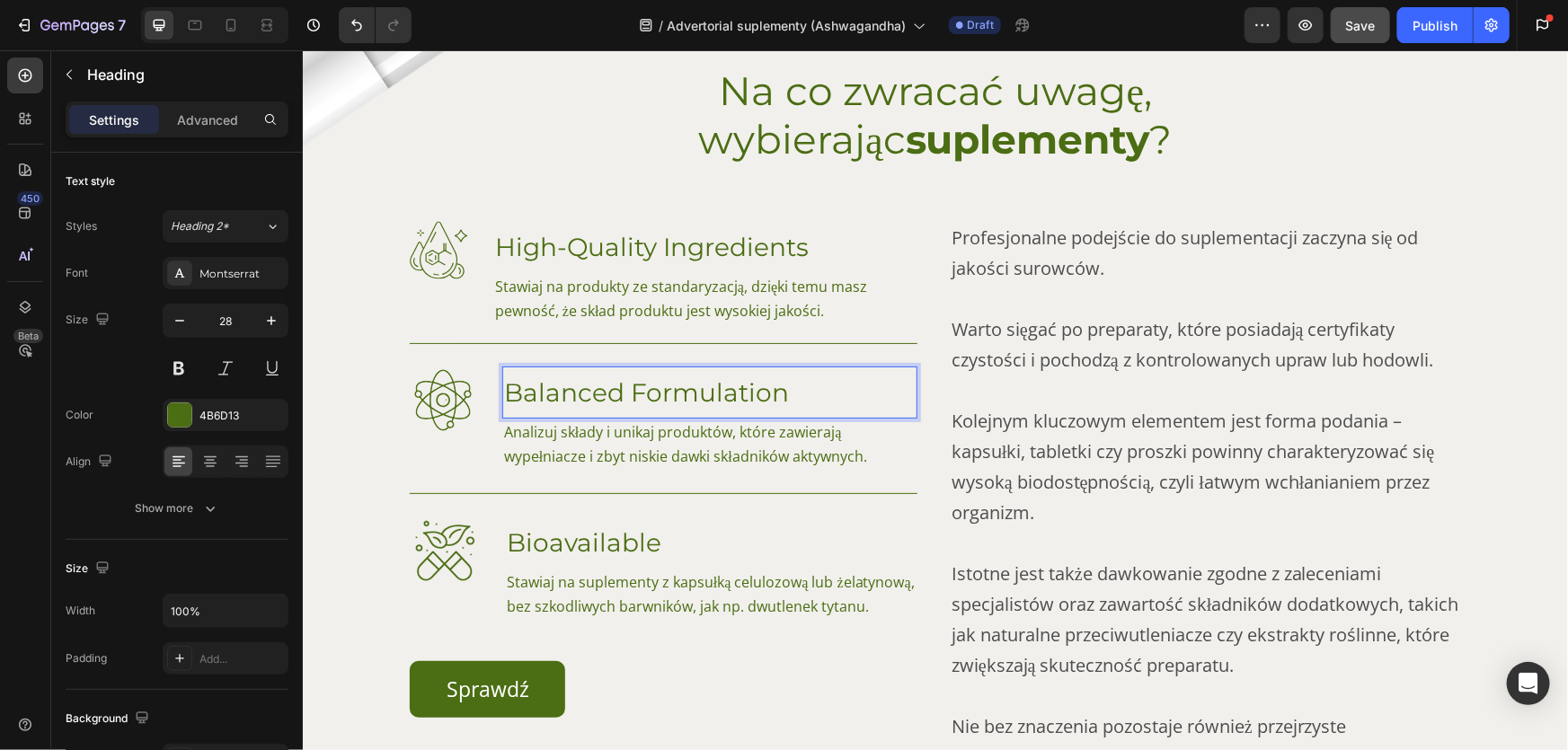 click on "Balanced Formulation" at bounding box center (709, 392) 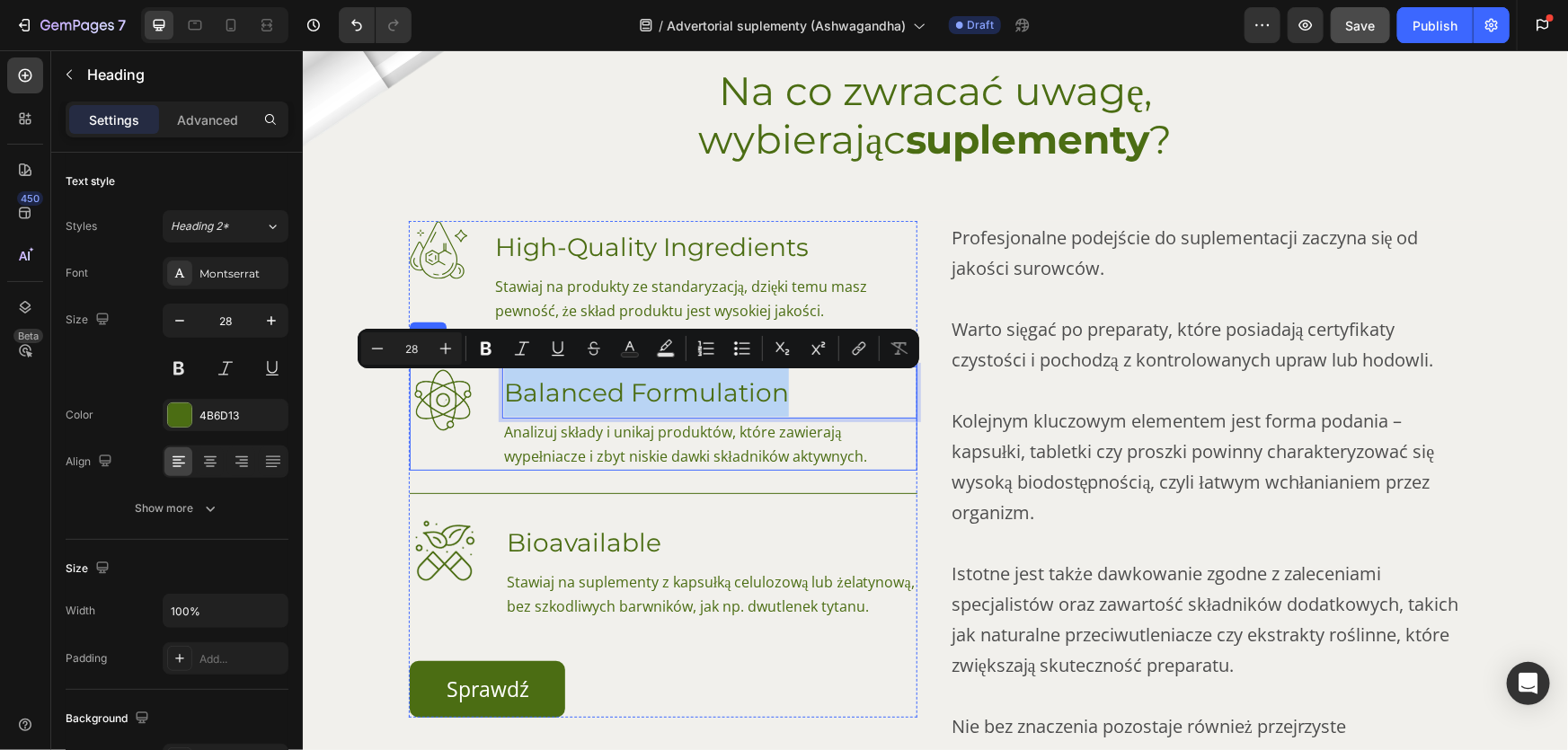 drag, startPoint x: 785, startPoint y: 389, endPoint x: 491, endPoint y: 384, distance: 294.04251 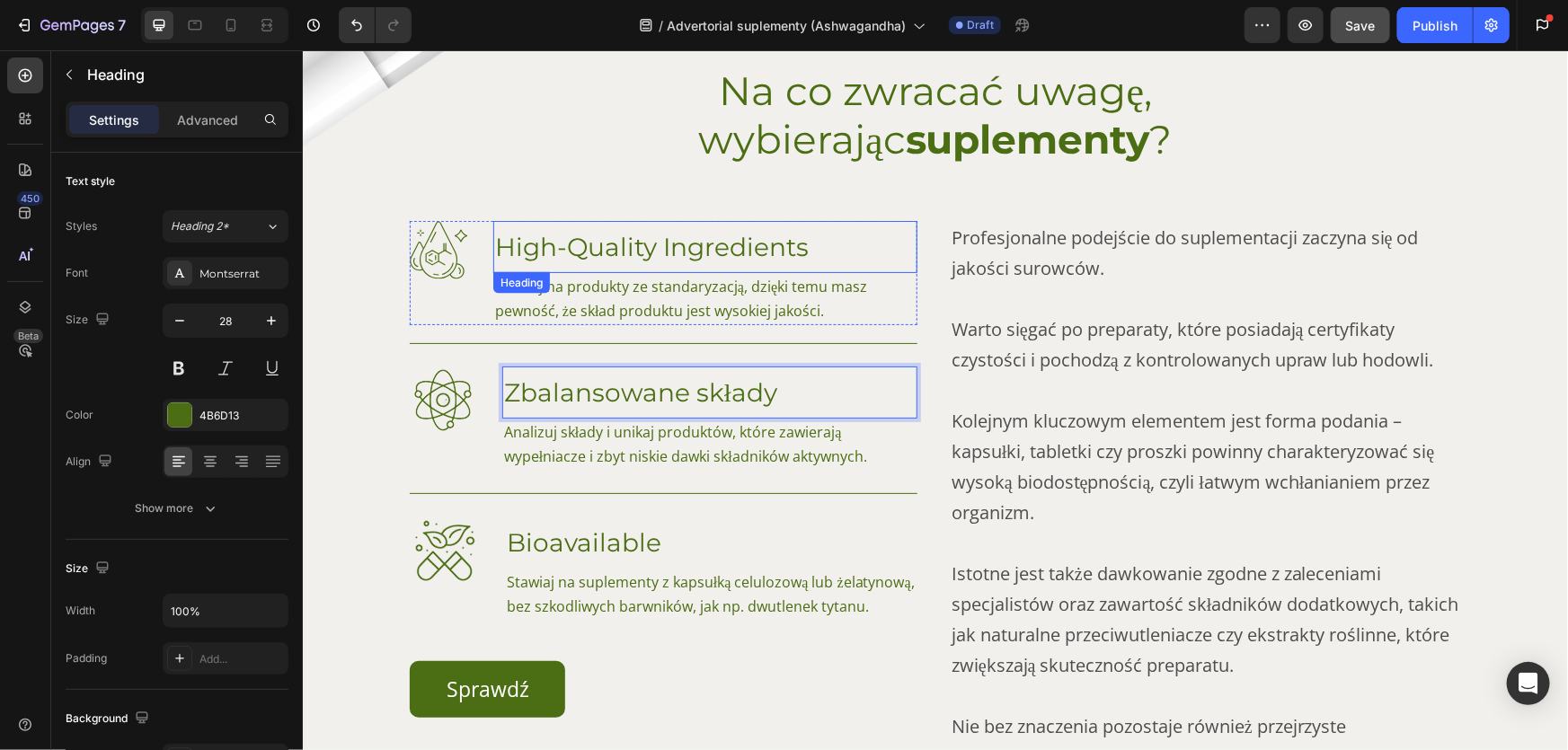drag, startPoint x: 661, startPoint y: 221, endPoint x: 666, endPoint y: 232, distance: 12 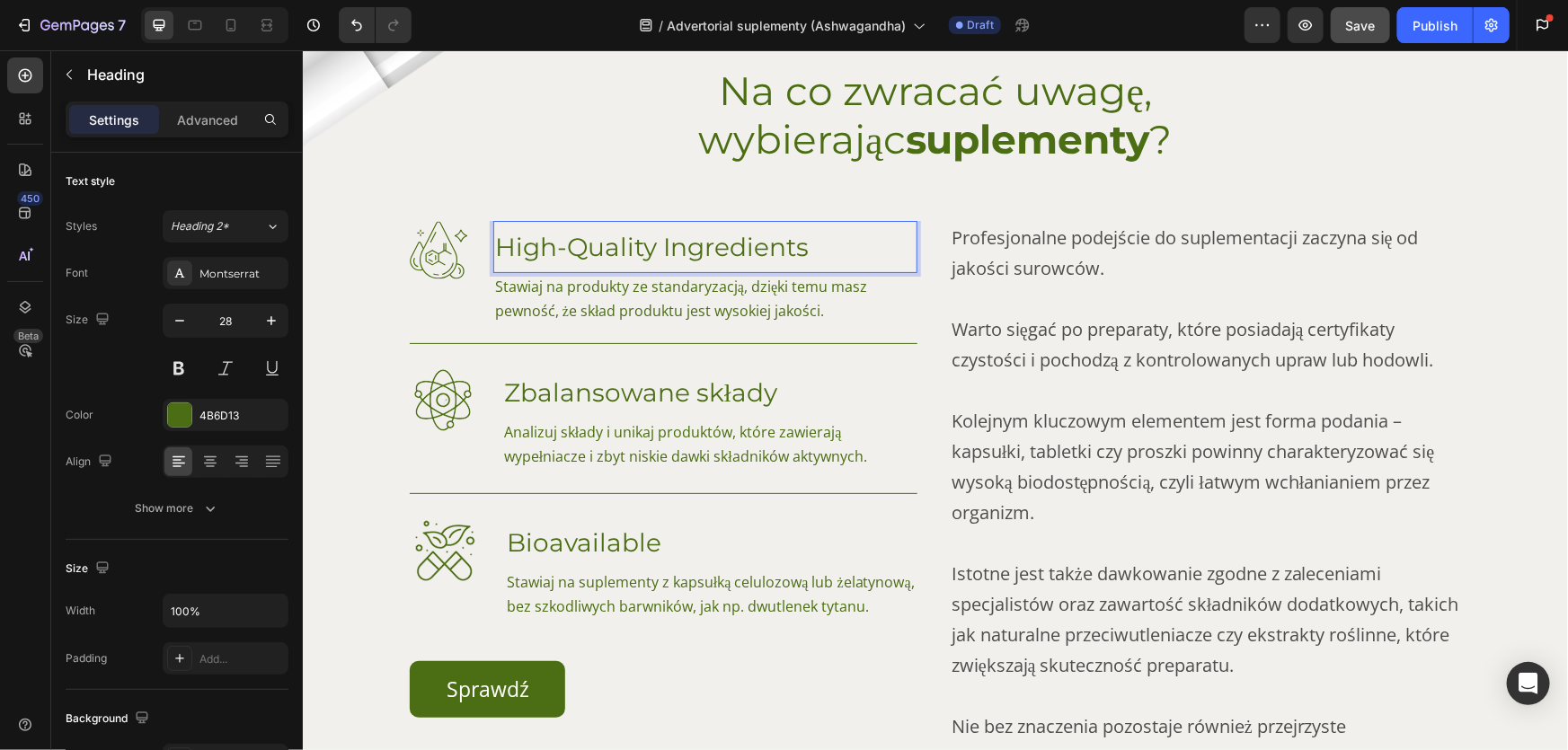 drag, startPoint x: 669, startPoint y: 235, endPoint x: 718, endPoint y: 255, distance: 52.92447 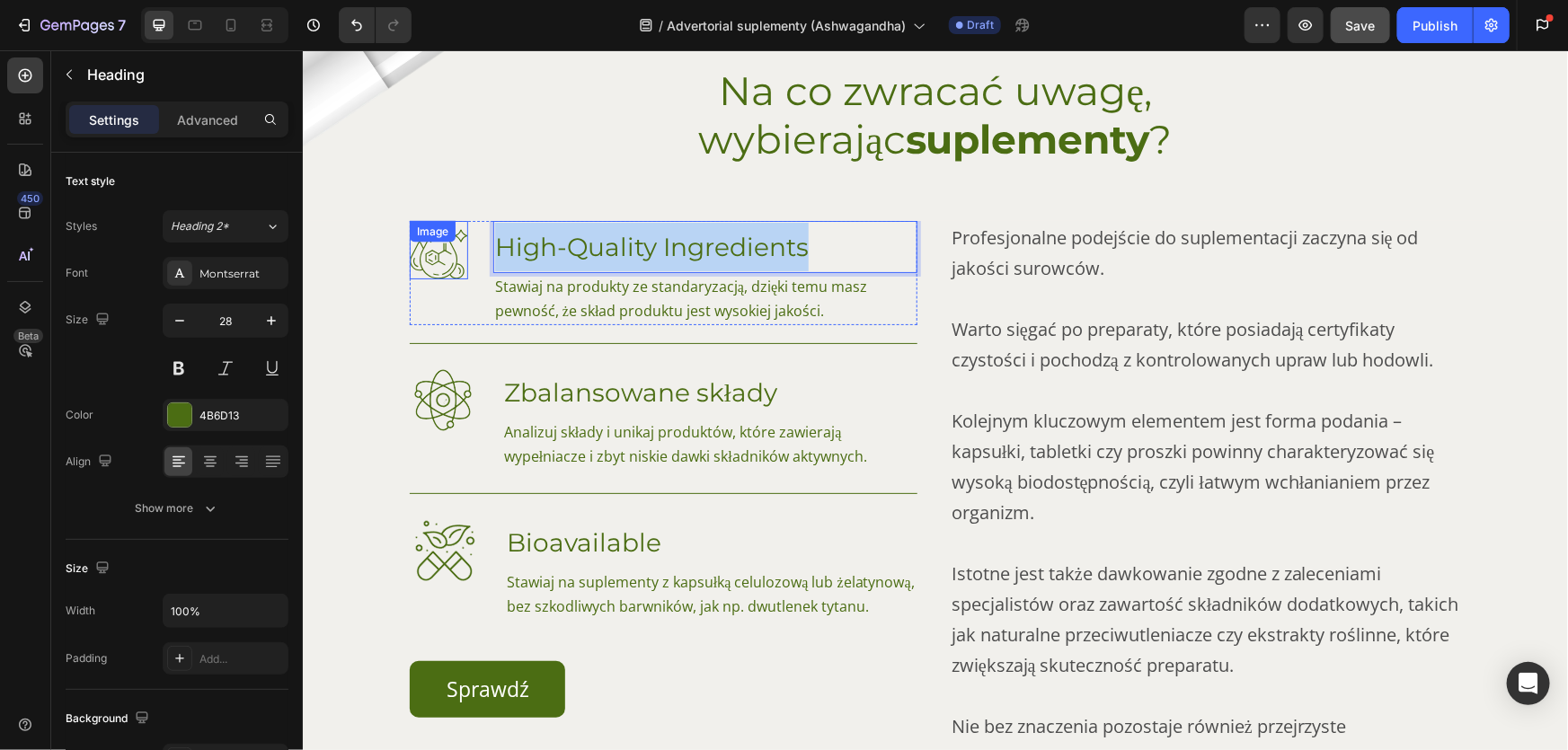 drag, startPoint x: 813, startPoint y: 248, endPoint x: 446, endPoint y: 225, distance: 367.72 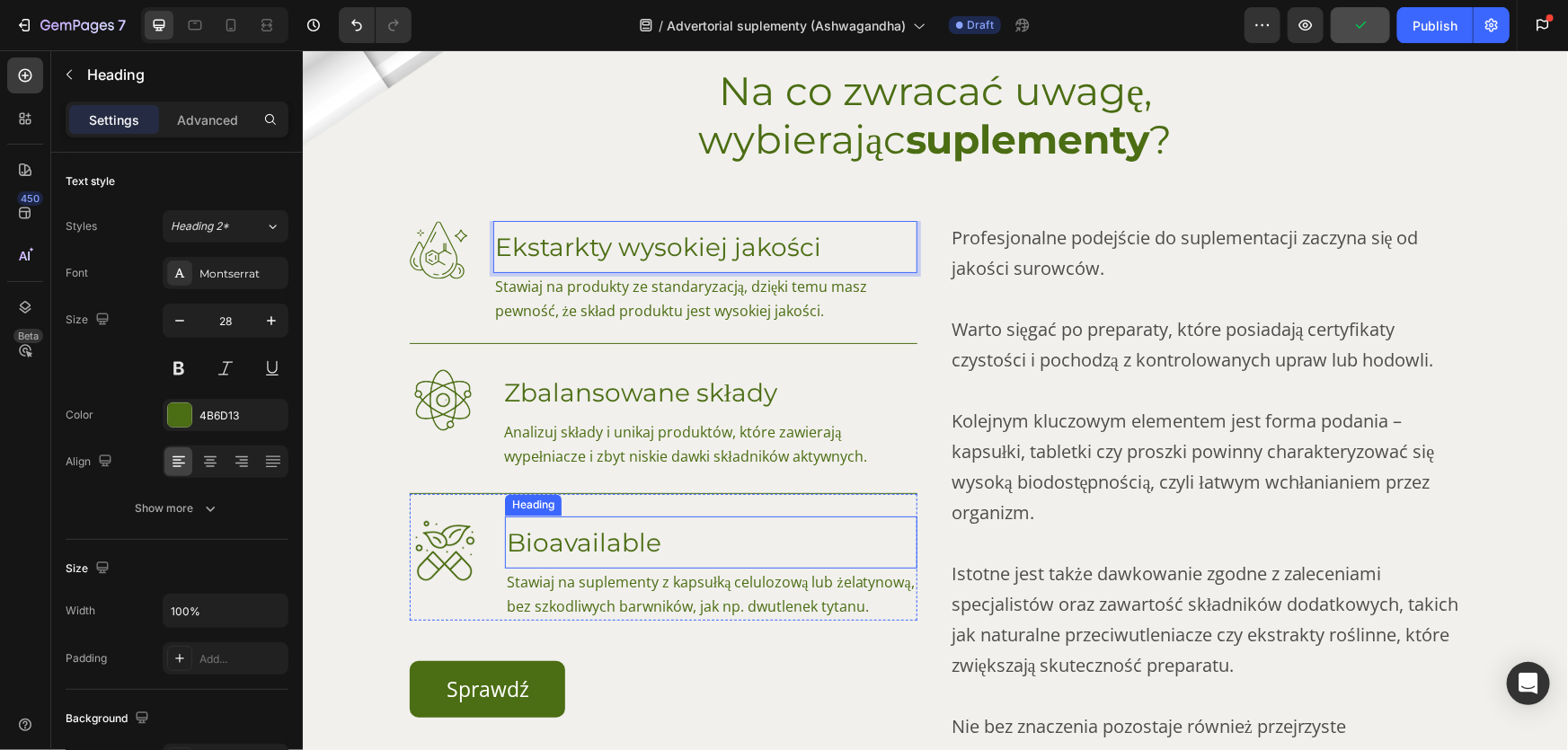 drag, startPoint x: 589, startPoint y: 537, endPoint x: 643, endPoint y: 556, distance: 57.24509 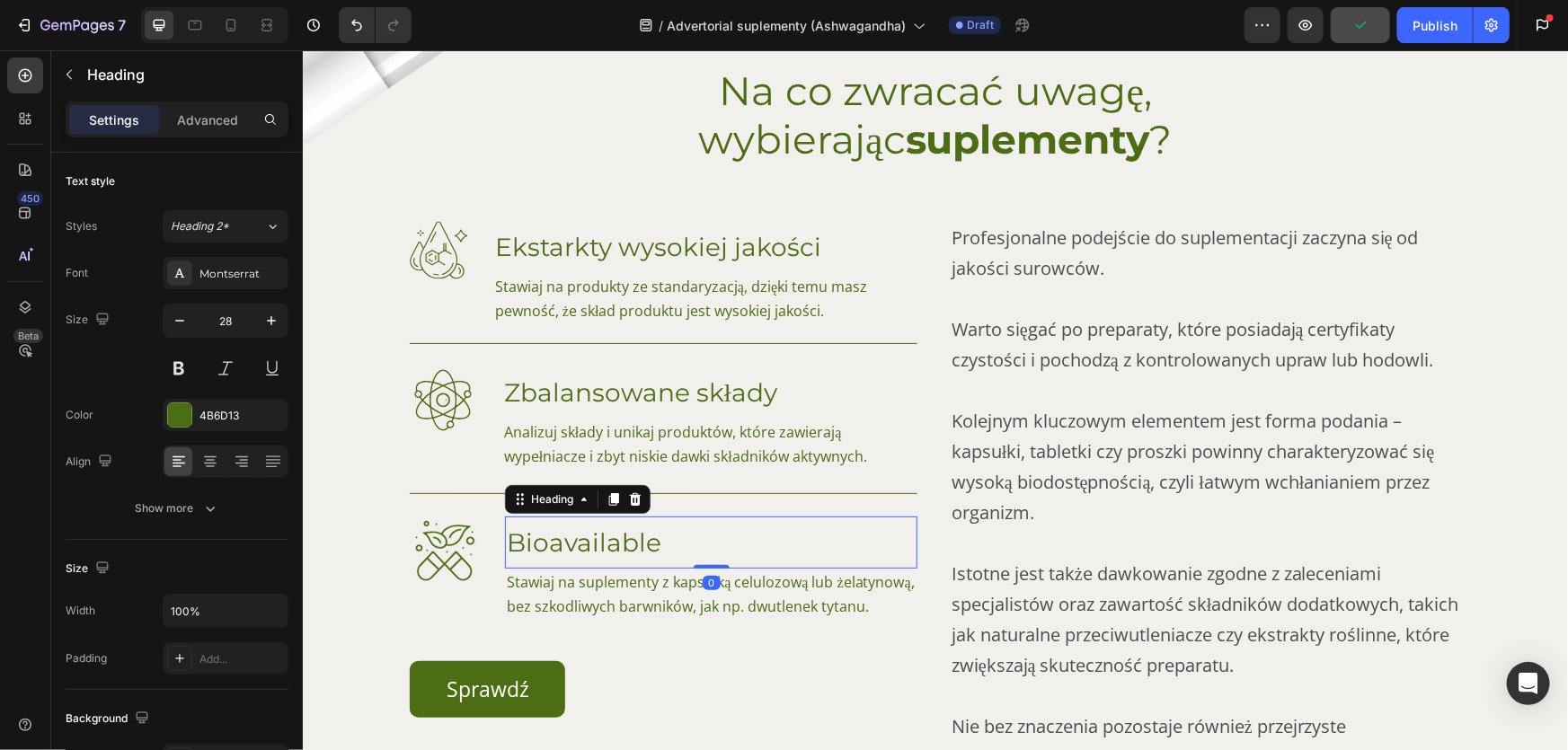 click on "Bioavailable" at bounding box center (710, 542) 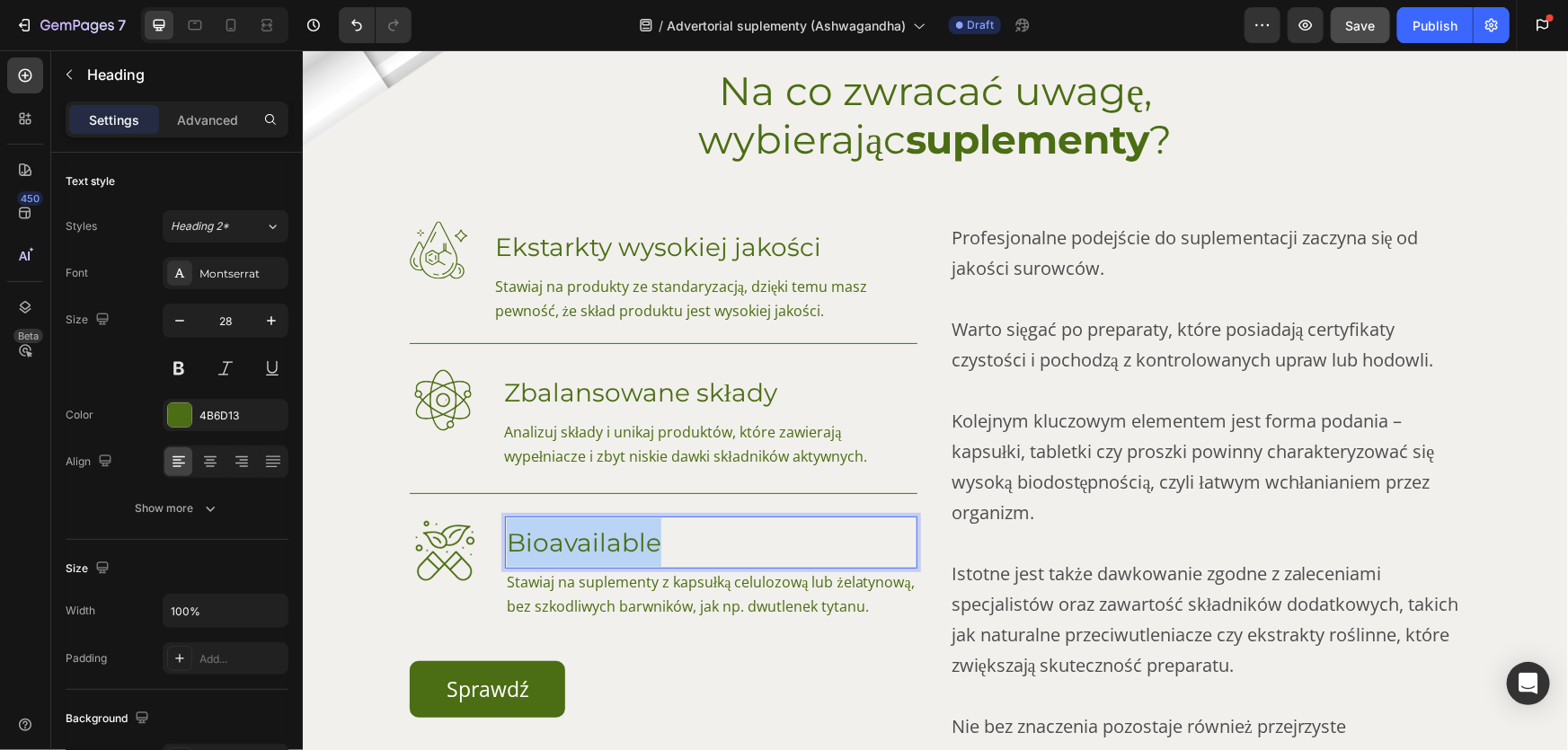 drag, startPoint x: 554, startPoint y: 541, endPoint x: 504, endPoint y: 537, distance: 50.159745 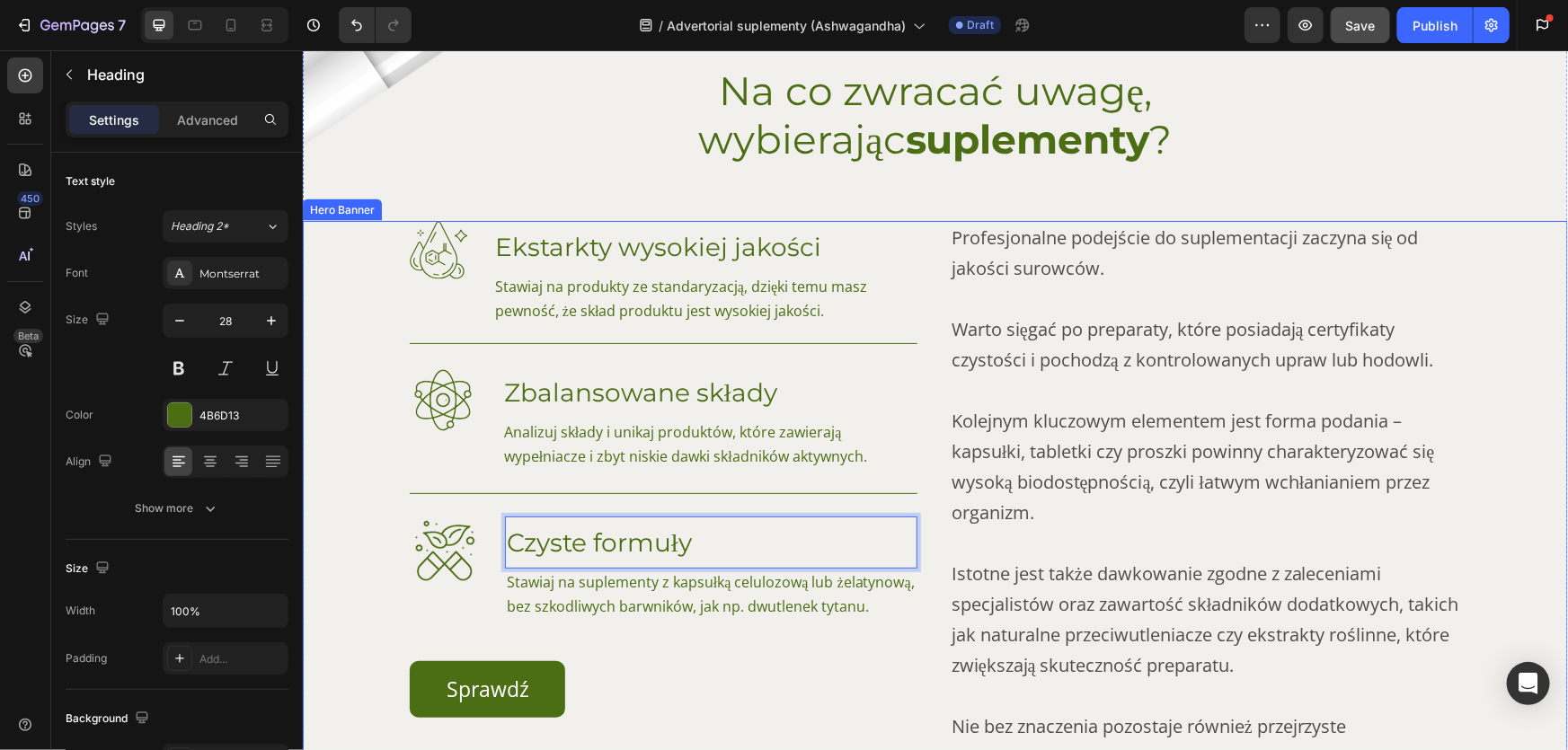 click at bounding box center (935, 539) 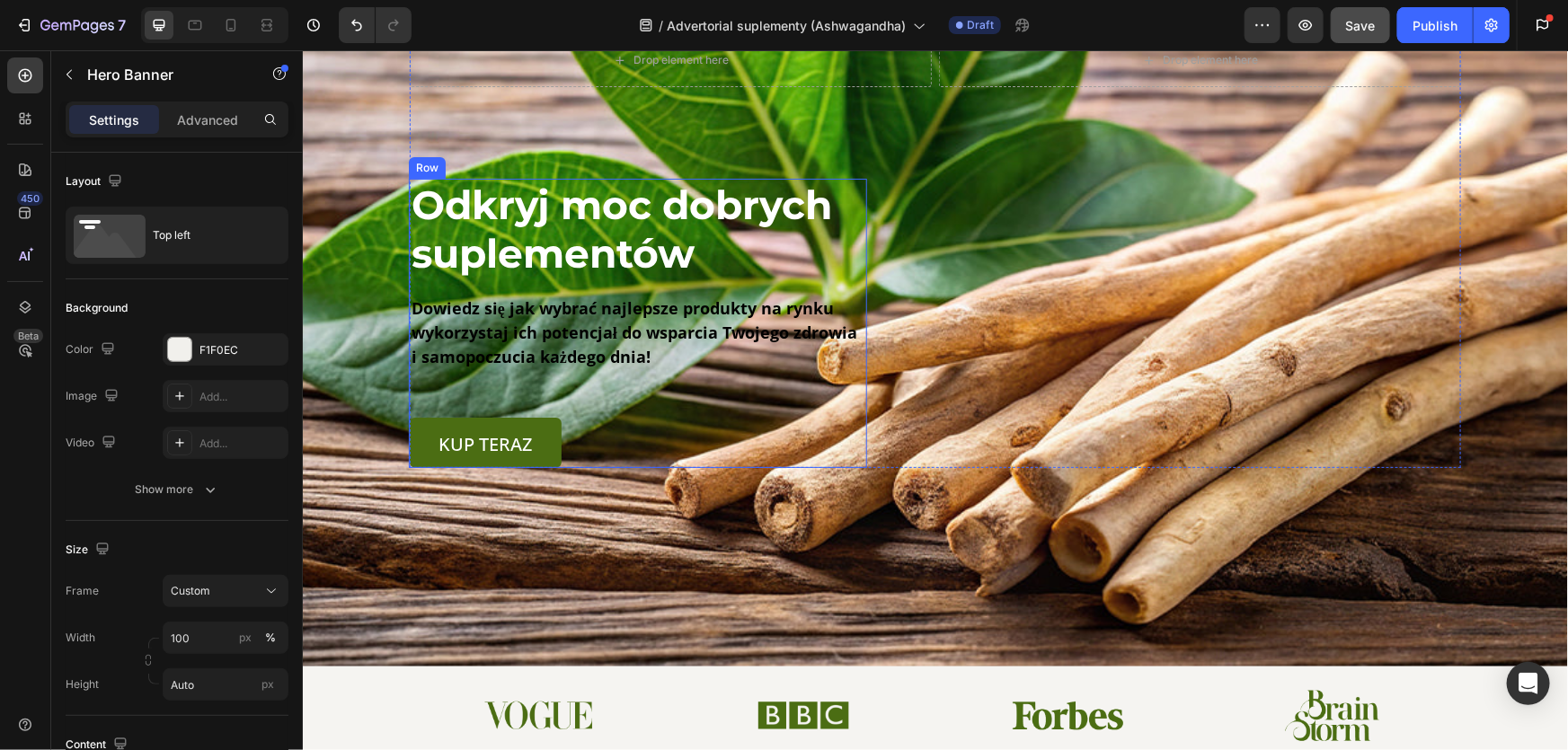 scroll, scrollTop: 90, scrollLeft: 0, axis: vertical 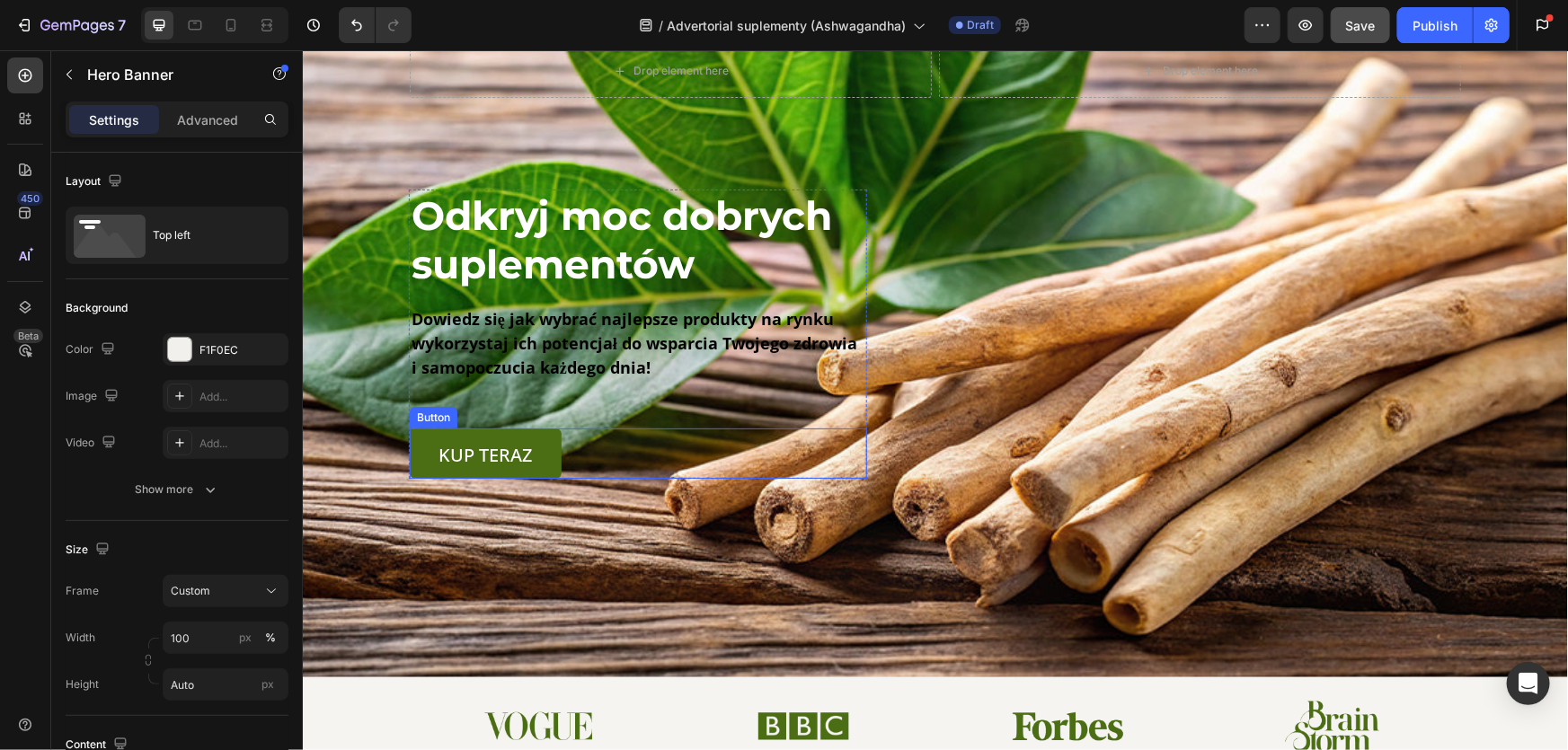click on "KUP TERAZ" at bounding box center [484, 453] 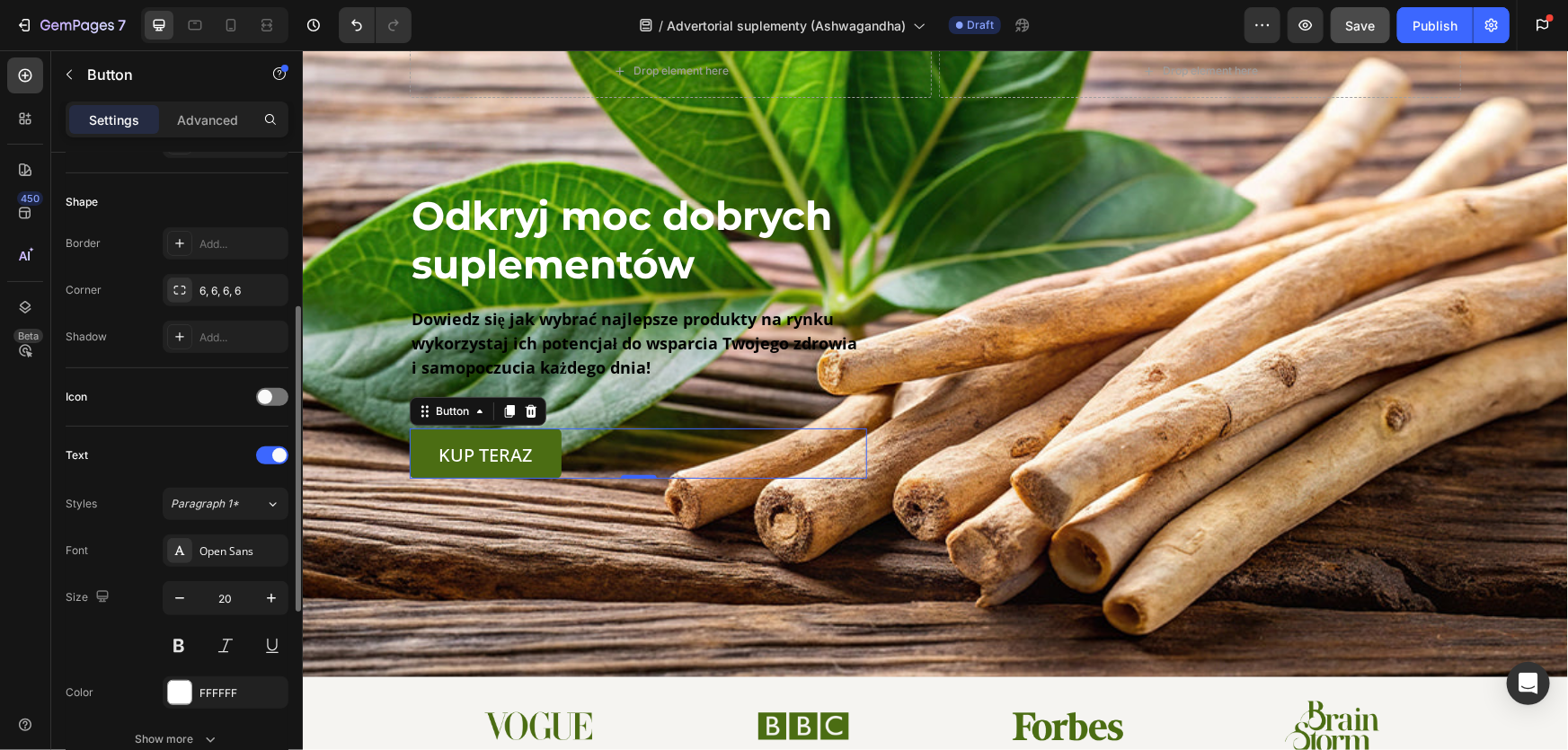scroll, scrollTop: 0, scrollLeft: 0, axis: both 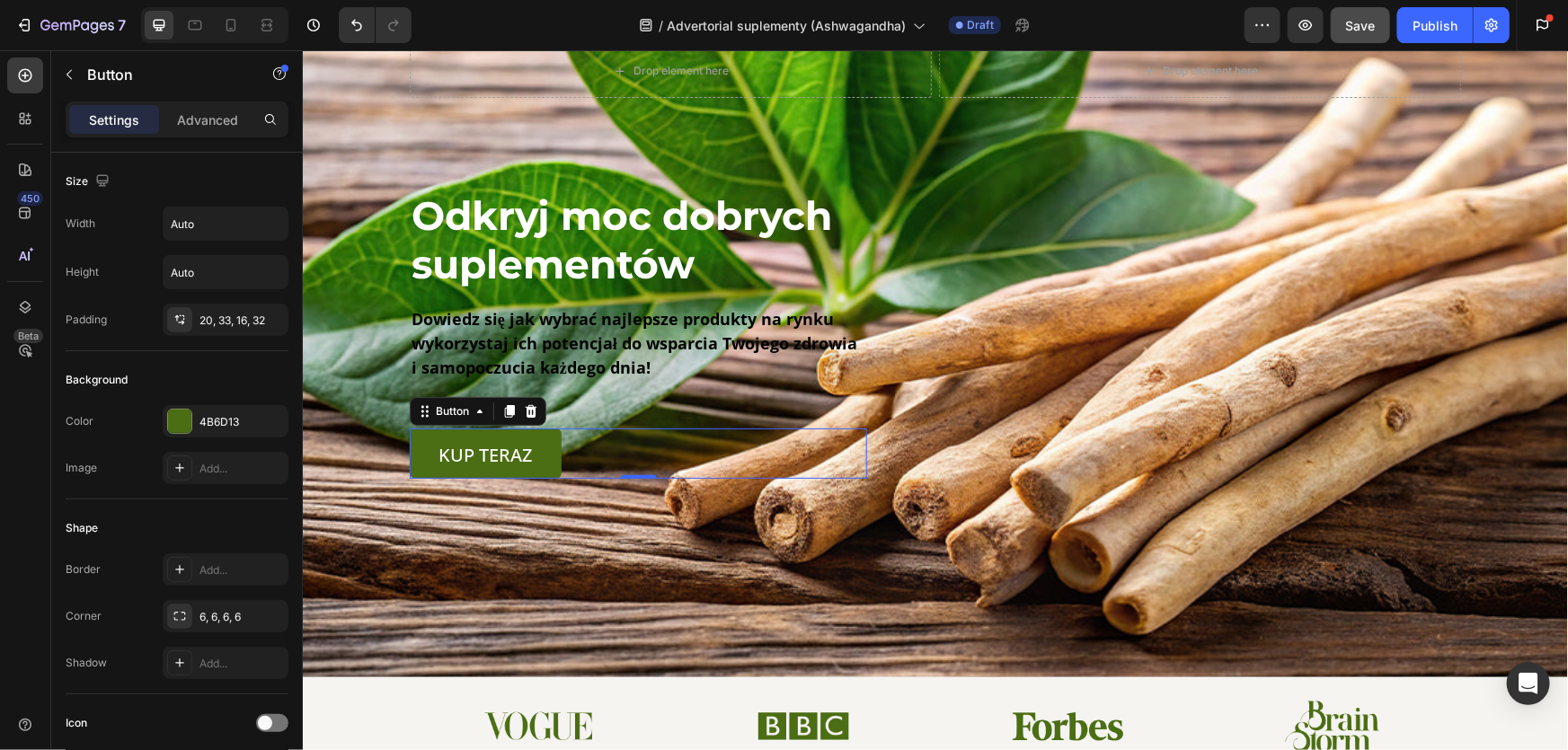 click on "KUP TERAZ" at bounding box center (484, 453) 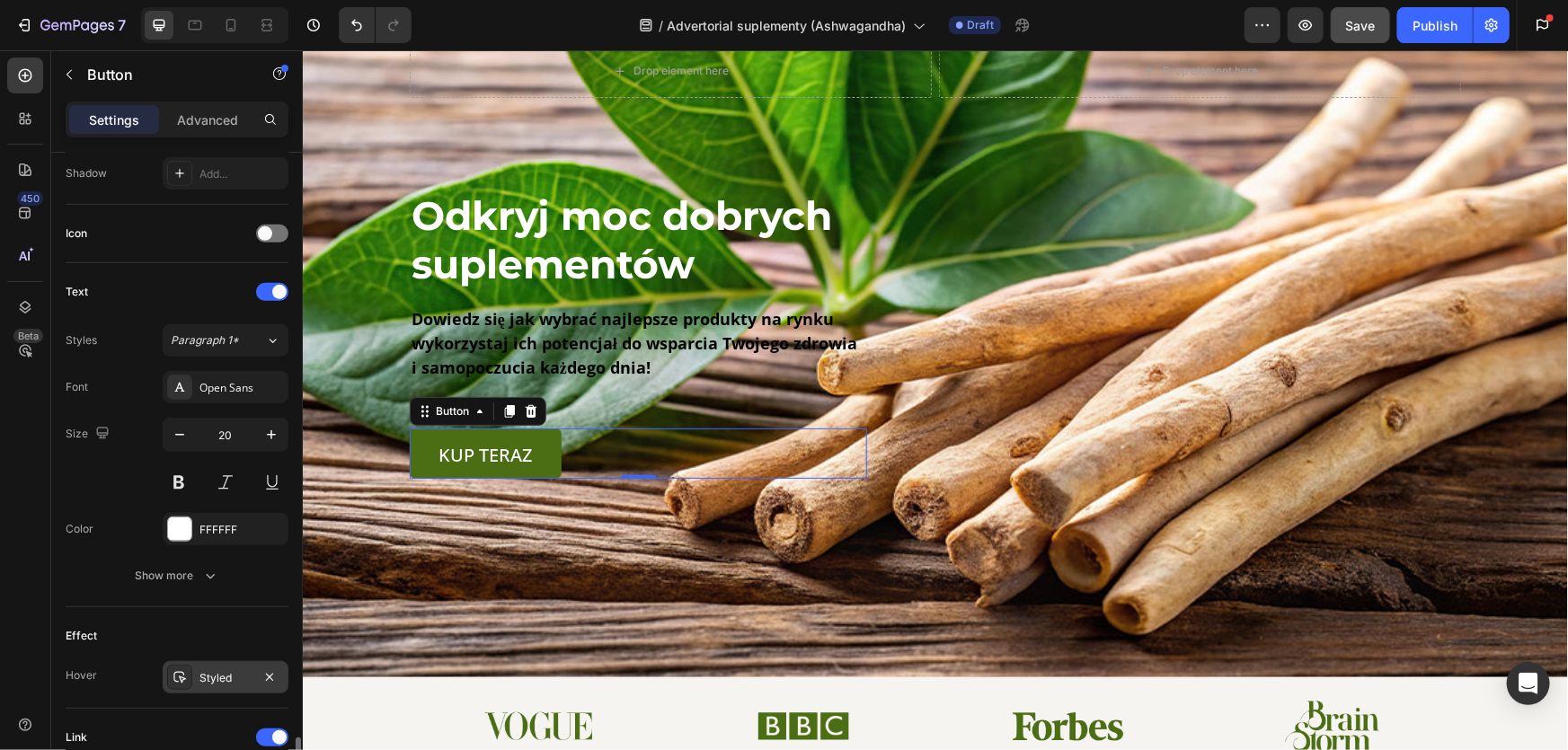 scroll, scrollTop: 730, scrollLeft: 0, axis: vertical 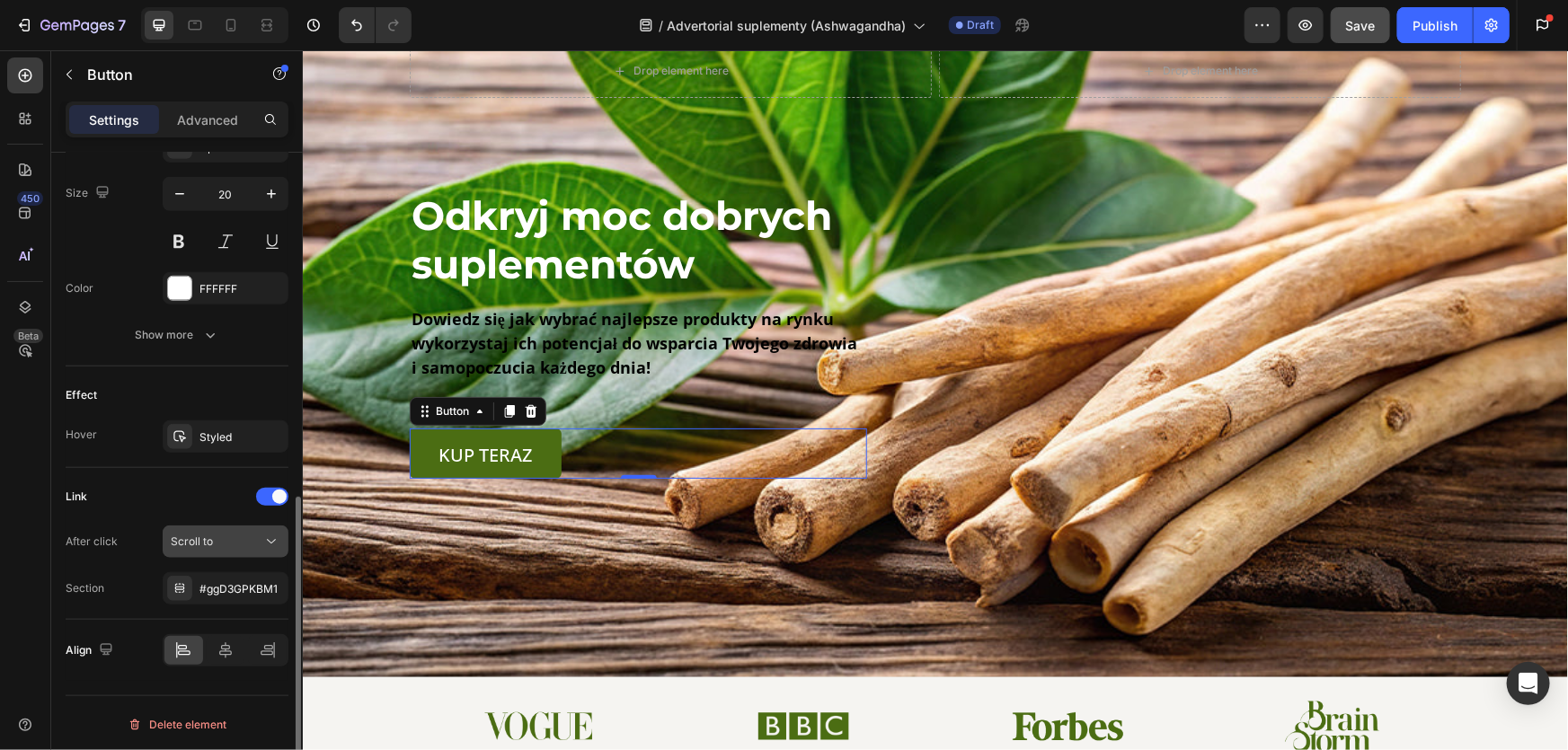click on "Scroll to" at bounding box center (217, 542) 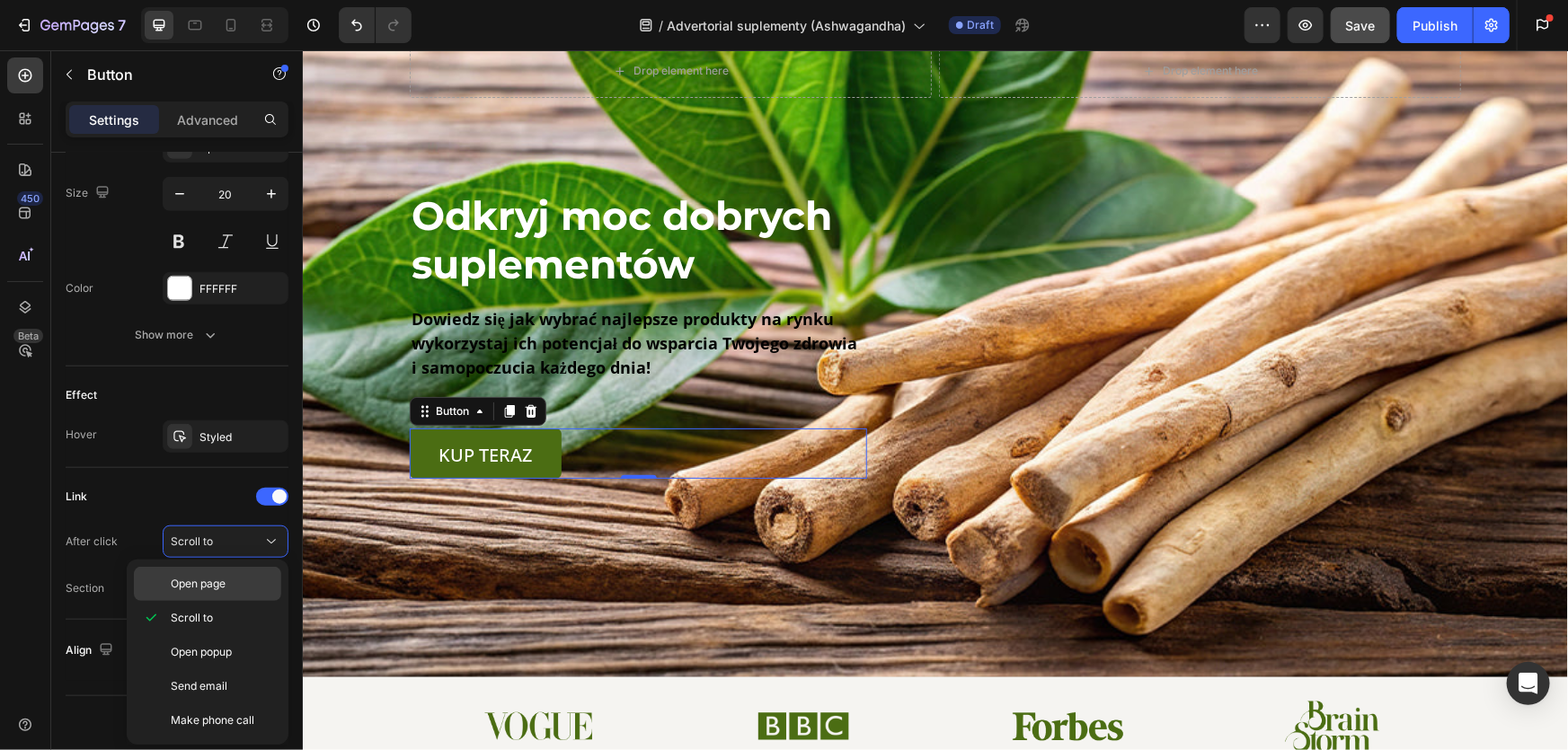 click on "Open page" at bounding box center (198, 584) 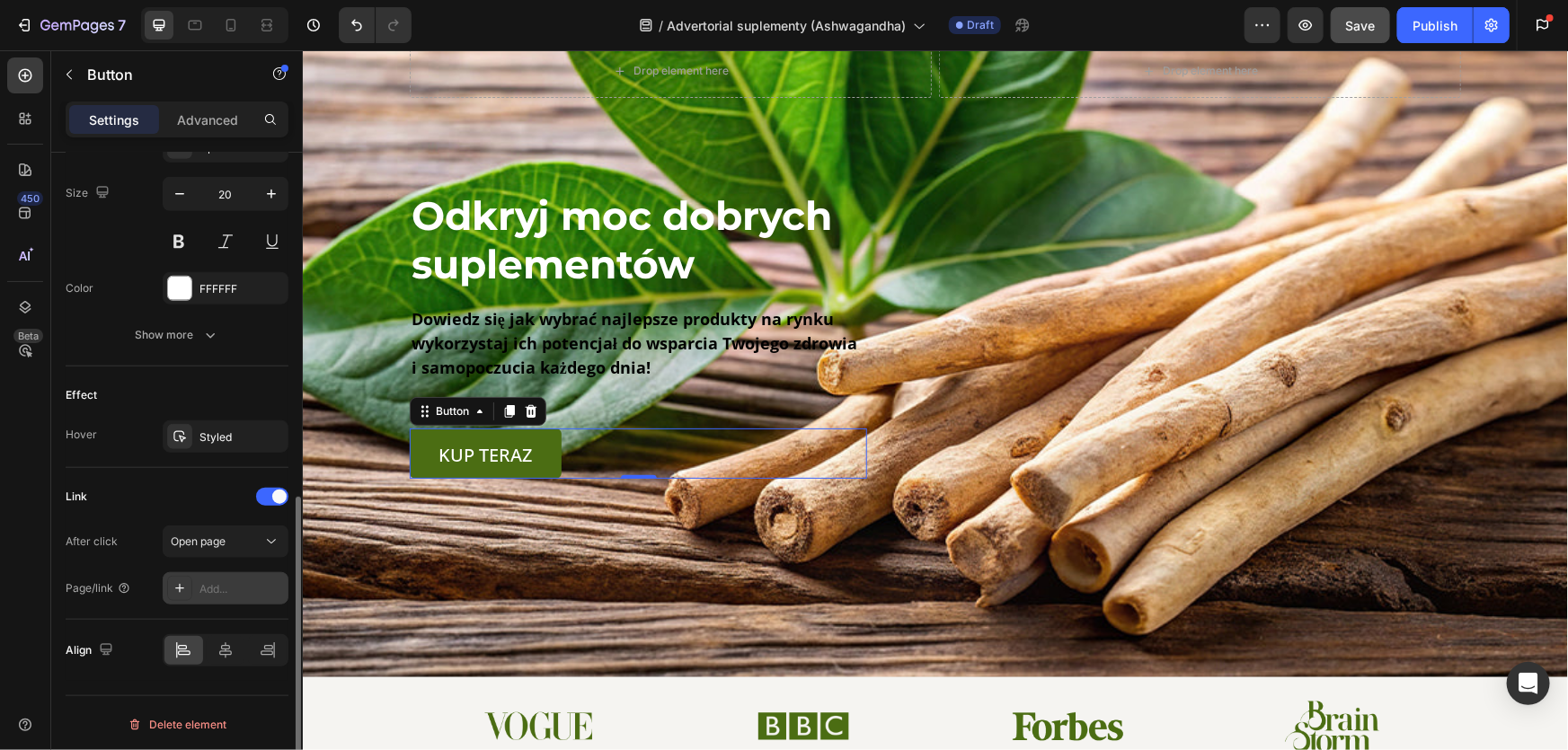 click on "Add..." at bounding box center (242, 589) 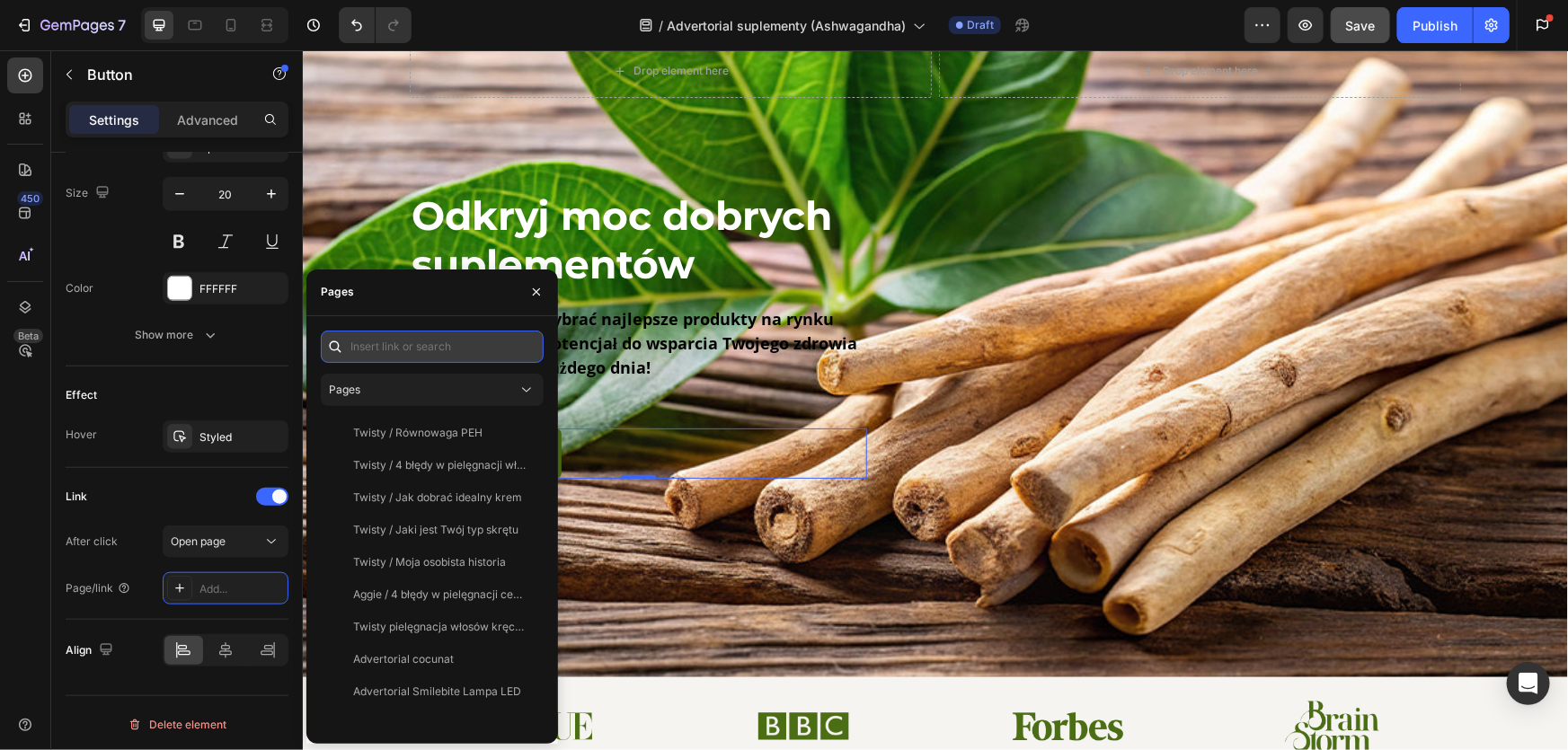 click at bounding box center (432, 347) 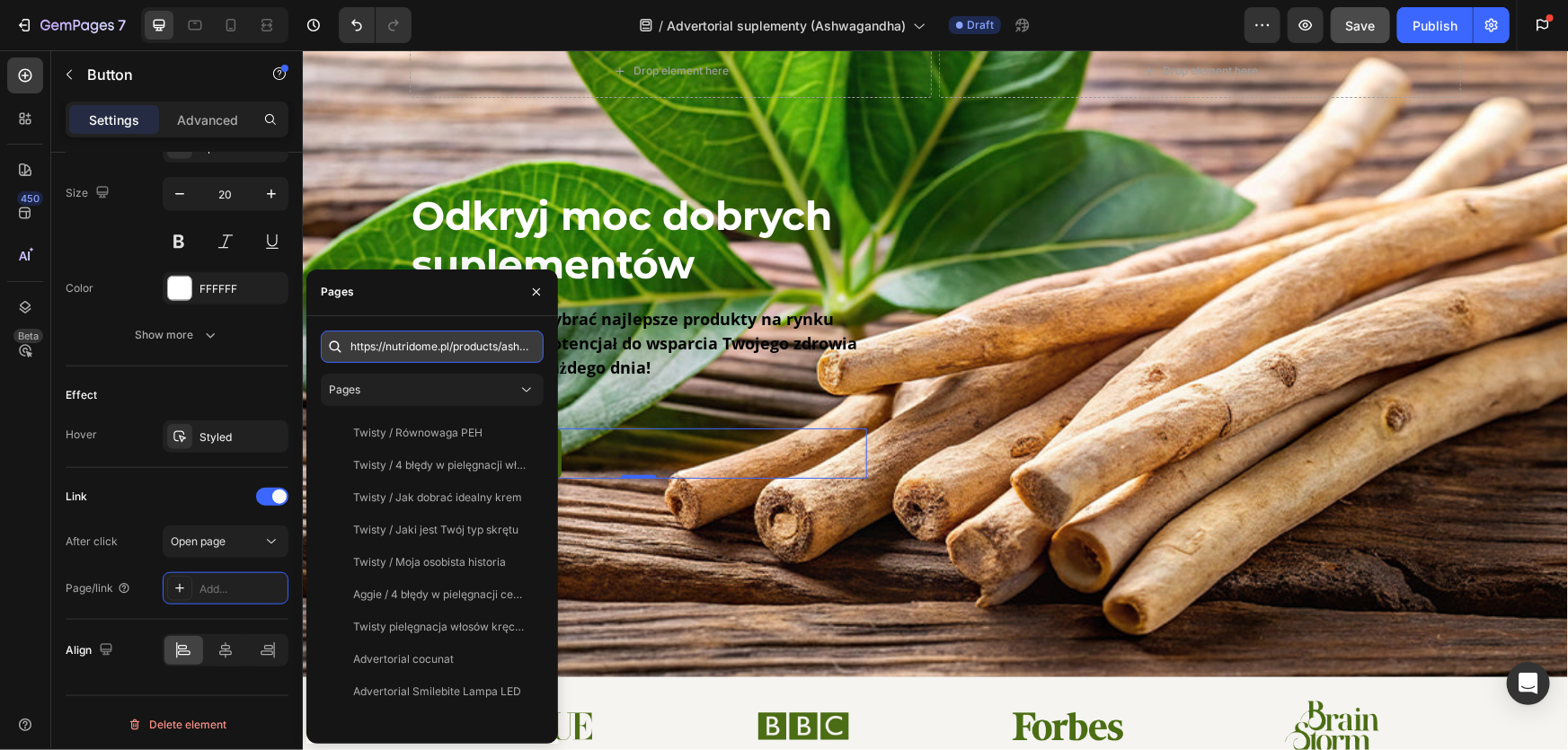 scroll, scrollTop: 0, scrollLeft: 422, axis: horizontal 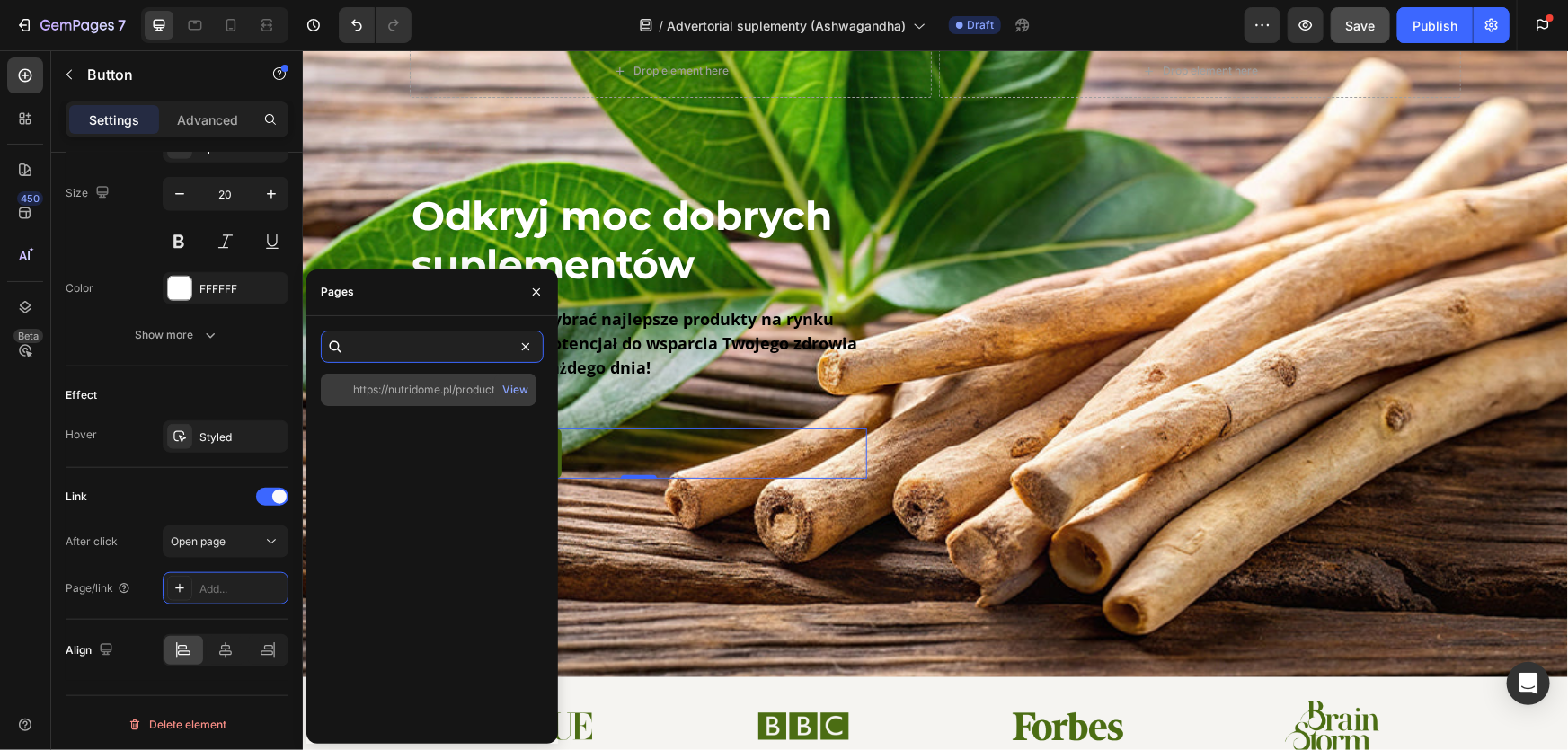 type on "https://nutridome.pl/products/ashwagandha-indyjski-zen-szen-tabletki-redukujace-stres-nutridome-60-kapsulek" 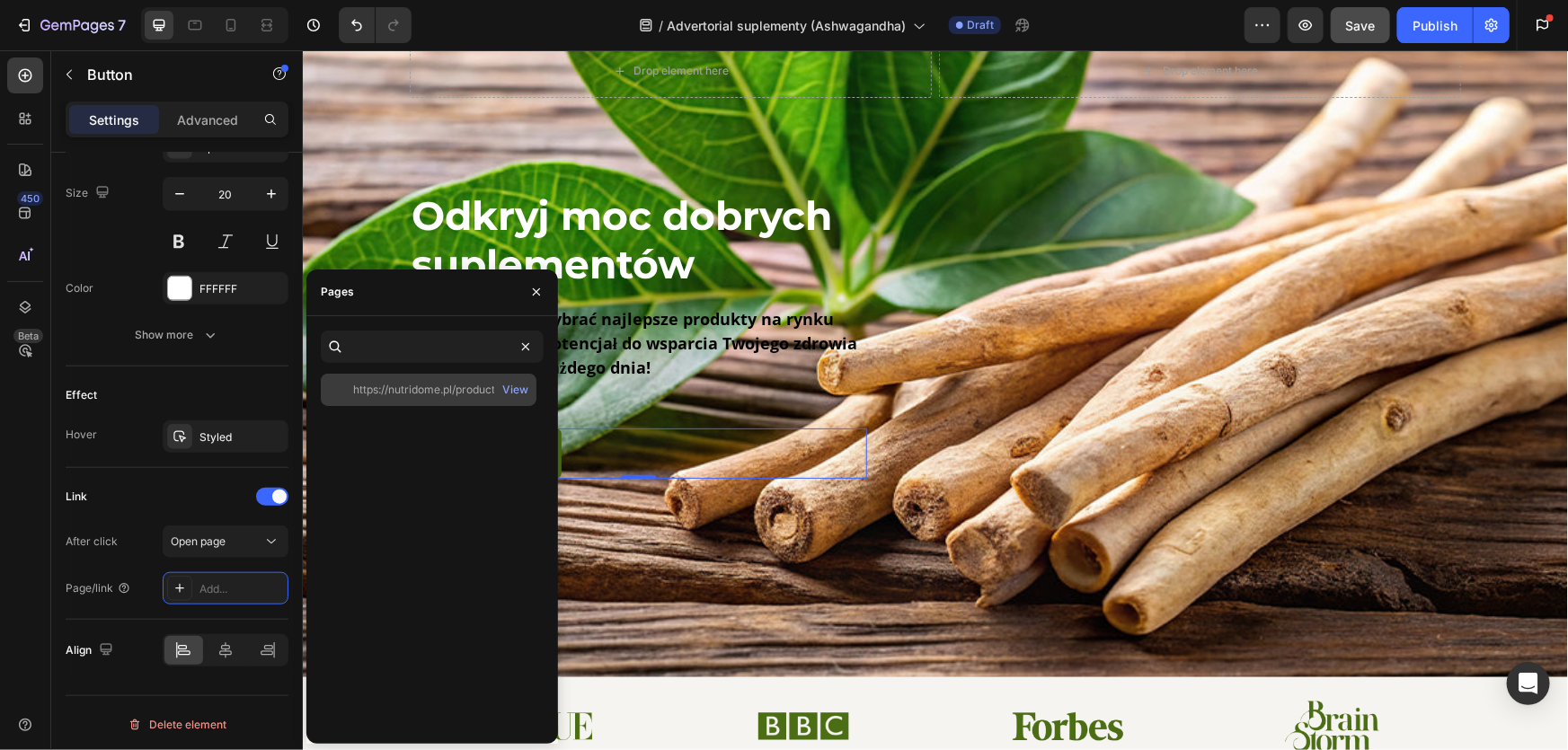 click on "https://nutridome.pl/products/ashwagandha-indyjski-zen-szen-tabletki-redukujace-stres-nutridome-60-kapsulek" 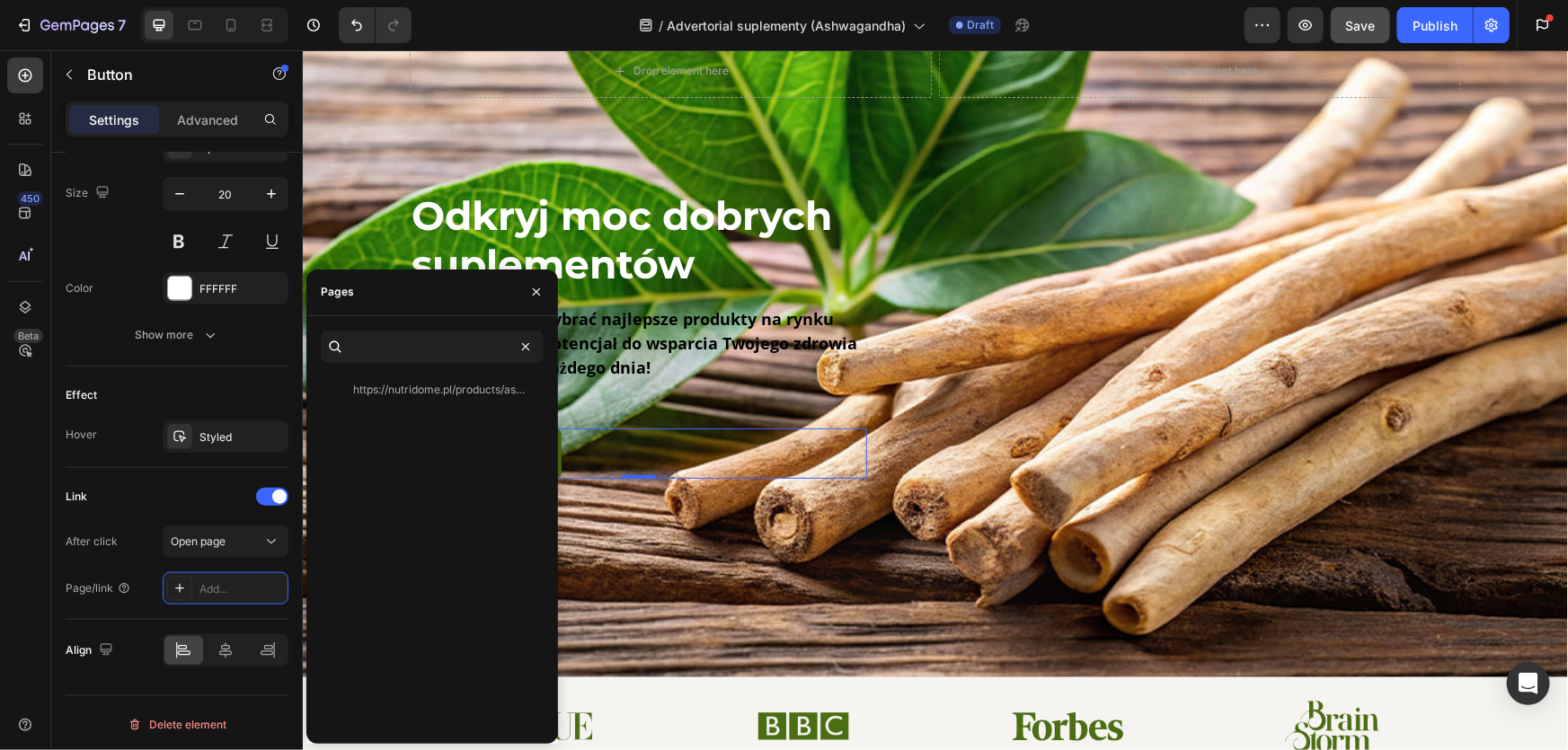 scroll, scrollTop: 0, scrollLeft: 0, axis: both 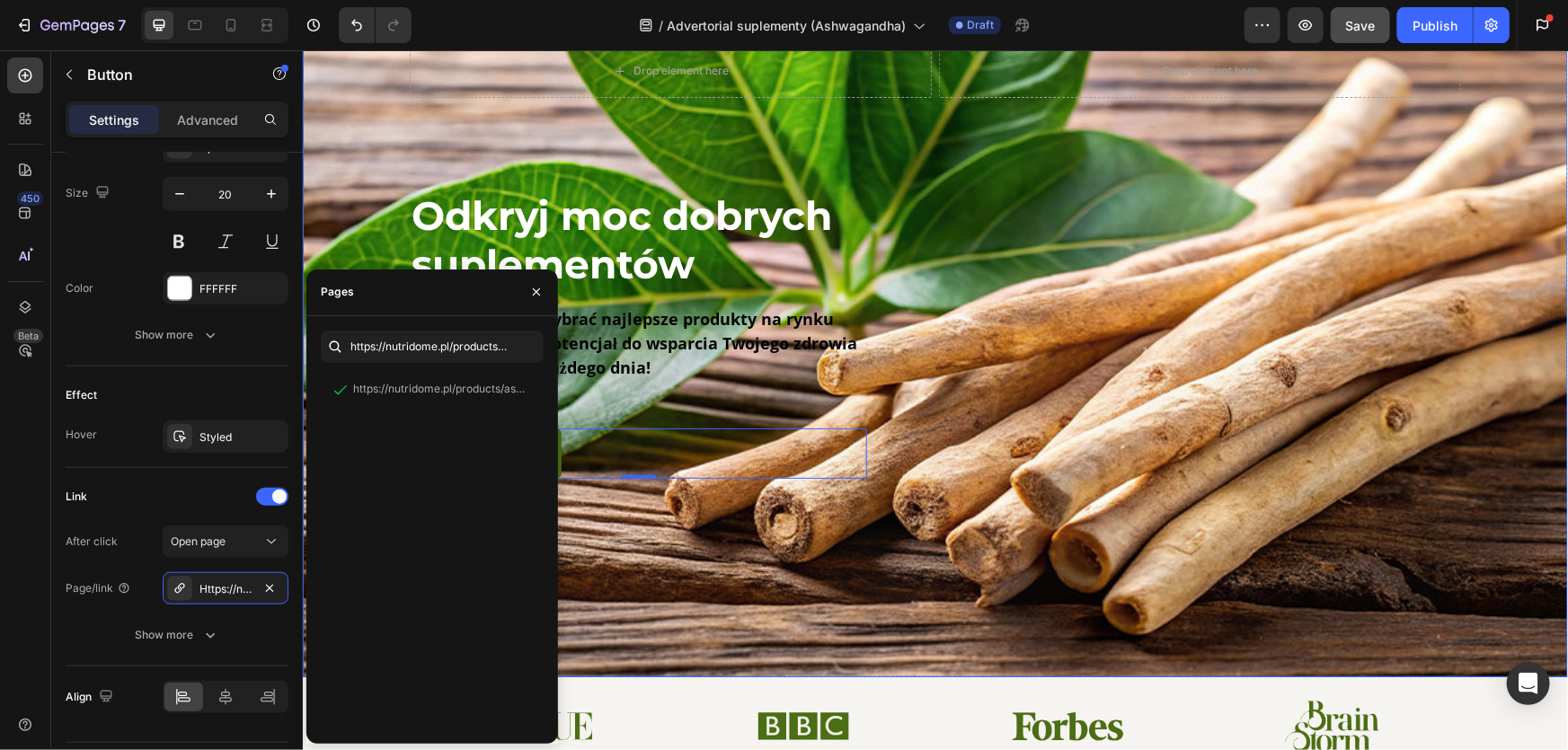 click at bounding box center [935, 336] 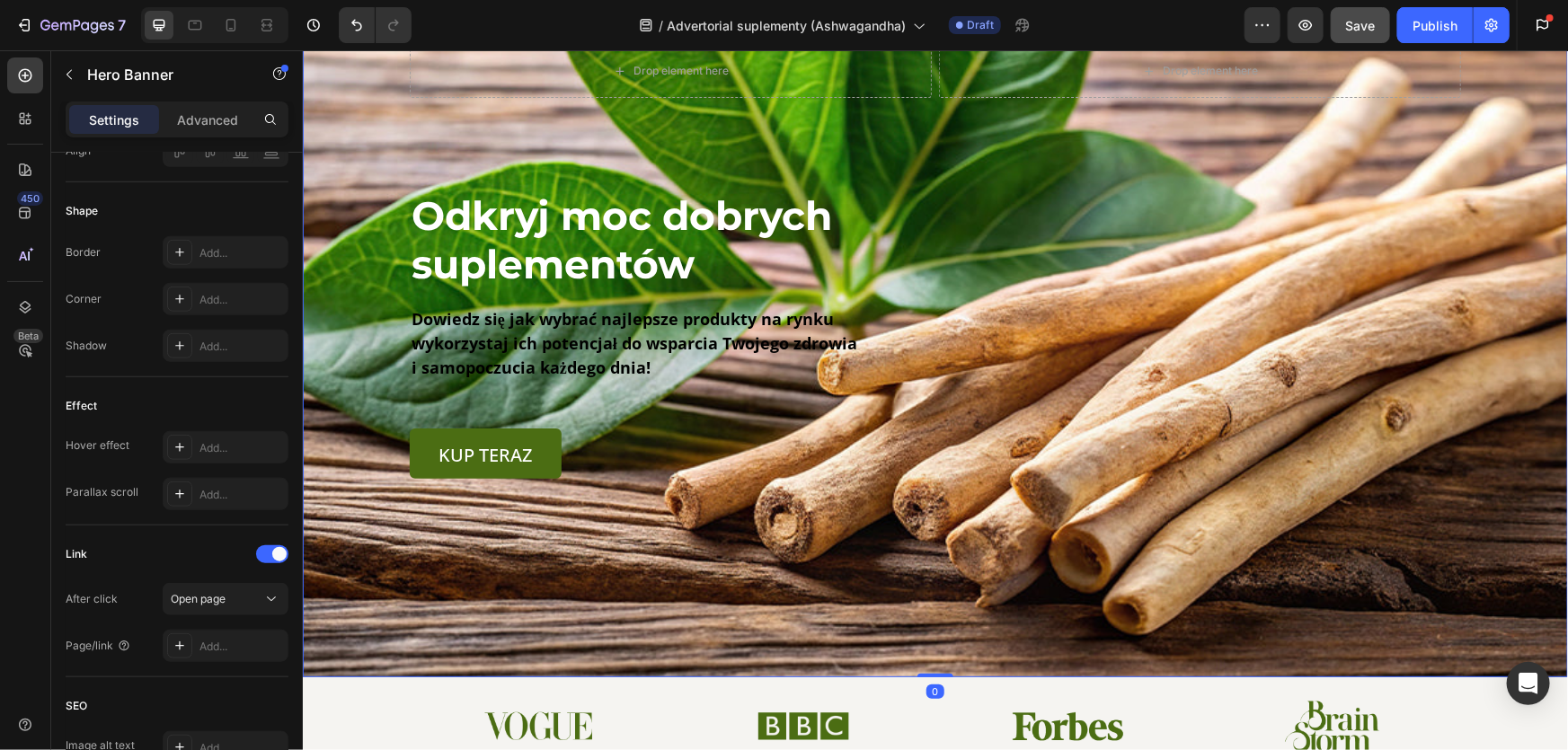 scroll, scrollTop: 0, scrollLeft: 0, axis: both 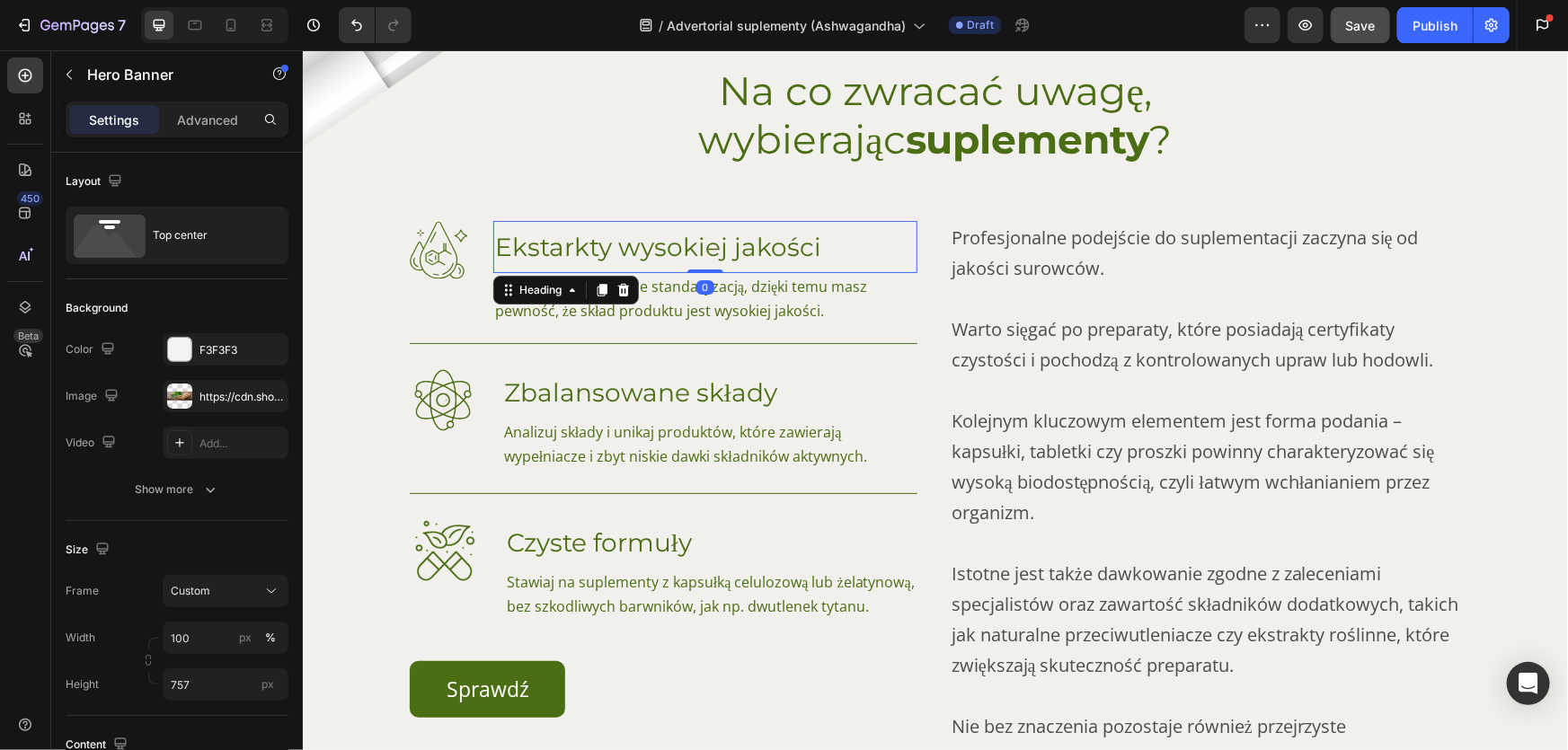 click on "Ekstarkty wysokiej jakości" at bounding box center (704, 246) 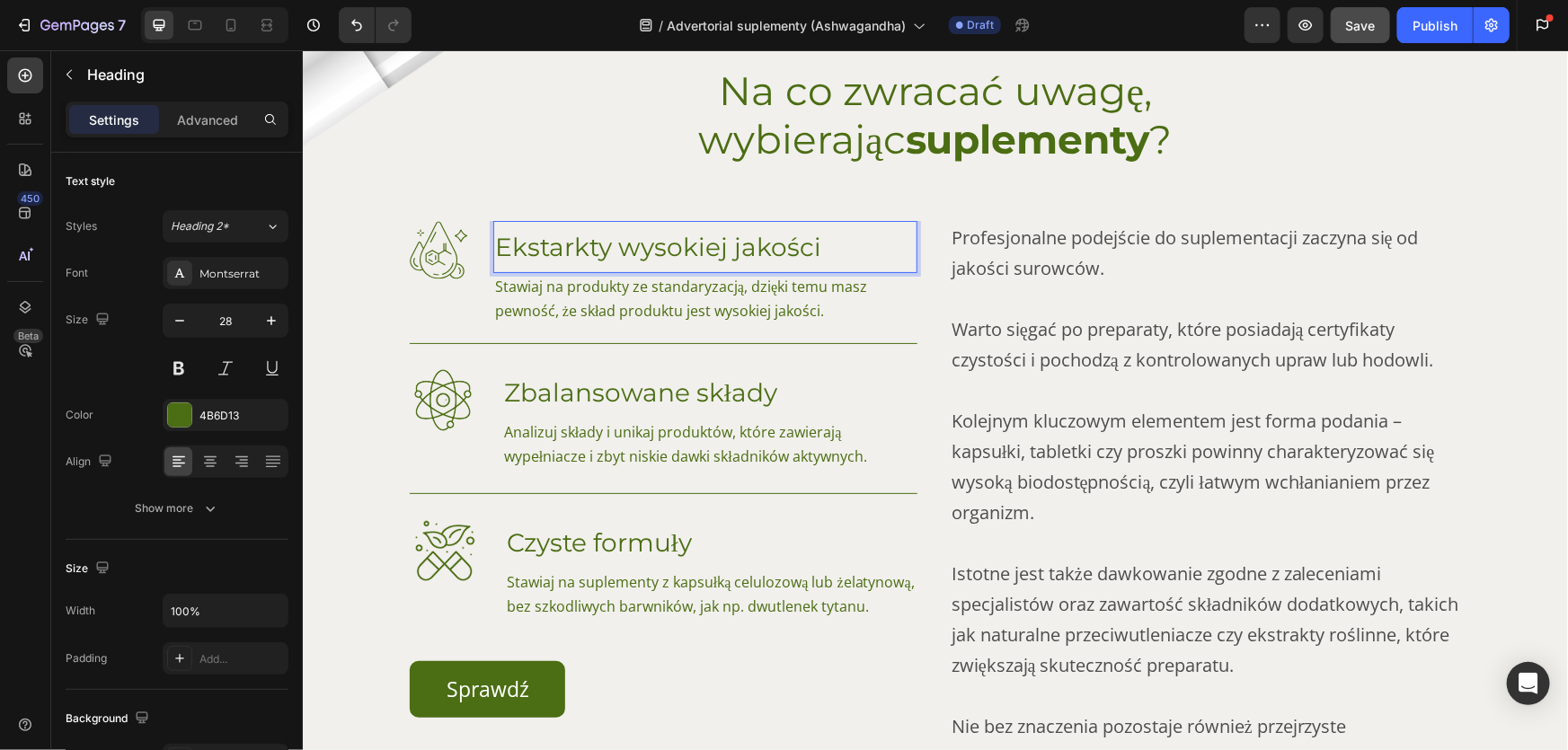 click on "Ekstarkty wysokiej jakości" at bounding box center (704, 246) 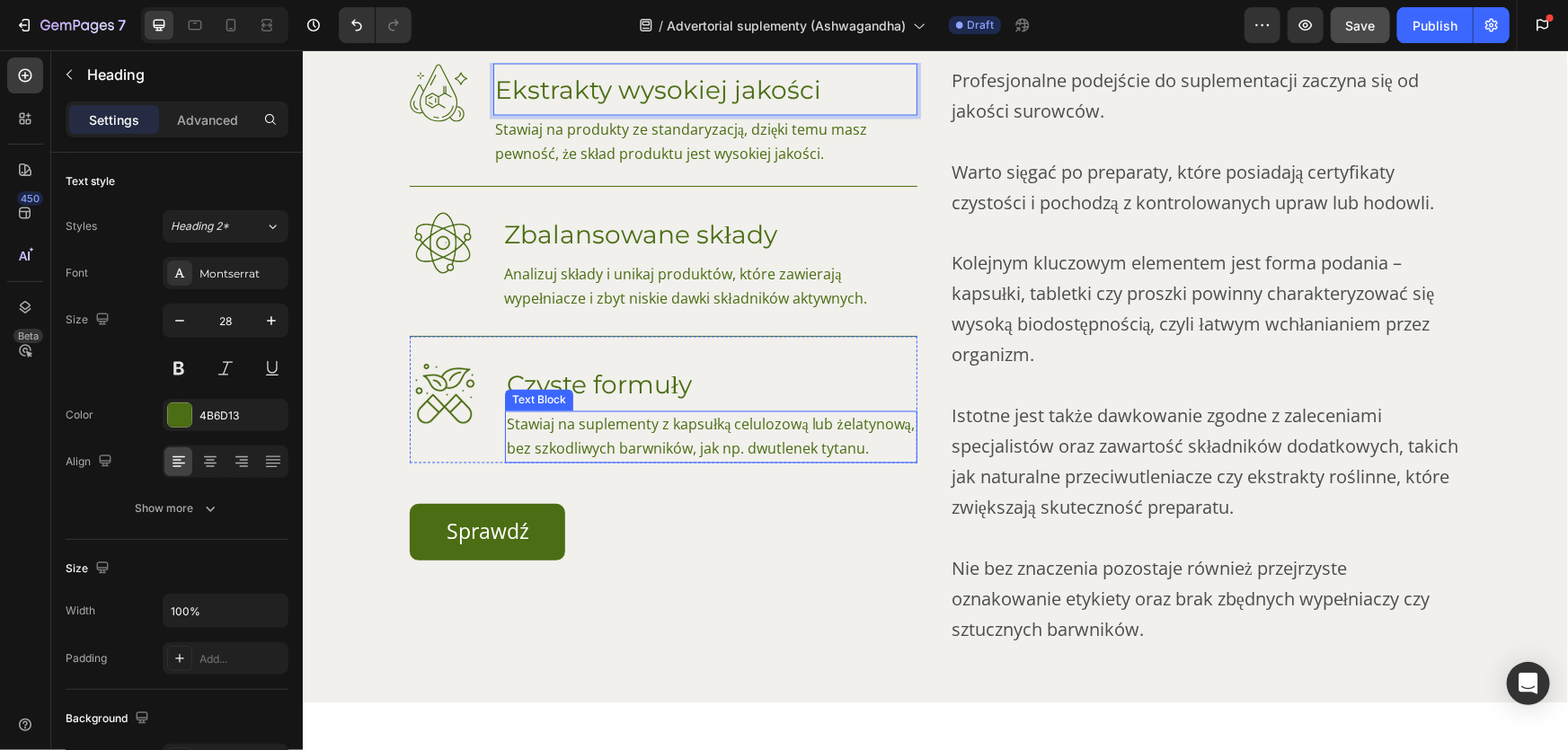 scroll, scrollTop: 1559, scrollLeft: 0, axis: vertical 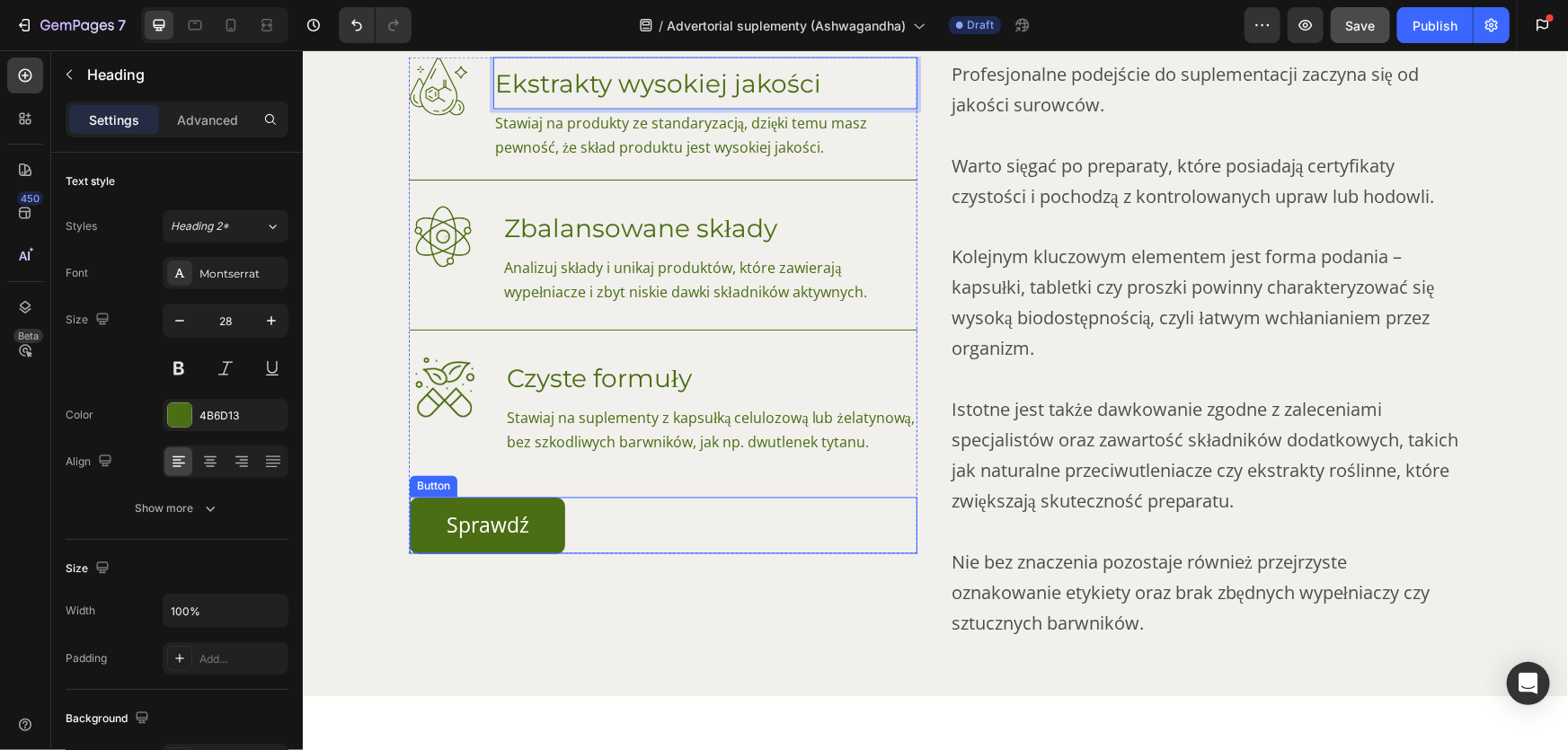 click on "Sprawdź" at bounding box center (486, 525) 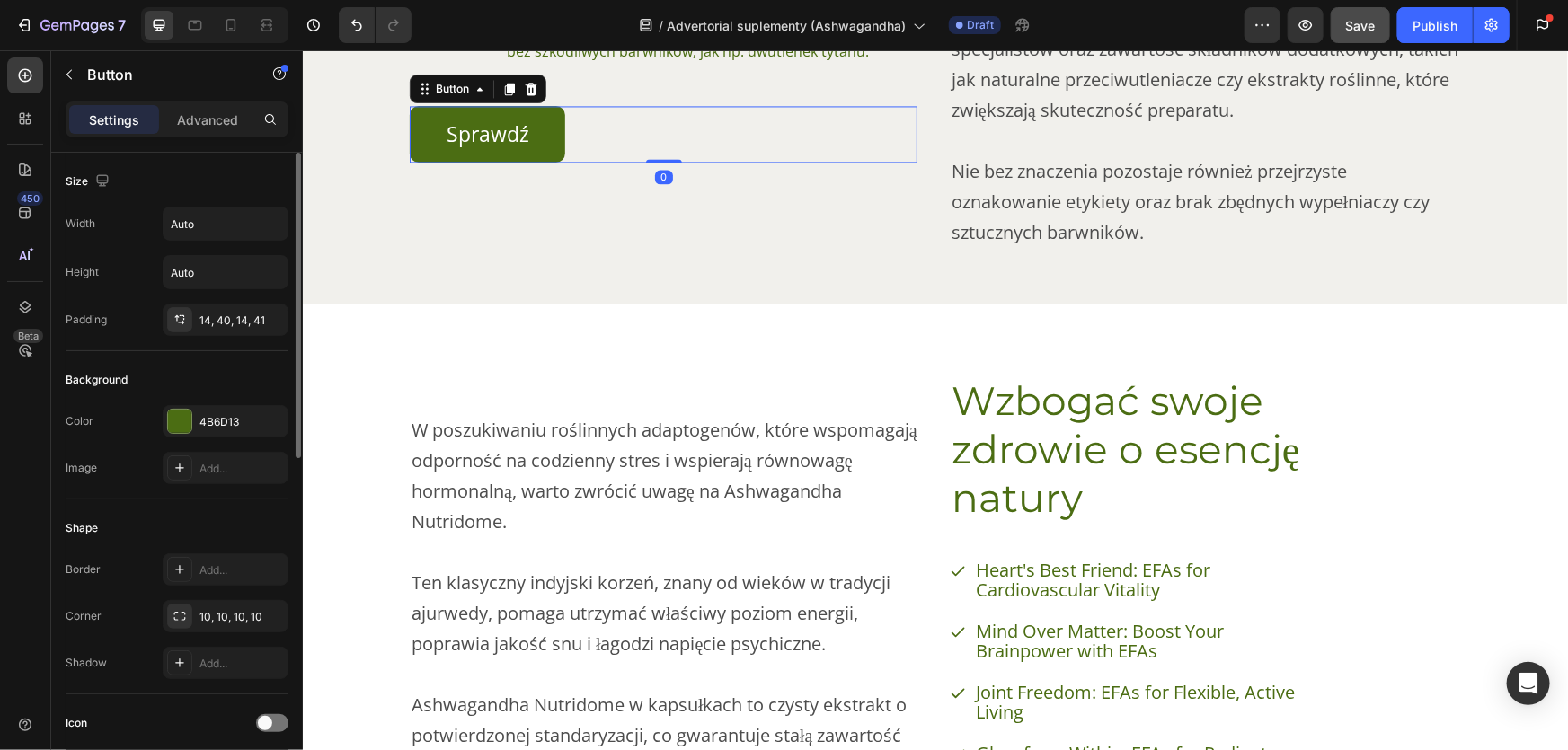 scroll, scrollTop: 1967, scrollLeft: 0, axis: vertical 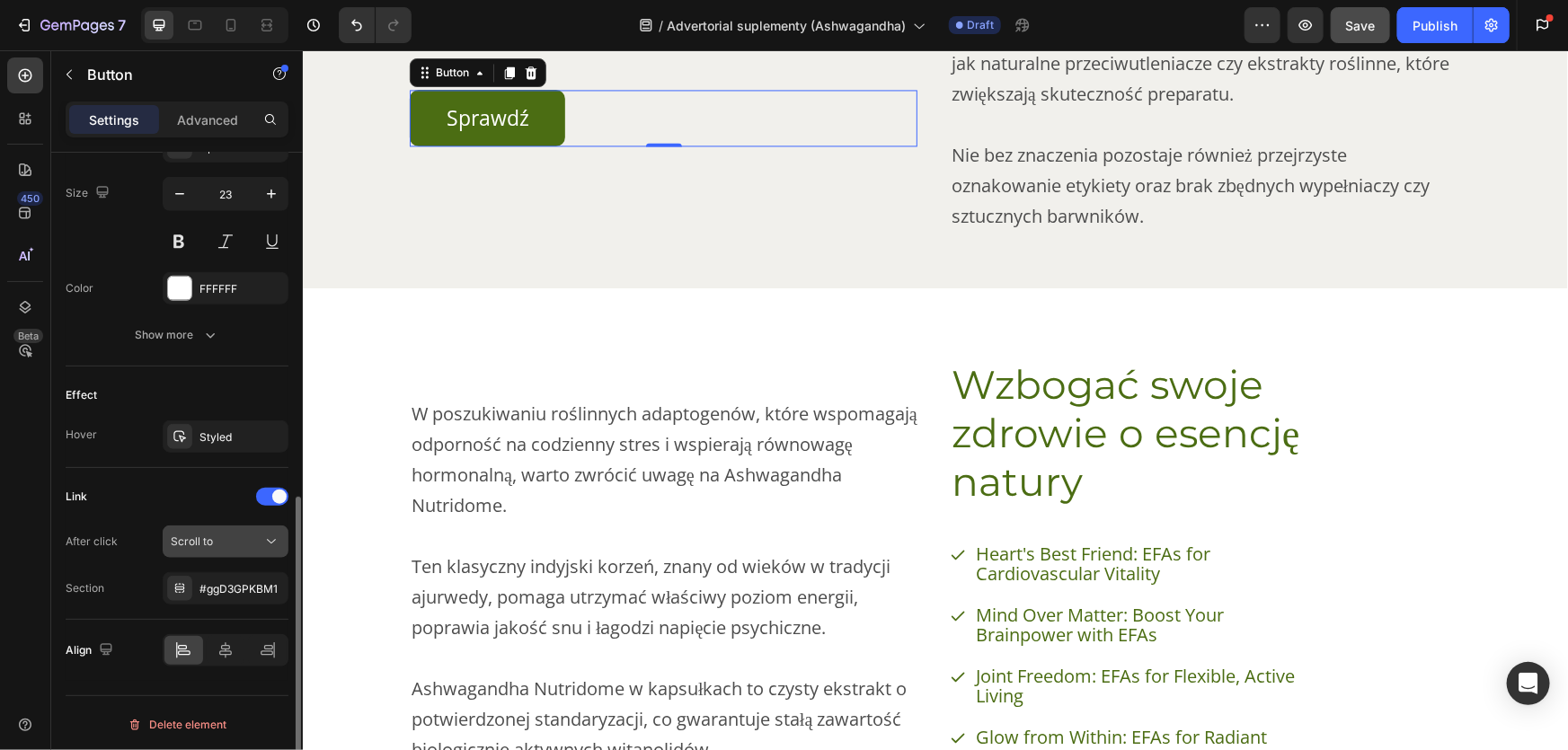 click on "Scroll to" at bounding box center (217, 542) 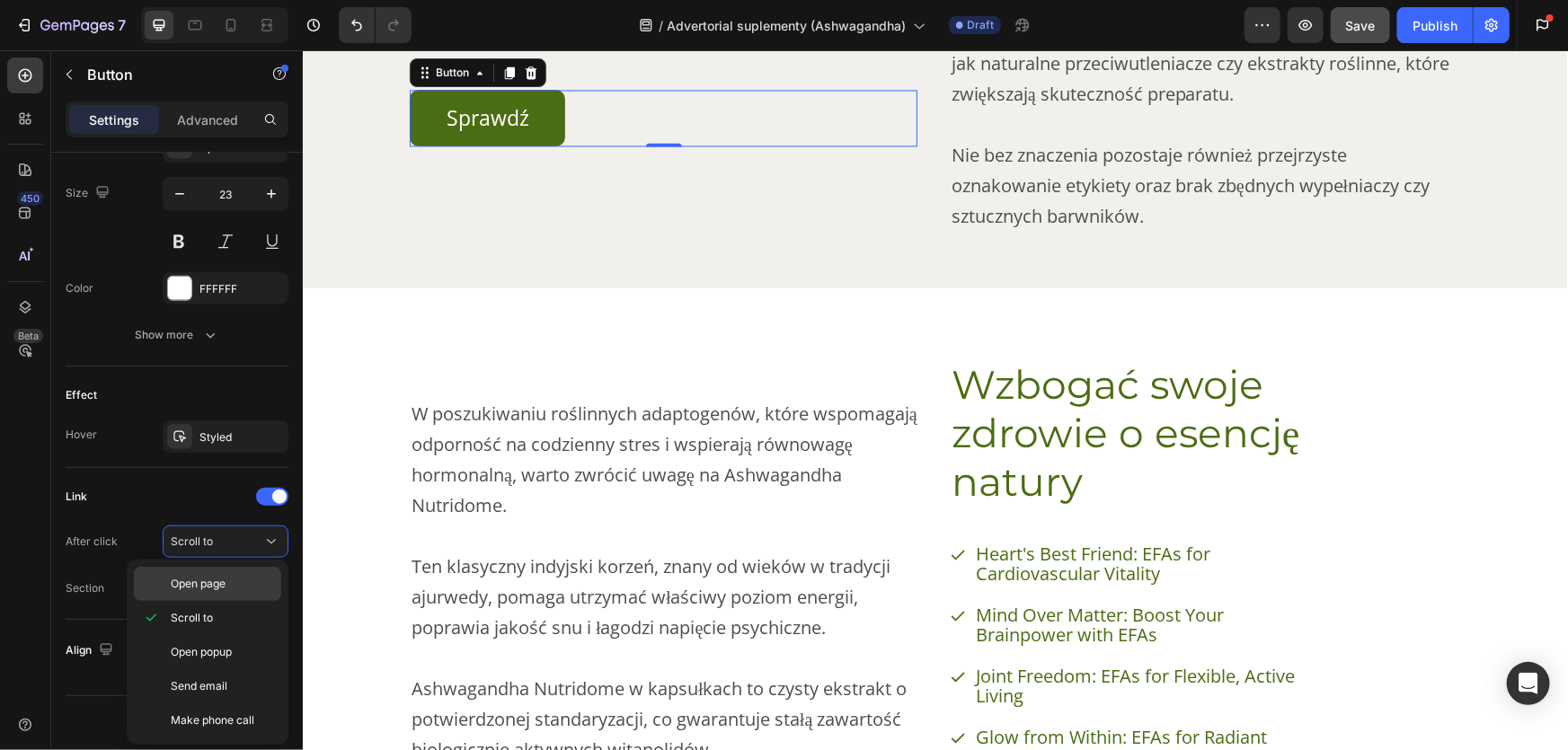 click on "Open page" at bounding box center [198, 584] 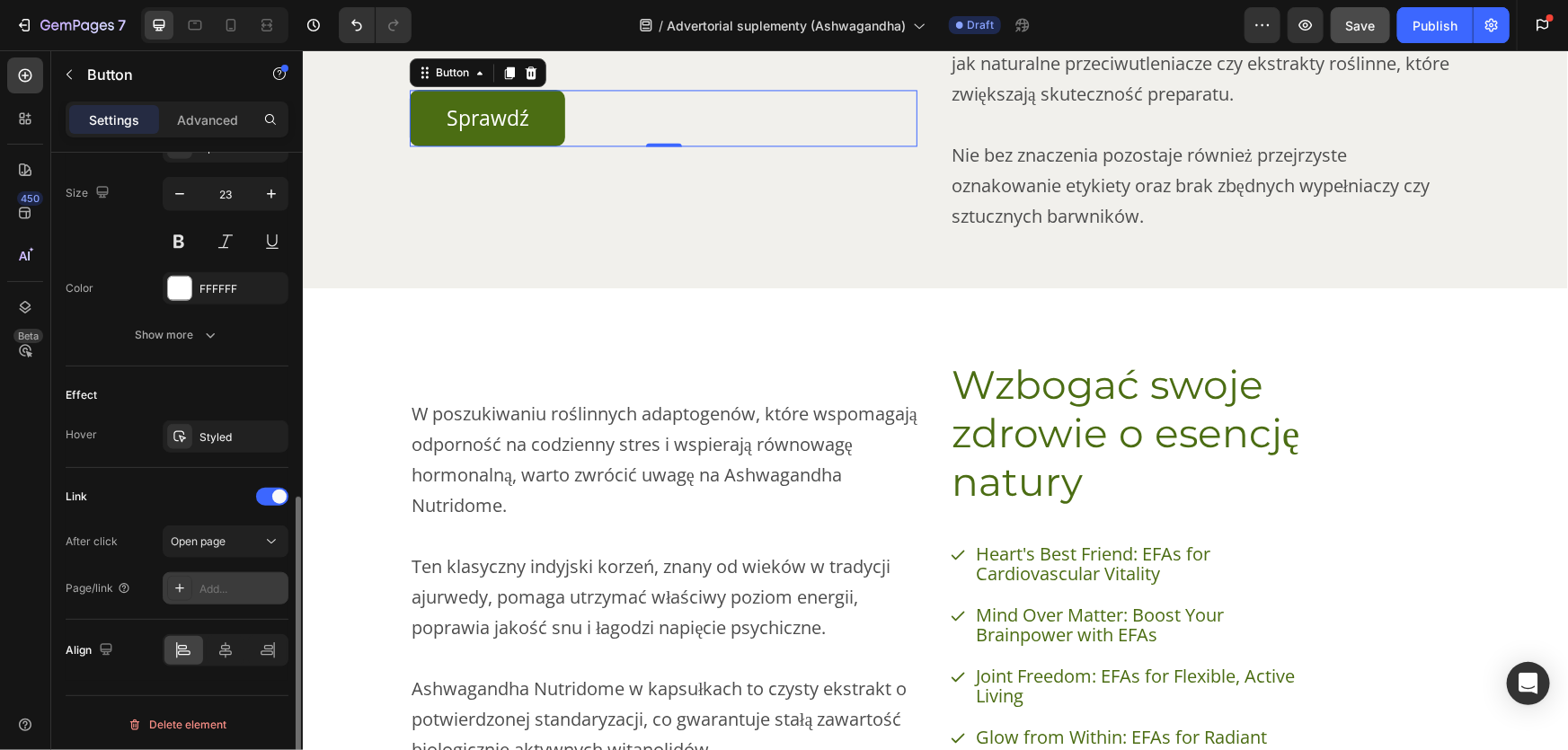 click on "Add..." at bounding box center [242, 589] 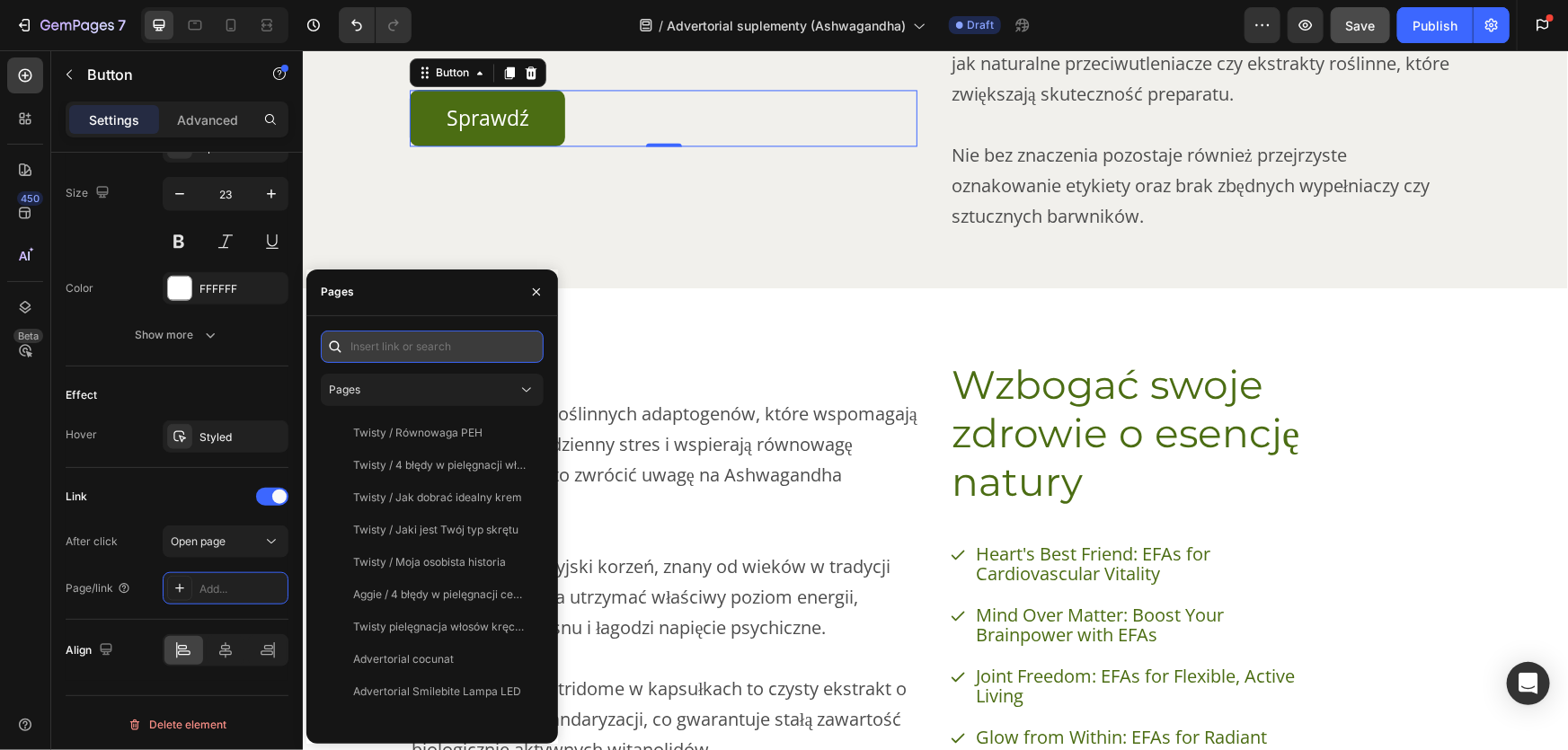 click at bounding box center [432, 347] 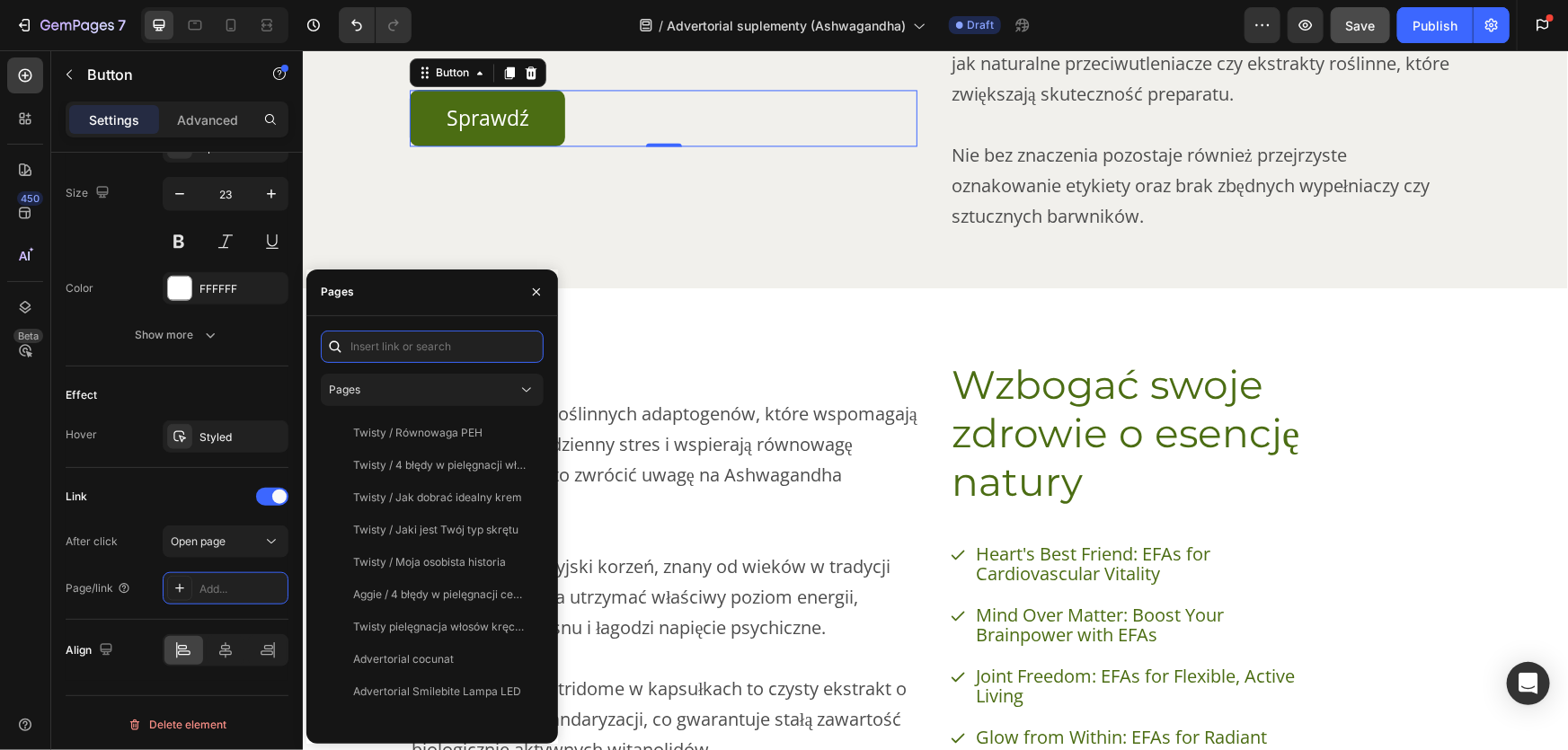 paste on "https://nutridome.pl/products/ashwagandha-indyjski-zen-szen-tabletki-redukujace-stres-nutridome-60-kapsulek" 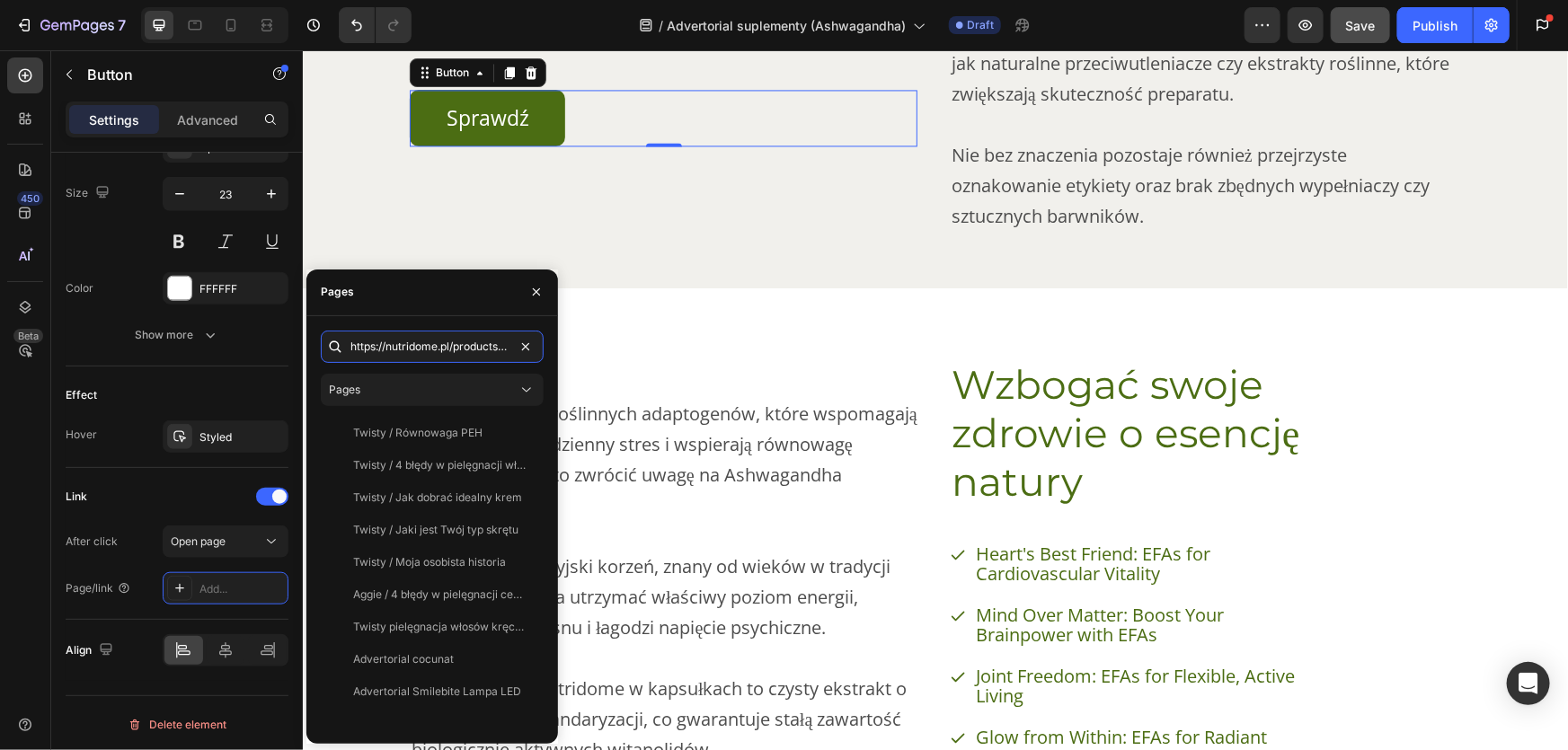 scroll, scrollTop: 0, scrollLeft: 422, axis: horizontal 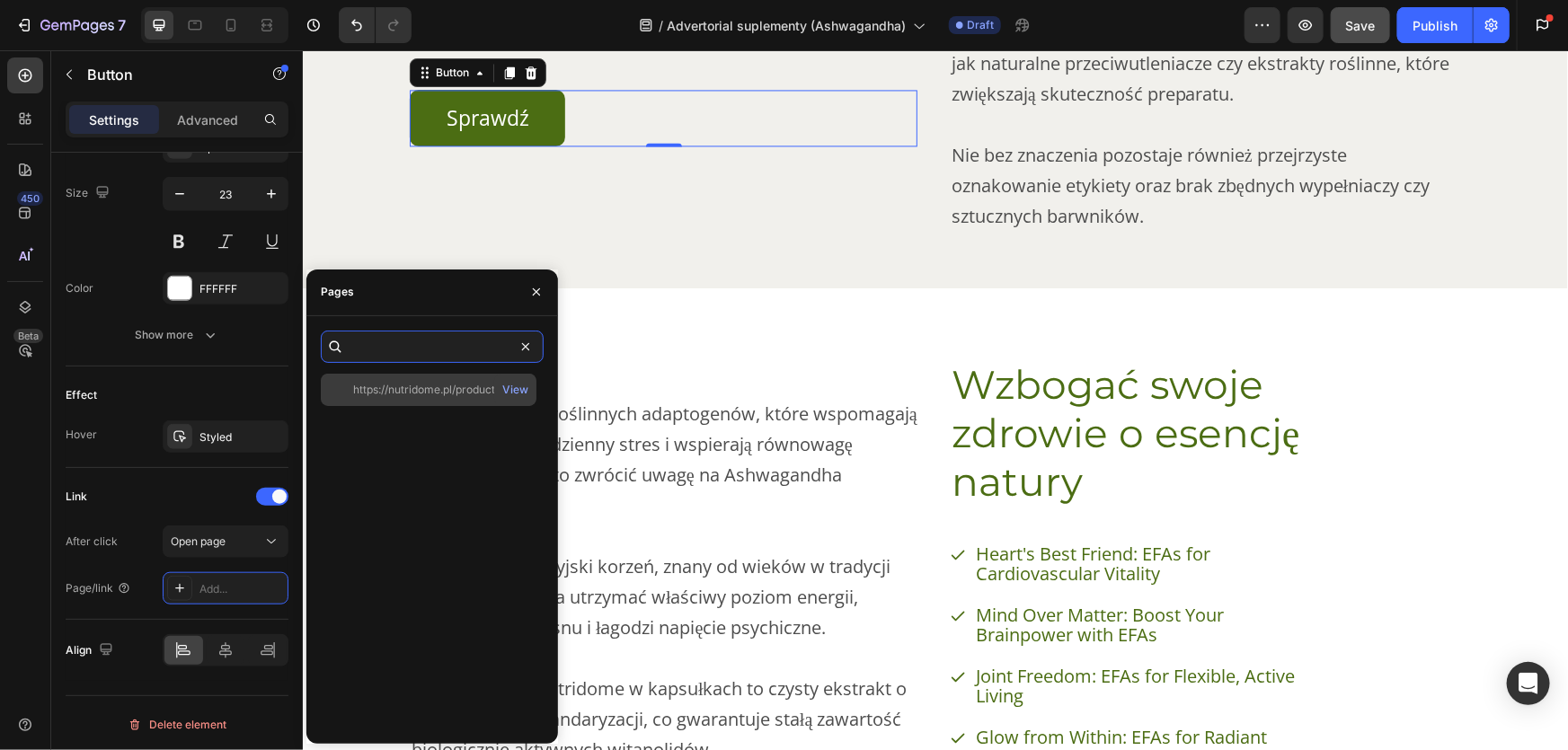 type on "https://nutridome.pl/products/ashwagandha-indyjski-zen-szen-tabletki-redukujace-stres-nutridome-60-kapsulek" 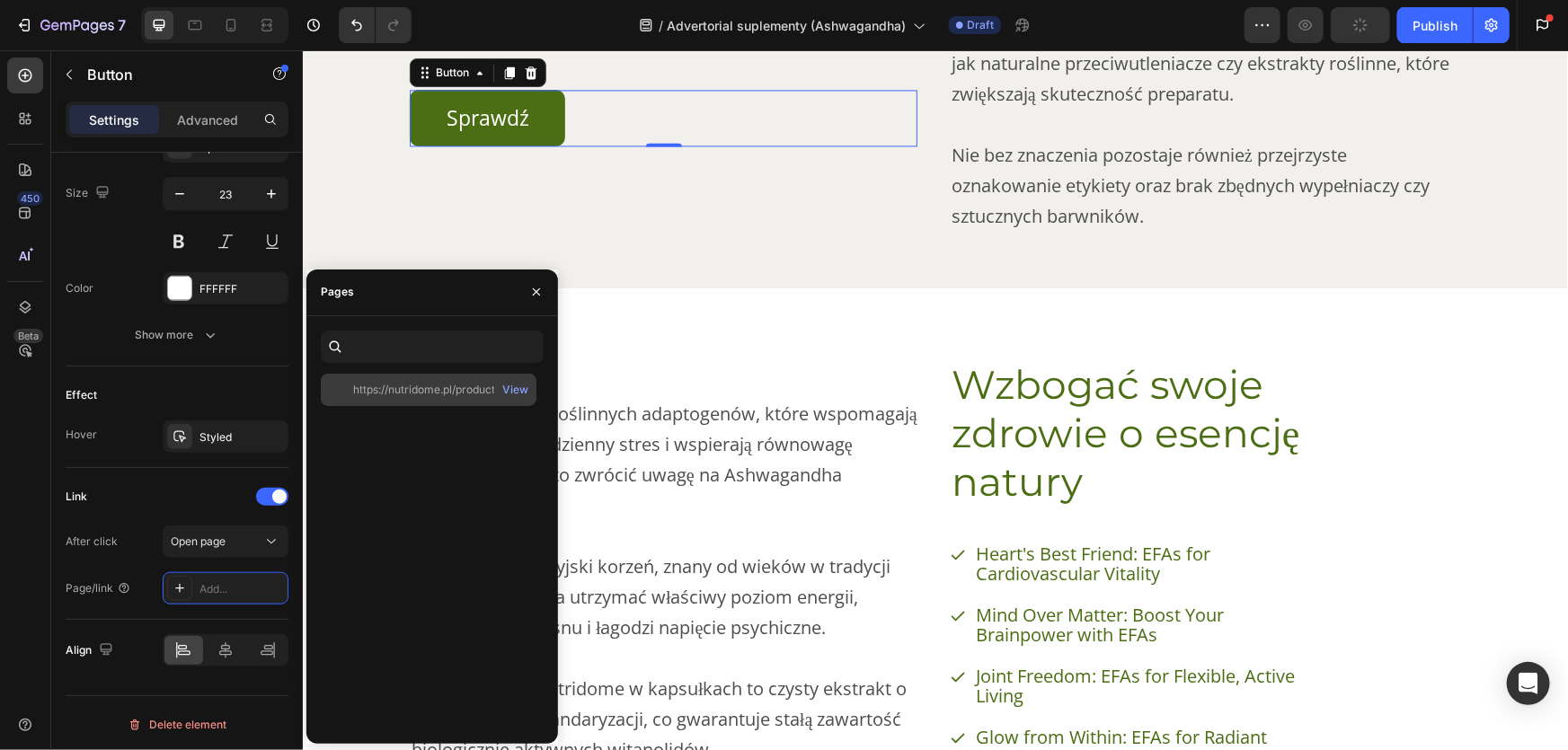 click on "https://nutridome.pl/products/ashwagandha-indyjski-zen-szen-tabletki-redukujace-stres-nutridome-60-kapsulek" 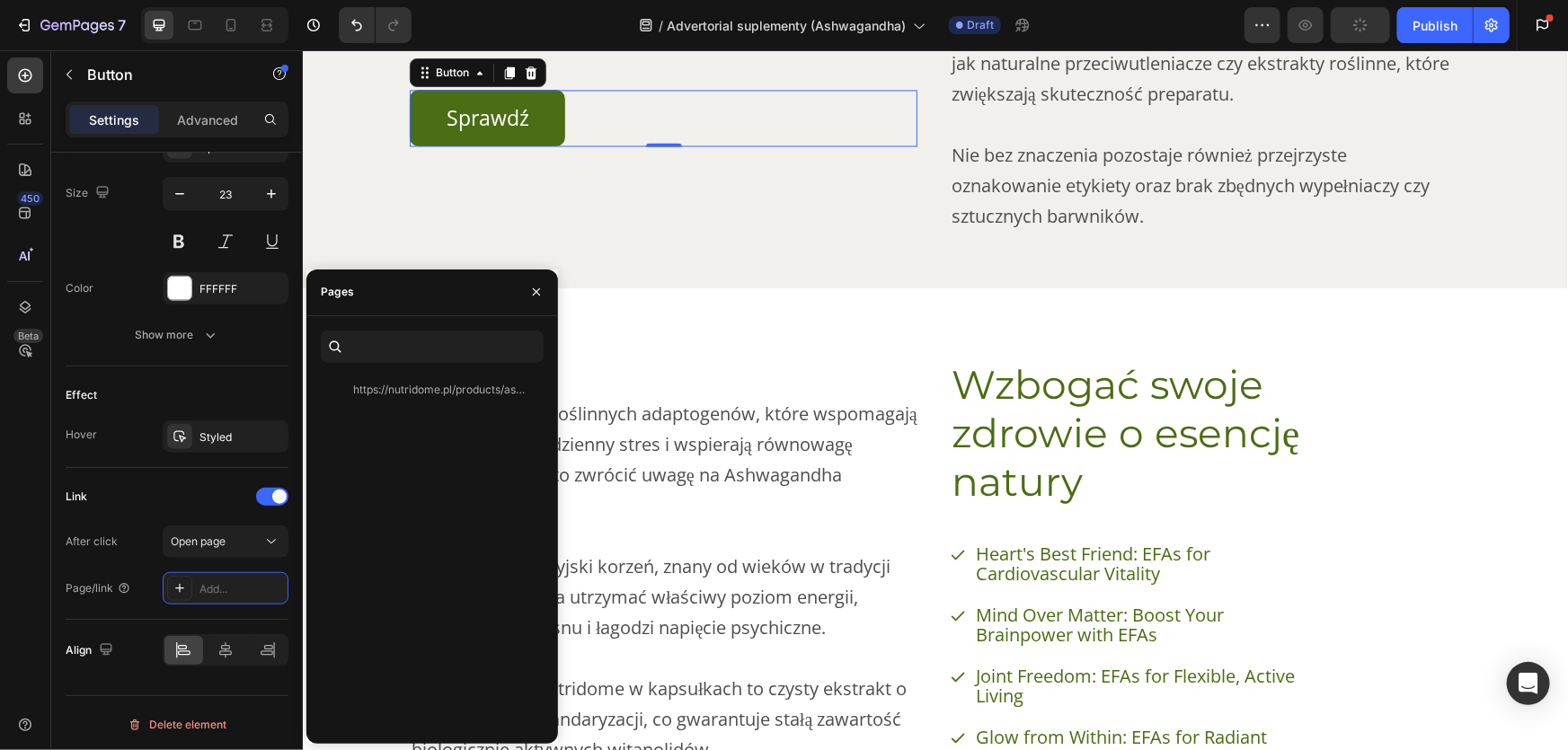 scroll, scrollTop: 0, scrollLeft: 0, axis: both 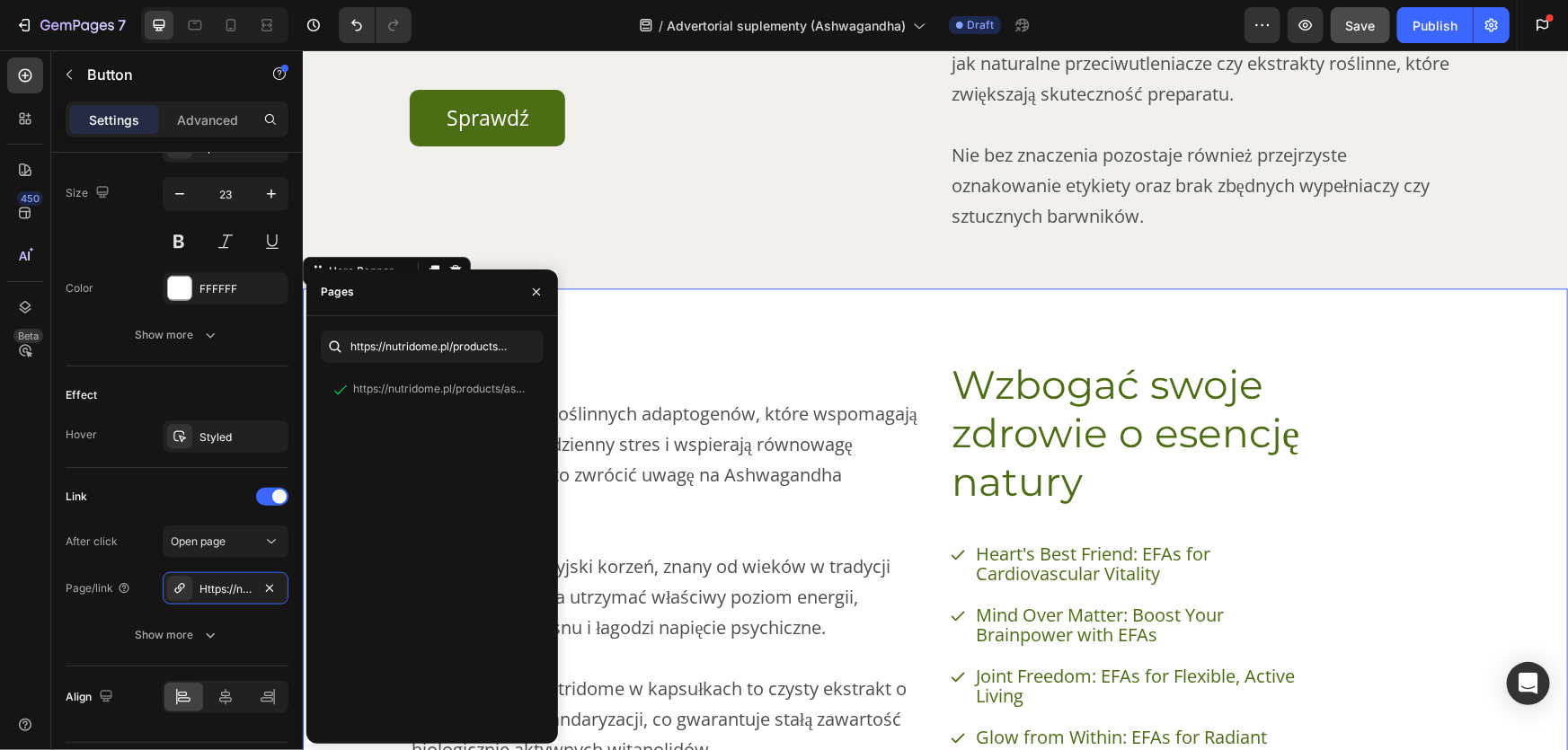click on "Wzbogać swoje zdrowie o esencję natury Heading
Heart's Best Friend: EFAs for Cardiovascular Vitality
Mind Over Matter: Boost Your Brainpower with EFAs
Joint Freedom: EFAs for Flexible, Active Living
Glow from Within: EFAs for Radiant Skin and Hair Item List Kup teraz Button Row W poszukiwaniu roślinnych adaptogenów, które wspomagają odporność na codzienny stres i wspierają równowagę hormonalną, warto zwrócić uwagę na Ashwagandha Nutridome.    Ten klasyczny indyj­ski korzeń, znany od wieków w tradycji ajurwedy, pomaga utrzymać właściwy poziom energii, poprawia jakość snu i łagodzi napięcie psychiczne.    Ashwagandha Nutridome w kapsułkach to czysty ekstrakt o potwierdzonej standaryzacji, co gwarantuje stałą zawartość biologicznie aktywnych witanolidów.    Regularne stosowanie zapewnia lepszą odporność na stres oraz wspiera zdrowie układu nerwowego – skuteczność bez kompromisów i zbędnych dodatków!" at bounding box center (935, 629) 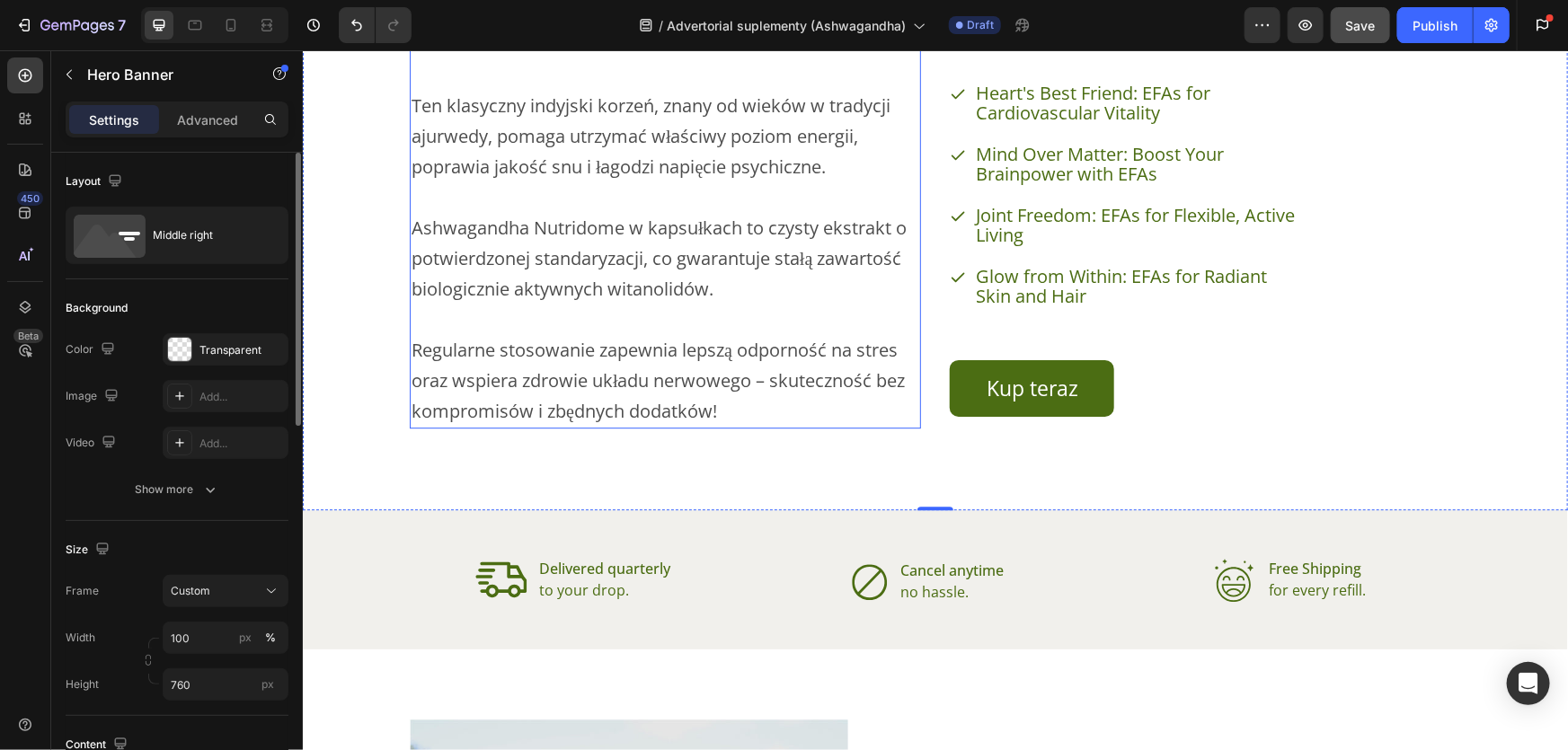scroll, scrollTop: 2457, scrollLeft: 0, axis: vertical 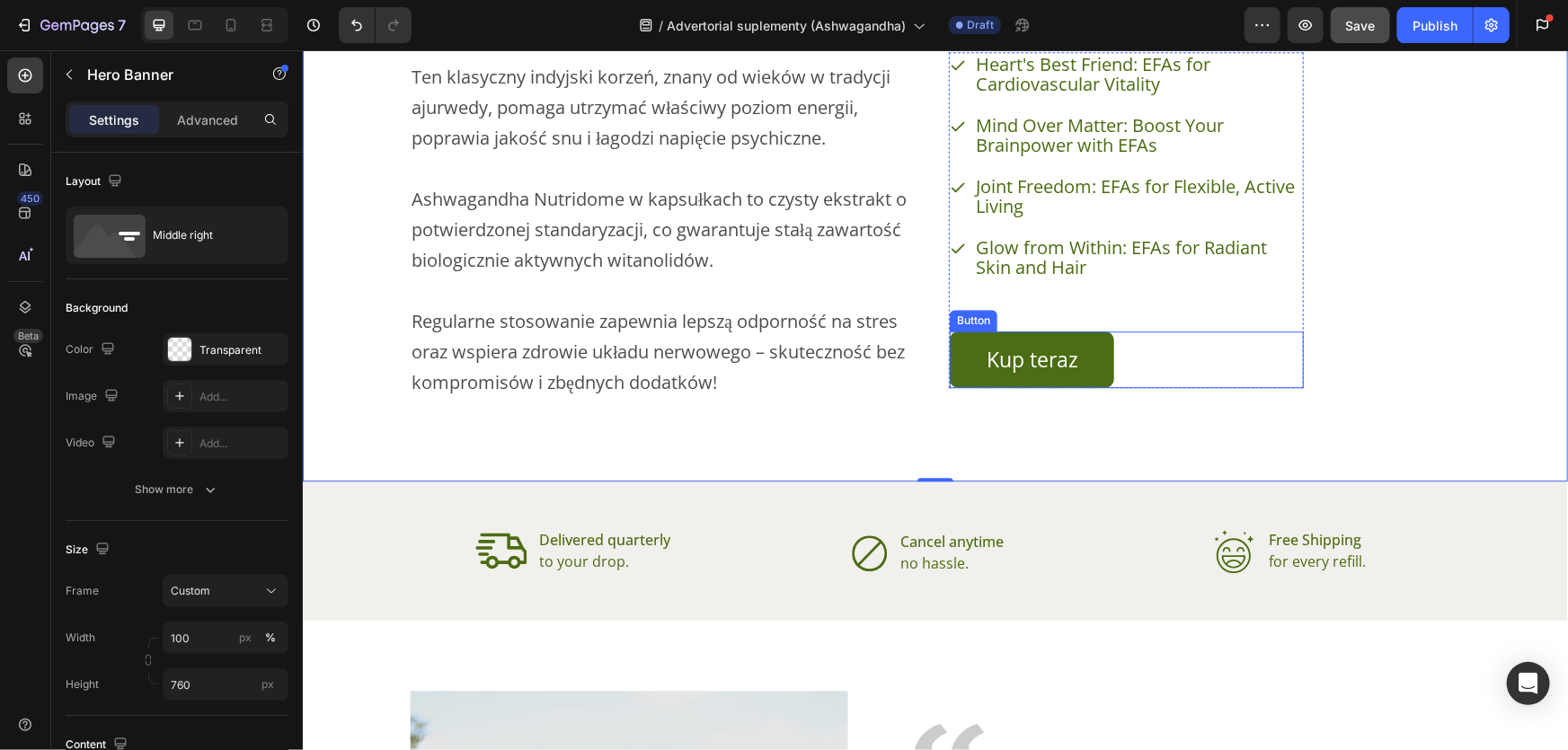 click on "Kup teraz" at bounding box center [1031, 358] 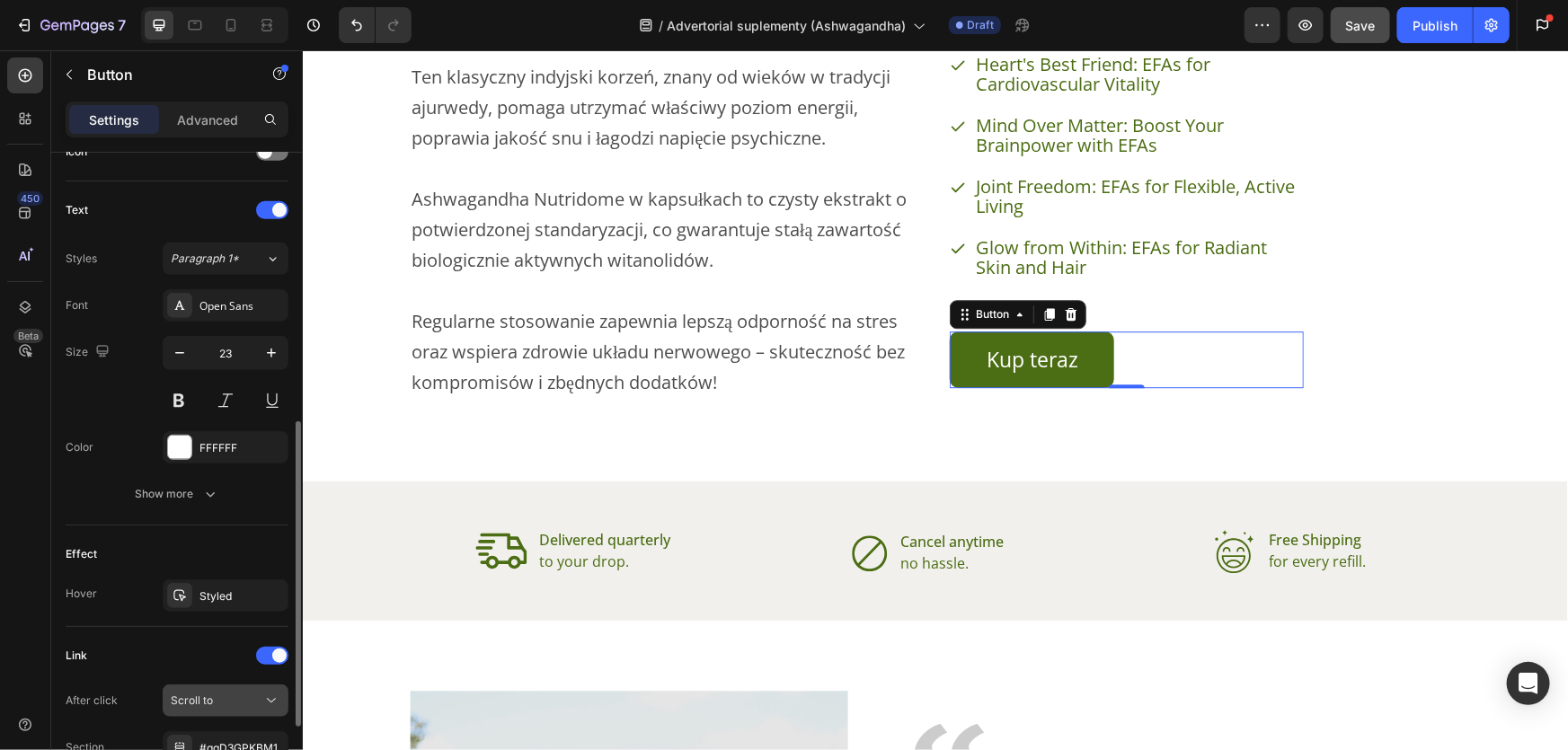 scroll, scrollTop: 730, scrollLeft: 0, axis: vertical 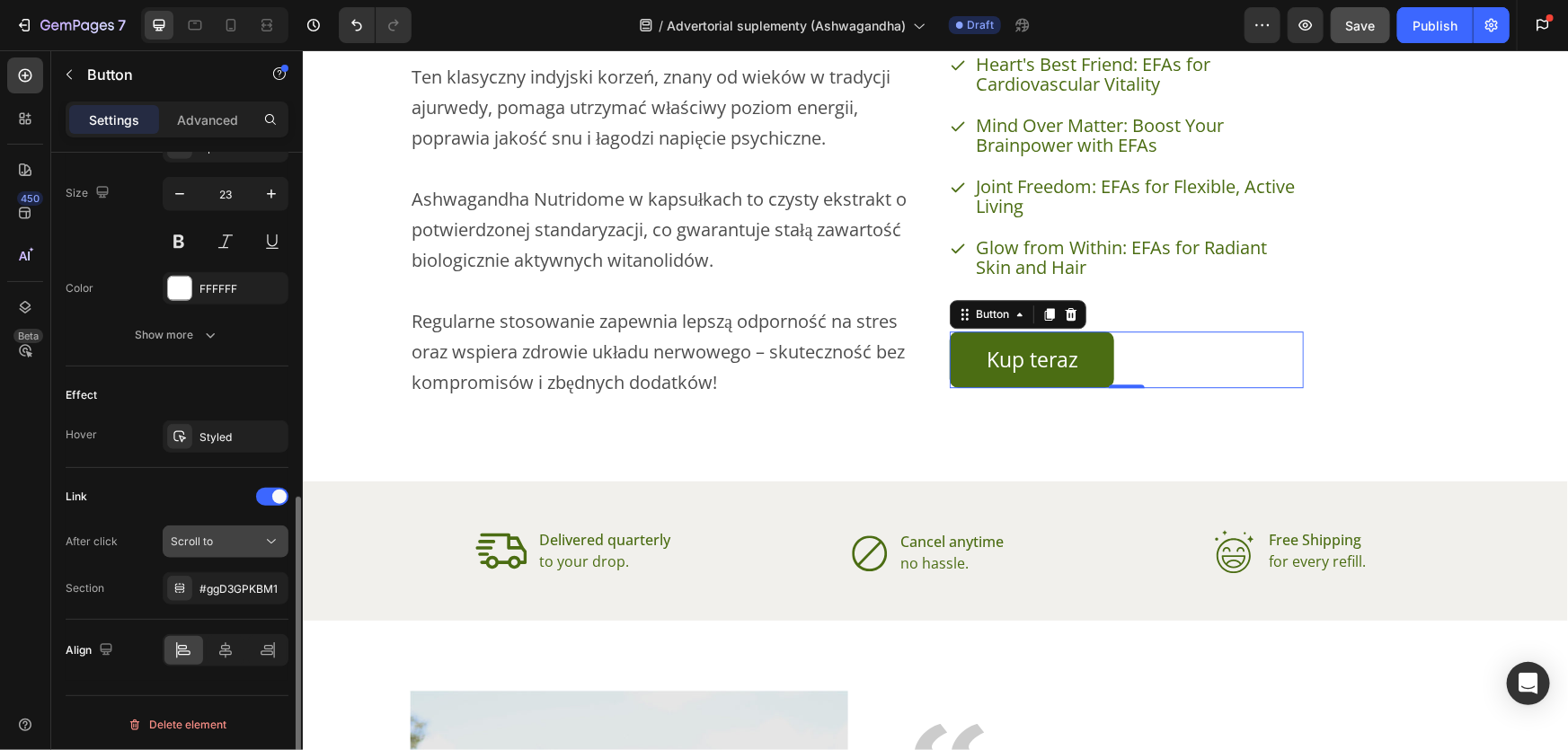 click on "Scroll to" at bounding box center (217, 542) 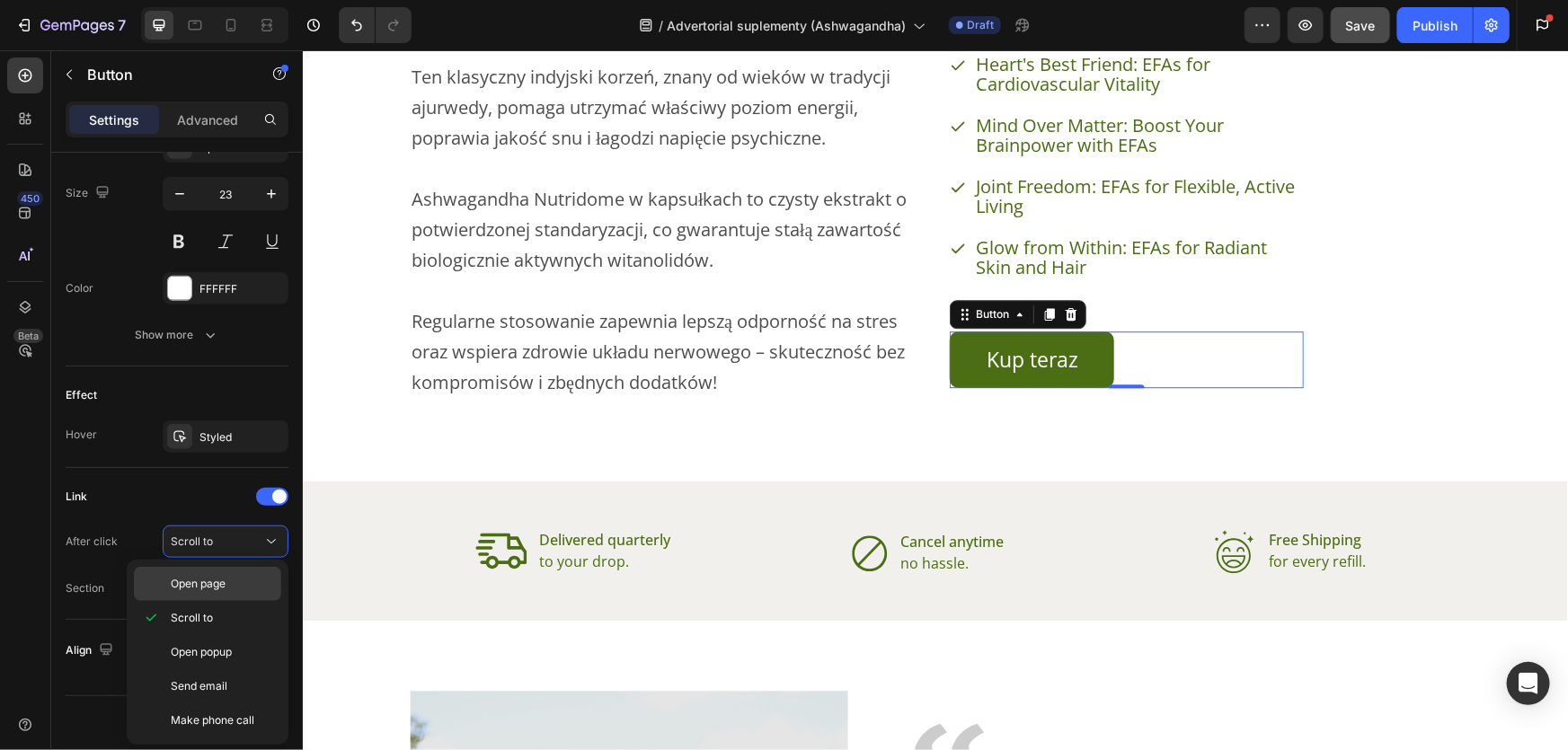 click on "Open page" at bounding box center (198, 584) 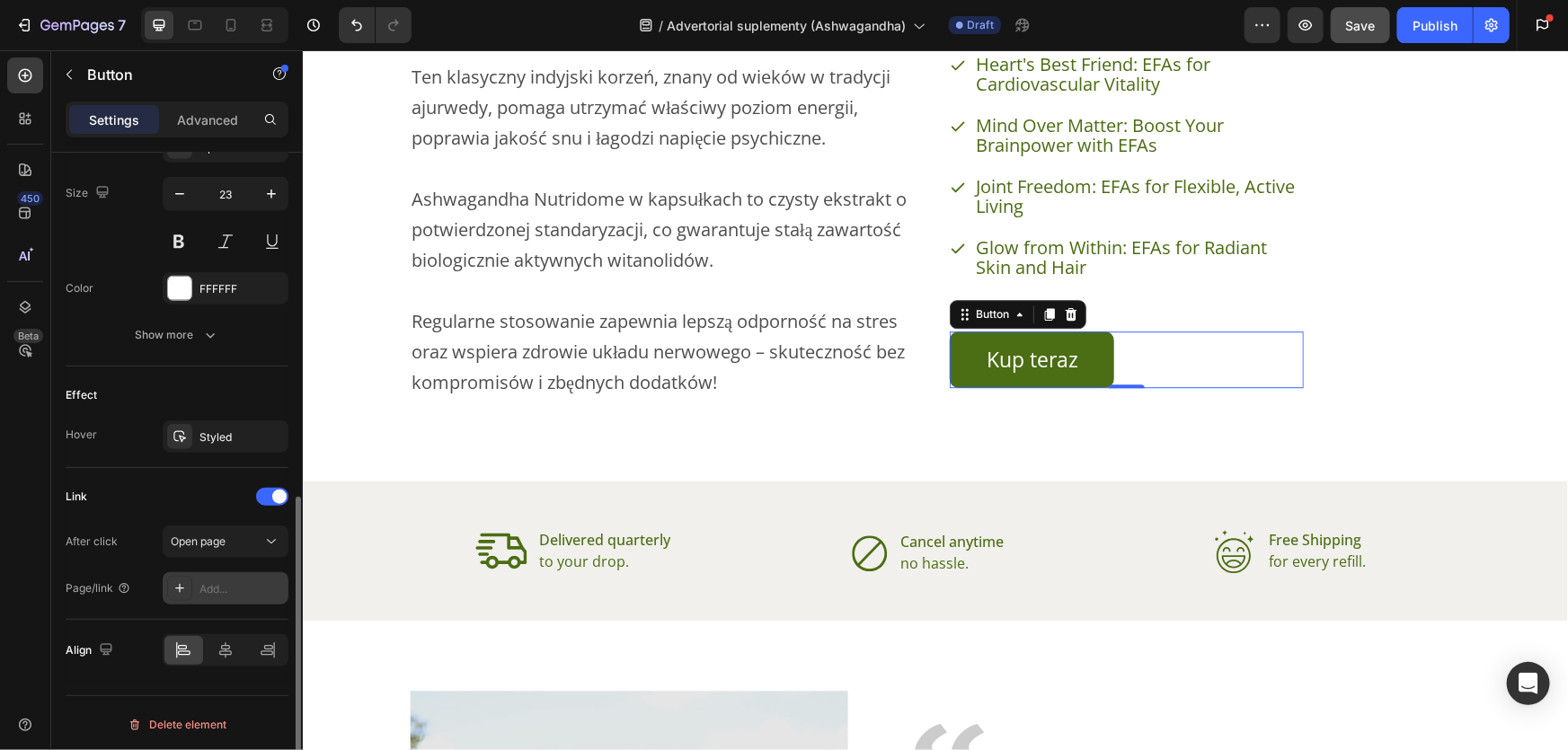 click on "Add..." at bounding box center [242, 589] 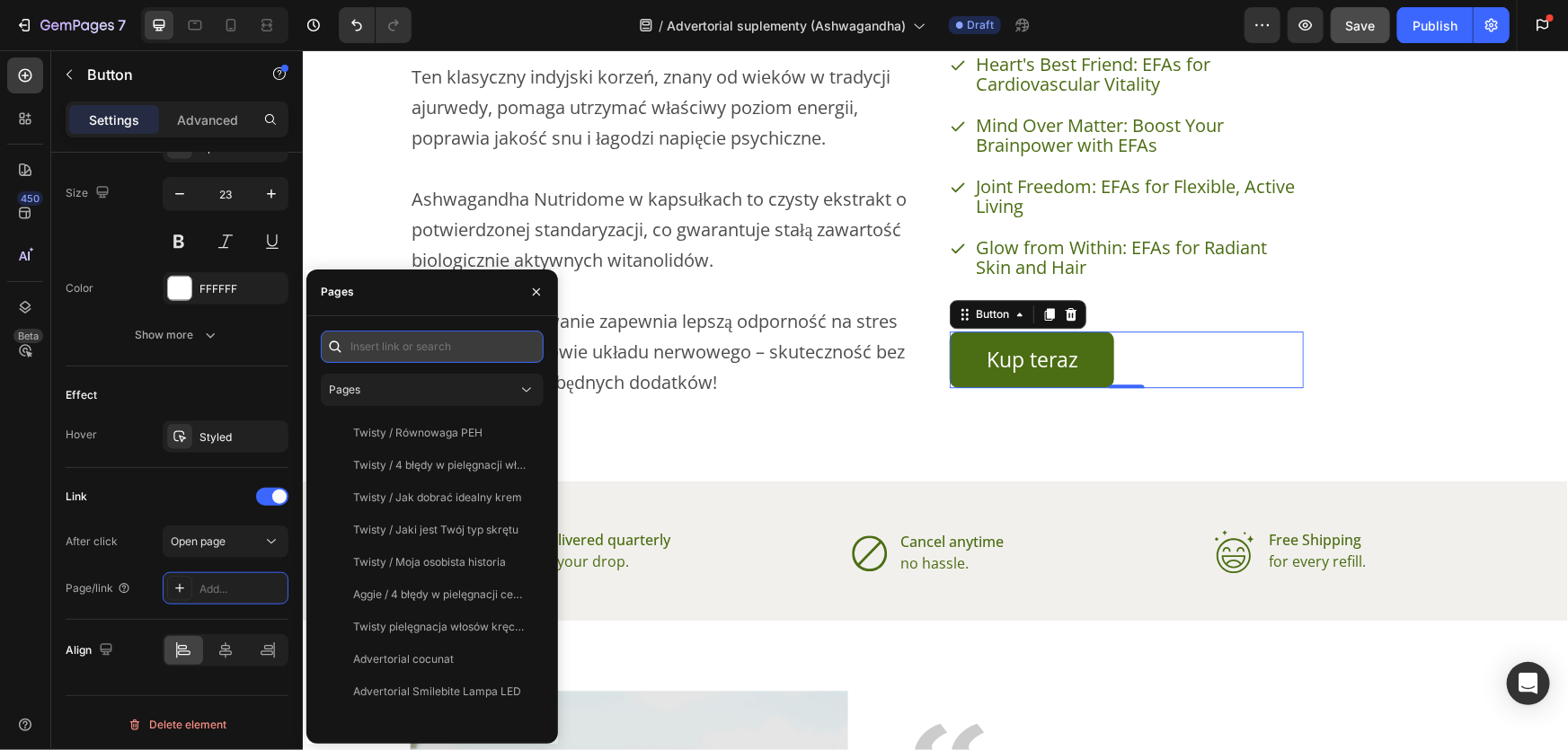 click at bounding box center [432, 347] 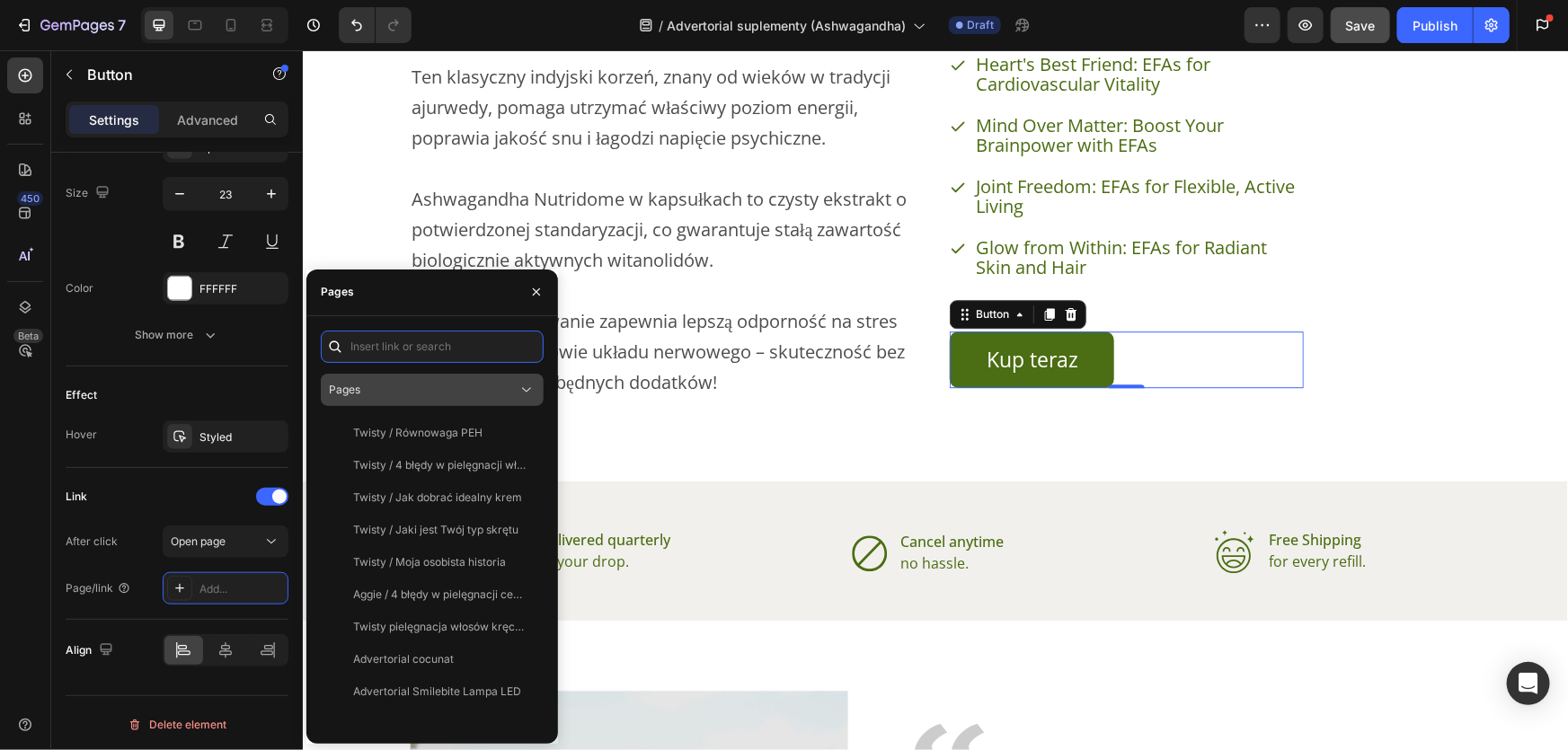 paste on "https://nutridome.pl/products/ashwagandha-indyjski-zen-szen-tabletki-redukujace-stres-nutridome-60-kapsulek" 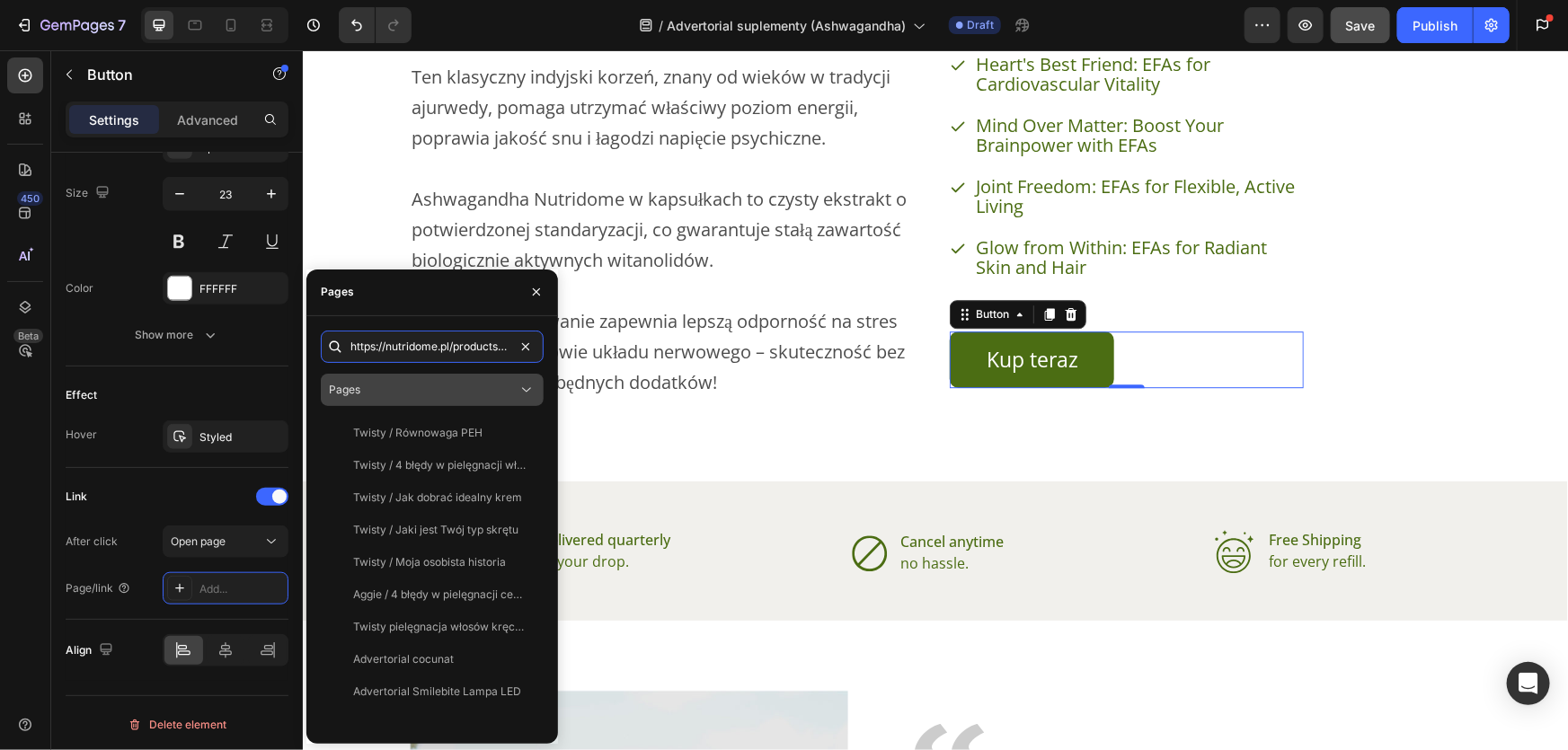 scroll, scrollTop: 0, scrollLeft: 422, axis: horizontal 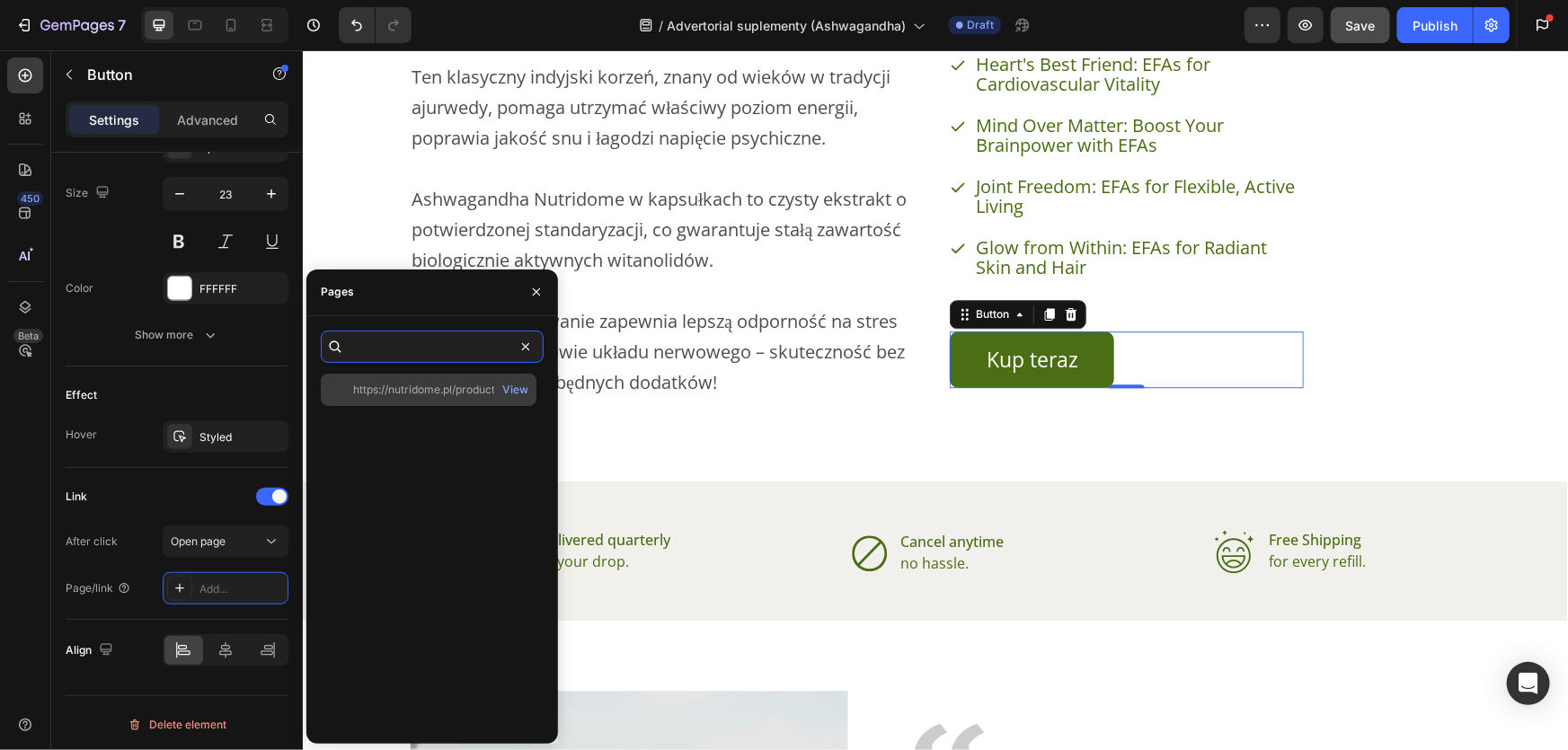 type on "https://nutridome.pl/products/ashwagandha-indyjski-zen-szen-tabletki-redukujace-stres-nutridome-60-kapsulek" 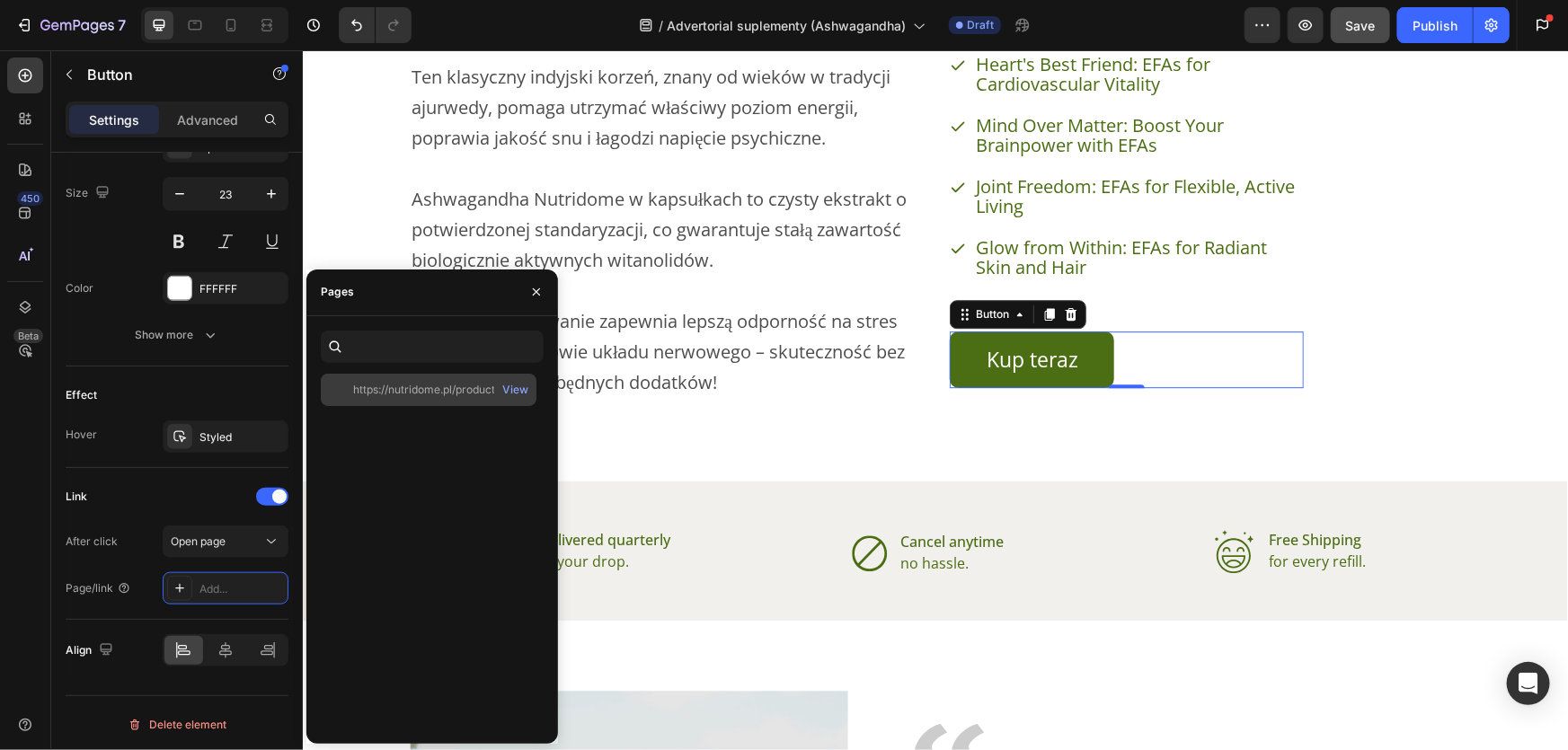 click on "https://nutridome.pl/products/ashwagandha-indyjski-zen-szen-tabletki-redukujace-stres-nutridome-60-kapsulek" 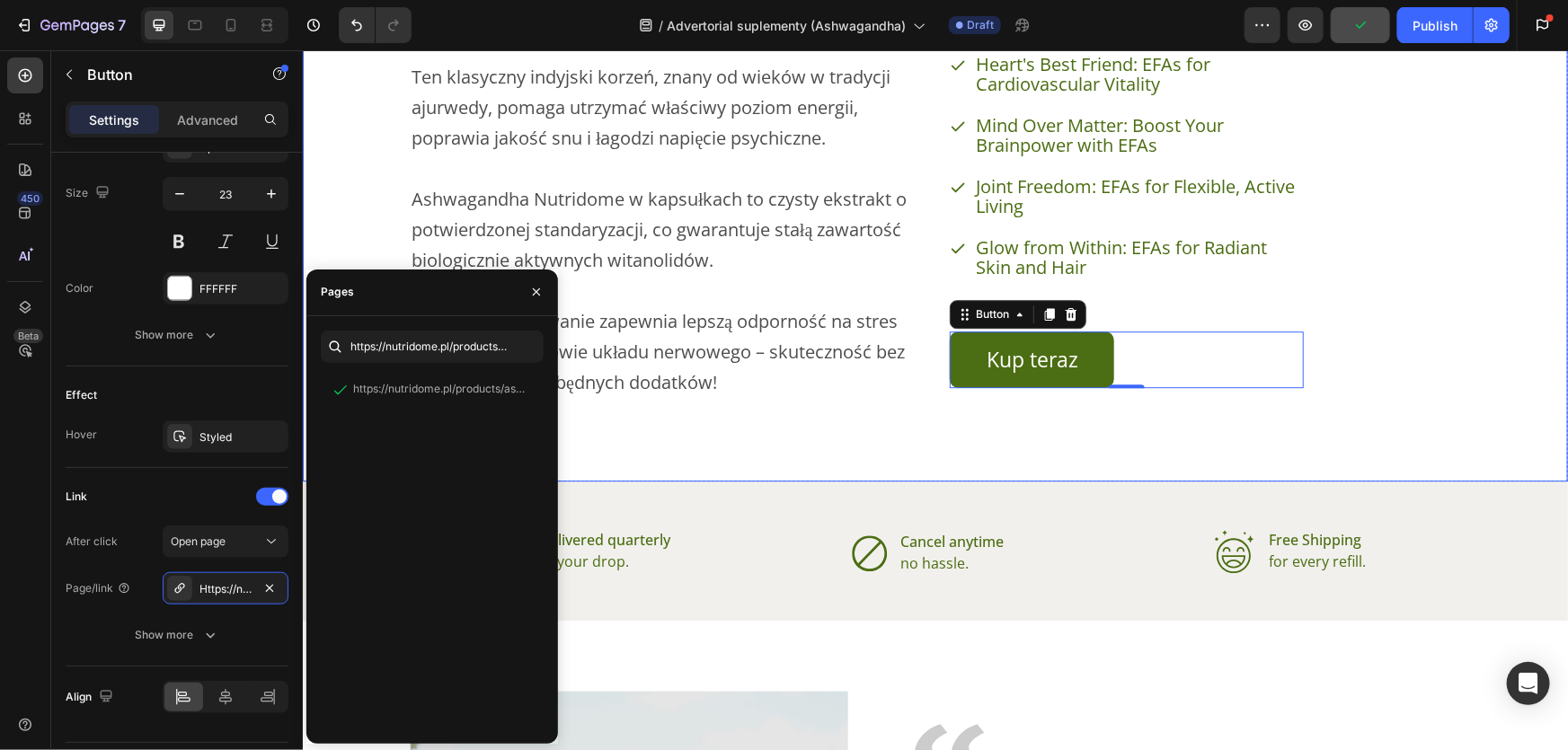 click on "W poszukiwaniu roślinnych adaptogenów, które wspomagają odporność na codzienny stres i wspierają równowagę hormonalną, warto zwrócić uwagę na Ashwagandha Nutridome.    Ten klasyczny indyj­ski korzeń, znany od wieków w tradycji ajurwedy, pomaga utrzymać właściwy poziom energii, poprawia jakość snu i łagodzi napięcie psychiczne.    Ashwagandha Nutridome w kapsułkach to czysty ekstrakt o potwierdzonej standaryzacji, co gwarantuje stałą zawartość biologicznie aktywnych witanolidów.    Regularne stosowanie zapewnia lepszą odporność na stres oraz wspiera zdrowie układu nerwowego – skuteczność bez kompromisów i zbędnych dodatków! Text Block" at bounding box center (664, 153) 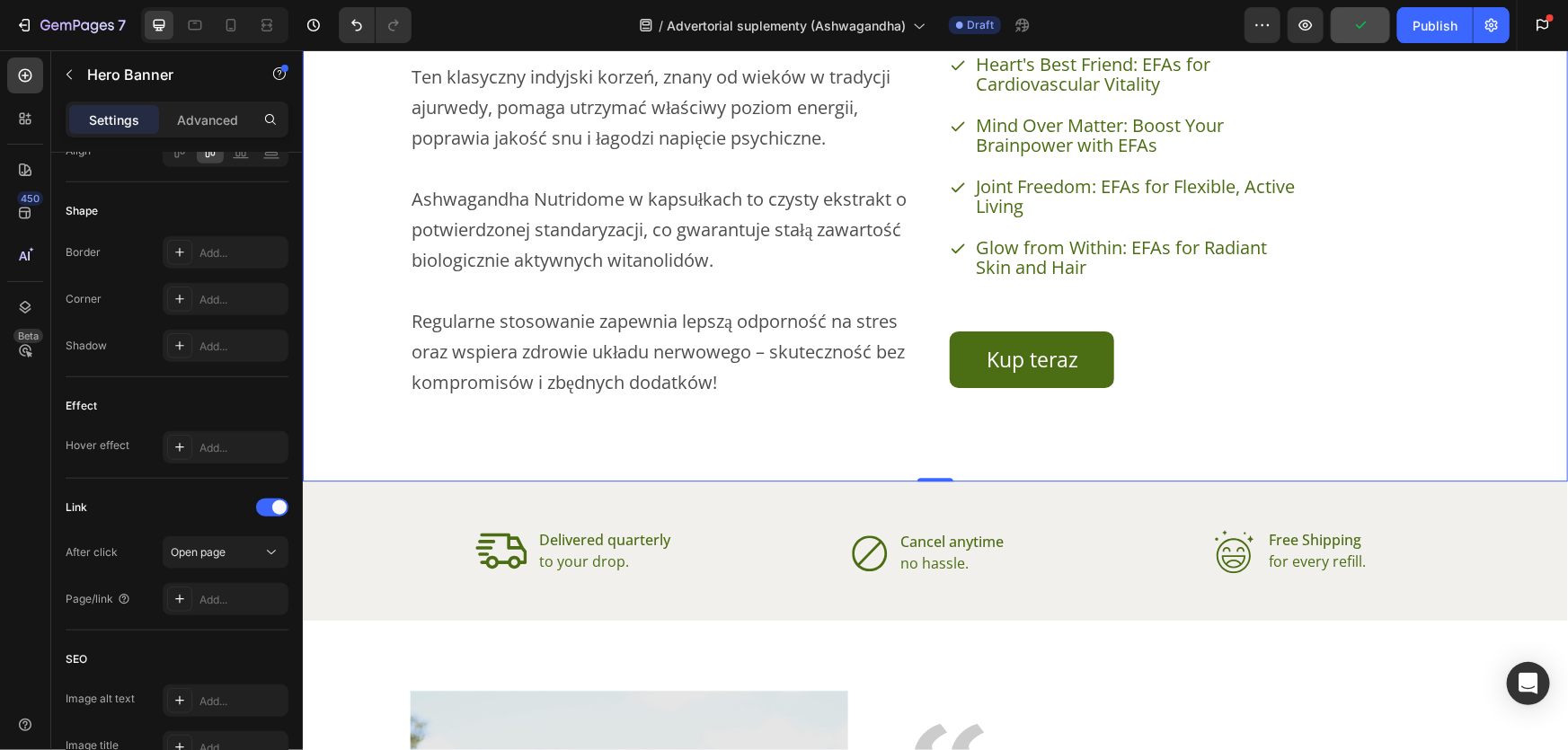 scroll, scrollTop: 0, scrollLeft: 0, axis: both 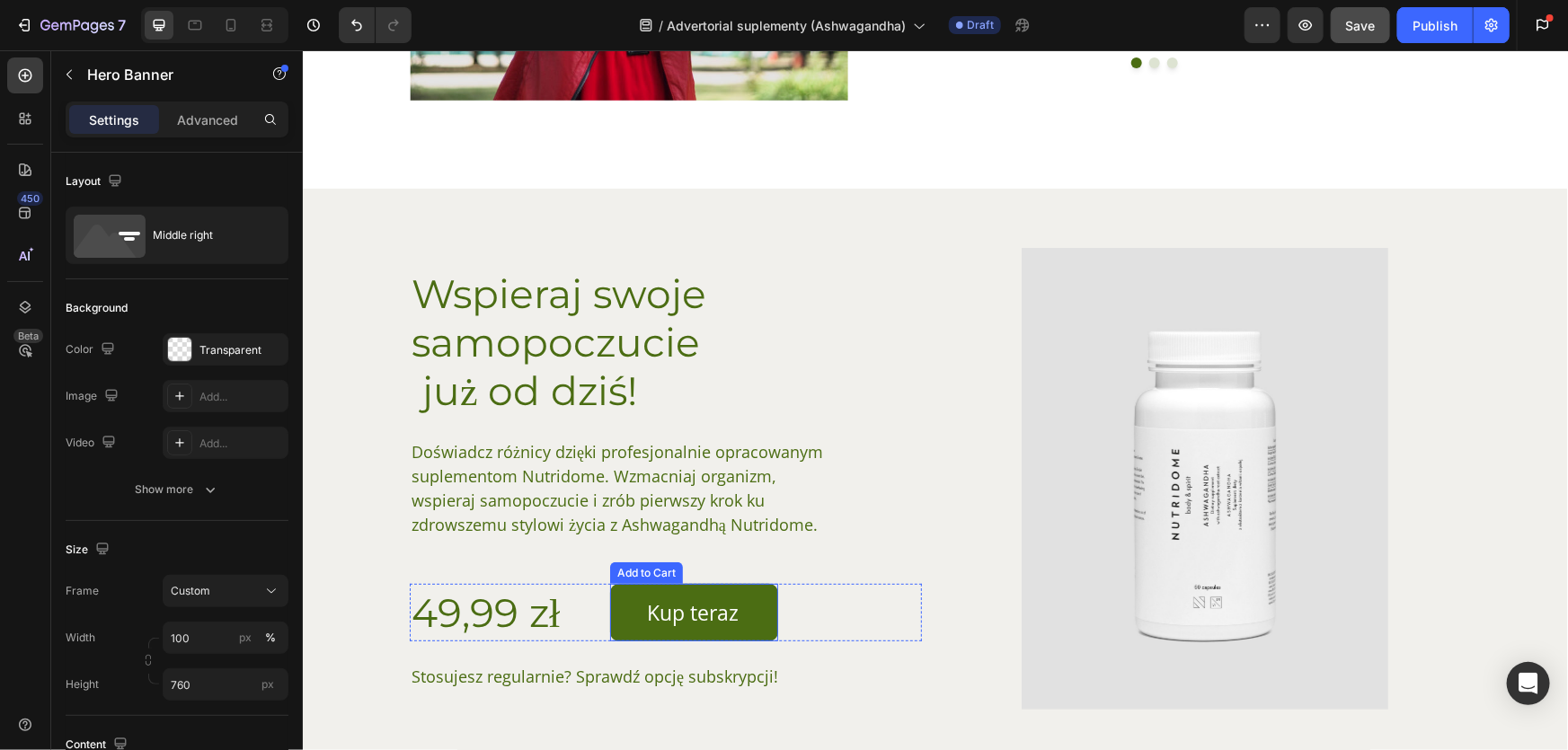 click on "Kup teraz" at bounding box center [693, 612] 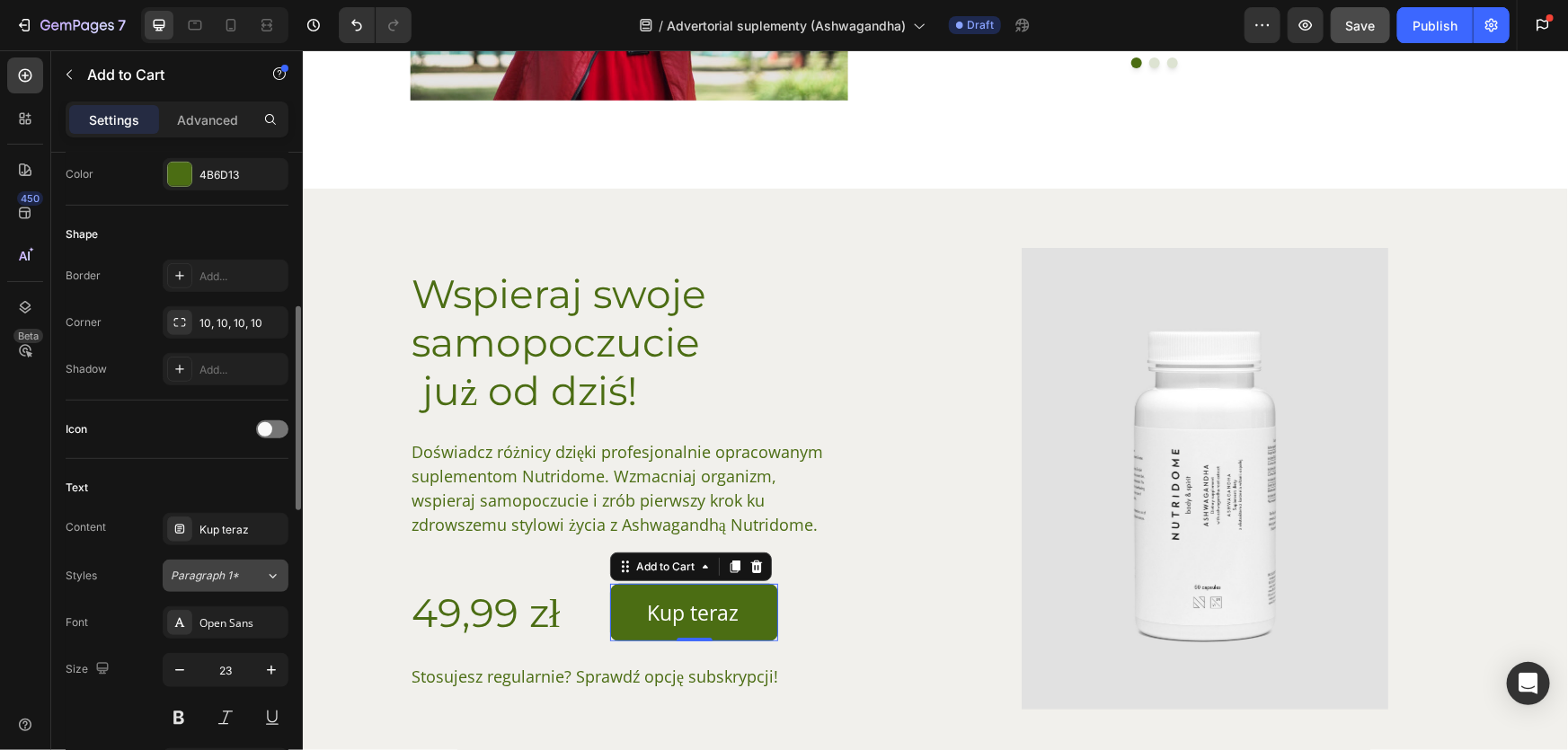 scroll, scrollTop: 653, scrollLeft: 0, axis: vertical 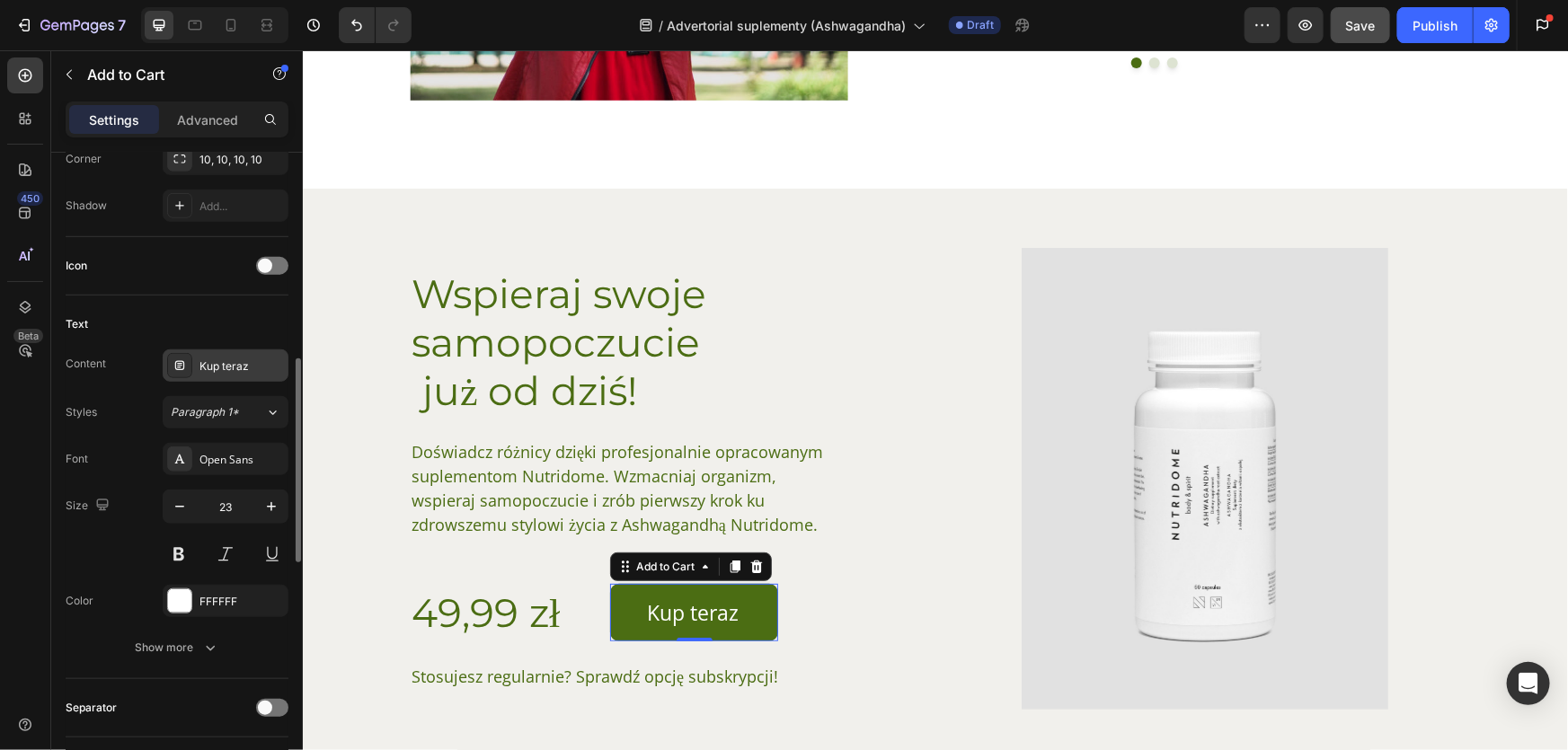click on "Kup teraz" at bounding box center [242, 366] 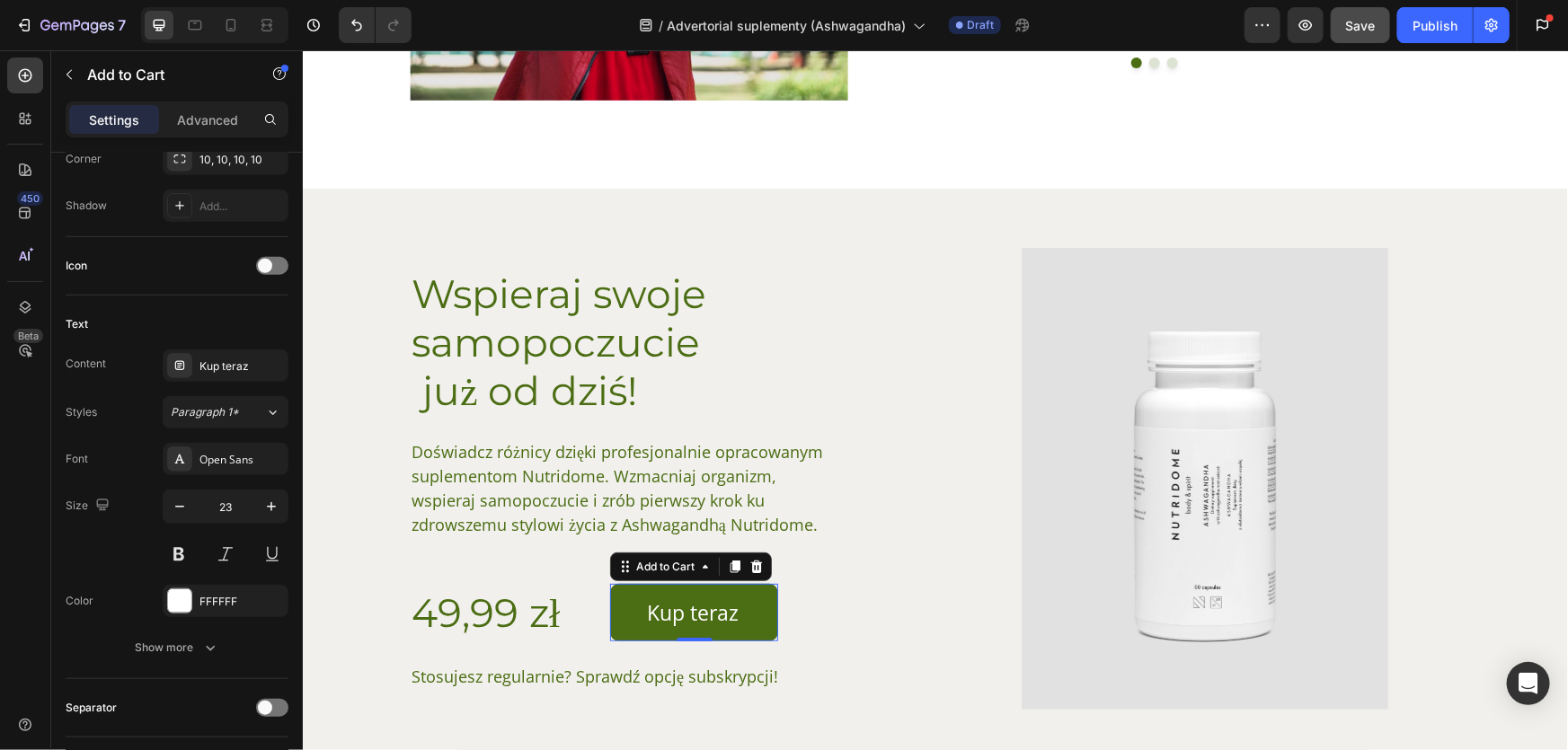 click on "Kup teraz" at bounding box center (693, 612) 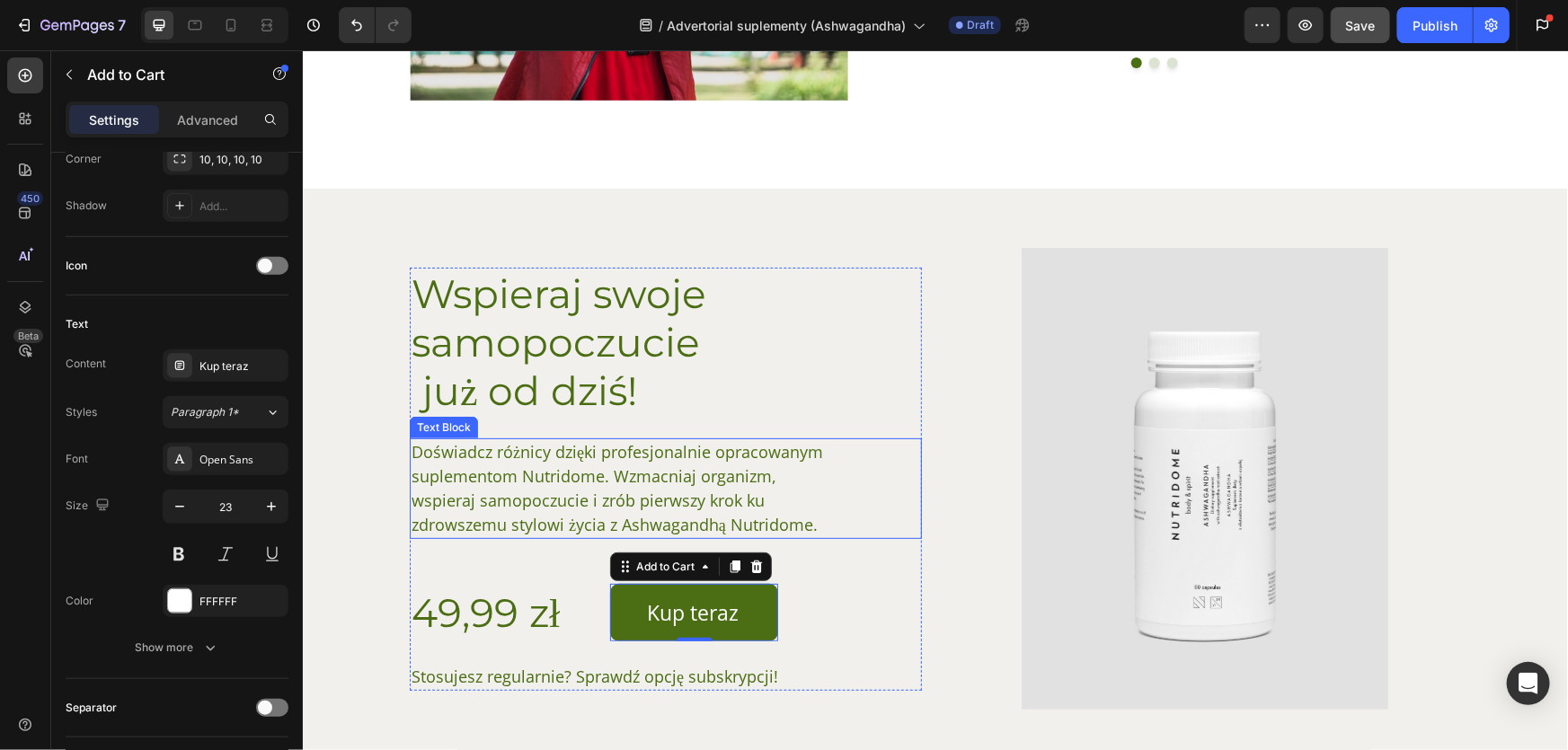 click on "Doświadcz różnicy dzięki profesjonalnie opracowanym suplementom Nutridome. Wzmacniaj organizm, wspieraj samopoczucie i zrób pierwszy krok ku zdrowszemu stylowi życia z Ashwagandhą Nutridome." at bounding box center [625, 488] 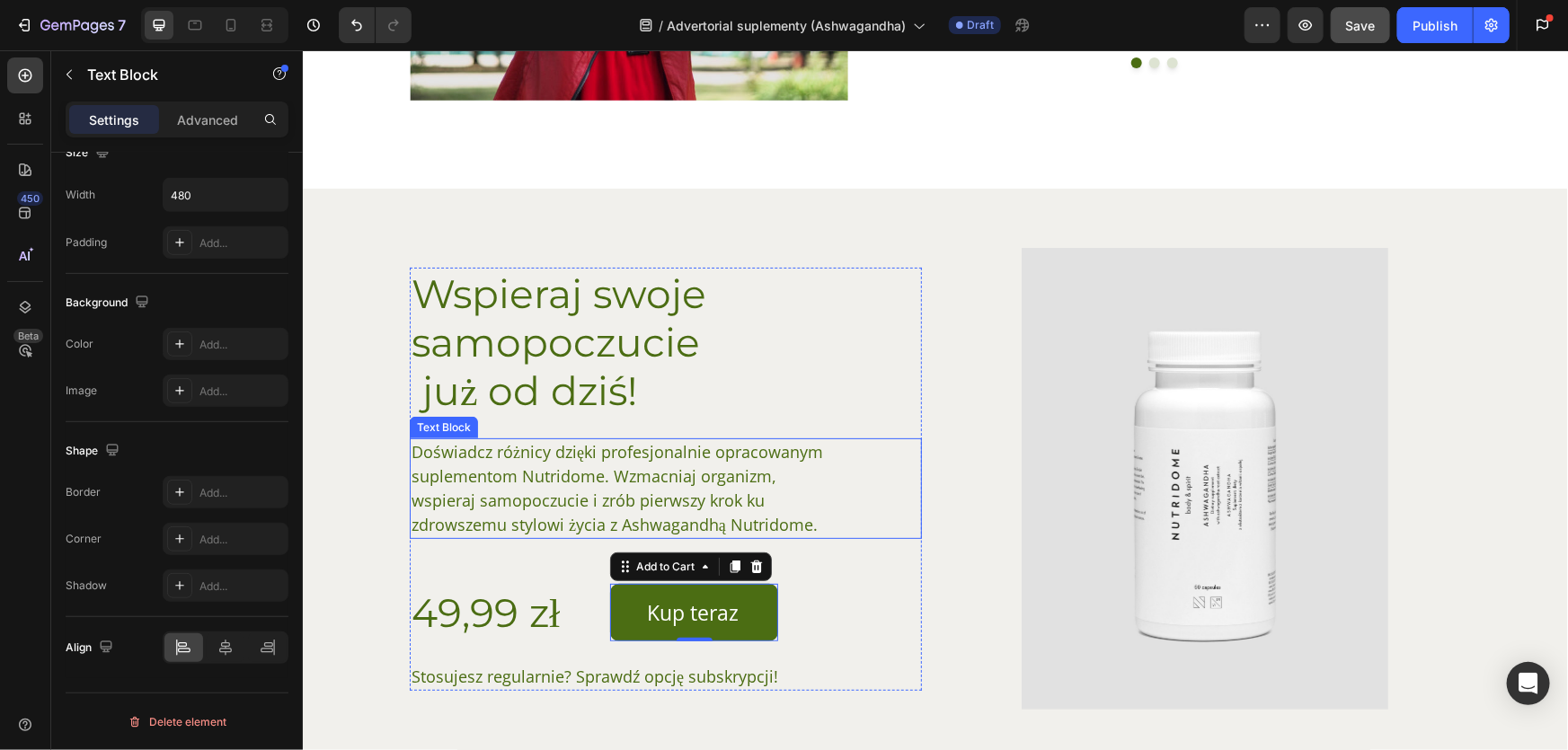scroll, scrollTop: 0, scrollLeft: 0, axis: both 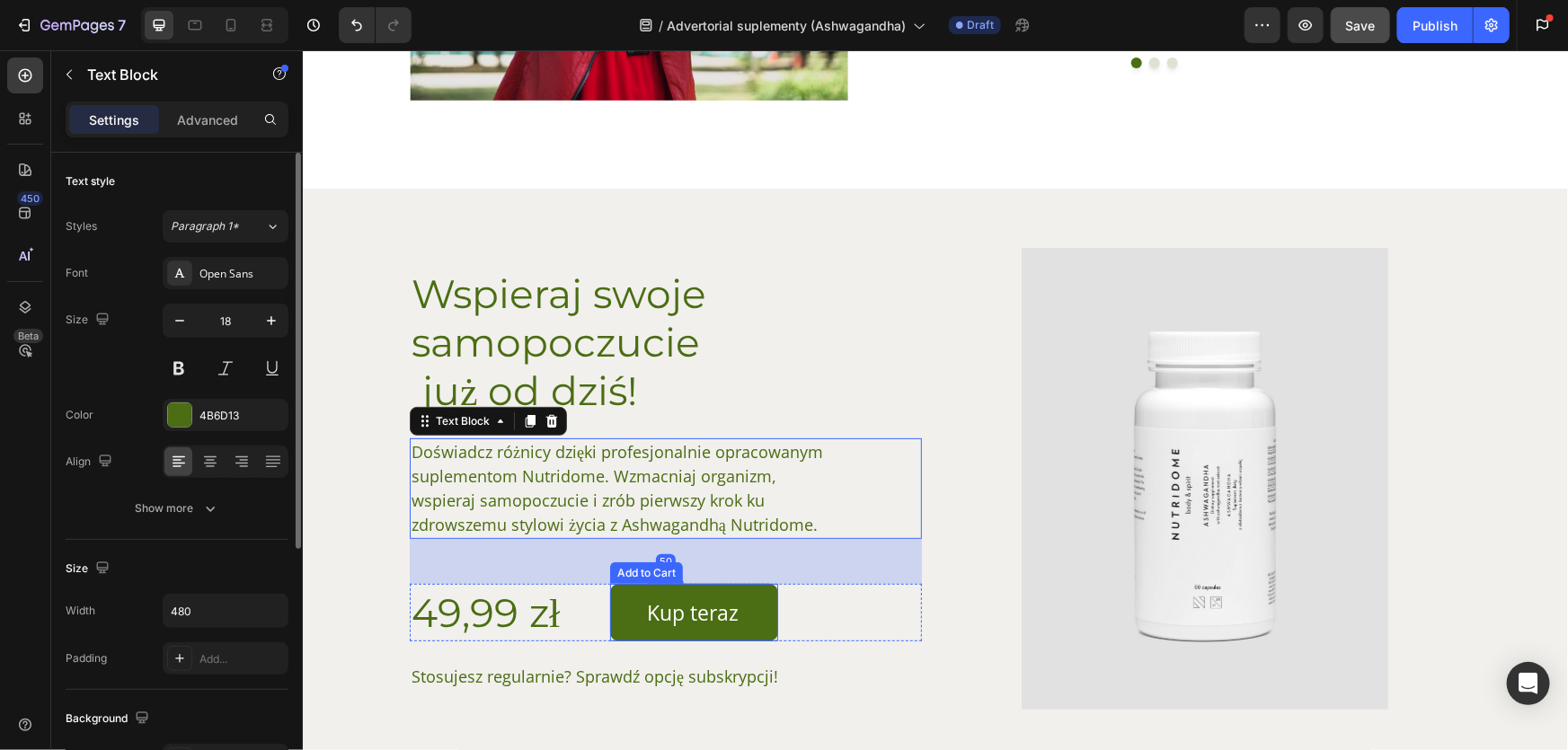 click on "Kup teraz" at bounding box center (693, 612) 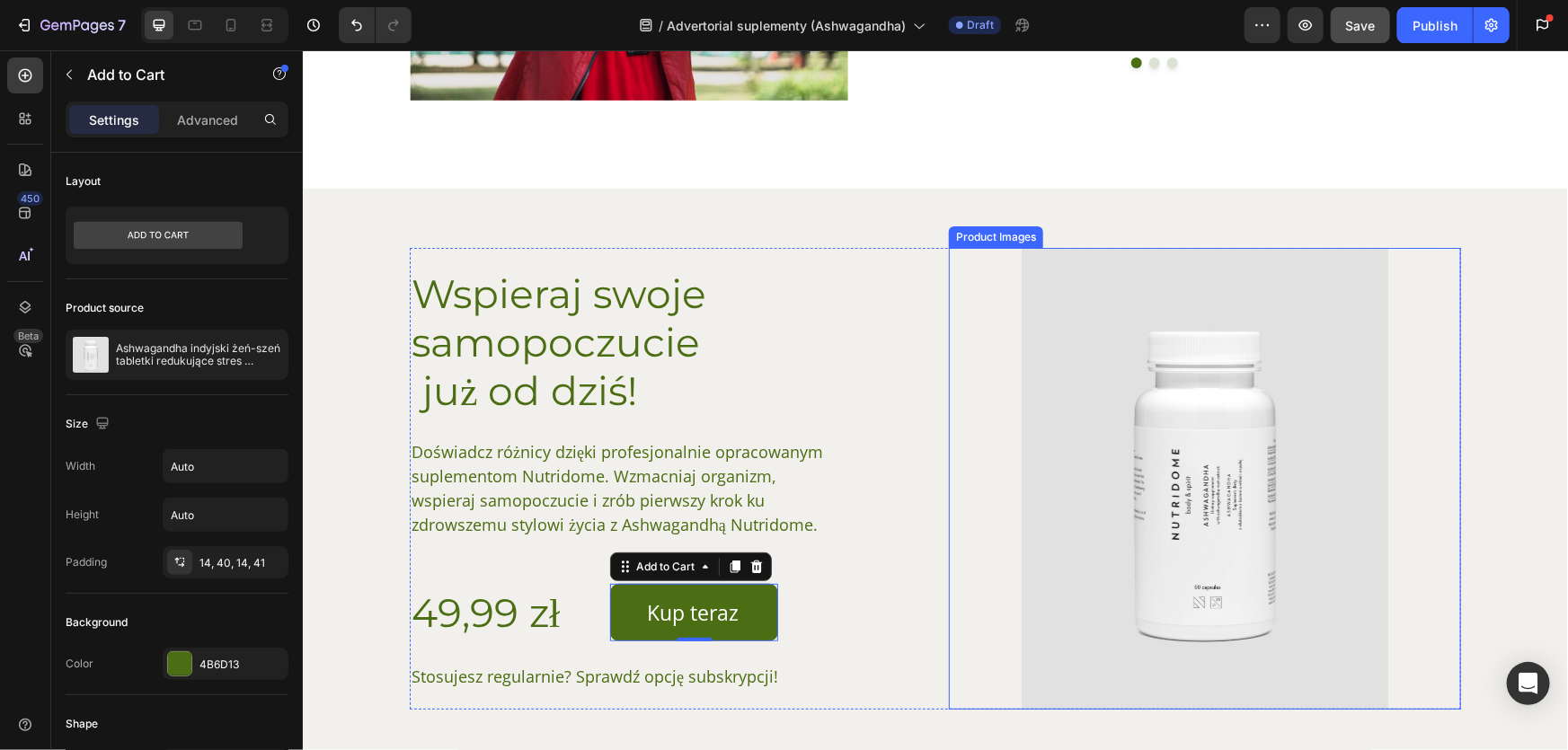 click at bounding box center (1204, 478) 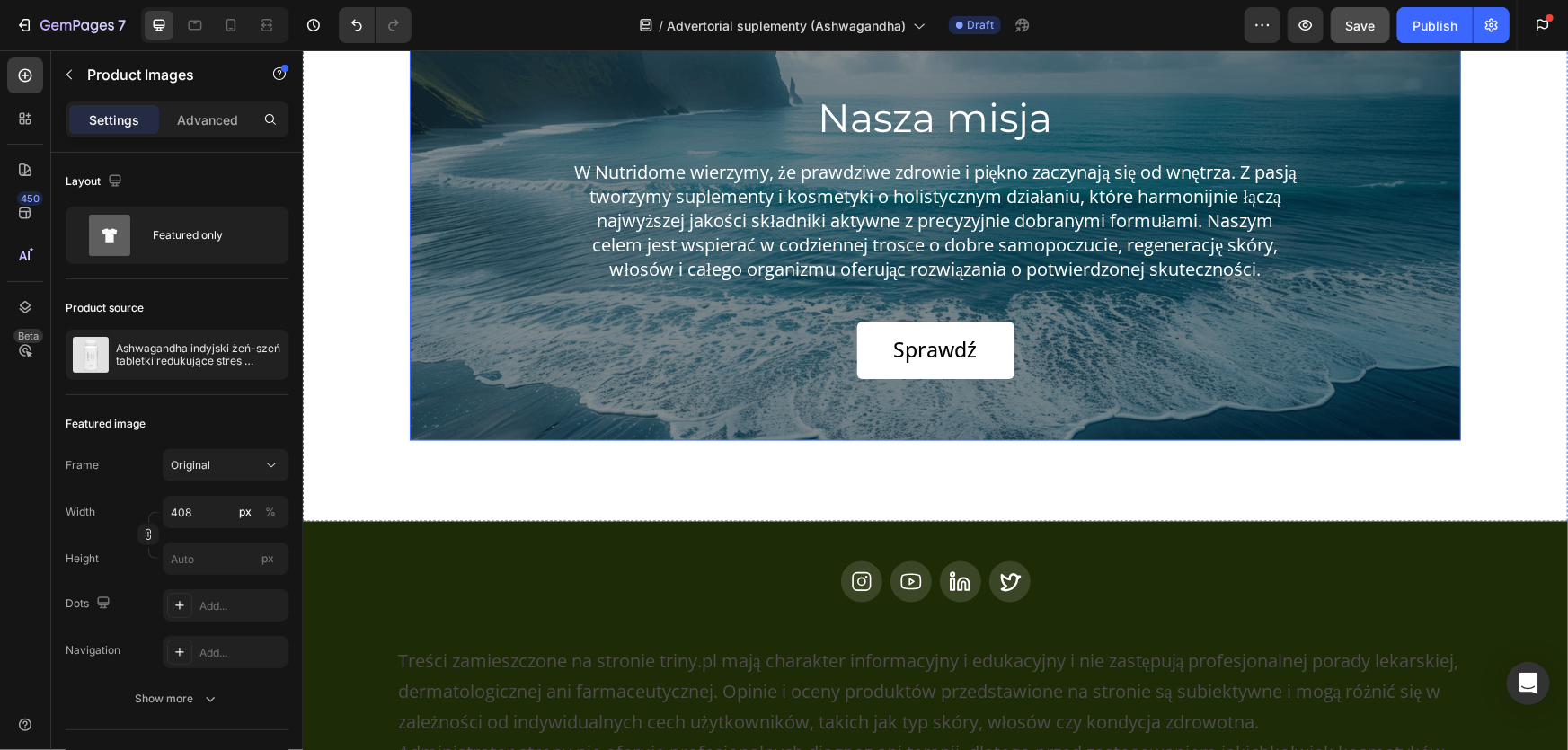 scroll, scrollTop: 5069, scrollLeft: 0, axis: vertical 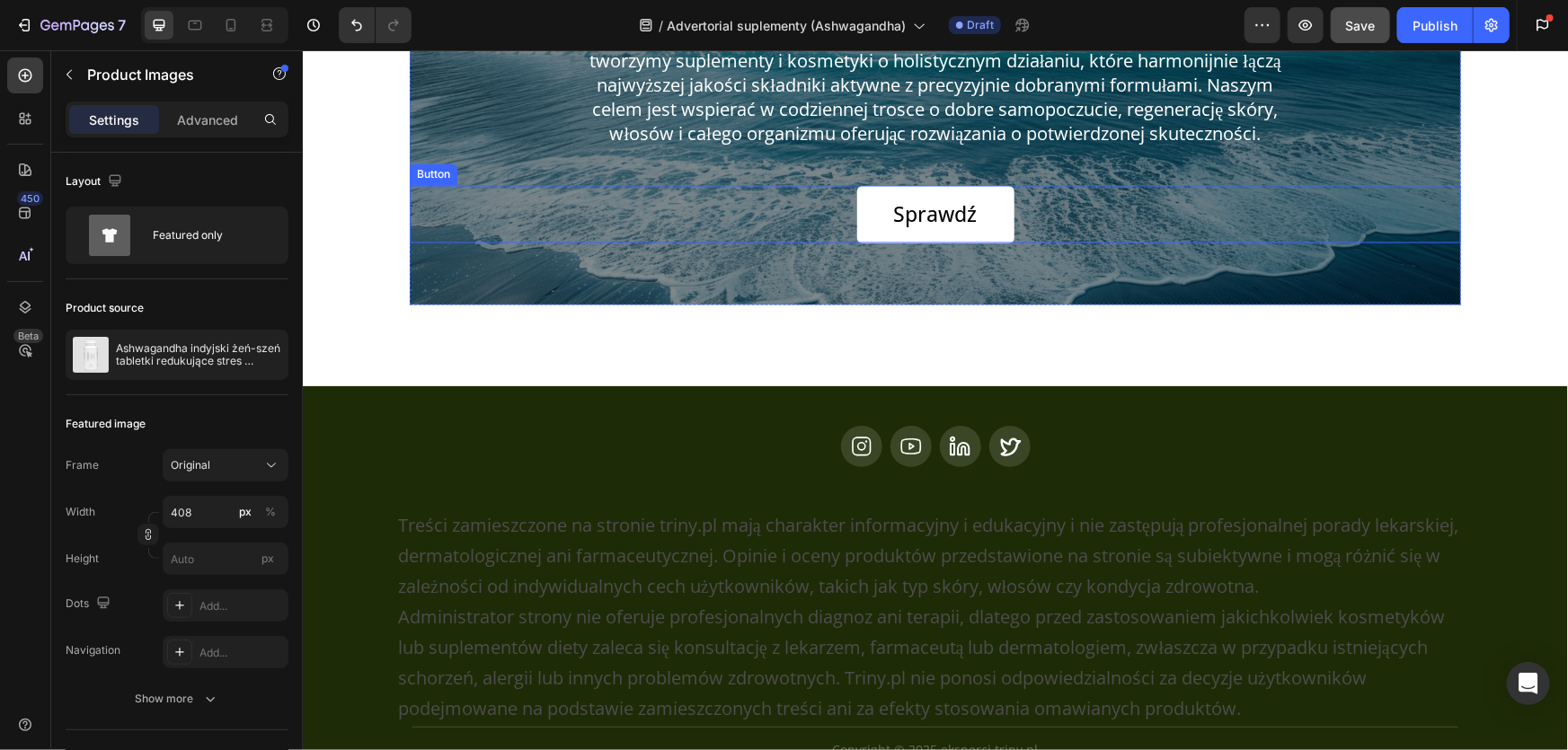 click on "Sprawdź" at bounding box center (935, 214) 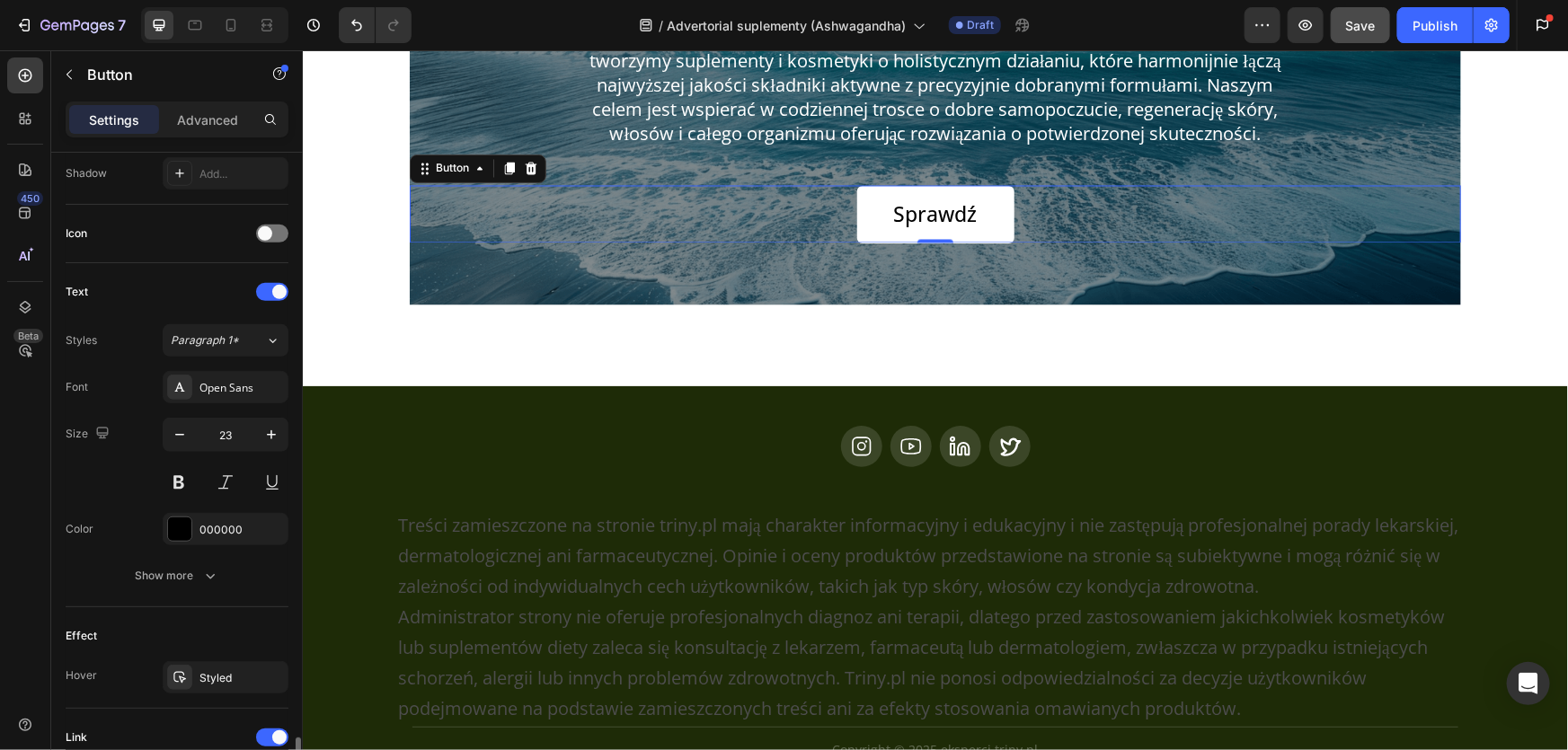 scroll, scrollTop: 730, scrollLeft: 0, axis: vertical 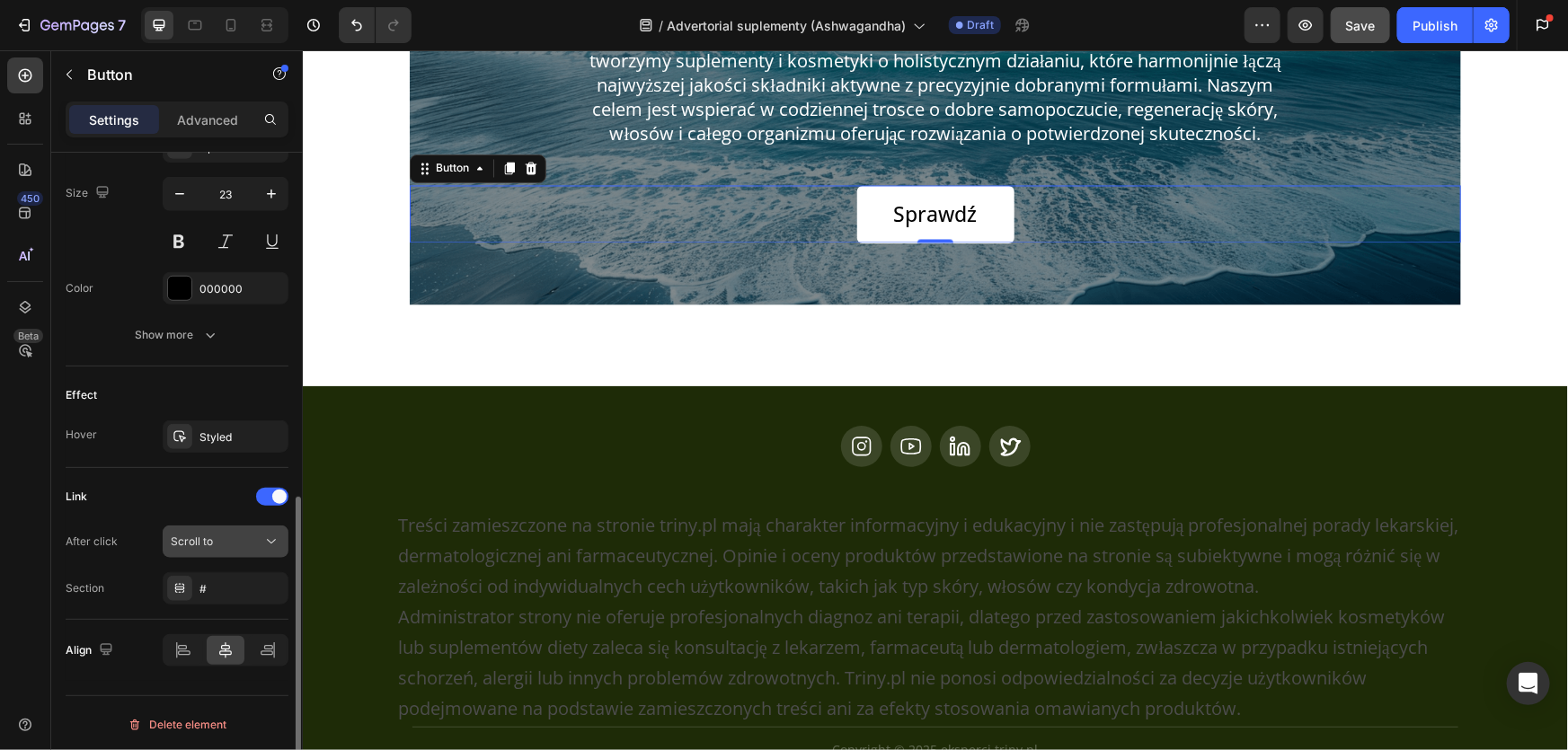 click on "Scroll to" 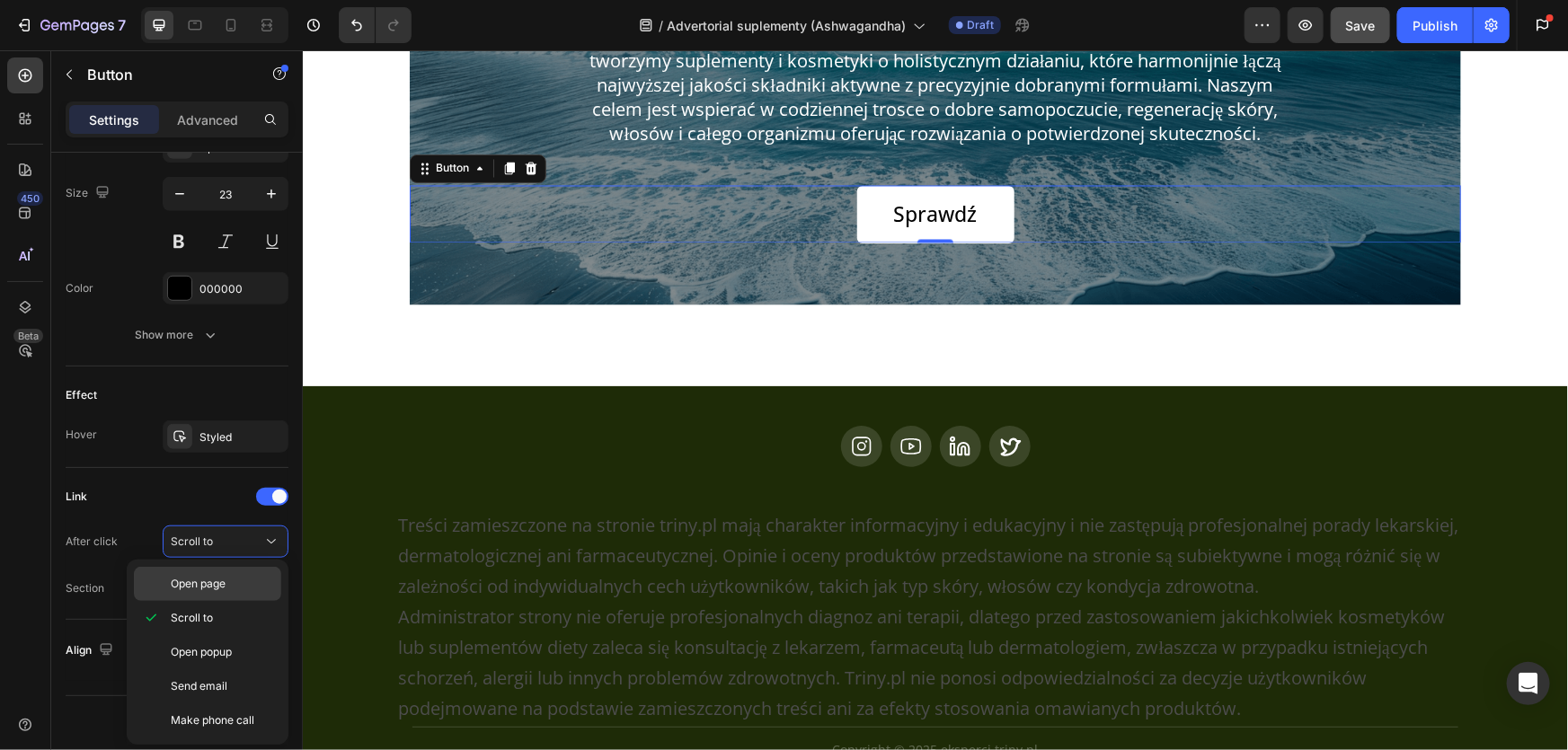 click on "Open page" at bounding box center [198, 584] 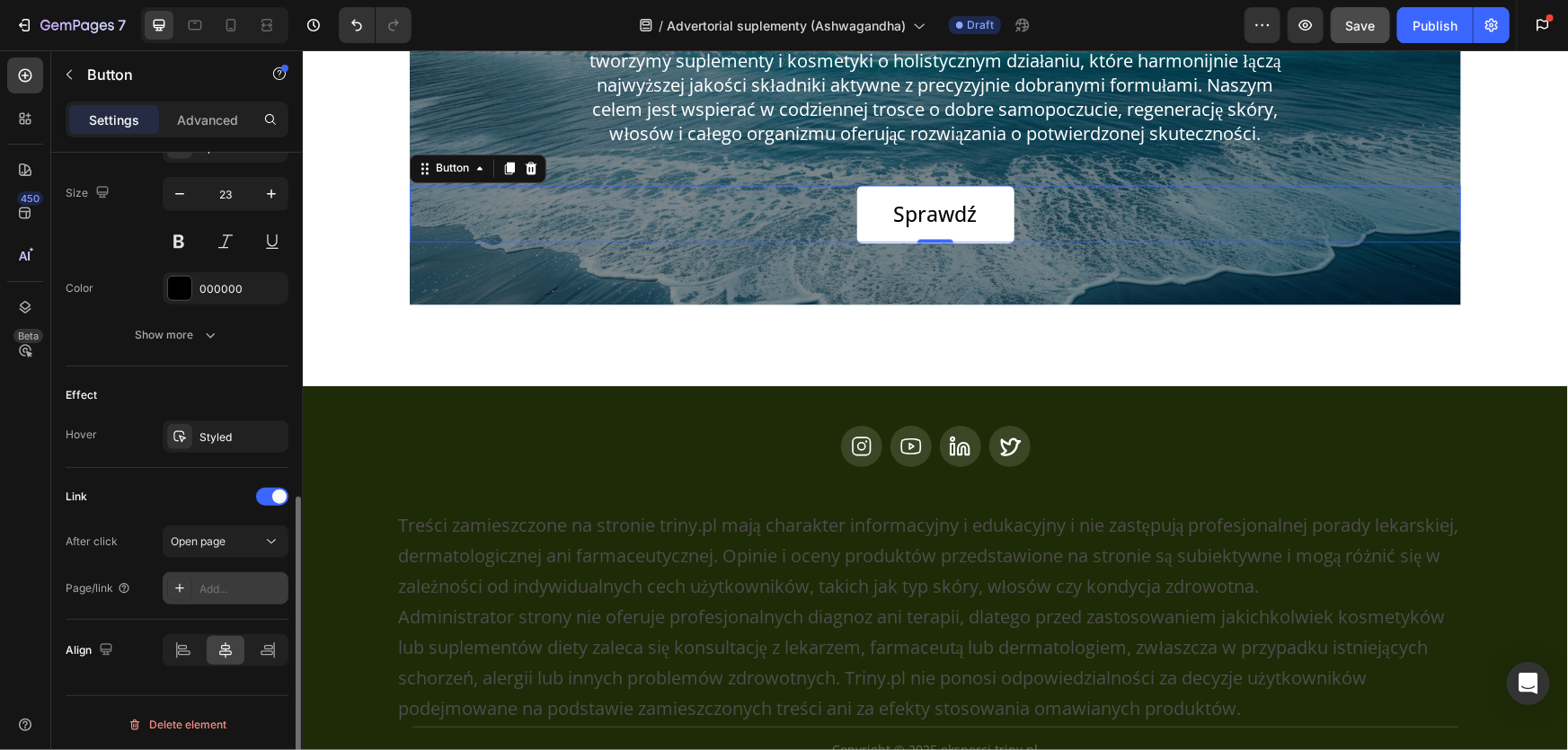 click on "Add..." at bounding box center (226, 588) 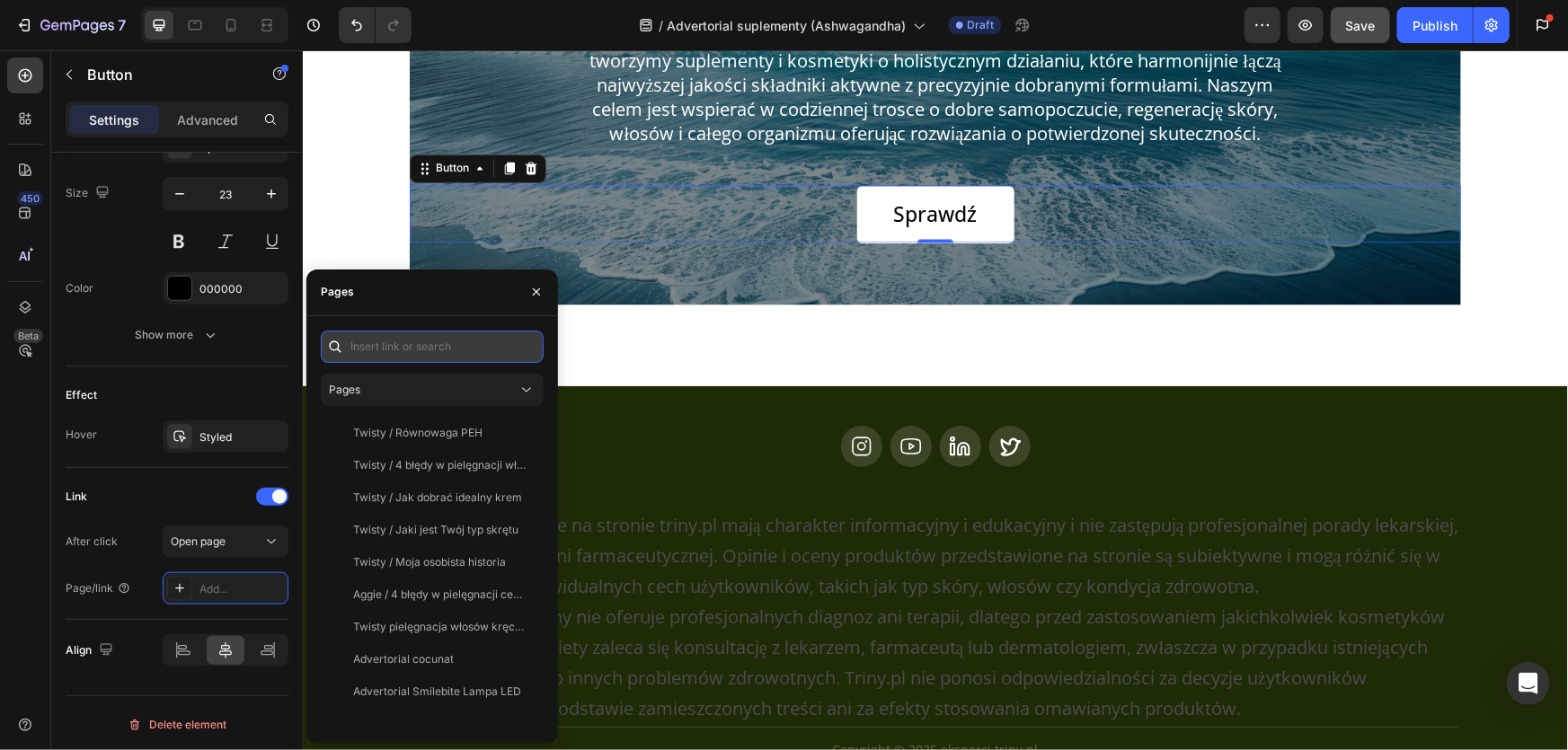 click at bounding box center (432, 347) 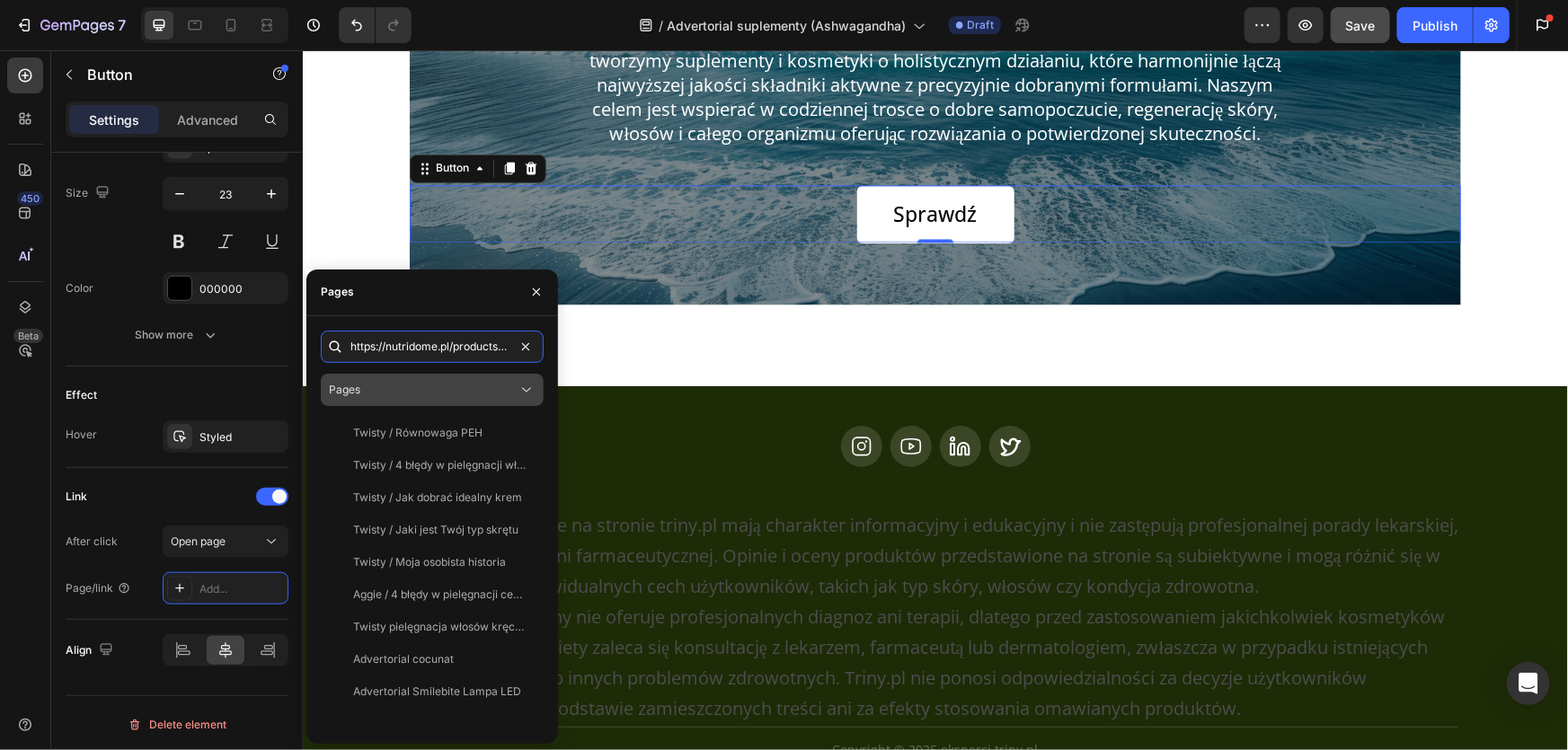 scroll, scrollTop: 0, scrollLeft: 422, axis: horizontal 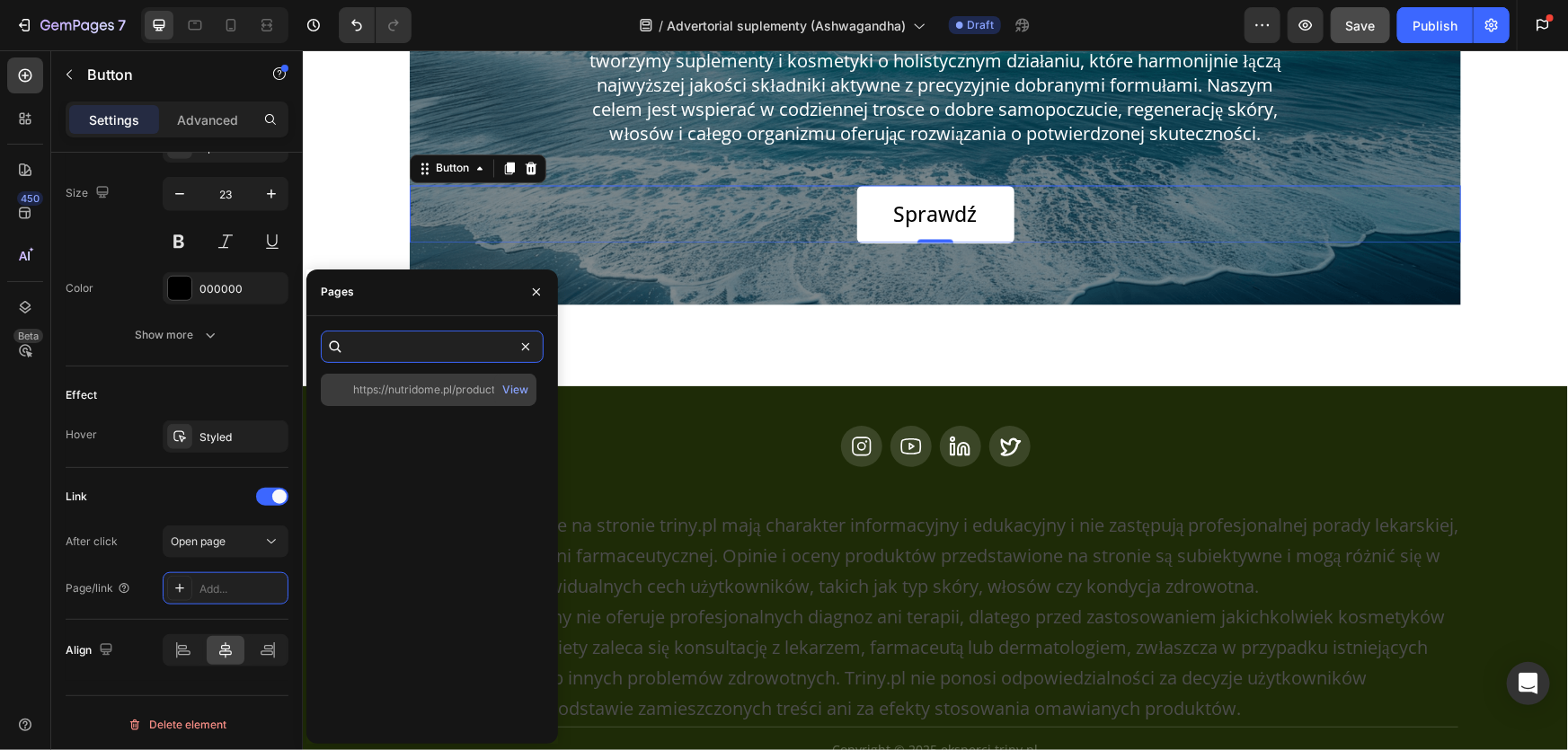 type on "https://nutridome.pl/products/ashwagandha-indyjski-zen-szen-tabletki-redukujace-stres-nutridome-60-kapsulek" 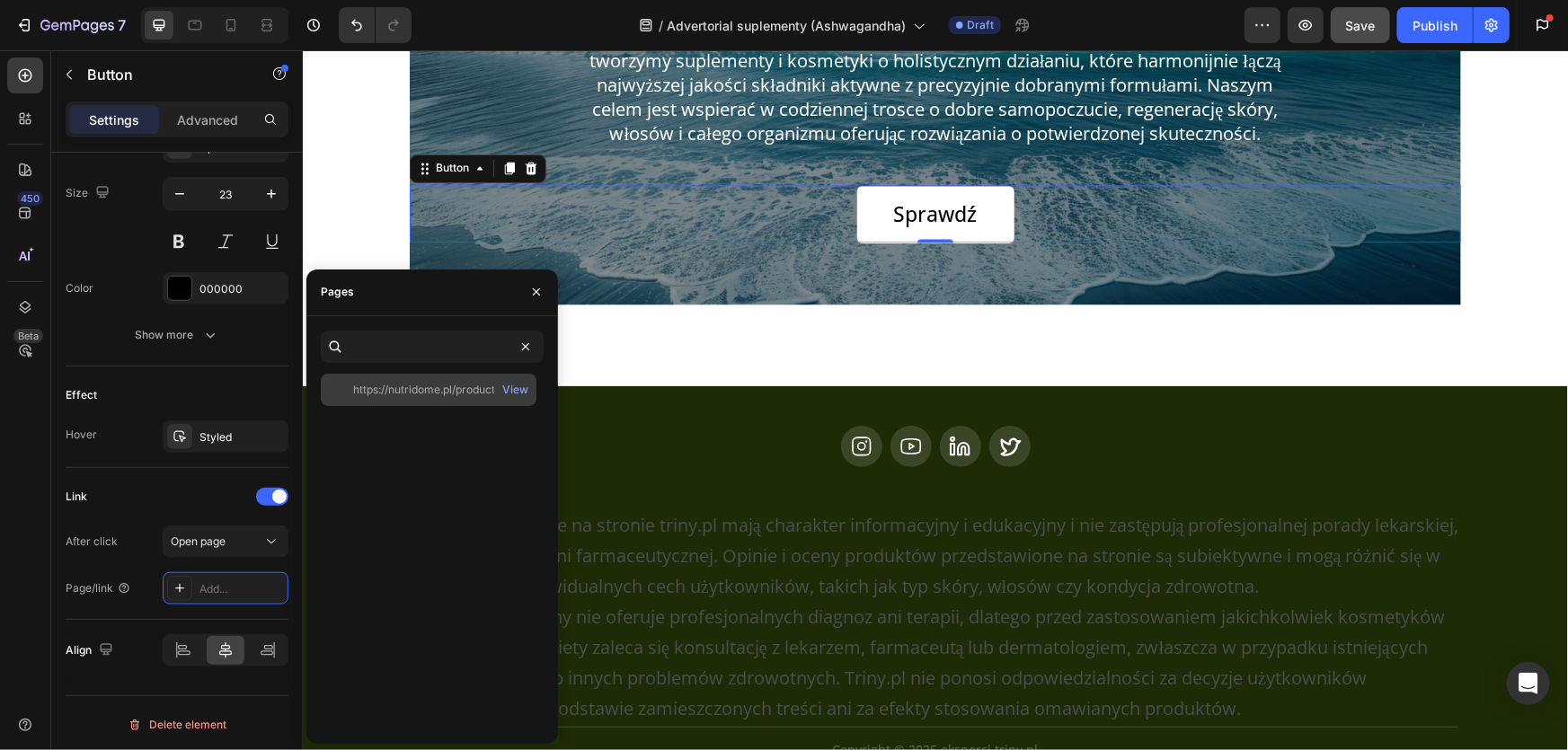 click on "https://nutridome.pl/products/ashwagandha-indyjski-zen-szen-tabletki-redukujace-stres-nutridome-60-kapsulek" 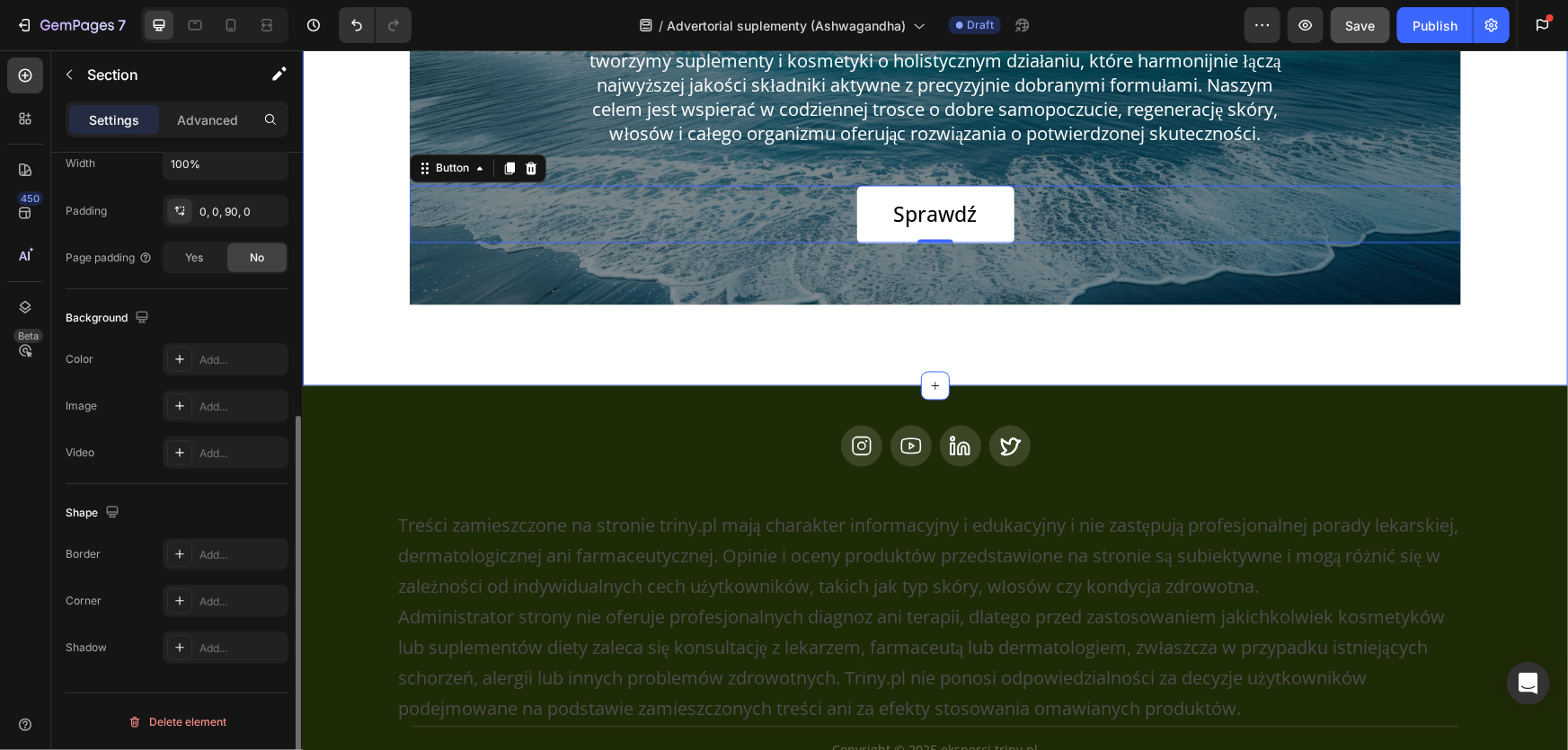 click on "Nasza misja Heading W Nutridome wierzymy, że prawdziwe zdrowie i piękno zaczynają się od wnętrza. Z pasją tworzymy suplementy i kosmetyki o holistycznym działaniu, które harmonijnie łączą najwyższej jakości składniki aktywne z precyzyjnie dobranymi formułami. Naszym celem jest wspierać w codziennej trosce o dobre samopoczucie, regenerację skóry, włosów i całego organizmu oferując rozwiązania o potwierdzonej skuteczności. Text Block Sprawdź Button   0 Hero Banner Section 10" at bounding box center [935, 139] 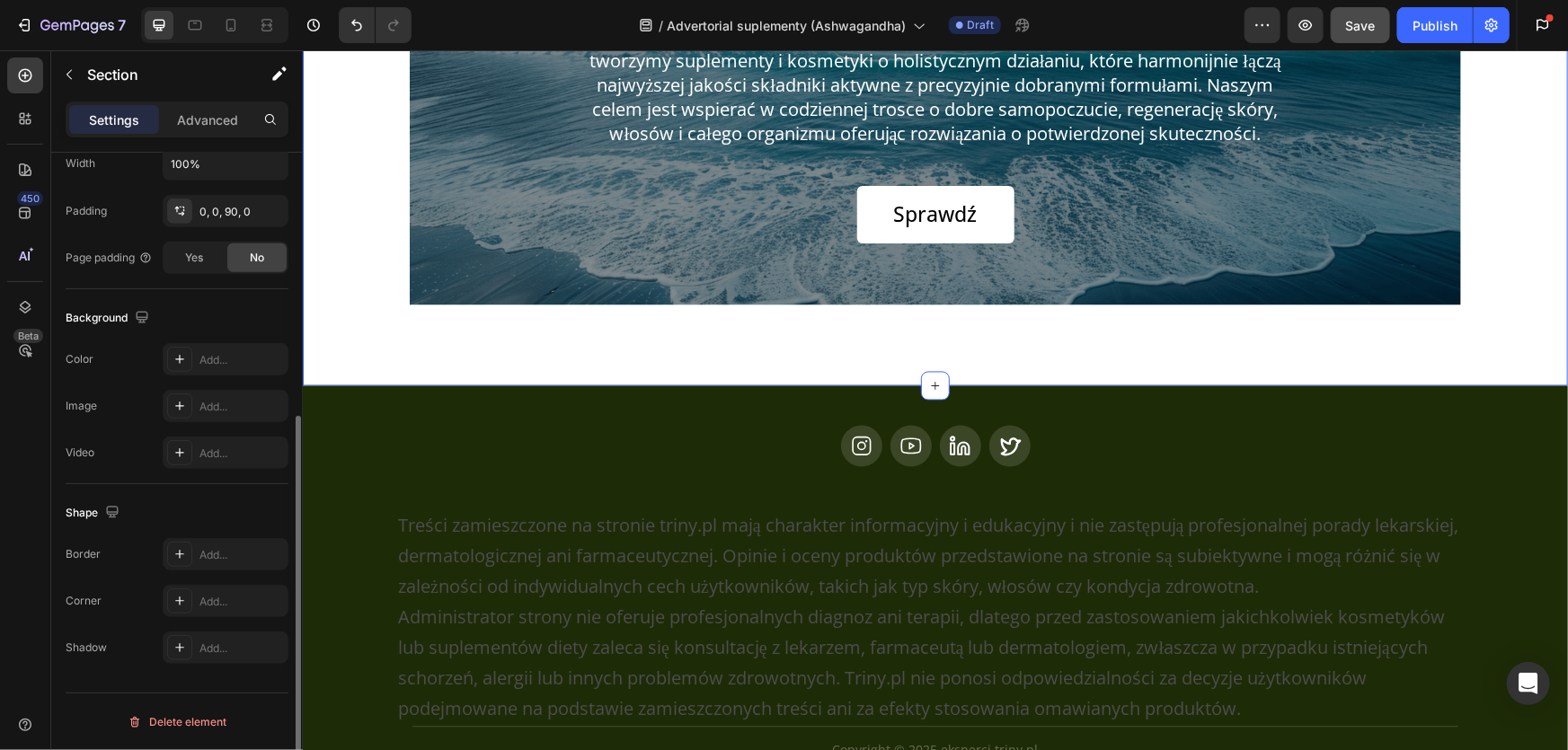 scroll, scrollTop: 0, scrollLeft: 0, axis: both 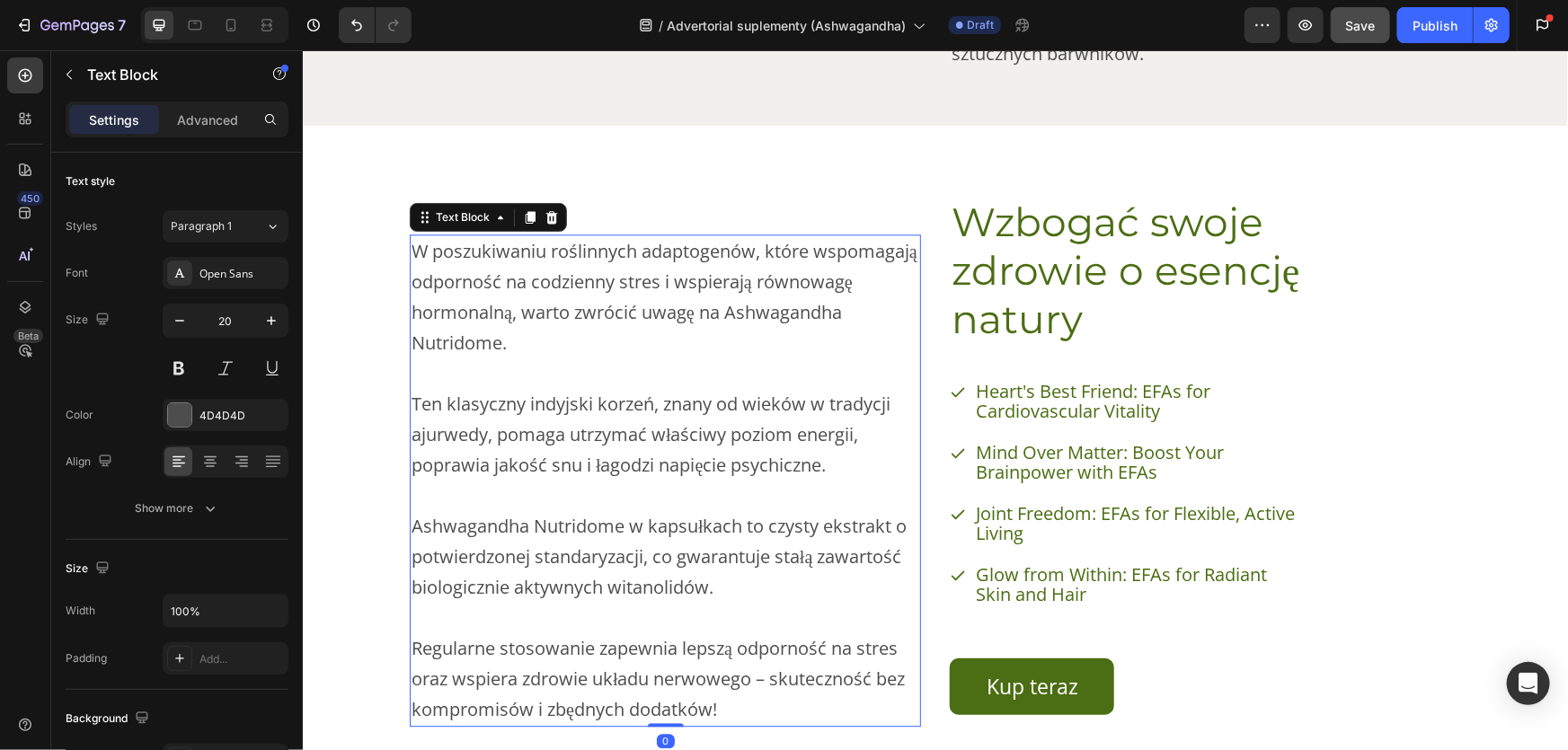 click on "Ten klasyczny indyj­ski korzeń, znany od wieków w tradycji ajurwedy, pomaga utrzymać właściwy poziom energii, poprawia jakość snu i łagodzi napięcie psychiczne." at bounding box center (664, 434) 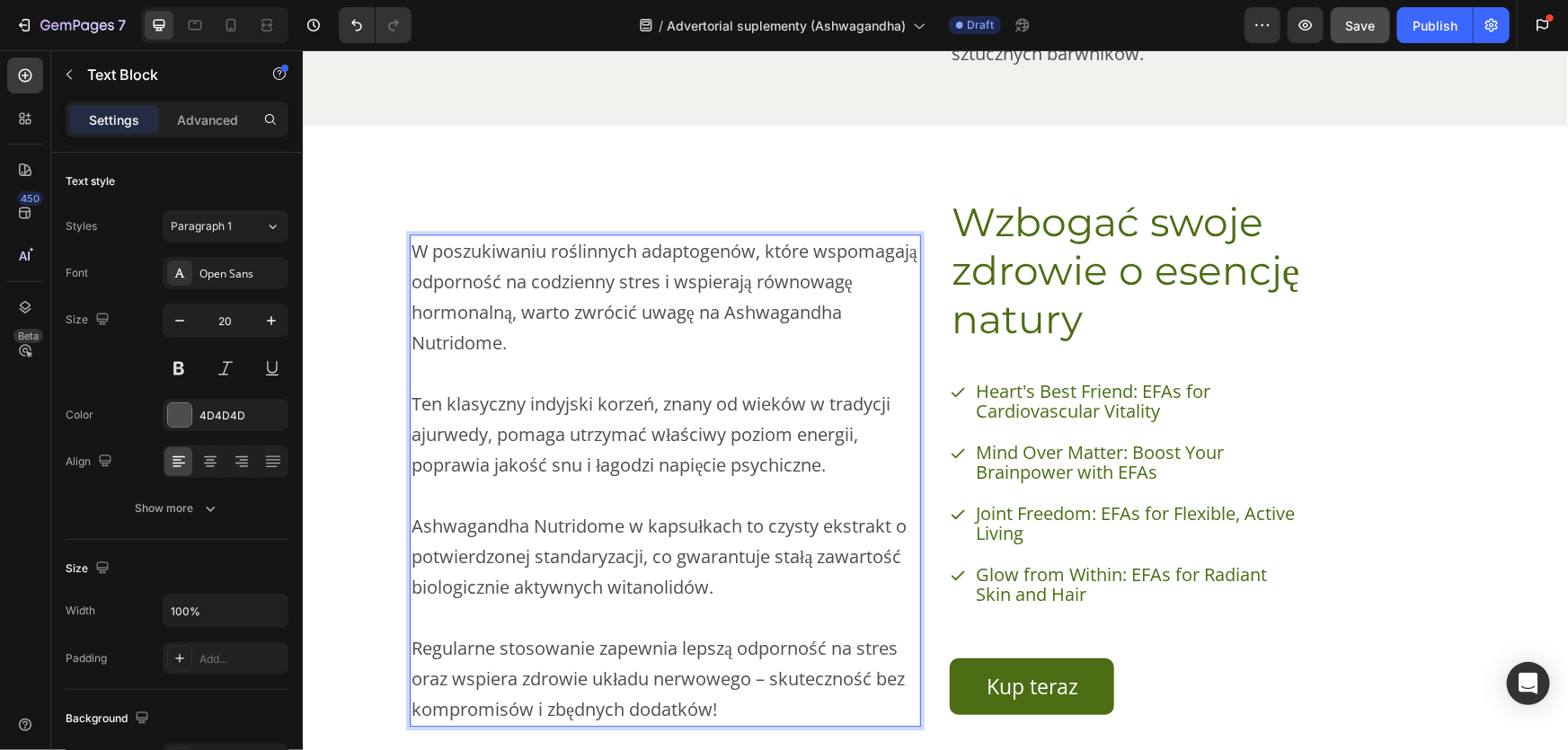 click on "Ten klasyczny indyj­ski korzeń, znany od wieków w tradycji ajurwedy, pomaga utrzymać właściwy poziom energii, poprawia jakość snu i łagodzi napięcie psychiczne." at bounding box center (664, 434) 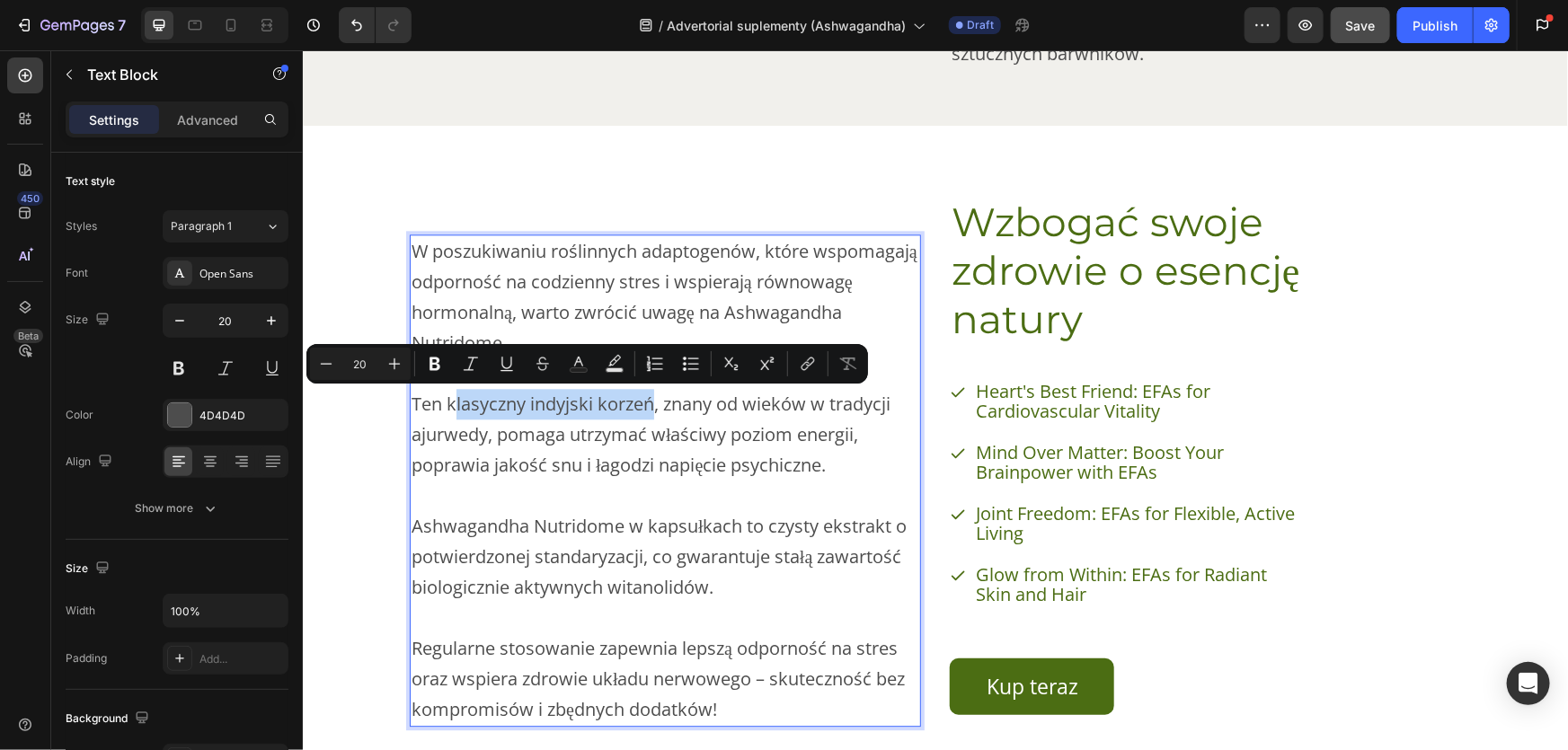drag, startPoint x: 644, startPoint y: 405, endPoint x: 446, endPoint y: 400, distance: 198.06312 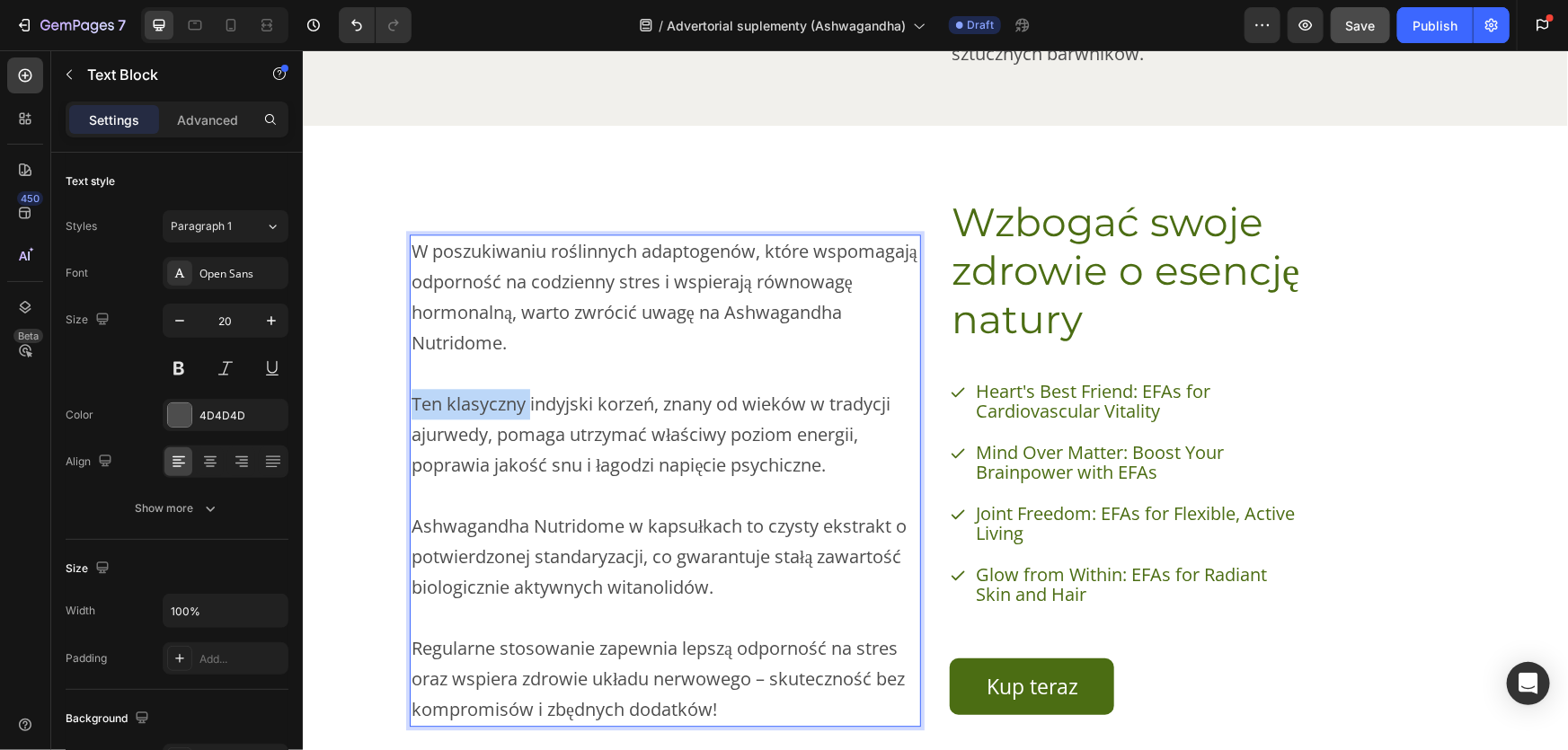 drag, startPoint x: 526, startPoint y: 404, endPoint x: 409, endPoint y: 395, distance: 117.34564 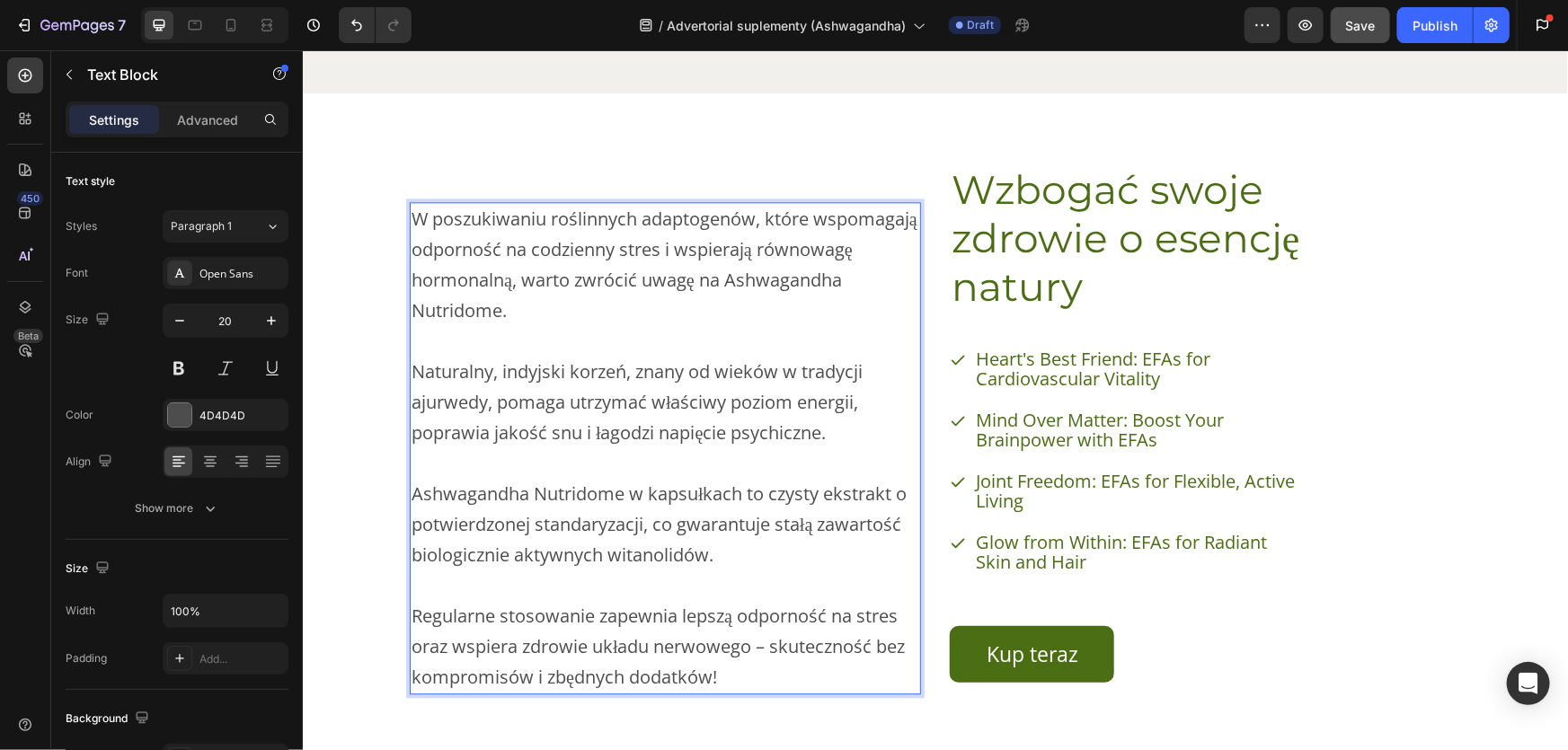 scroll, scrollTop: 2211, scrollLeft: 0, axis: vertical 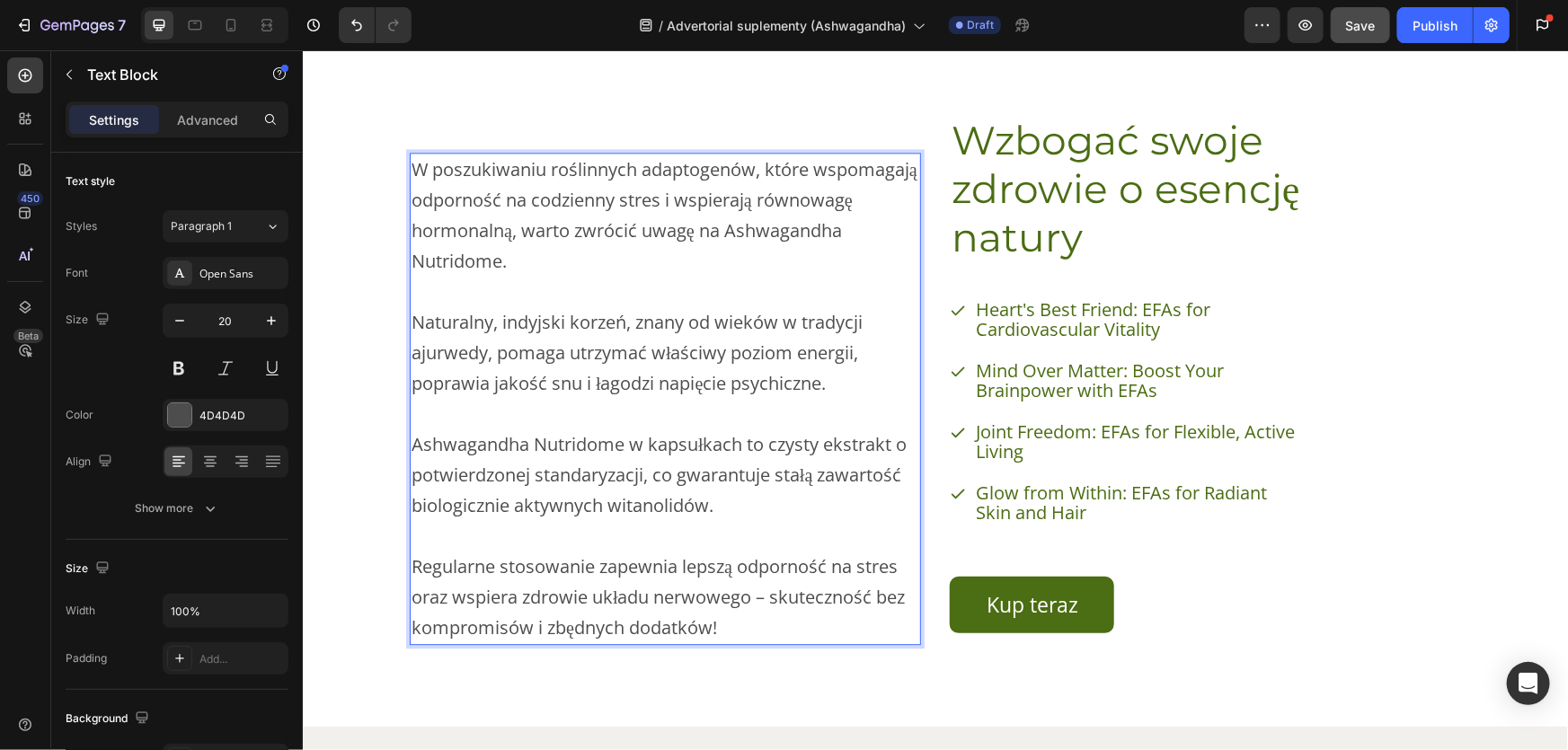 click at bounding box center (664, 413) 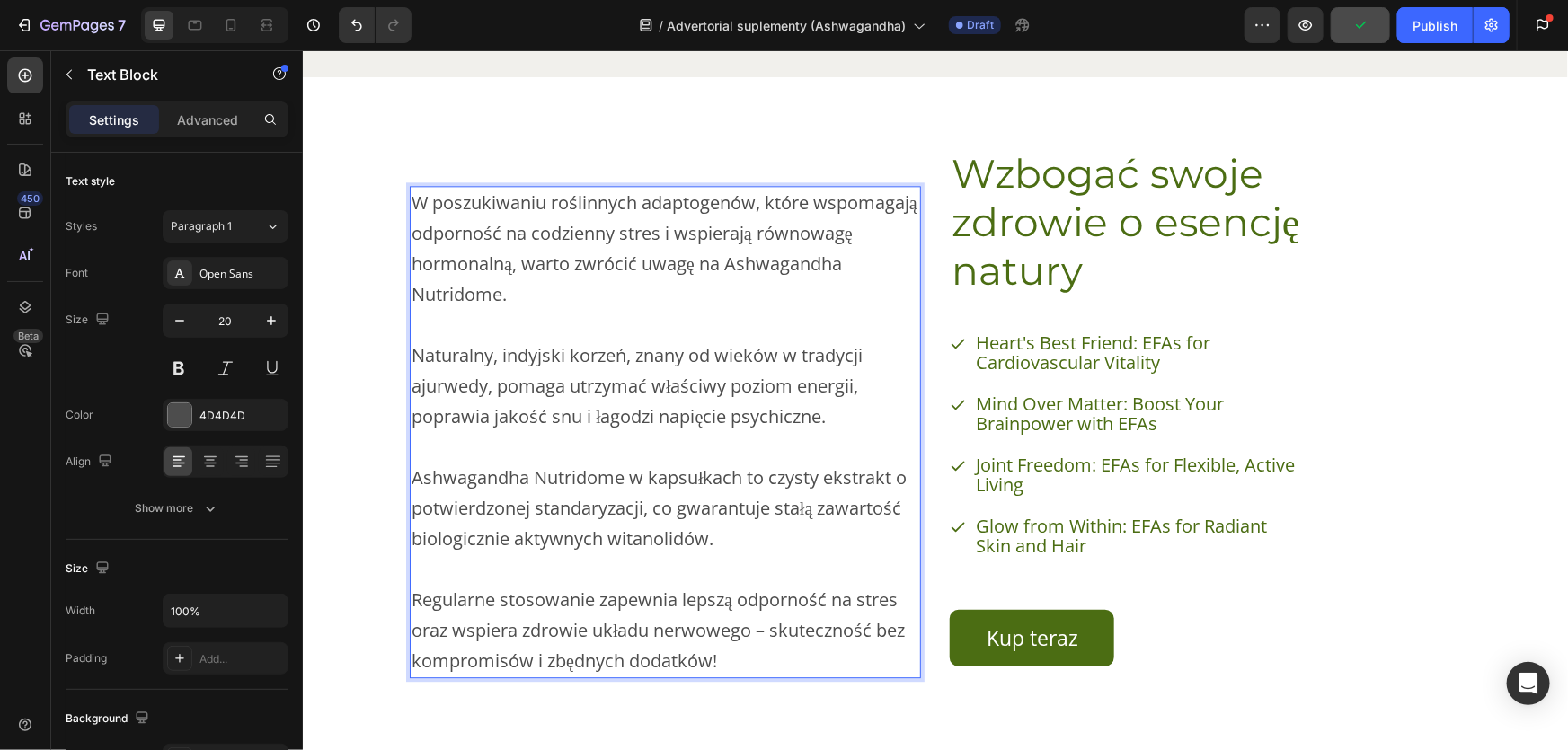 scroll, scrollTop: 1967, scrollLeft: 0, axis: vertical 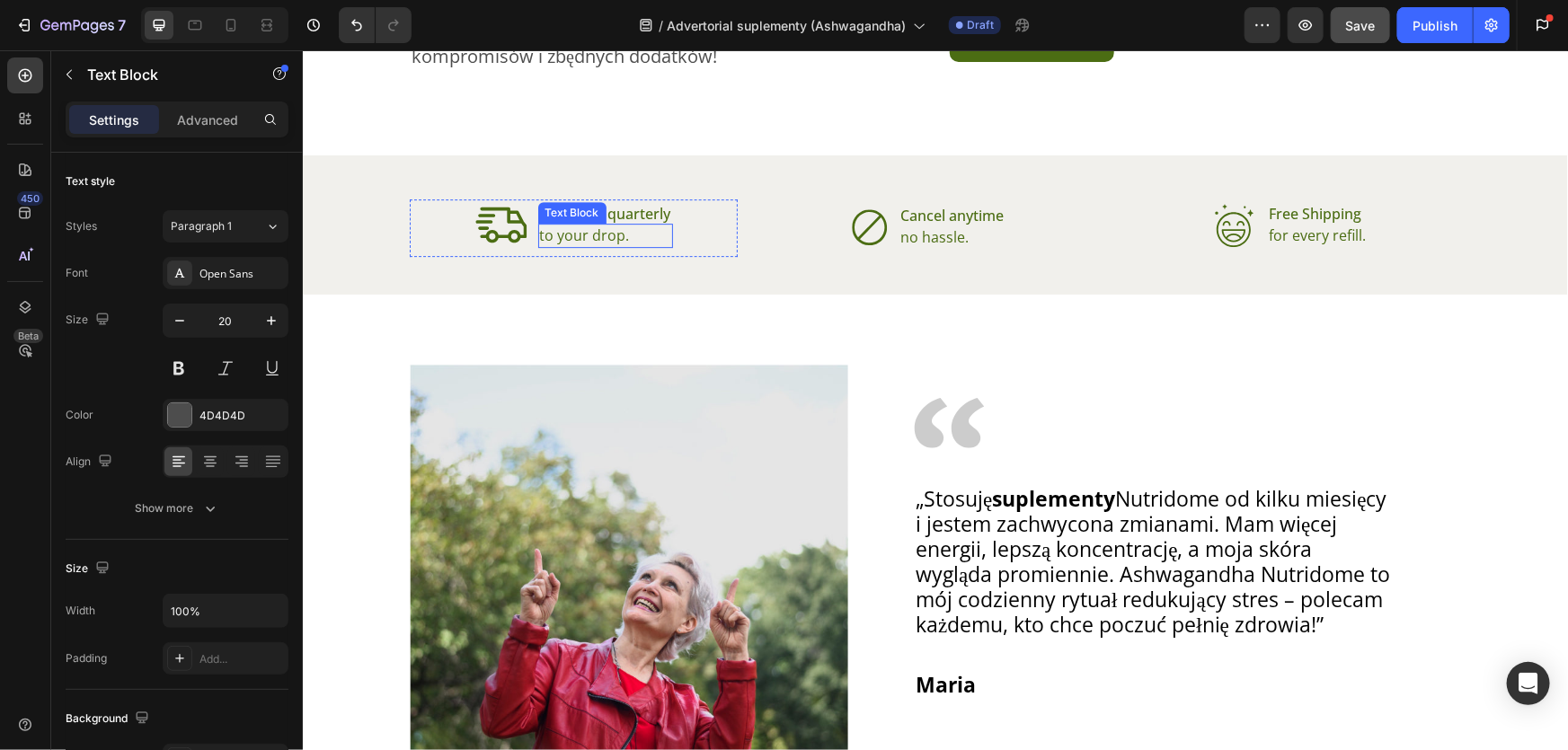 click on "to your drop." at bounding box center [605, 234] 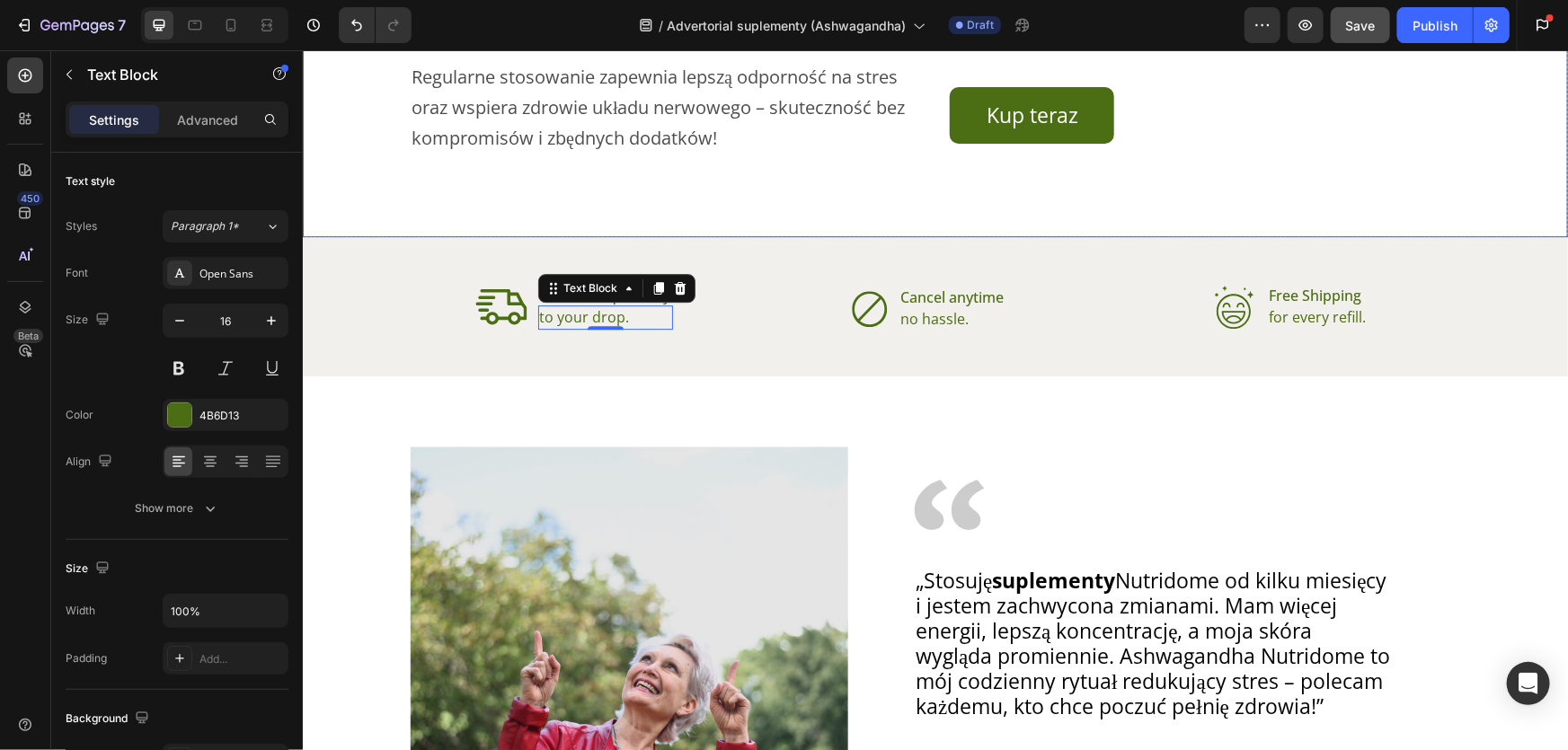 scroll, scrollTop: 2537, scrollLeft: 0, axis: vertical 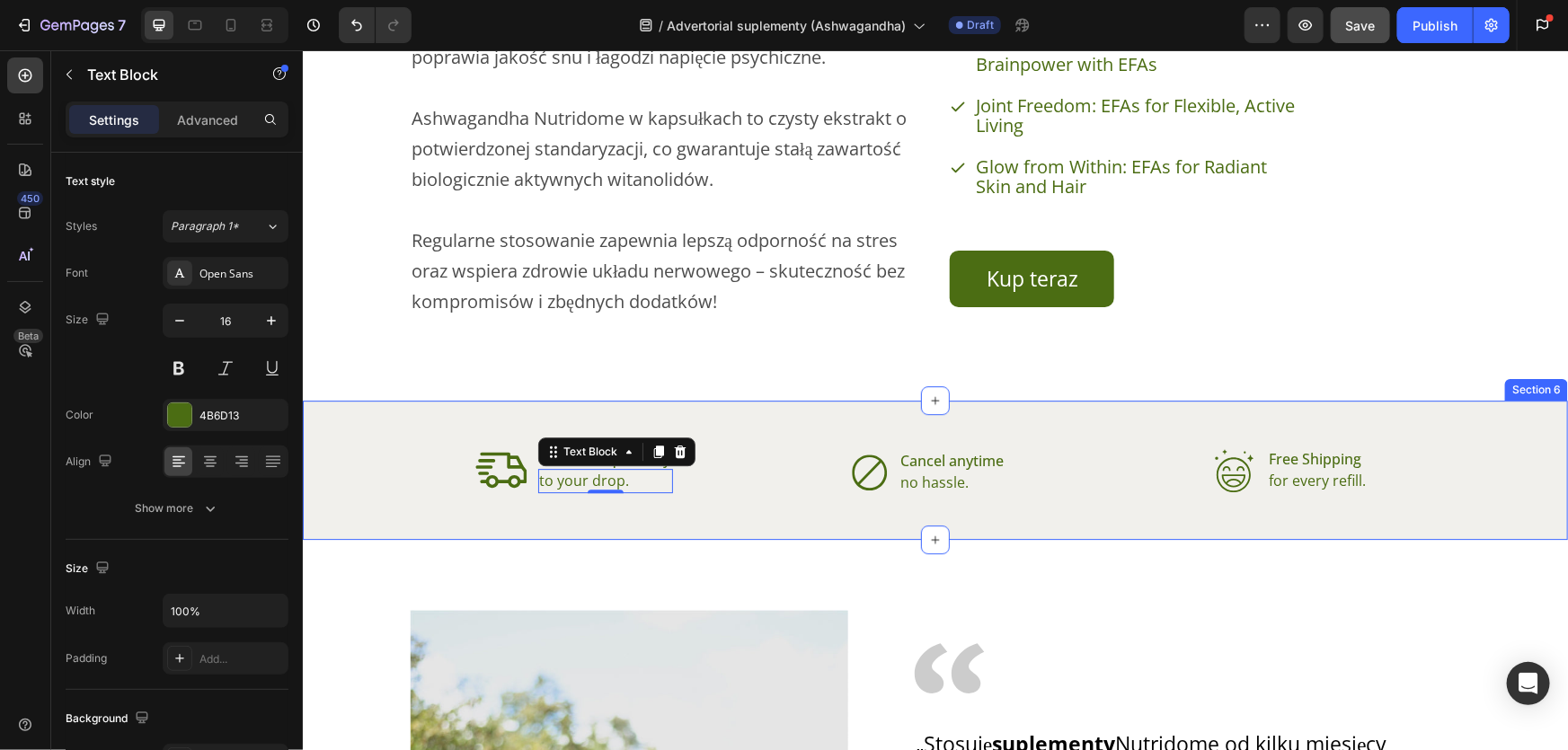 click on "Icon Delivered quarterly Text Block to your drop. Text Block   0 Advanced List
Icon Cancel anytime Text Block no hassle. Text Block Advanced List Row
Icon Free Shipping Text Block for every refill. Text Block Advanced List Row" at bounding box center [935, 472] 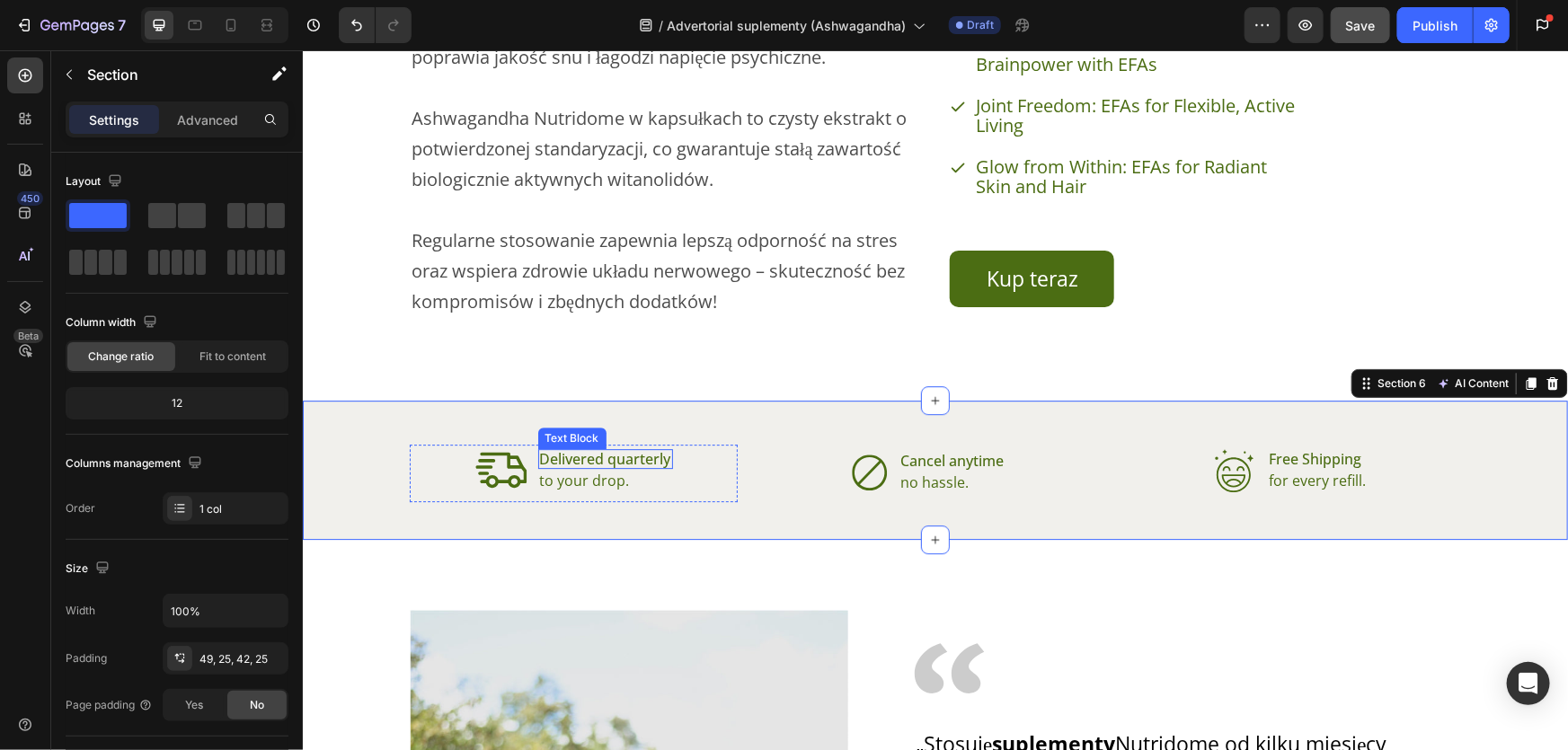 click on "Delivered quarterly" at bounding box center [605, 458] 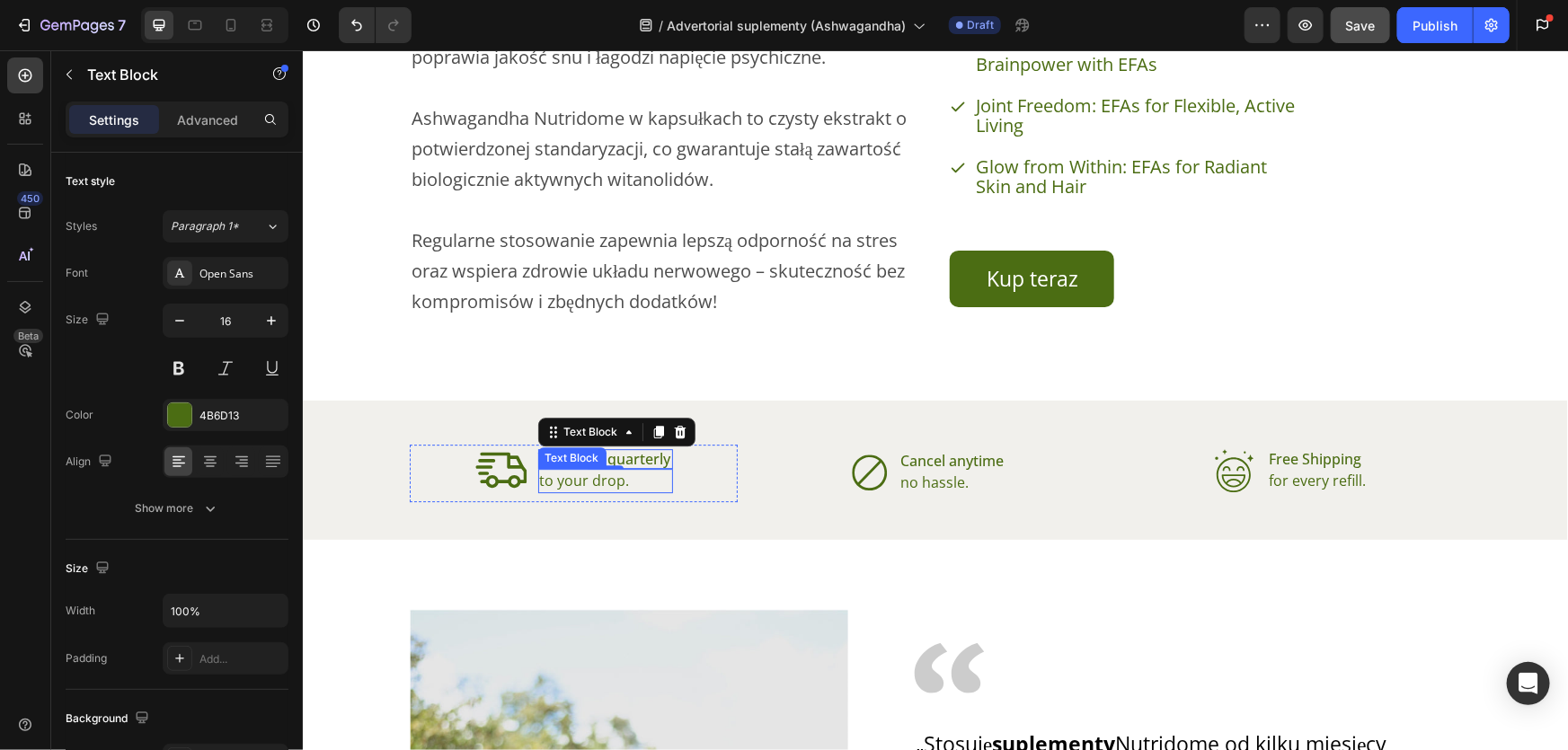 click on "Text Block" at bounding box center (571, 457) 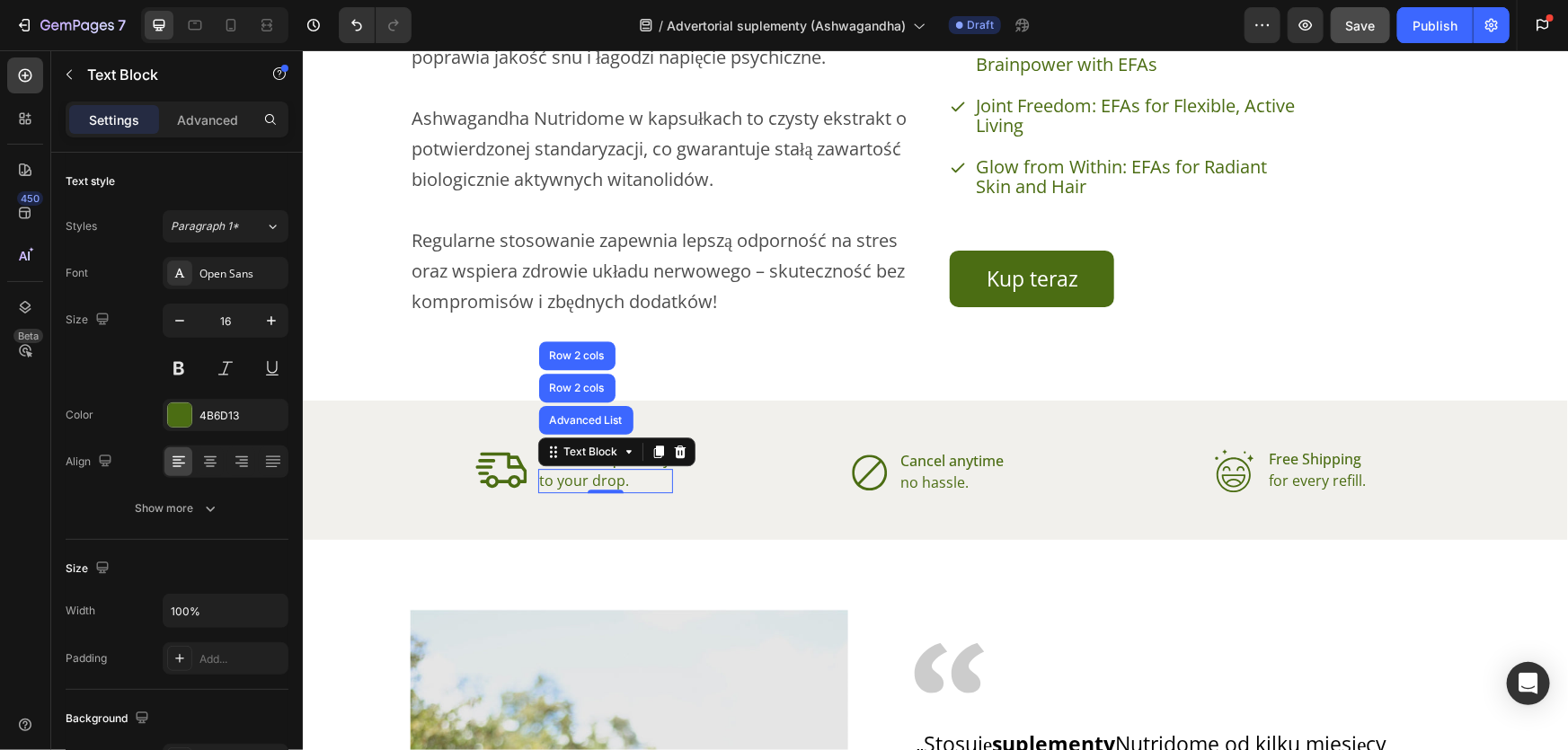 click on "to your drop." at bounding box center (605, 480) 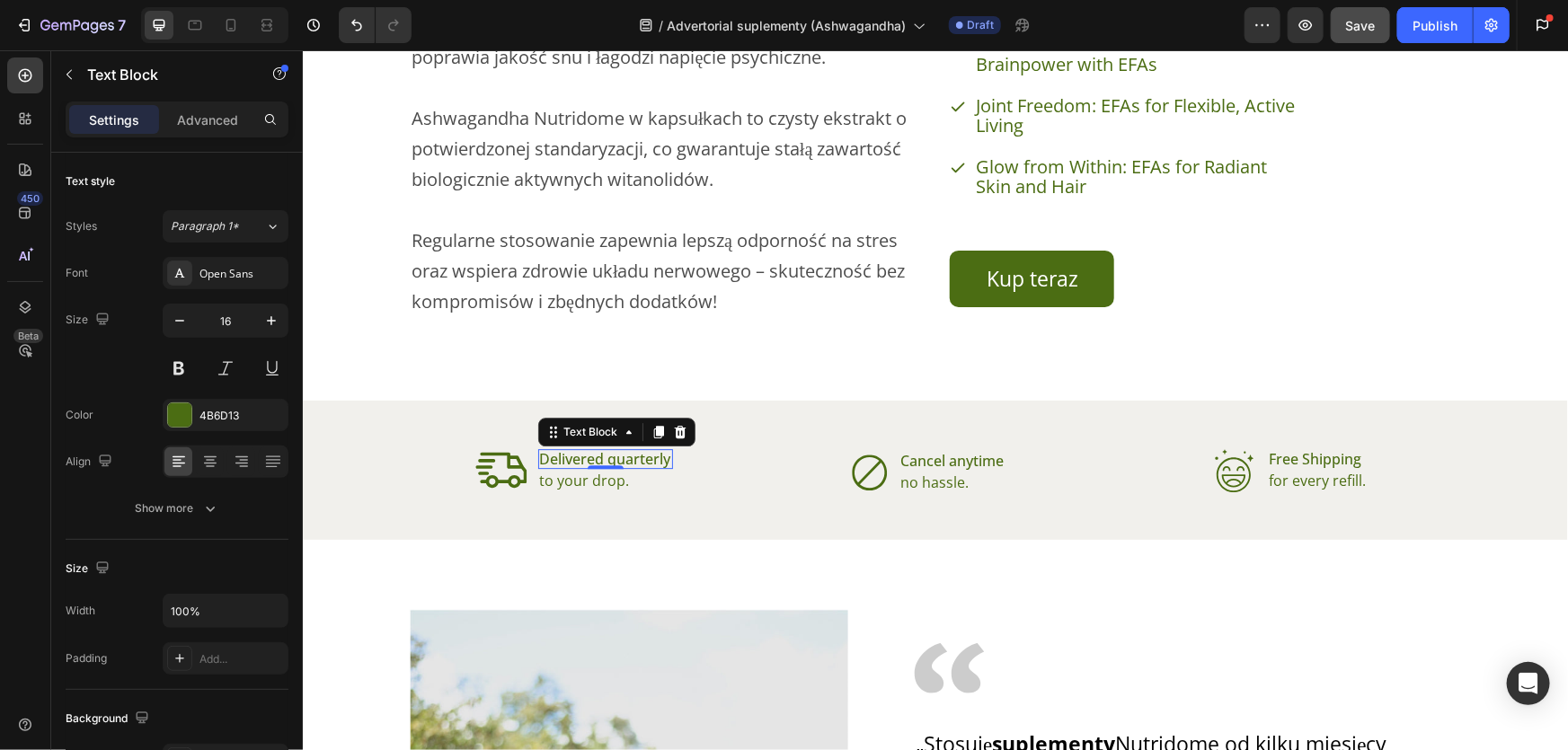 click on "Delivered quarterly" at bounding box center (605, 458) 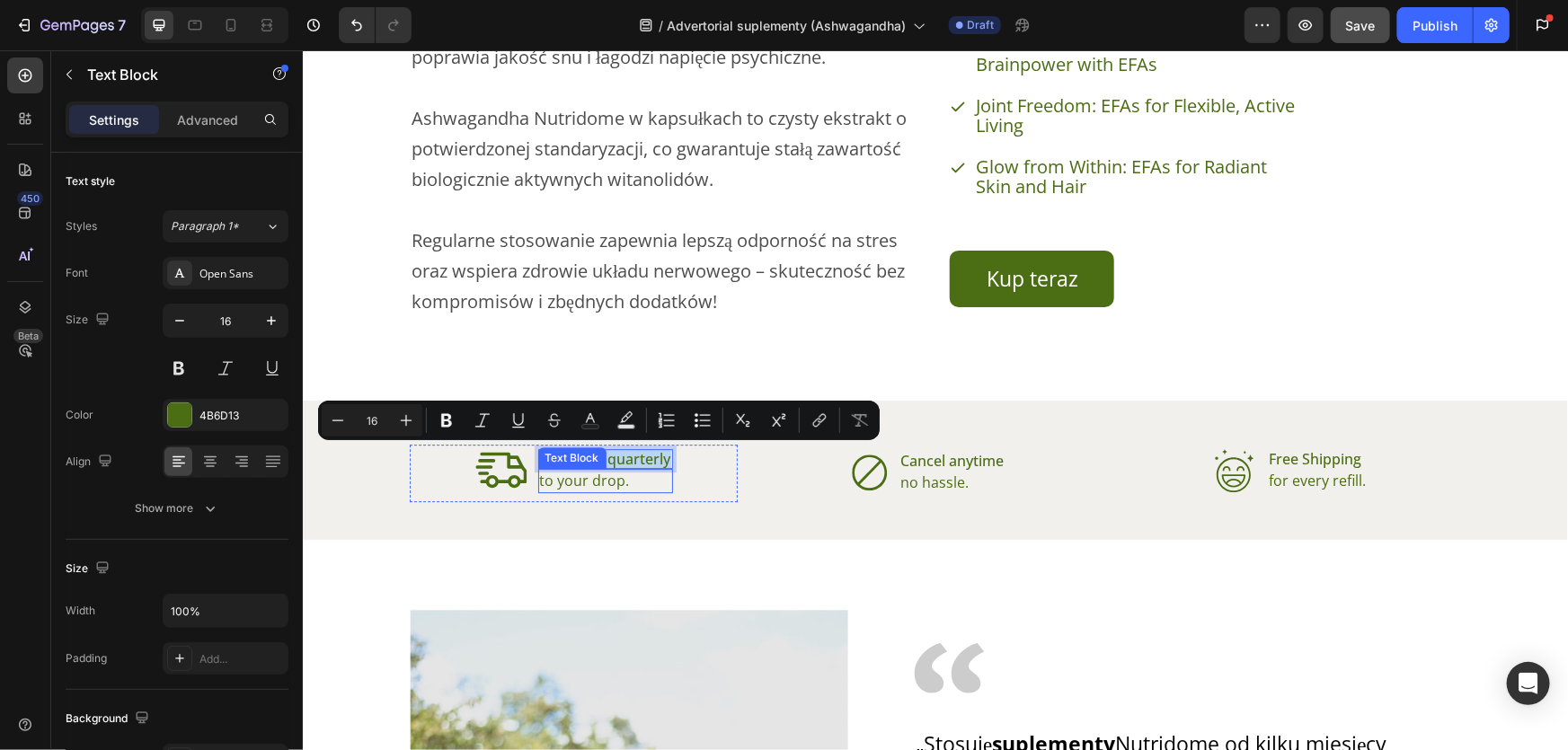 drag, startPoint x: 535, startPoint y: 456, endPoint x: 661, endPoint y: 470, distance: 126.77539 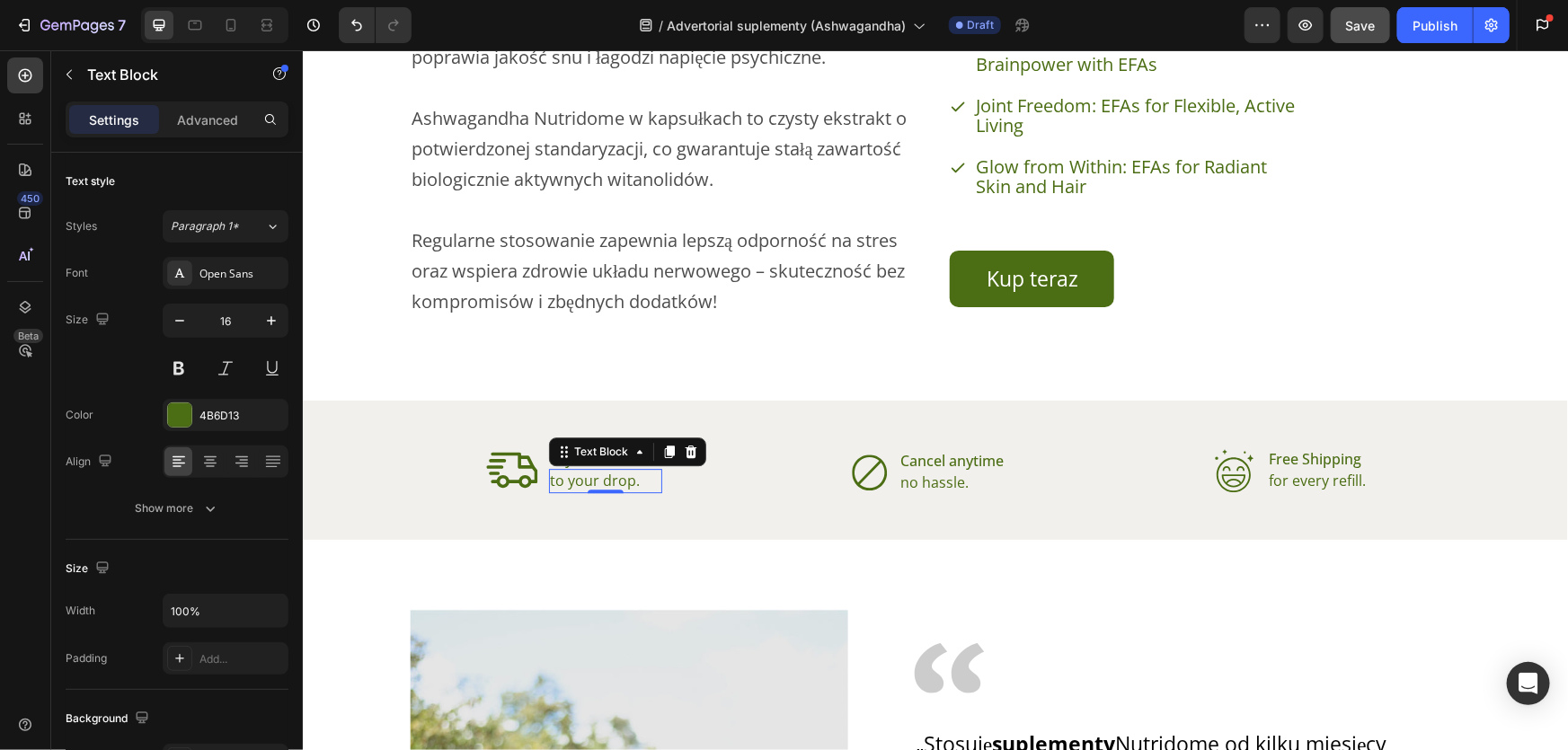 click on "to your drop. Text Block   0" at bounding box center [605, 480] 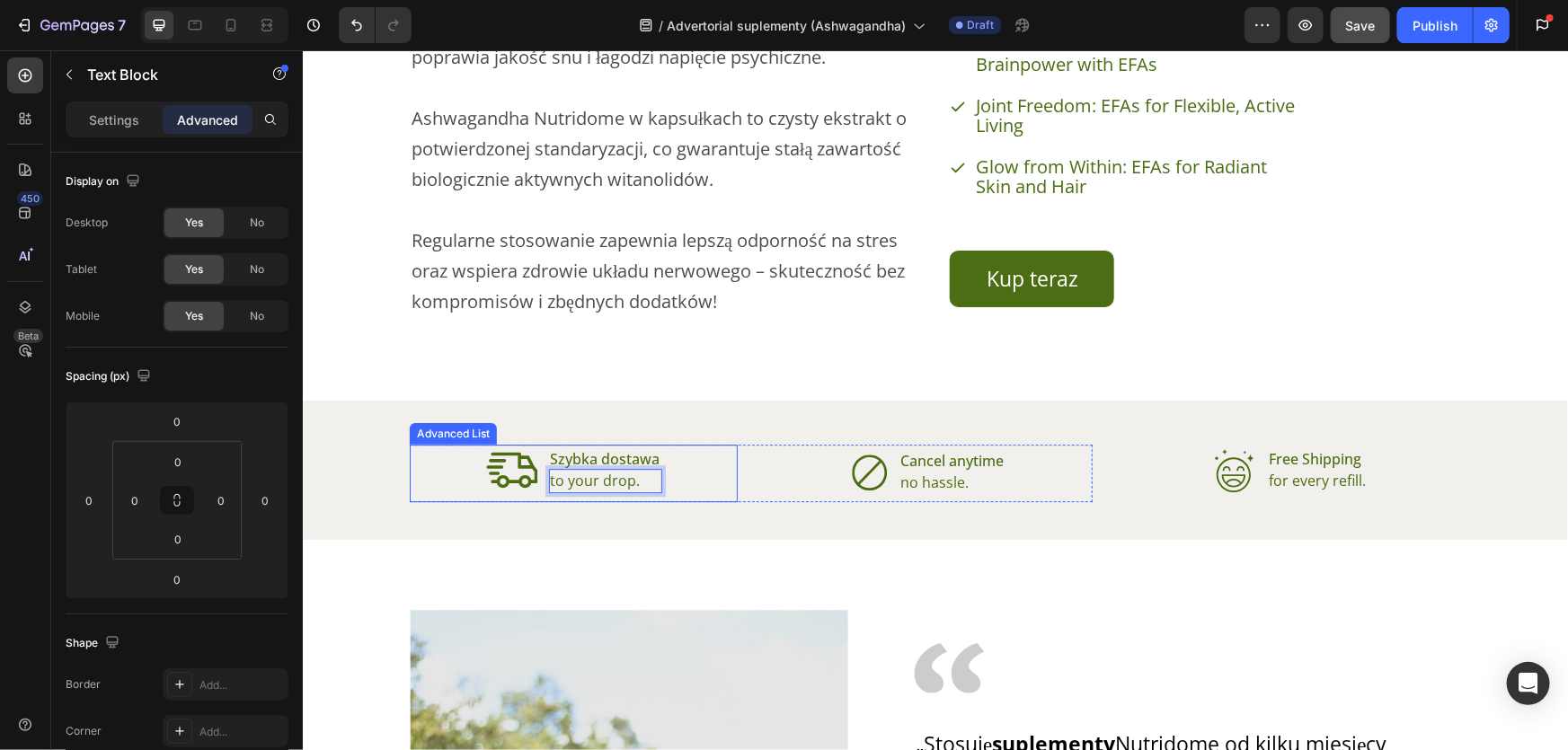 drag, startPoint x: 625, startPoint y: 481, endPoint x: 539, endPoint y: 490, distance: 86.469648 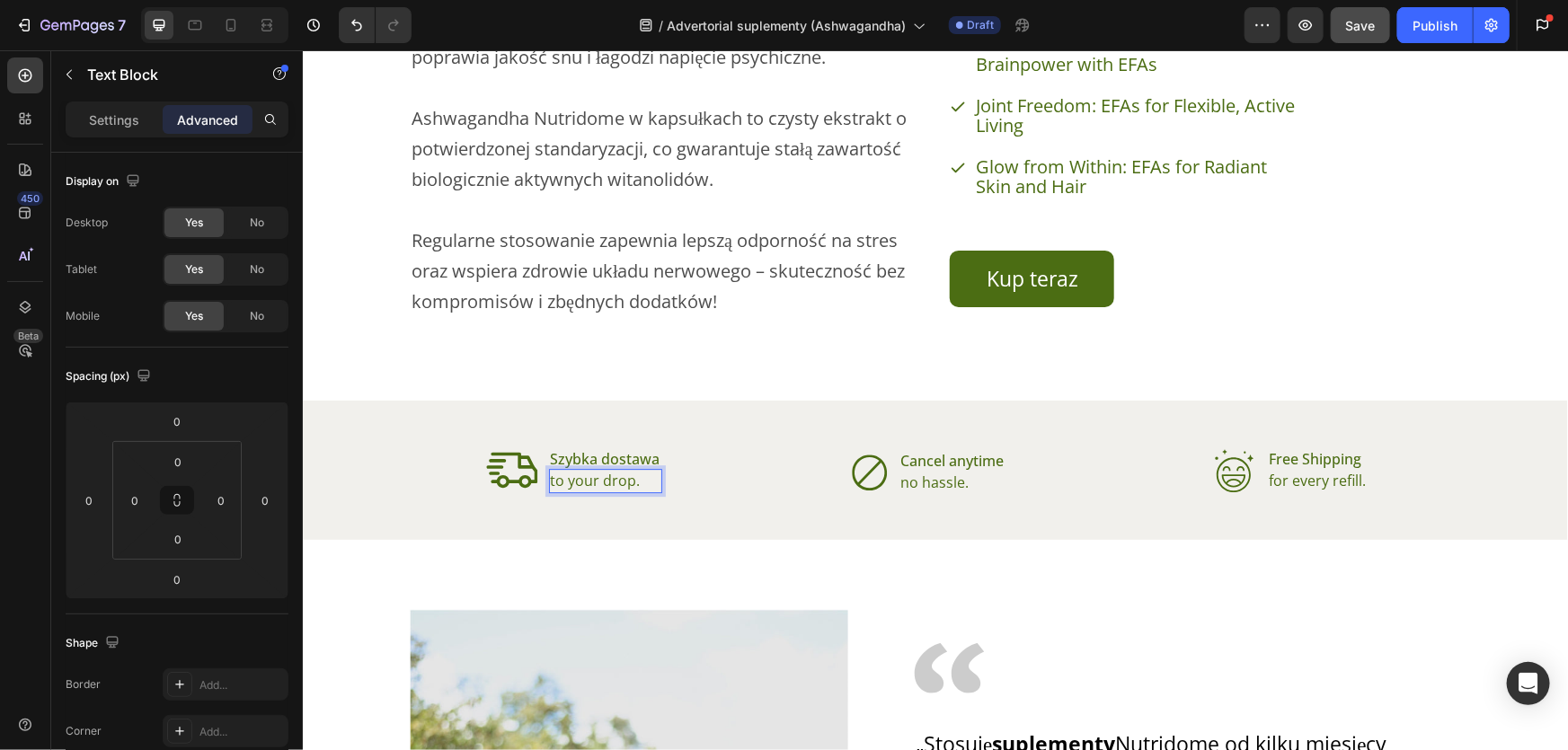click on "to your drop." at bounding box center (605, 480) 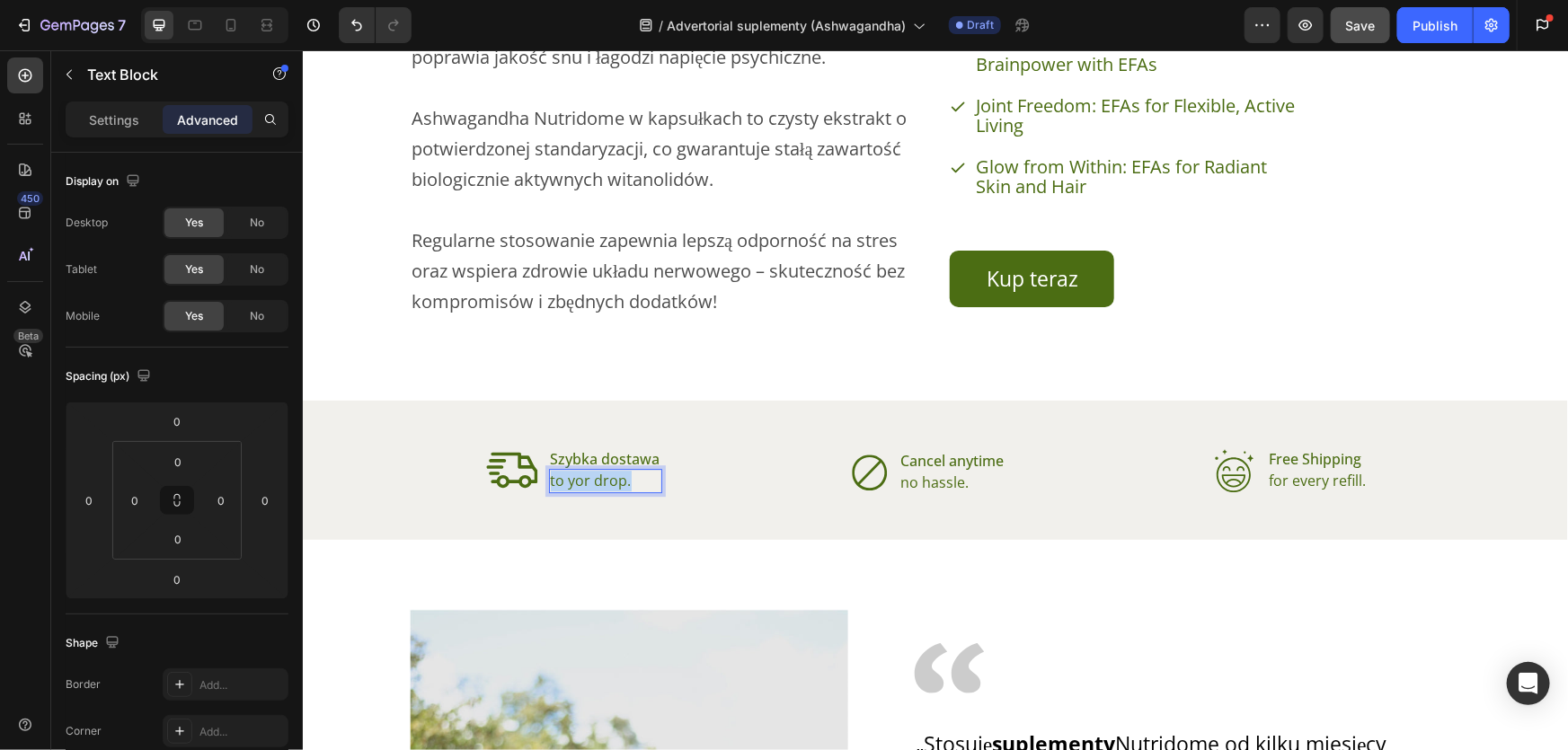 drag, startPoint x: 629, startPoint y: 478, endPoint x: 545, endPoint y: 472, distance: 84.21401 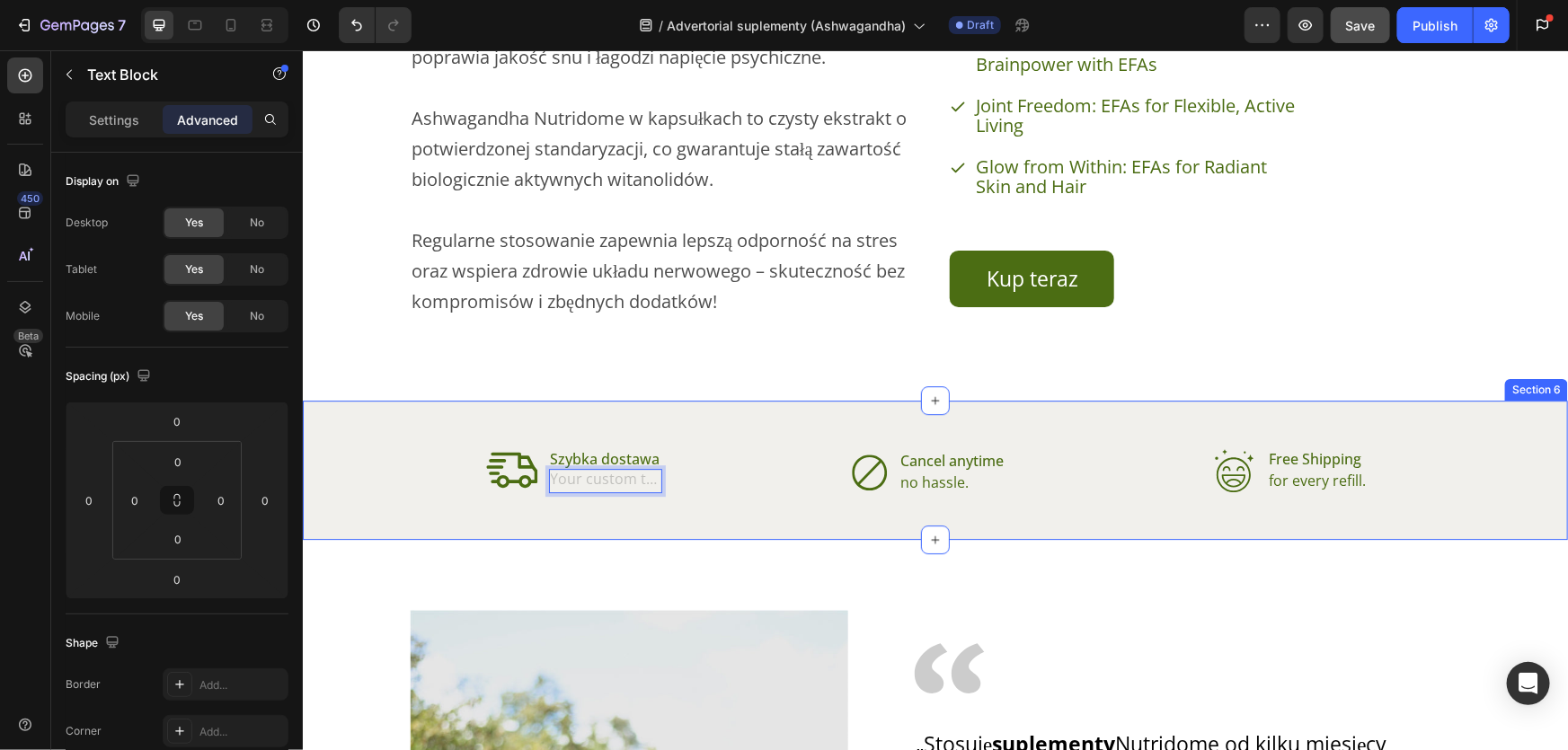 click on "Icon Szybka dostawa Text Block Text Block   0 Advanced List
Icon Cancel anytime Text Block no hassle. Text Block Advanced List Row
Icon Free Shipping Text Block for every refill. Text Block Advanced List Row Section 6" at bounding box center (935, 469) 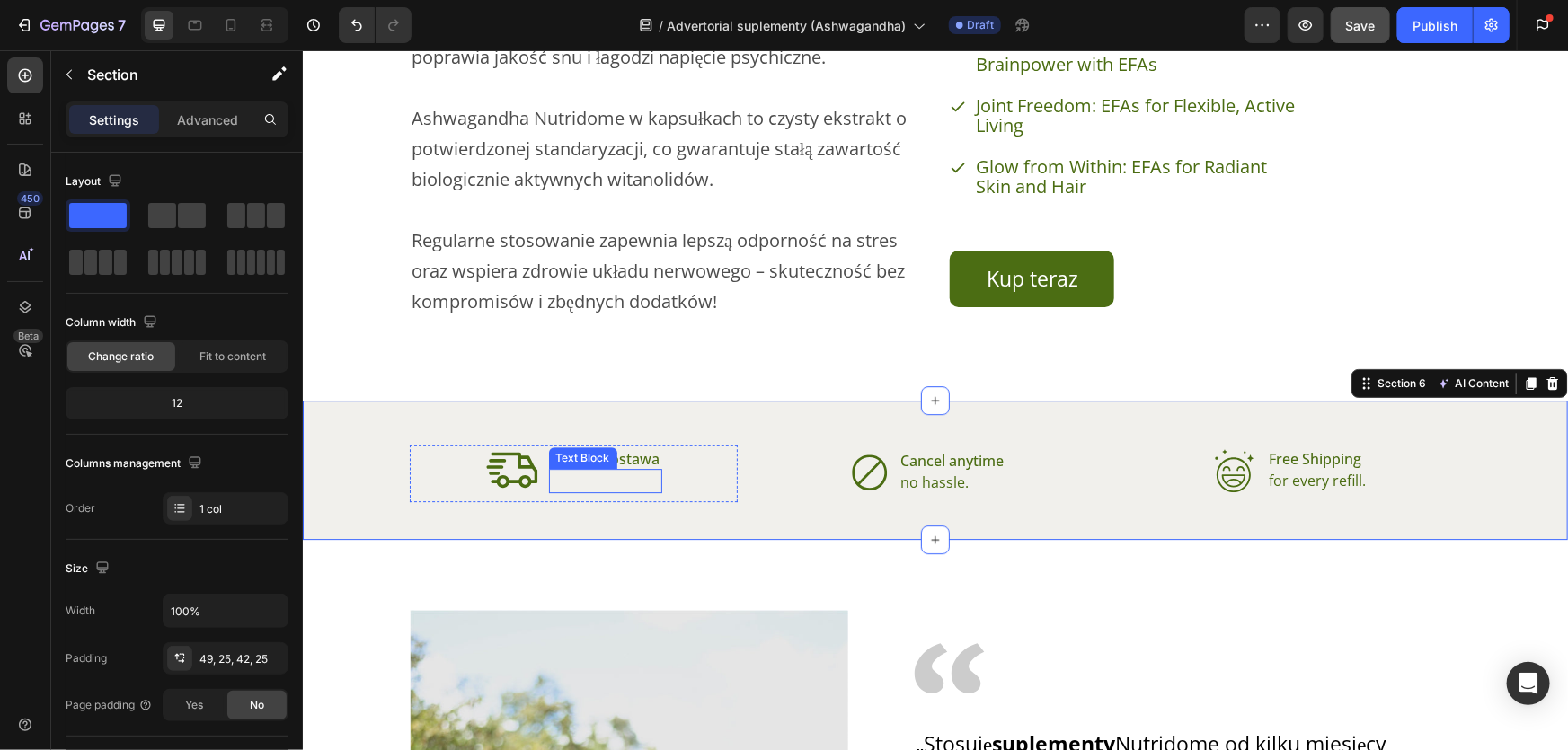 click at bounding box center [605, 480] 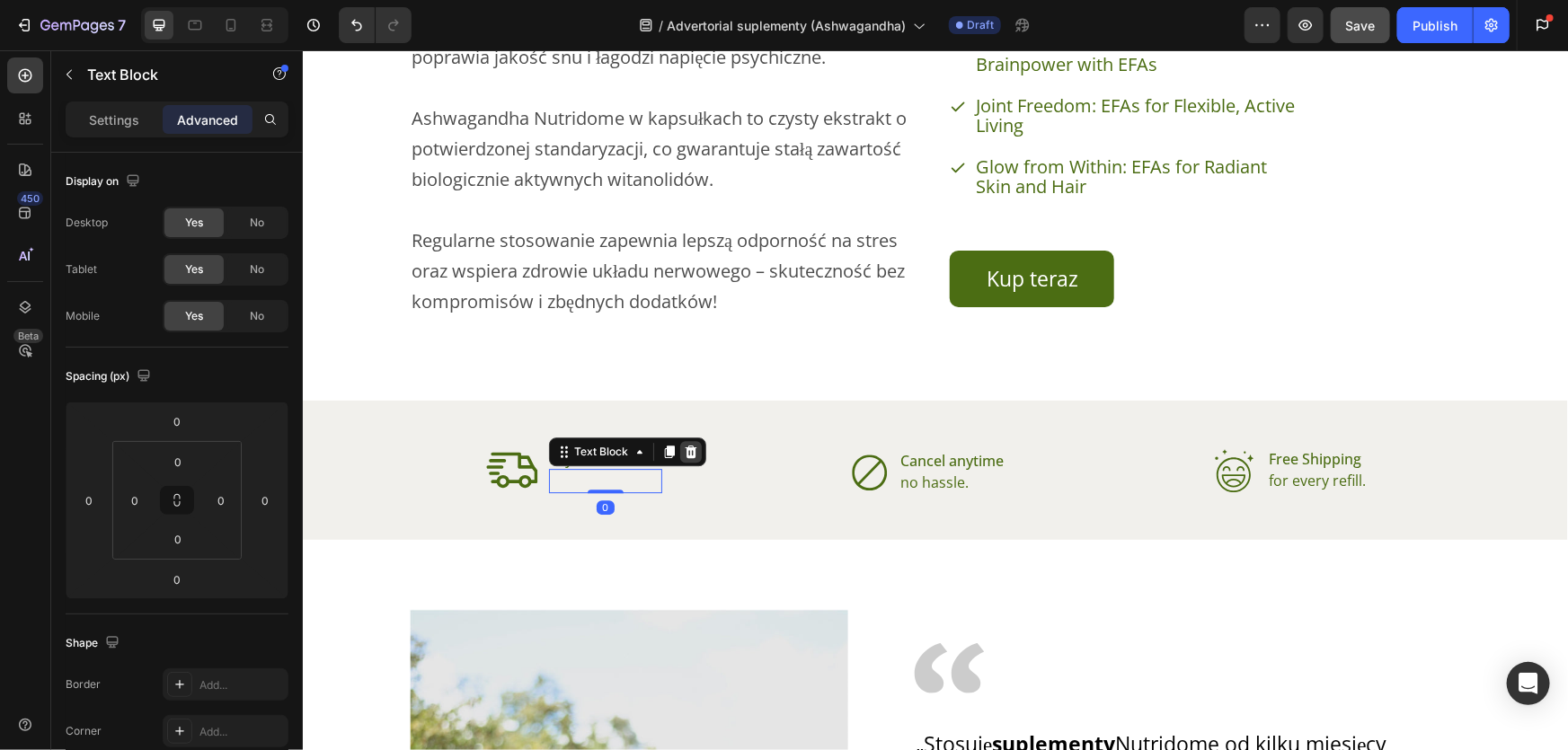click 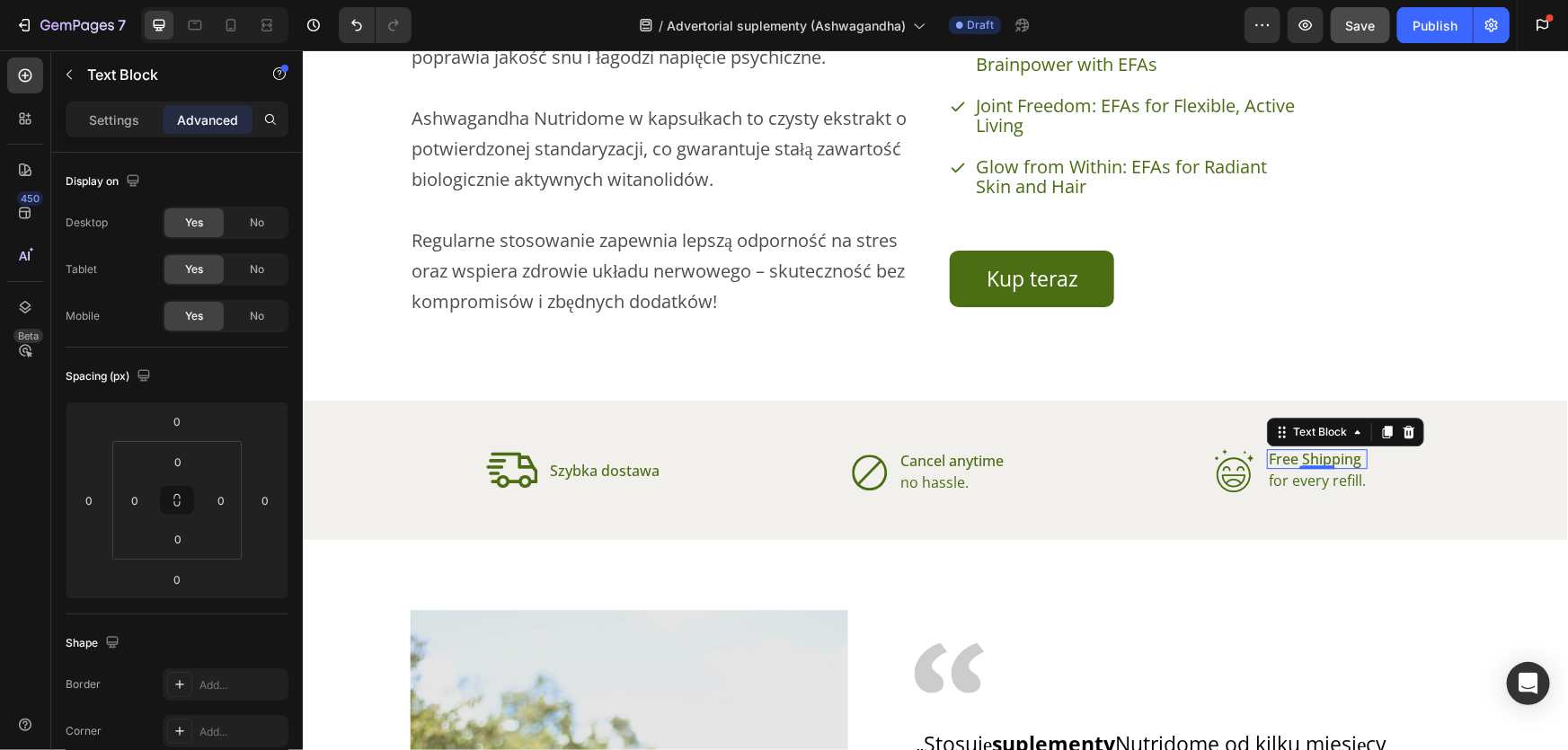 click on "Free Shipping" at bounding box center (1316, 458) 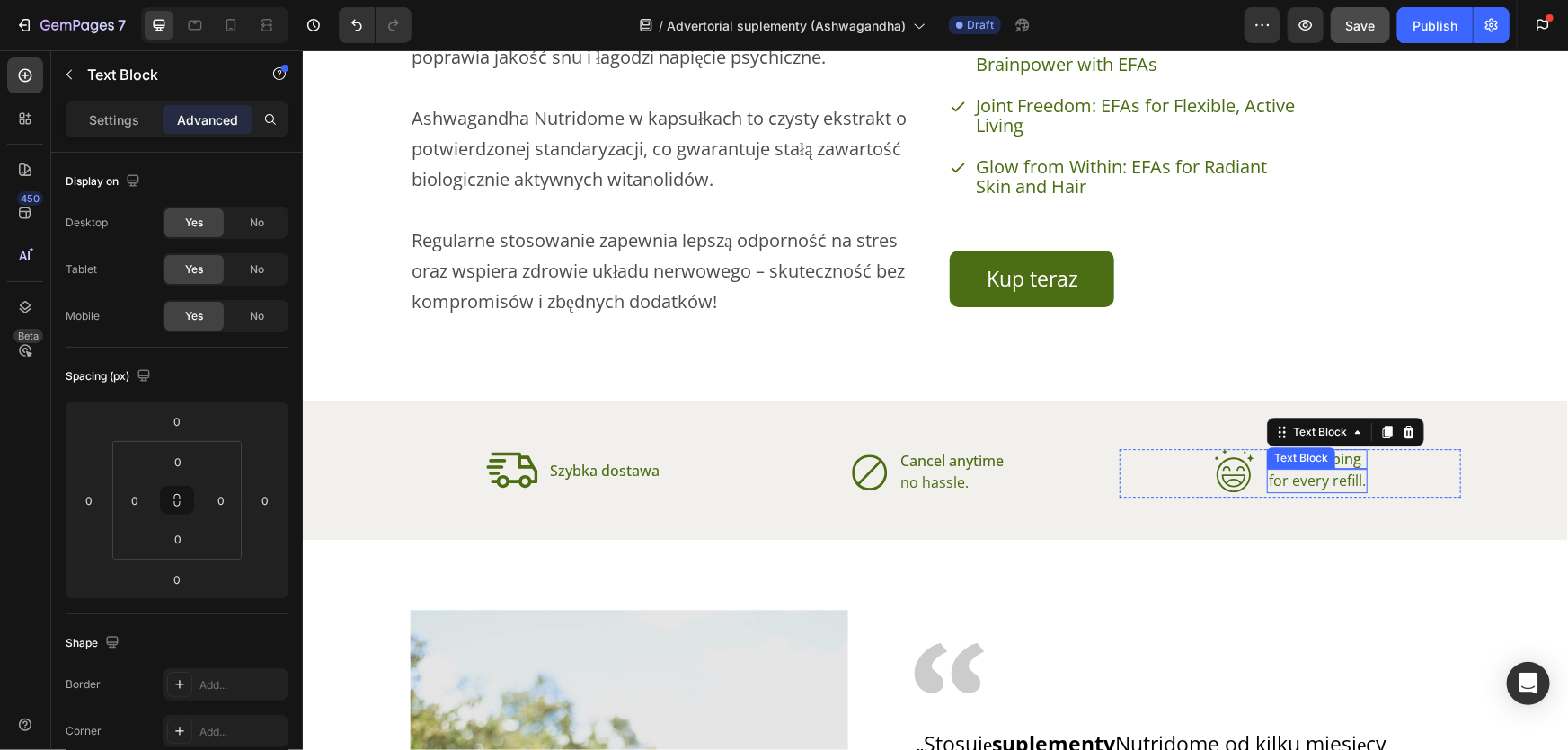 click on "for every refill." at bounding box center (1316, 480) 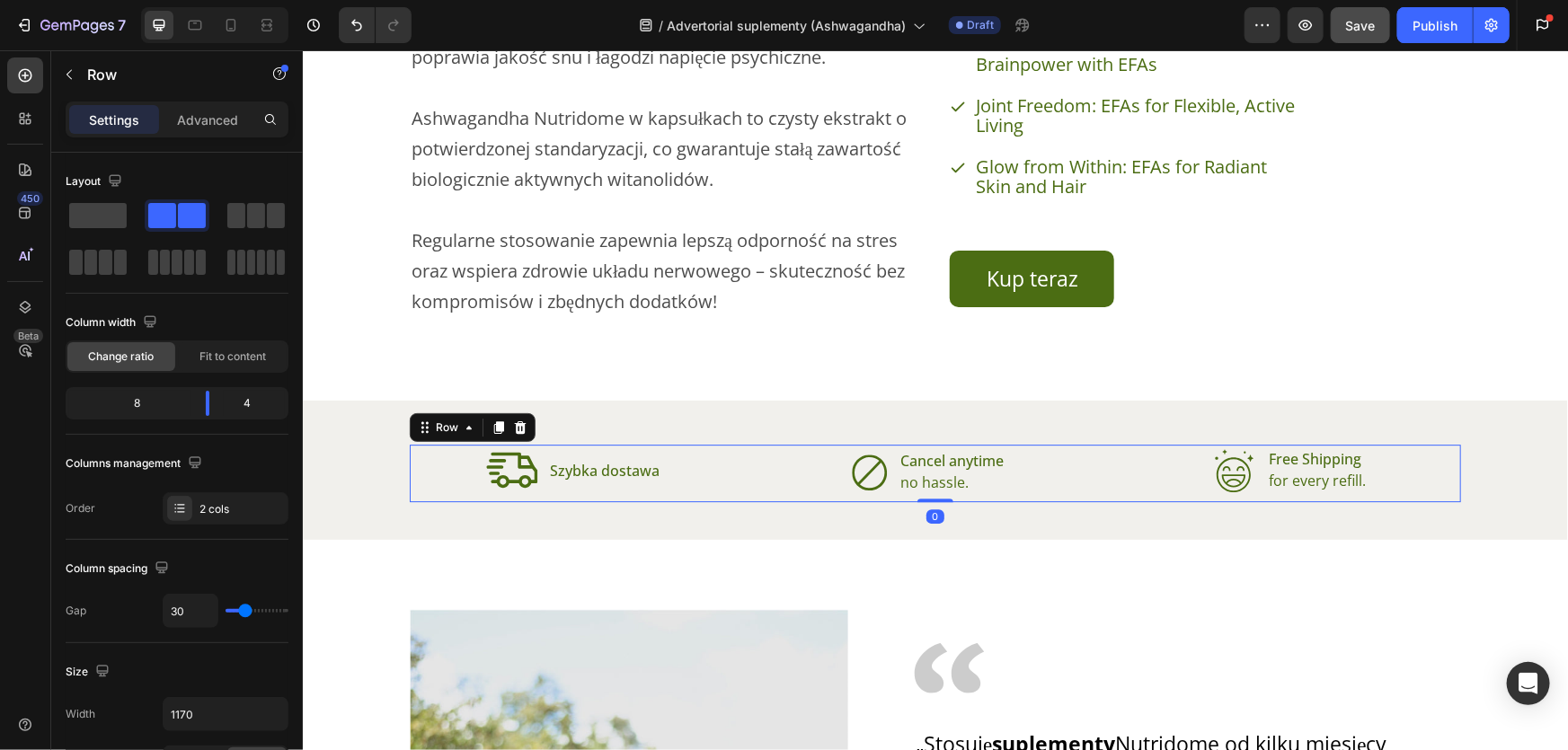 click on "Icon Free Shipping Text Block for every refill. Text Block Advanced List" at bounding box center (1289, 472) 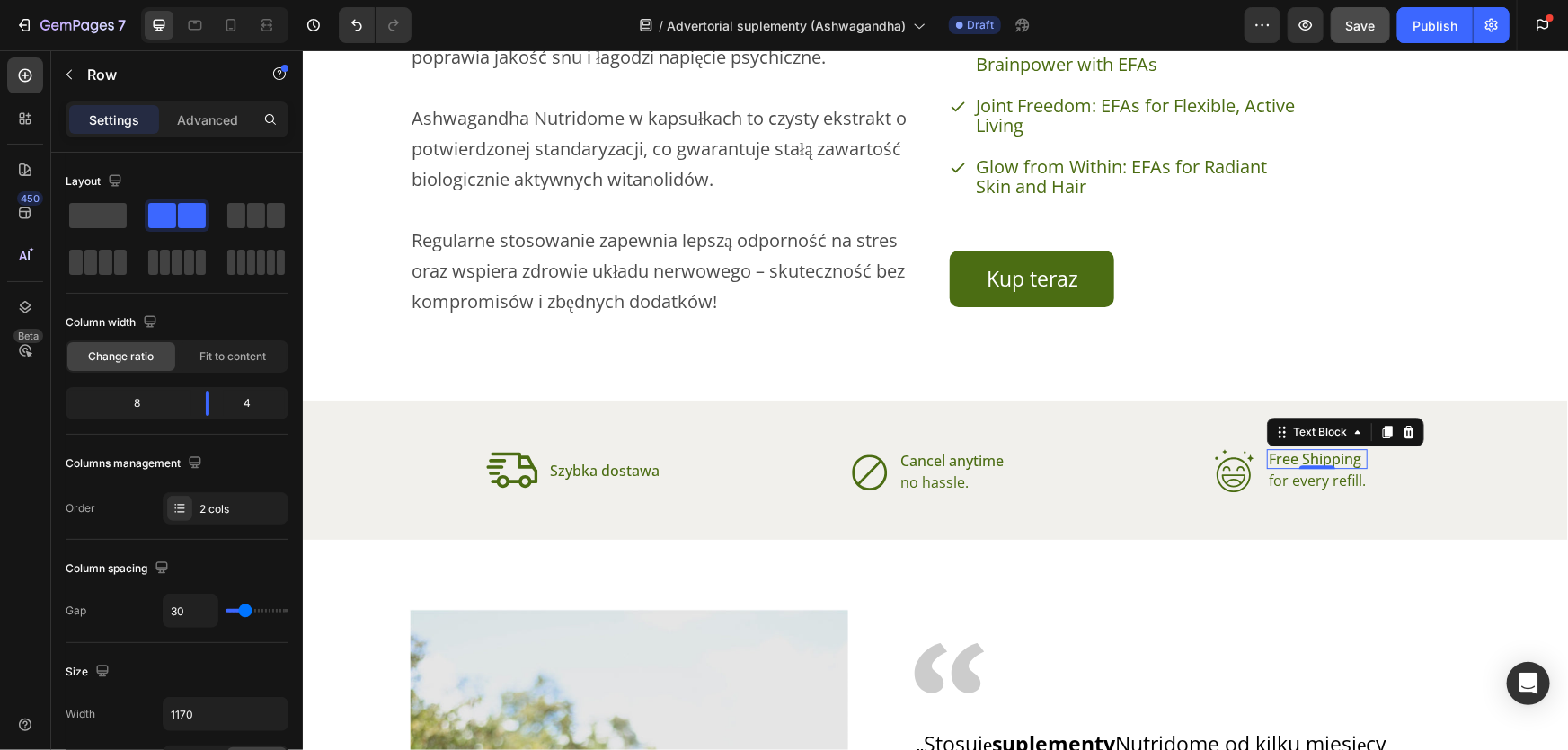 click on "Free Shipping" at bounding box center (1316, 458) 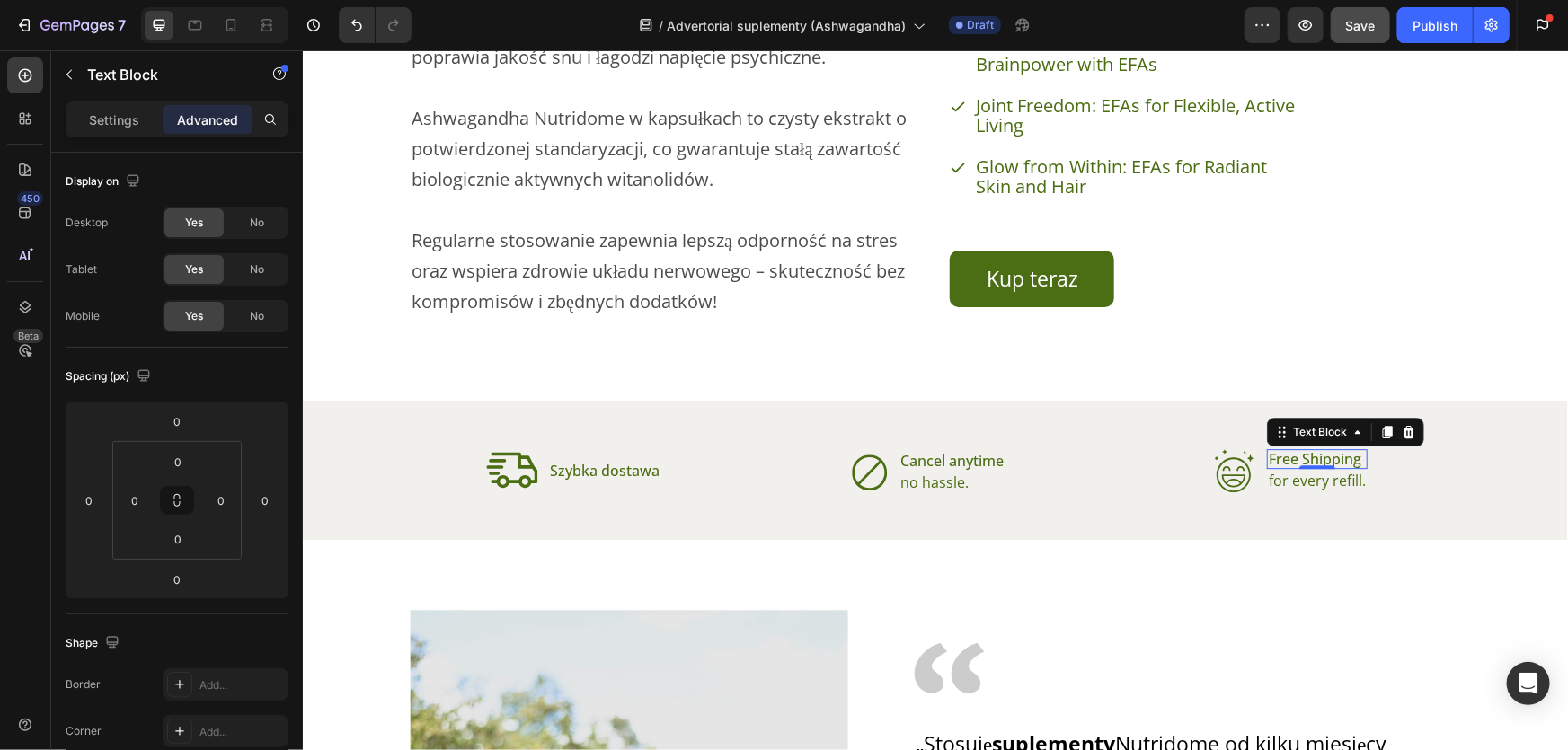 click on "Free Shipping" at bounding box center [1316, 458] 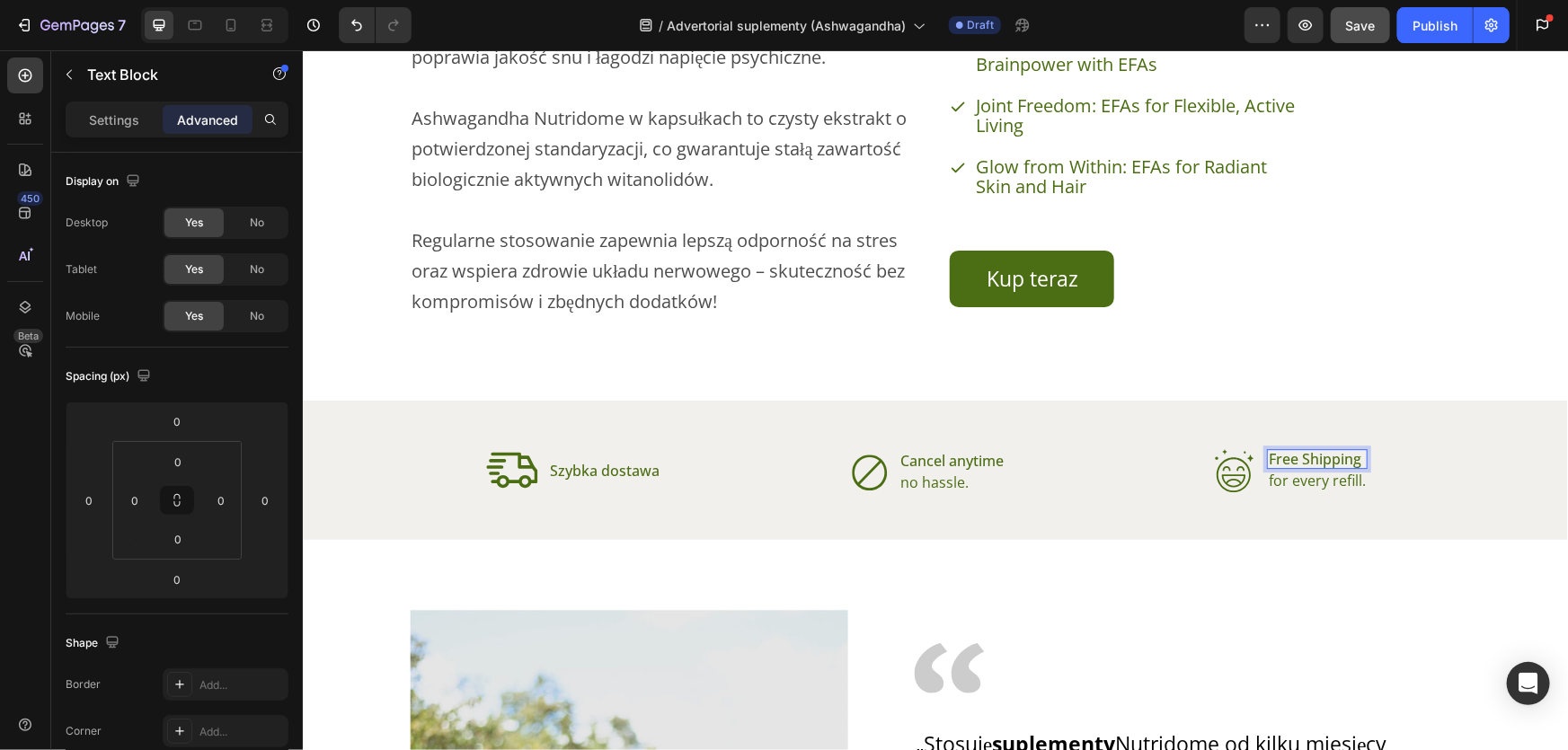 drag, startPoint x: 1353, startPoint y: 458, endPoint x: 1252, endPoint y: 456, distance: 101.0198 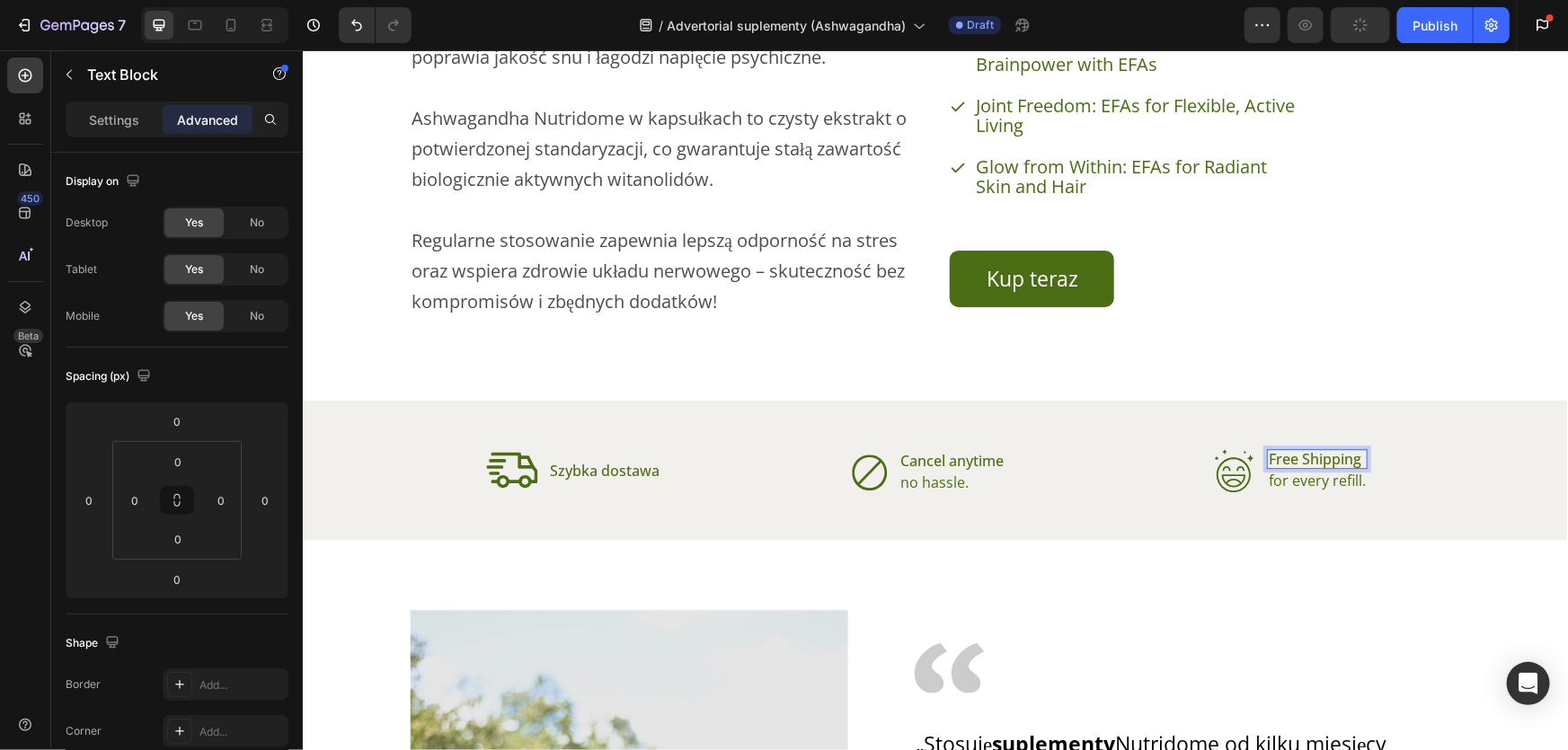 click on "Free Shipping" at bounding box center [1316, 458] 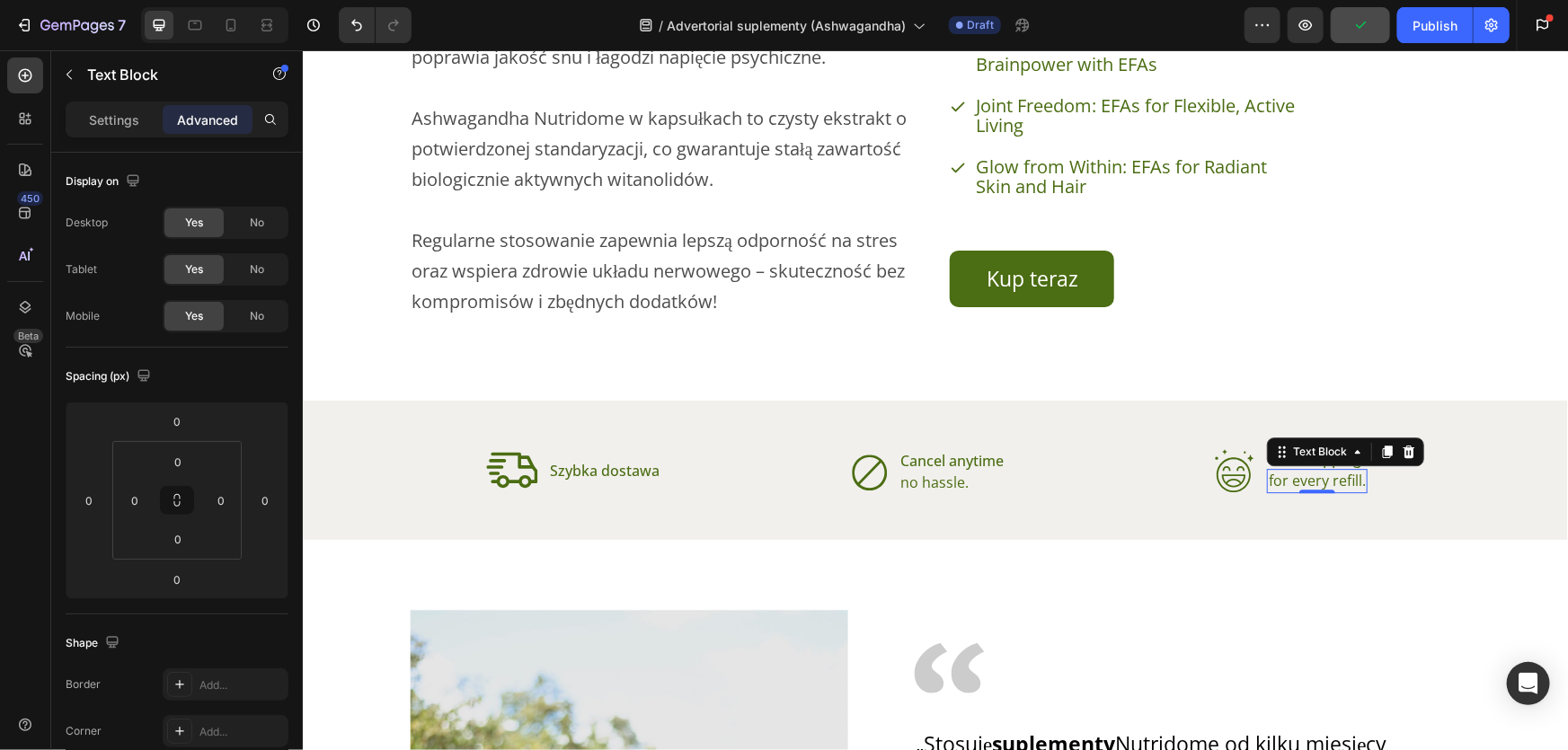 click on "for every refill." at bounding box center (1316, 480) 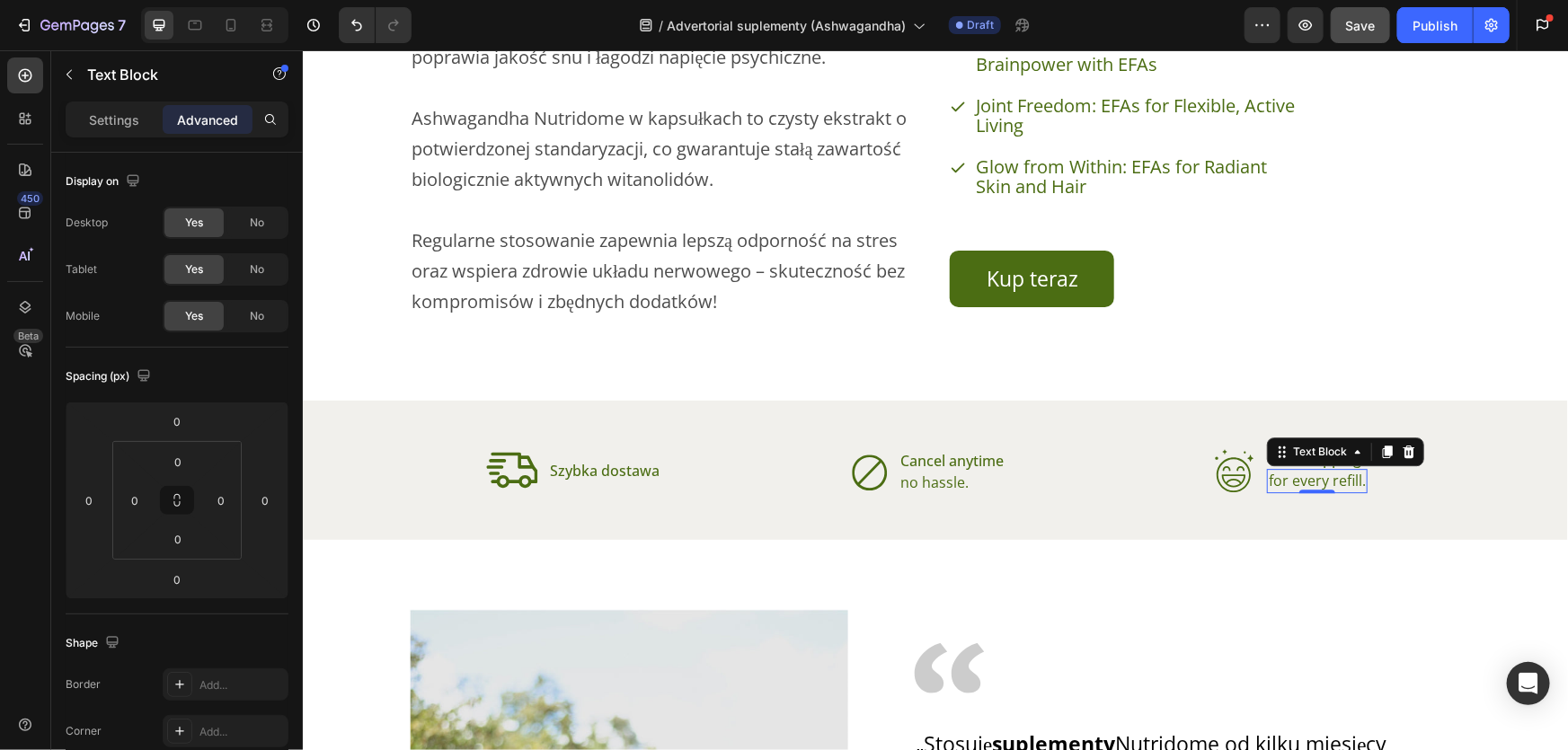 click on "for every refill." at bounding box center [1316, 480] 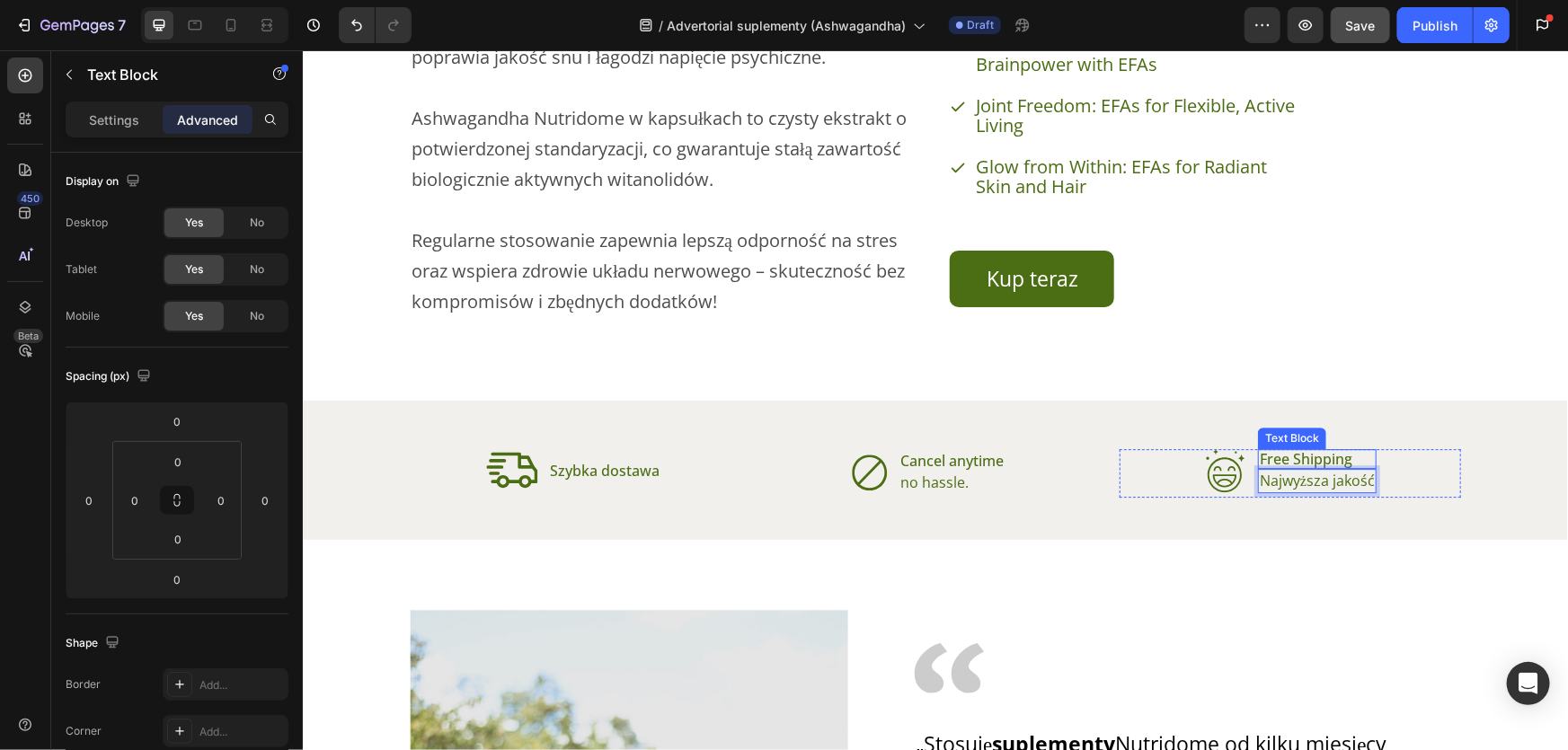 click on "Free Shipping" at bounding box center (1316, 458) 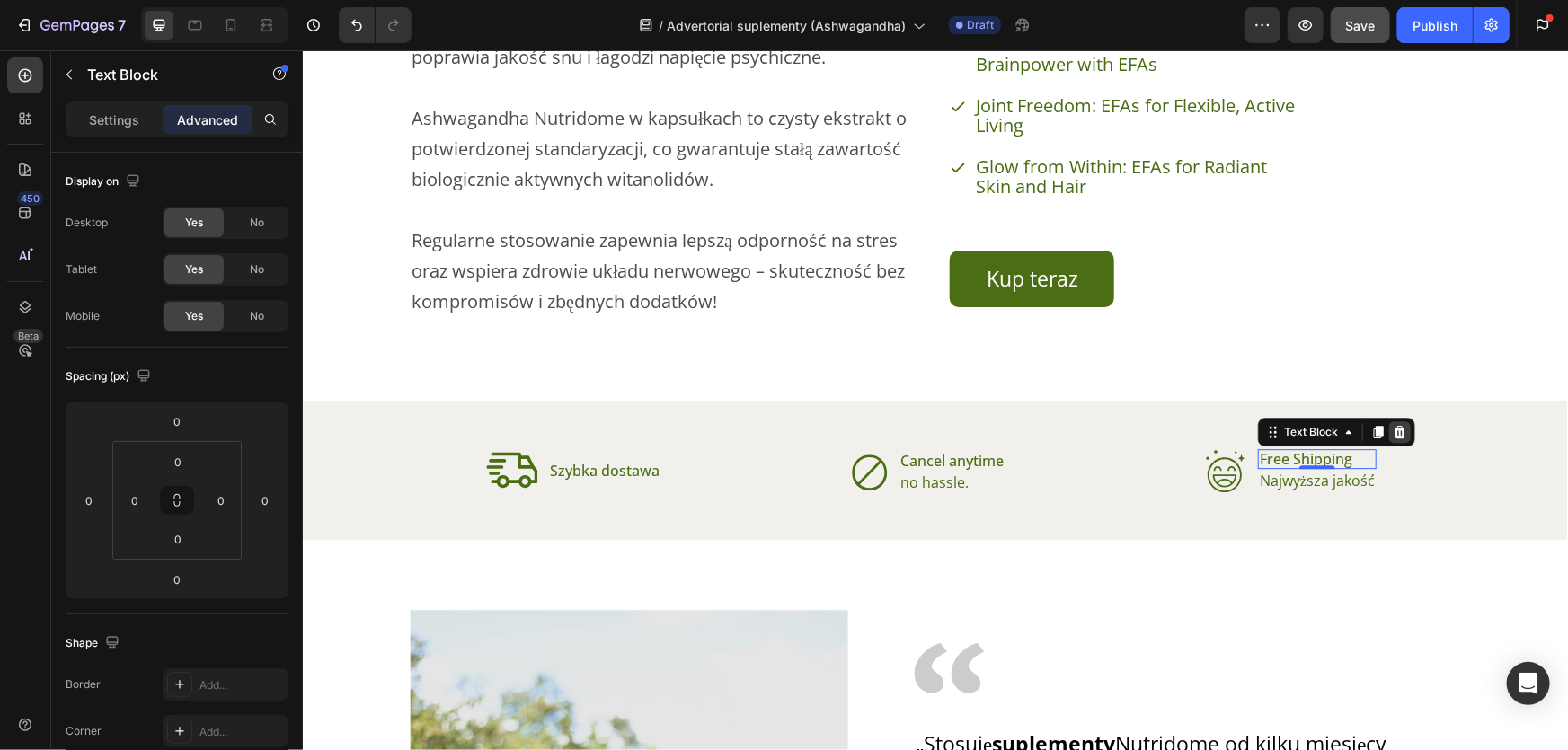 click 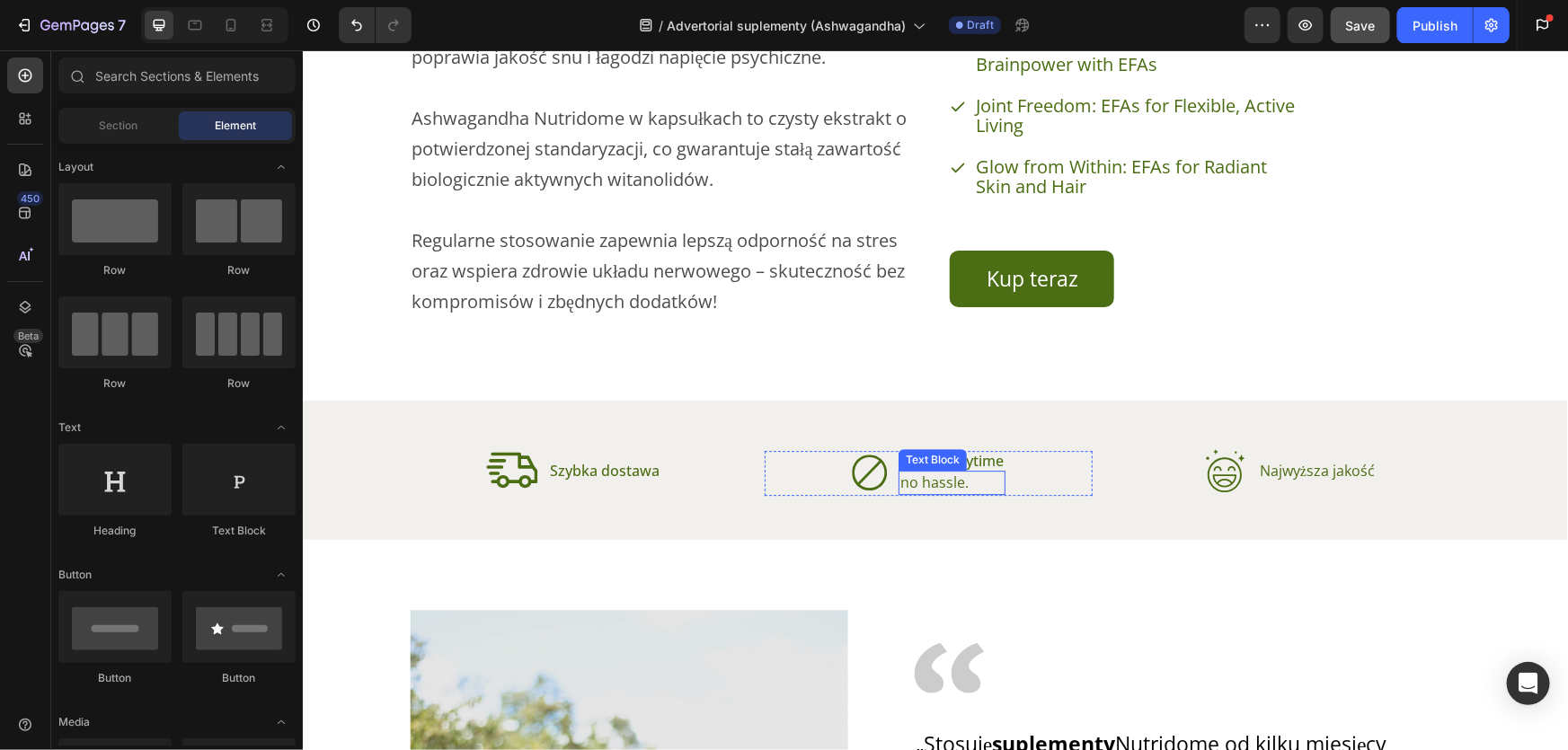 click on "Text Block" at bounding box center (932, 459) 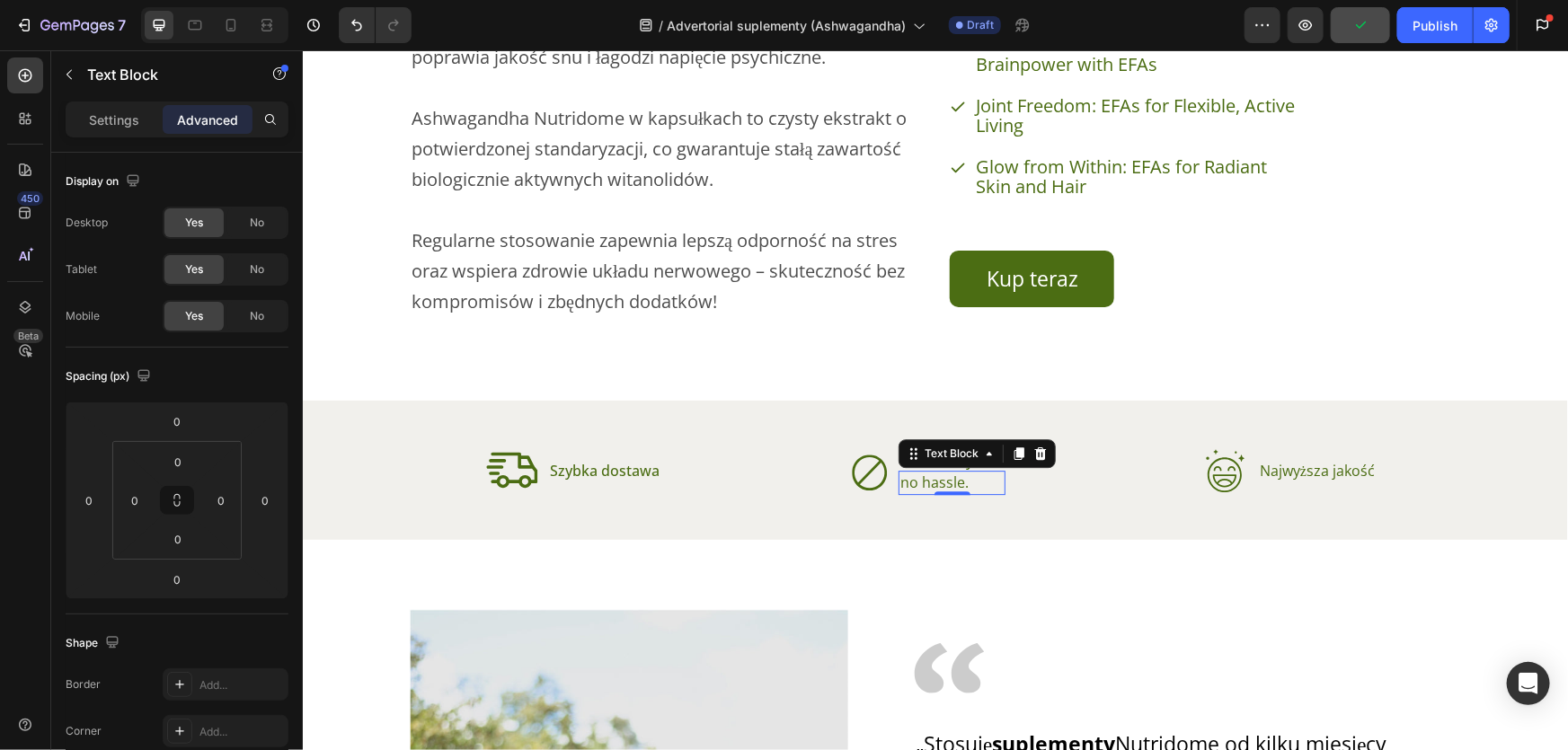 click on "no hassle." at bounding box center (951, 481) 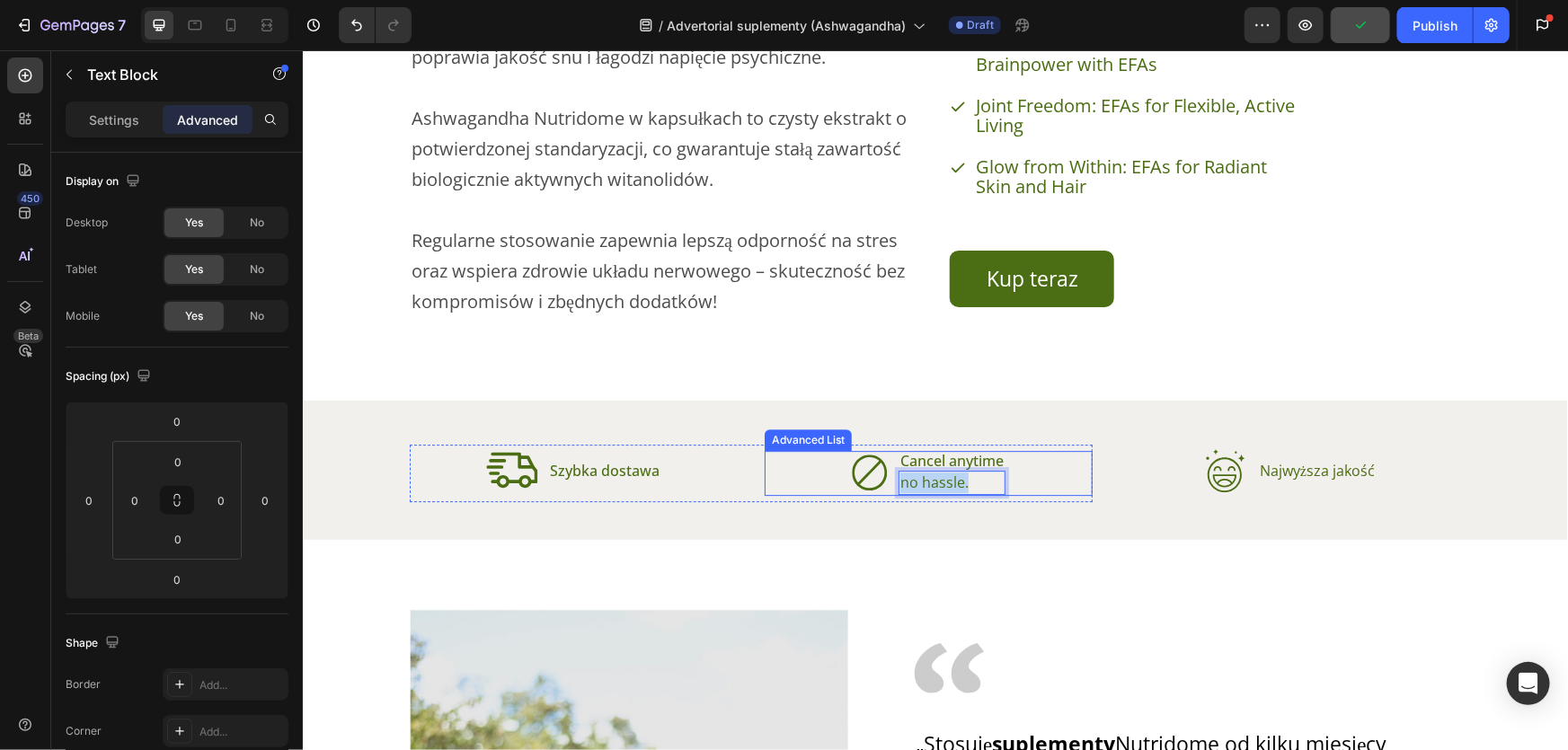 drag, startPoint x: 967, startPoint y: 480, endPoint x: 834, endPoint y: 489, distance: 133.30416 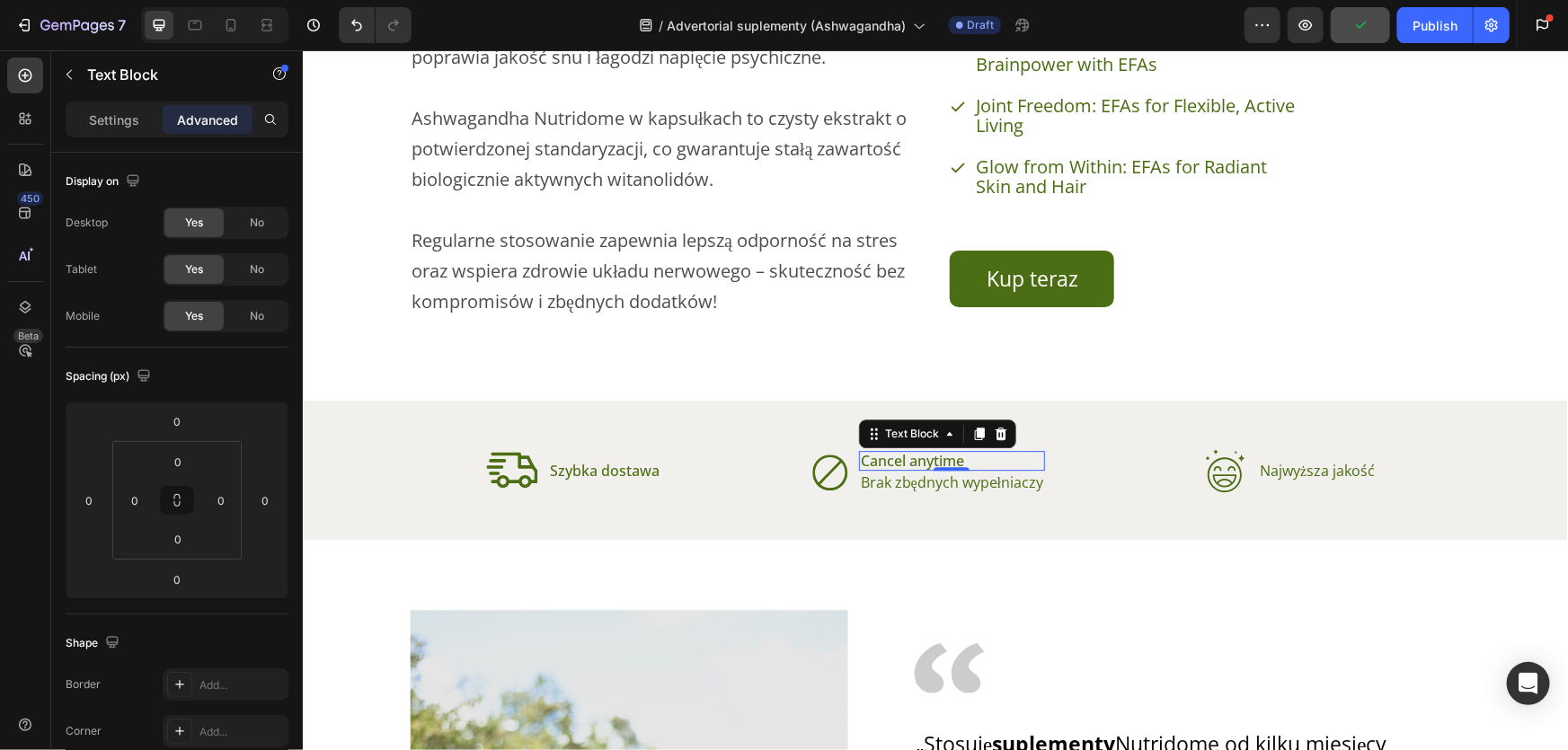 click on "Cancel anytime" at bounding box center [952, 460] 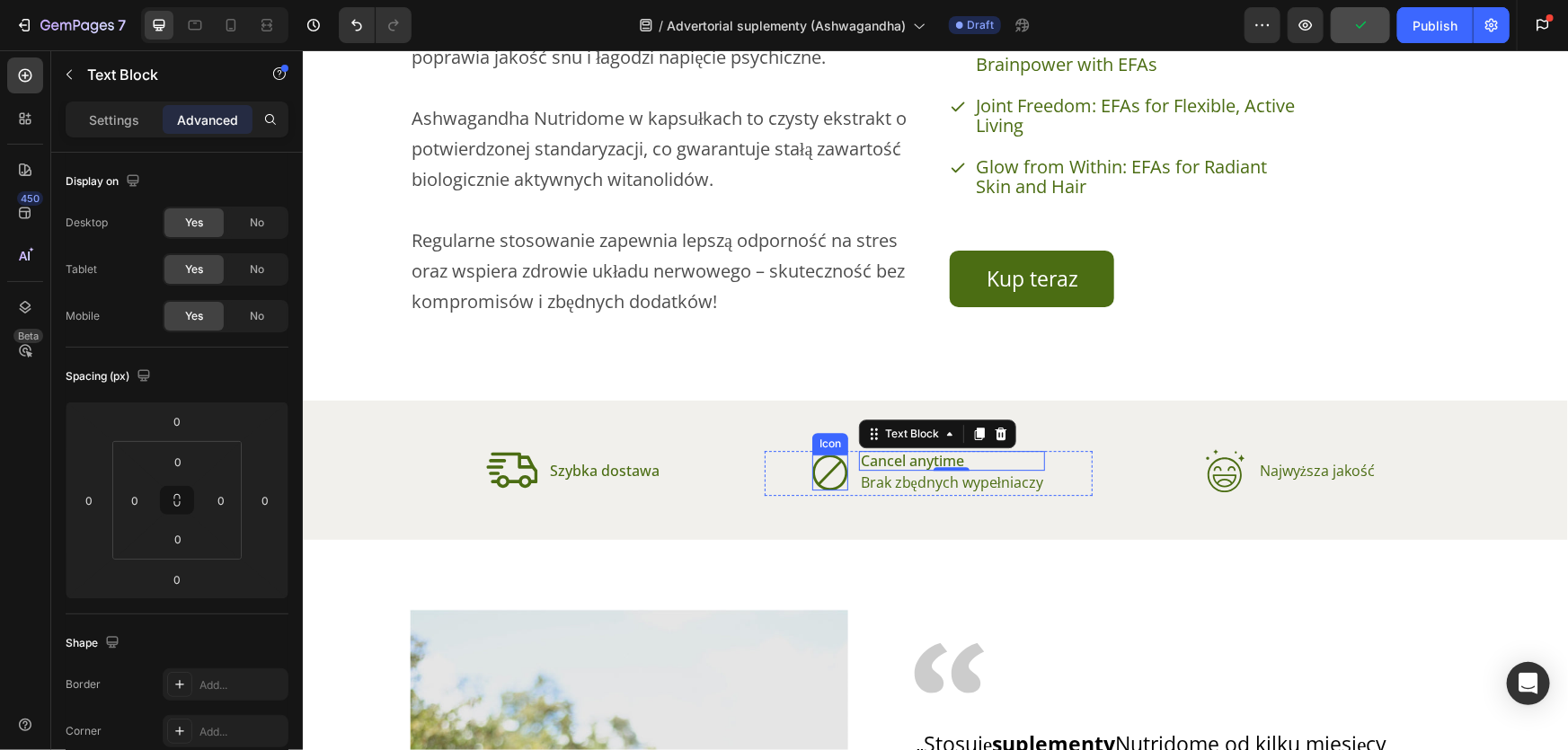 click 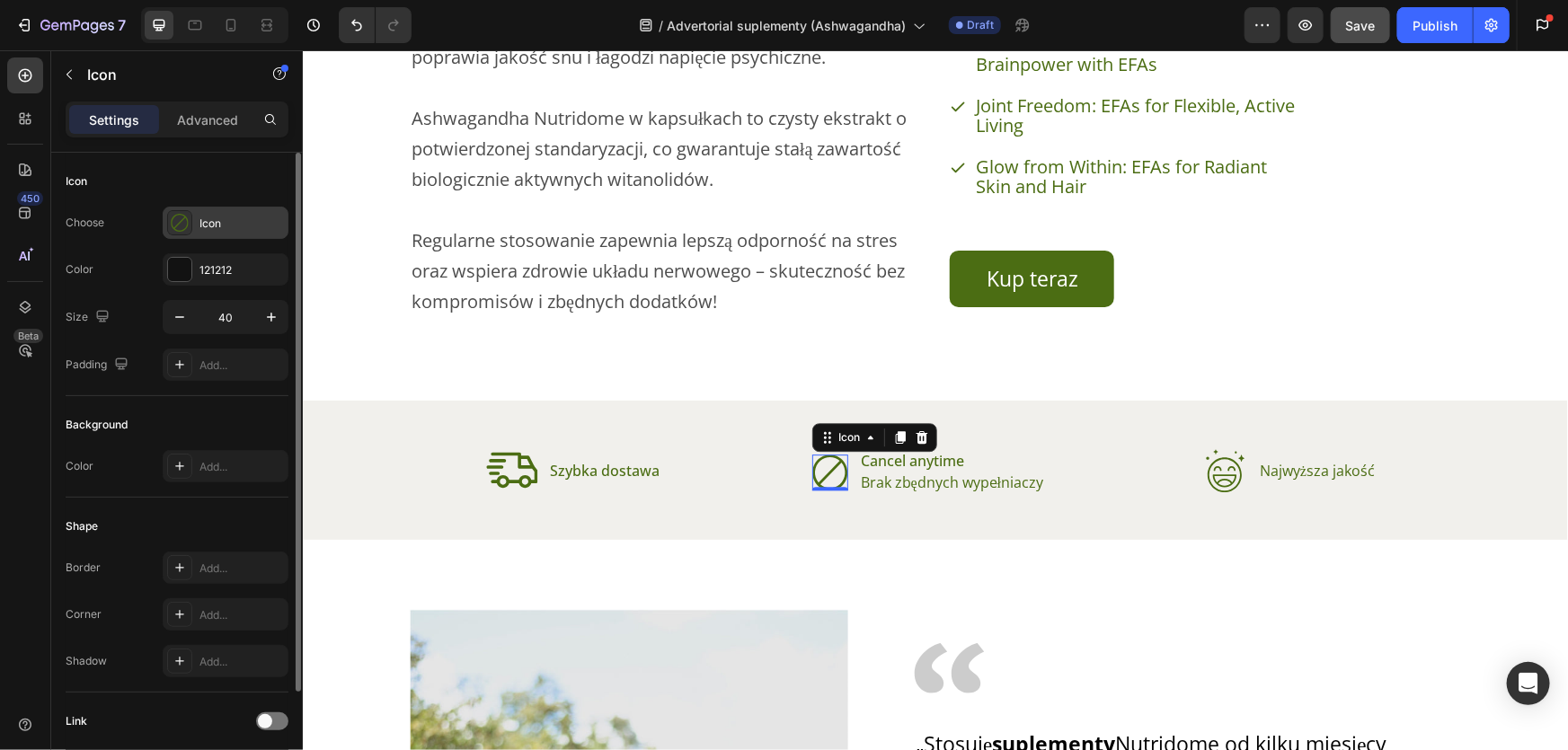 click on "Icon" at bounding box center (242, 224) 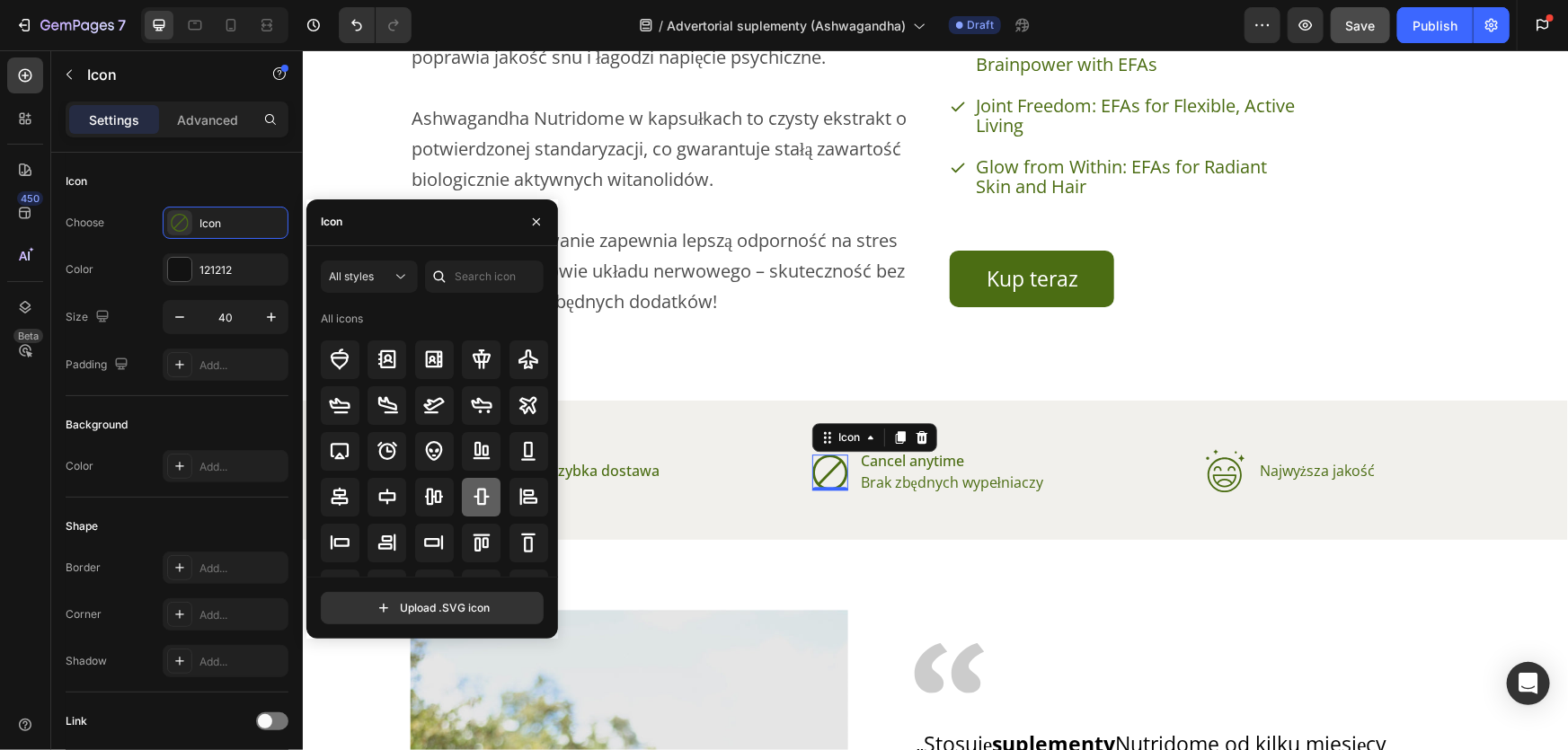 scroll, scrollTop: 0, scrollLeft: 0, axis: both 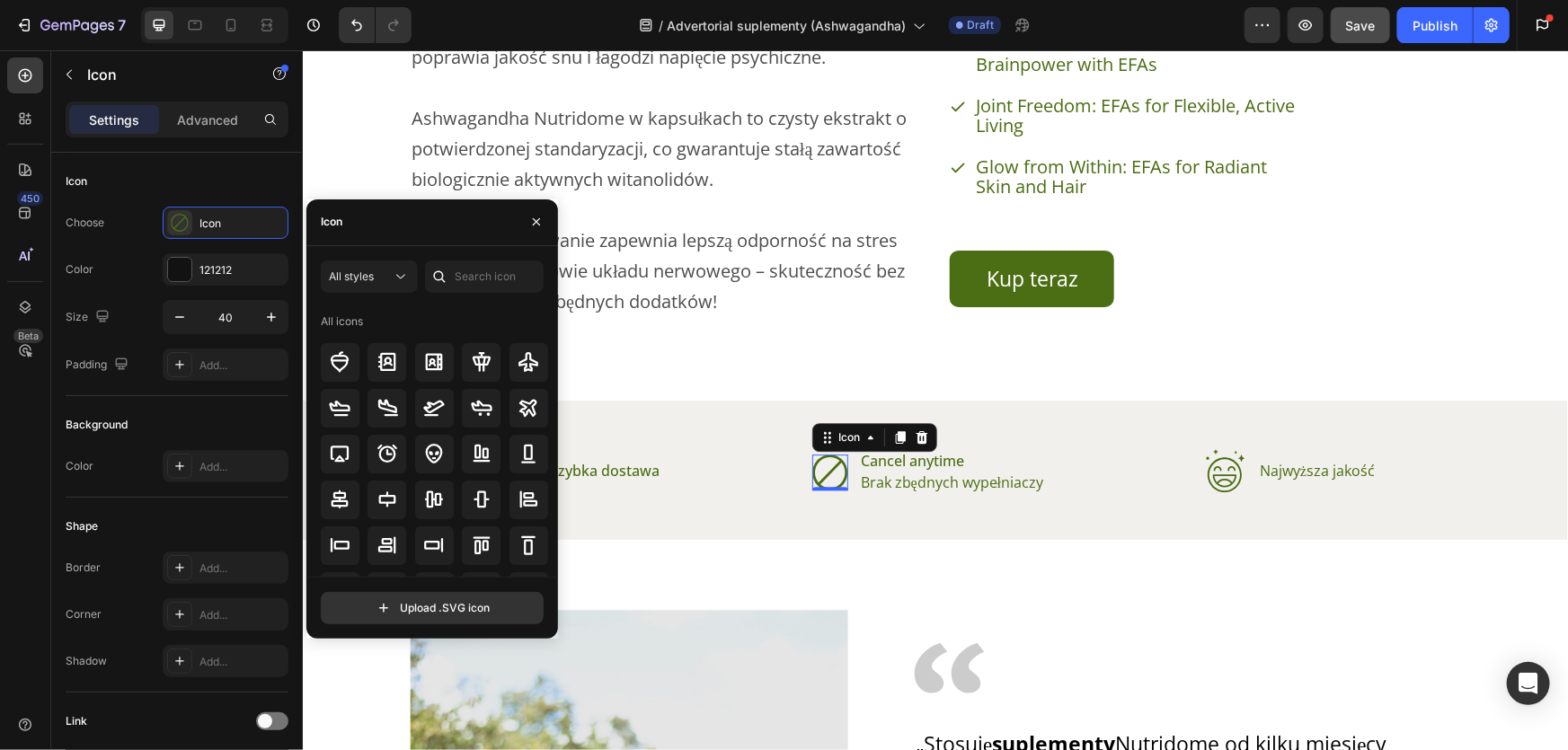 click 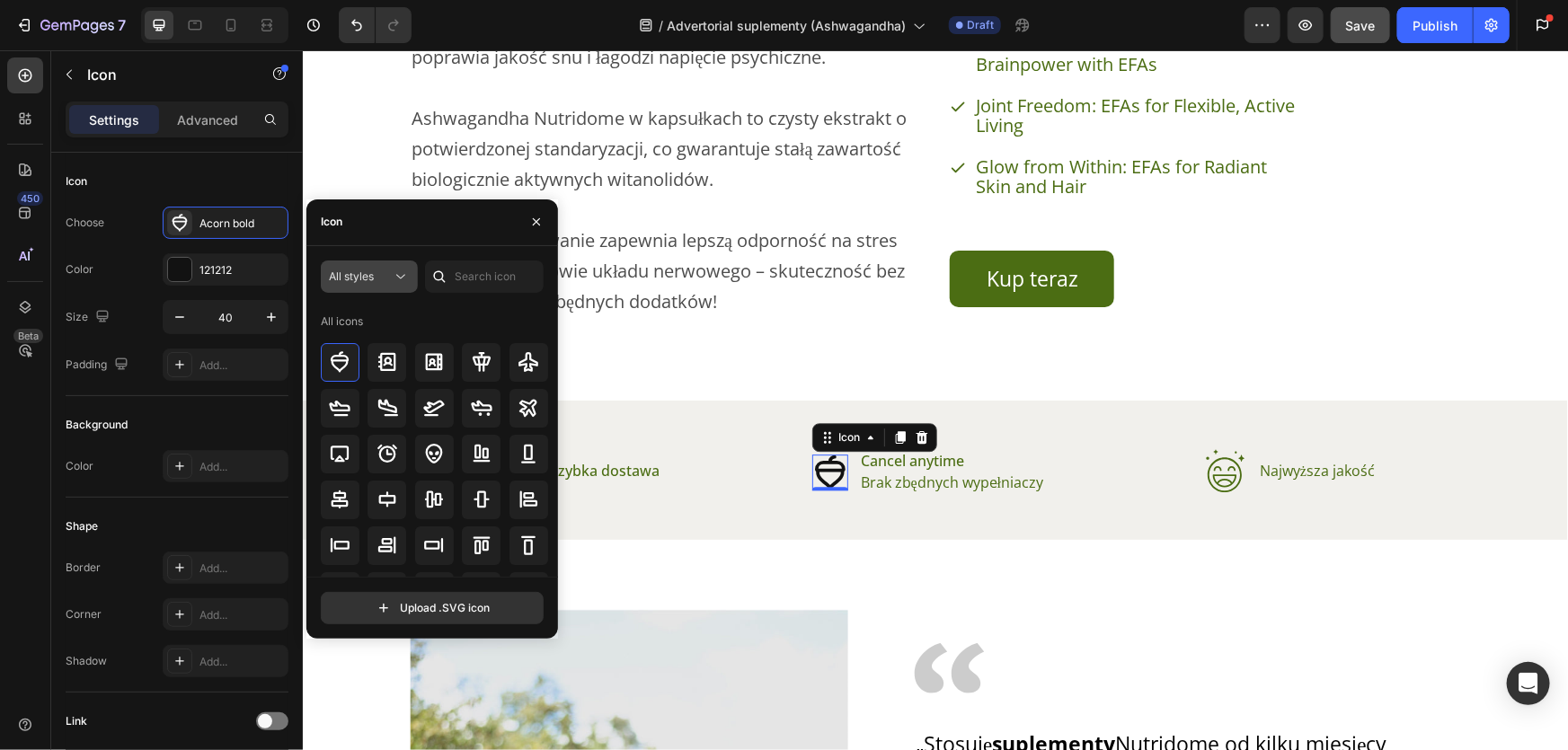 click 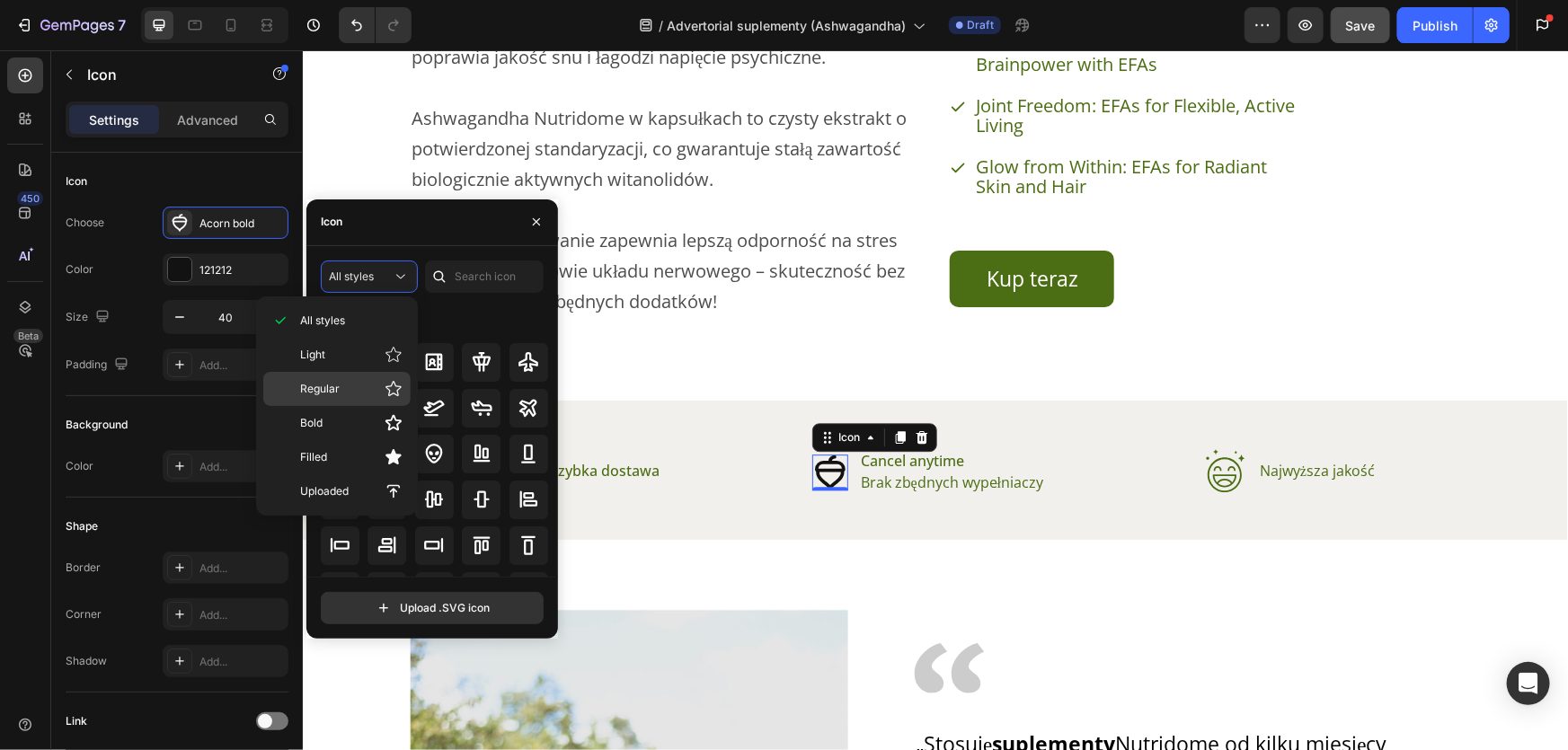 click on "Regular" at bounding box center (320, 389) 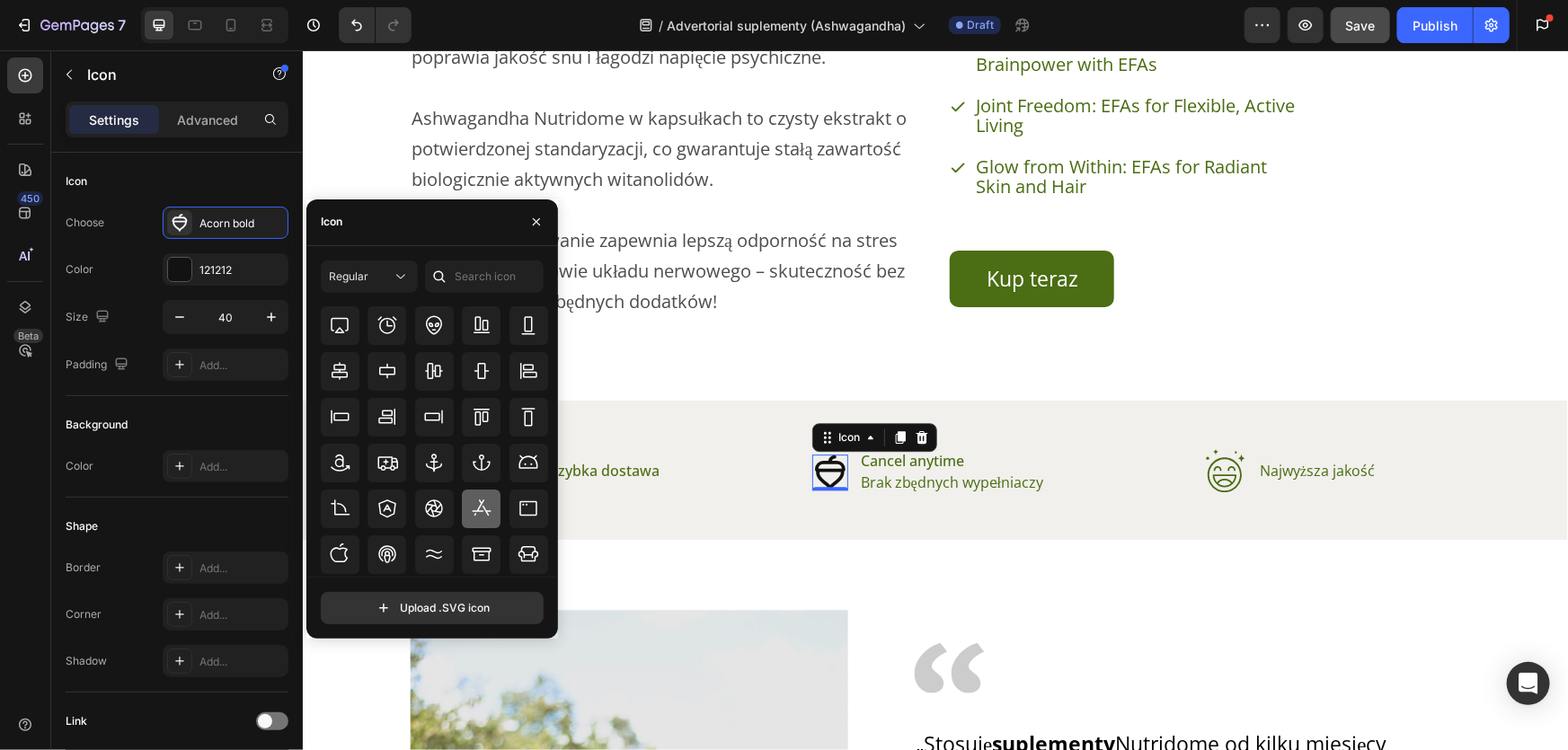 scroll, scrollTop: 0, scrollLeft: 0, axis: both 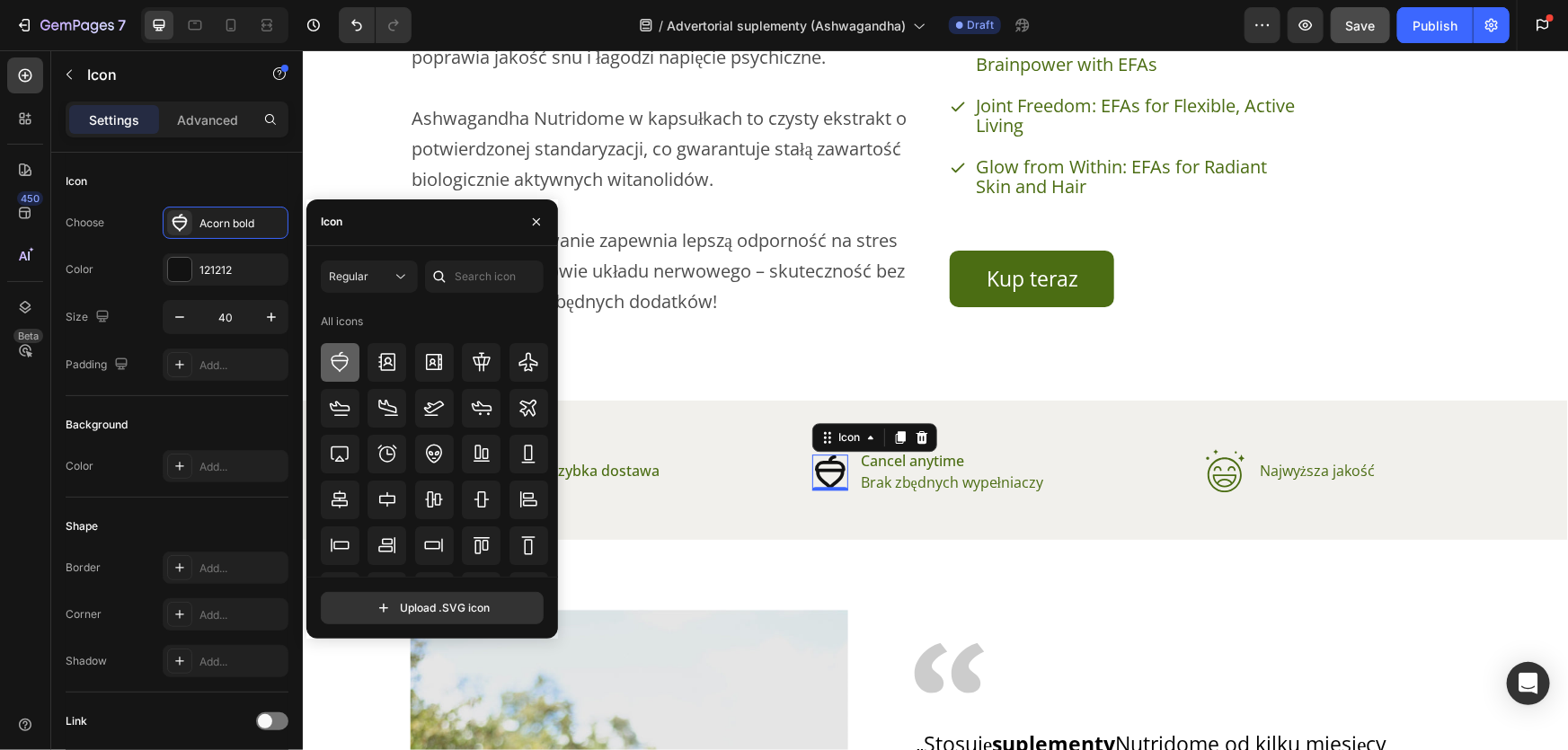 click 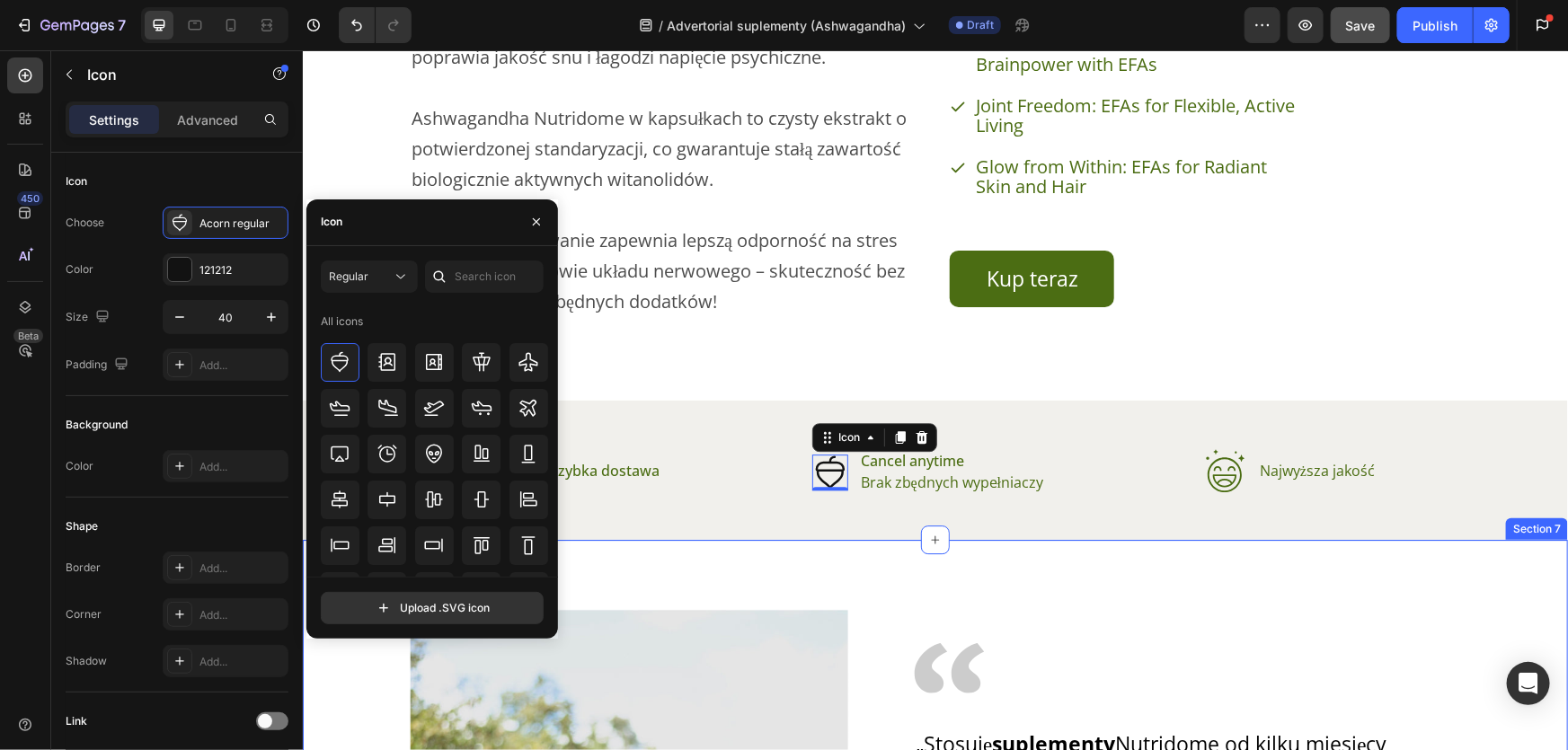 click on "Image Image „Stosuję  suplementy  Nutridome od kilku miesięcy i jestem zachwycona zmianami. Mam więcej energii, lepszą koncentrację, a moja skóra wygląda promiennie. Ashwagandha Nutridome to mój codzienny rytuał redukujący stres – polecam każdemu, kto chce poczuć pełnię zdrowia!” Text Block [FIRST] Text Block Od kiedy zaczęłam przyjmować suplementy Nutridome, od razu zauważyłam, że dawki składników są idealnie wyważone. Czuję, że każda kapsułka naprawdę pracuje na moje zdrowie – codziennie mam więcej siły, a regeneracja po treningu przebiega szybciej. To naprawdę suplementy skrojone na miarę moich potrzeb! Text Block [LAST] Text Block uplementy Nutridome to strzał w dziesiątkę – efekty są odczuwalne już po kilku tygodniach. Moje samopoczucie się poprawiło, a problemy z zasypianiem zniknęły. Dodatkowo włosy stały się mocniejsze i rosły szybciej, a skóra odzyskała zdrowy koloryt. Z czystym sumieniem polecam każdemu, kto szuka realnych rezultatów! [FIRST]" at bounding box center [935, 853] 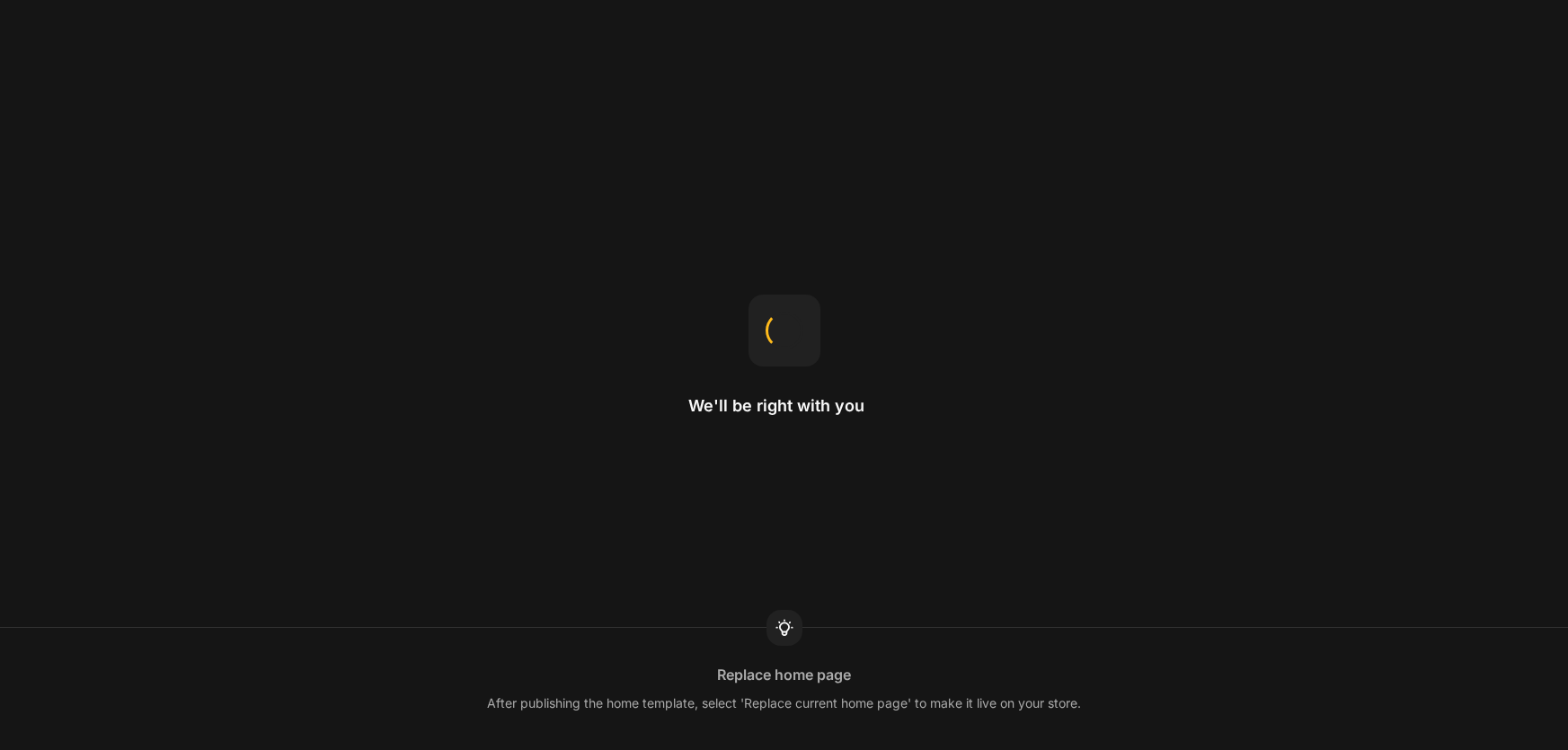 scroll, scrollTop: 0, scrollLeft: 0, axis: both 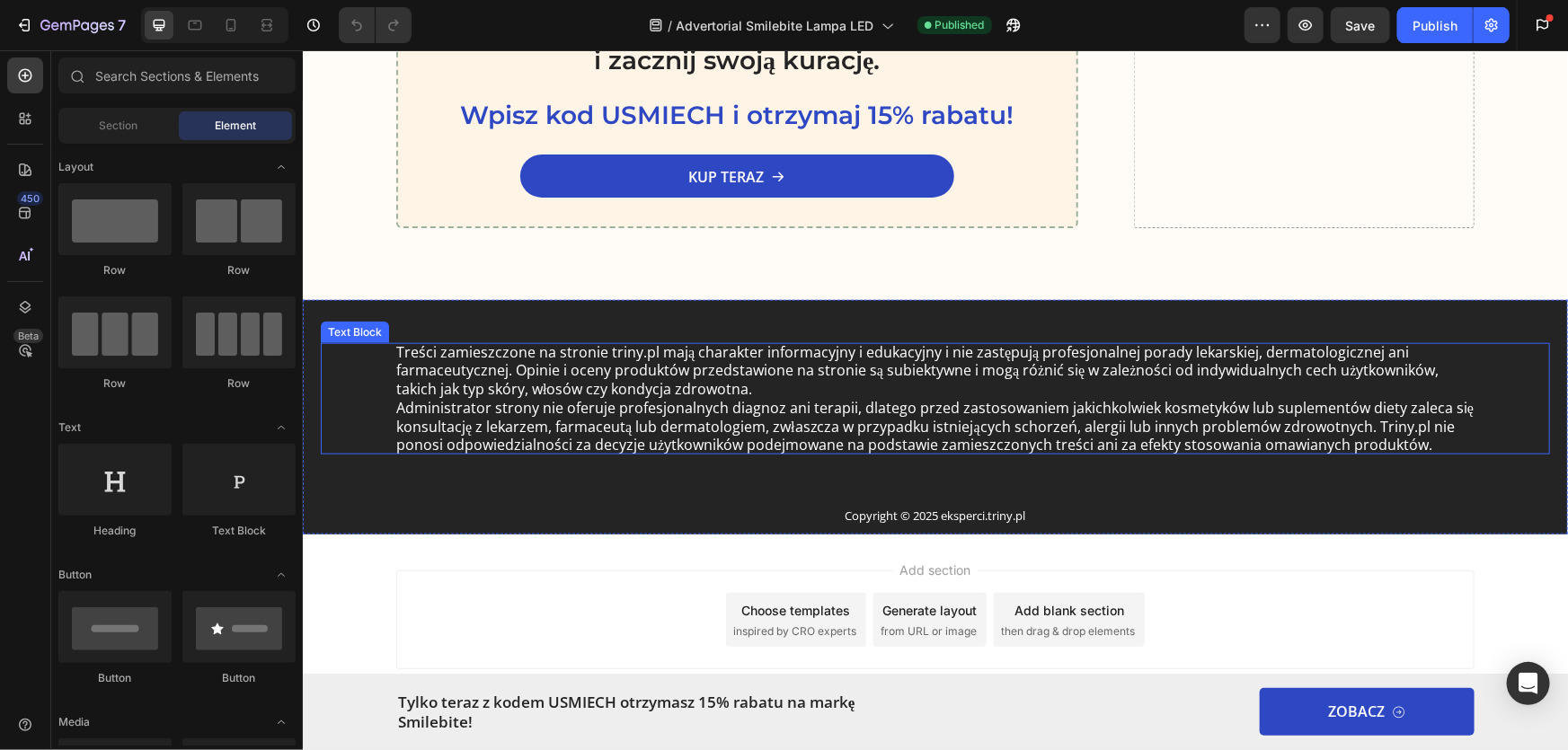 click on "Treści zamieszczone na stronie triny.pl mają charakter informacyjny i edukacyjny i nie zastępują profesjonalnej porady lekarskiej, dermatologicznej ani farmaceutycznej. Opinie i oceny produktów przedstawione na stronie są subiektywne i mogą różnić się w zależności od indywidualnych cech użytkowników, takich jak typ skóry, włosów czy kondycja zdrowotna." at bounding box center [935, 370] 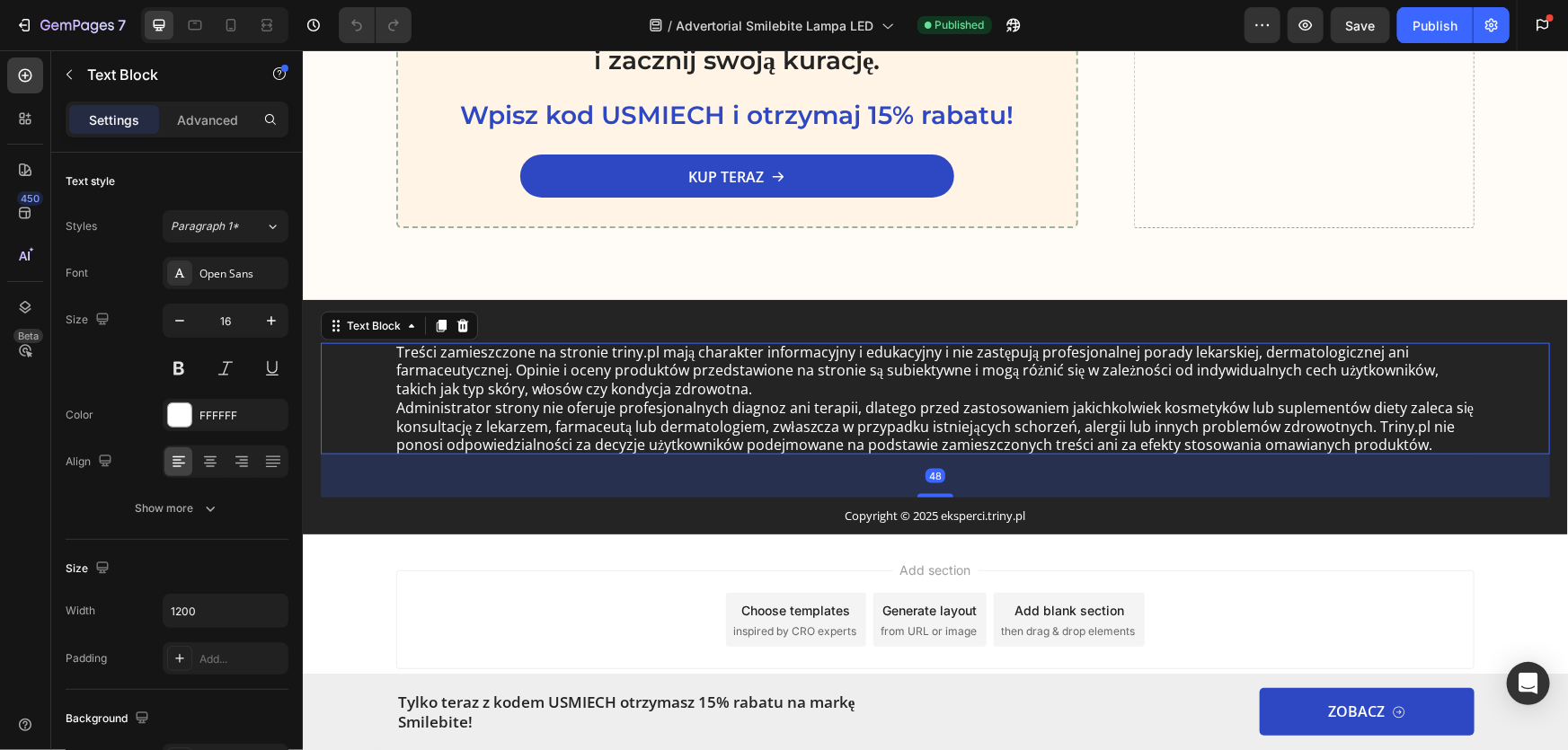 click on "Treści zamieszczone na stronie triny.pl mają charakter informacyjny i edukacyjny i nie zastępują profesjonalnej porady lekarskiej, dermatologicznej ani farmaceutycznej. Opinie i oceny produktów przedstawione na stronie są subiektywne i mogą różnić się w zależności od indywidualnych cech użytkowników, takich jak typ skóry, włosów czy kondycja zdrowotna." at bounding box center (935, 370) 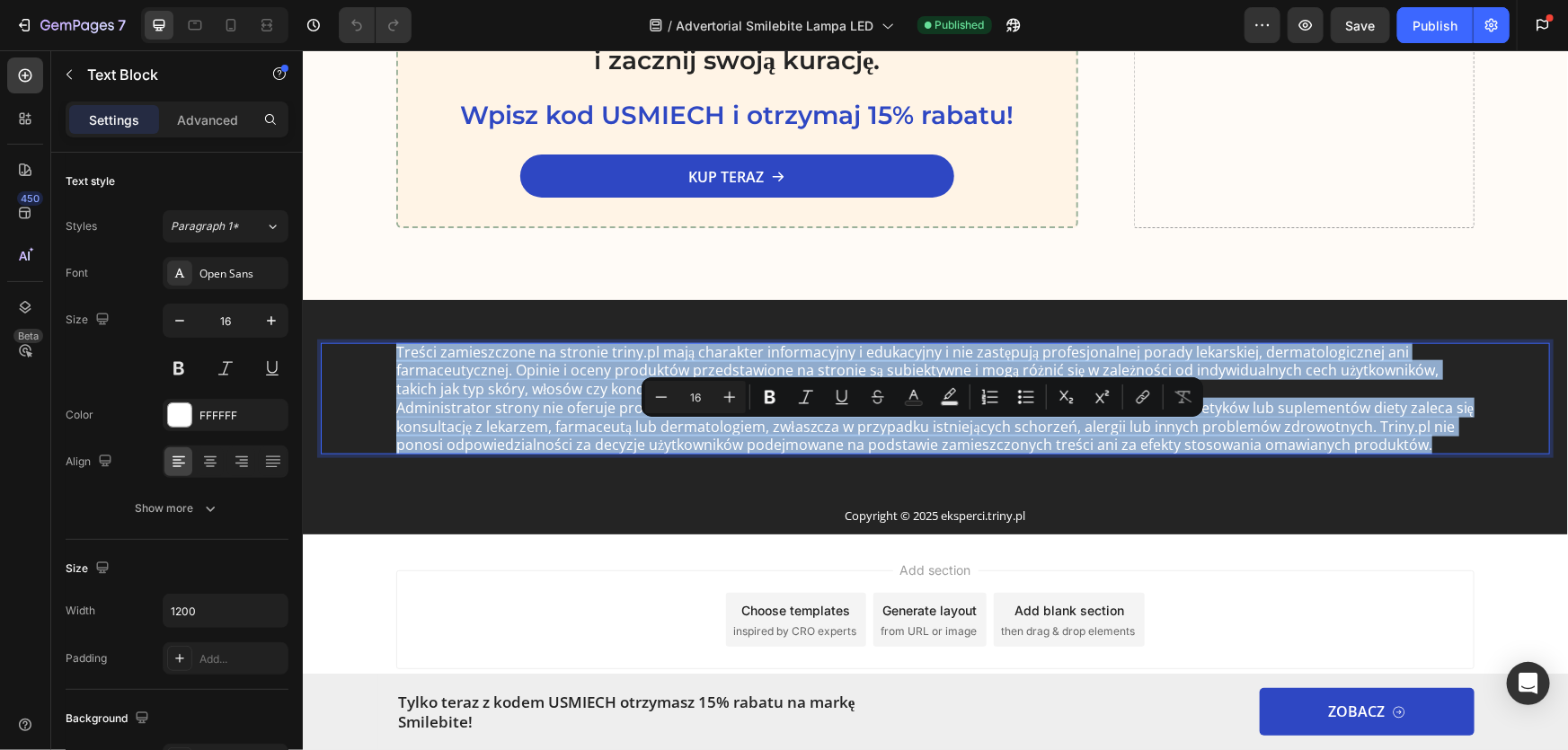 copy on "Treści zamieszczone na stronie triny.pl mają charakter informacyjny i edukacyjny i nie zastępują profesjonalnej porady lekarskiej, dermatologicznej ani farmaceutycznej. Opinie i oceny produktów przedstawione na stronie są subiektywne i mogą różnić się w zależności od indywidualnych cech użytkowników, takich jak typ skóry, włosów czy kondycja zdrowotna. Administrator strony nie oferuje profesjonalnych diagnoz ani terapii, dlatego przed zastosowaniem jakichkolwiek kosmetyków lub suplementów diety zaleca się konsultację z lekarzem, farmaceutą lub dermatologiem, zwłaszcza w przypadku istniejących schorzeń, alergii lub innych problemów zdrowotnych. Triny.pl nie ponosi odpowiedzialności za decyzje użytkowników podejmowane na podstawie zamieszczonych treści ani za efekty stosowania omawianych produktów." 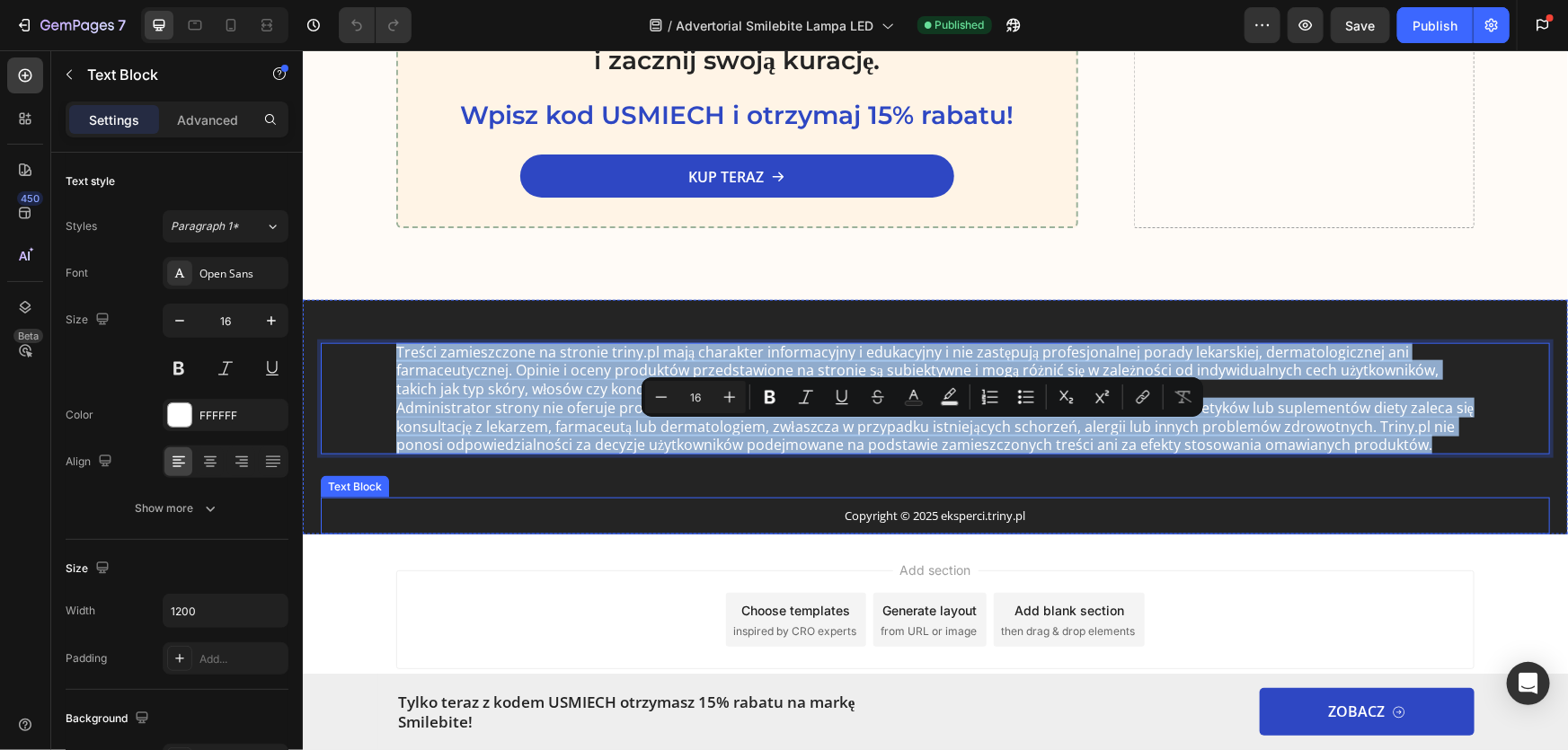 click on "Copyright © 2025 eksperci.triny.pl" at bounding box center (935, 515) 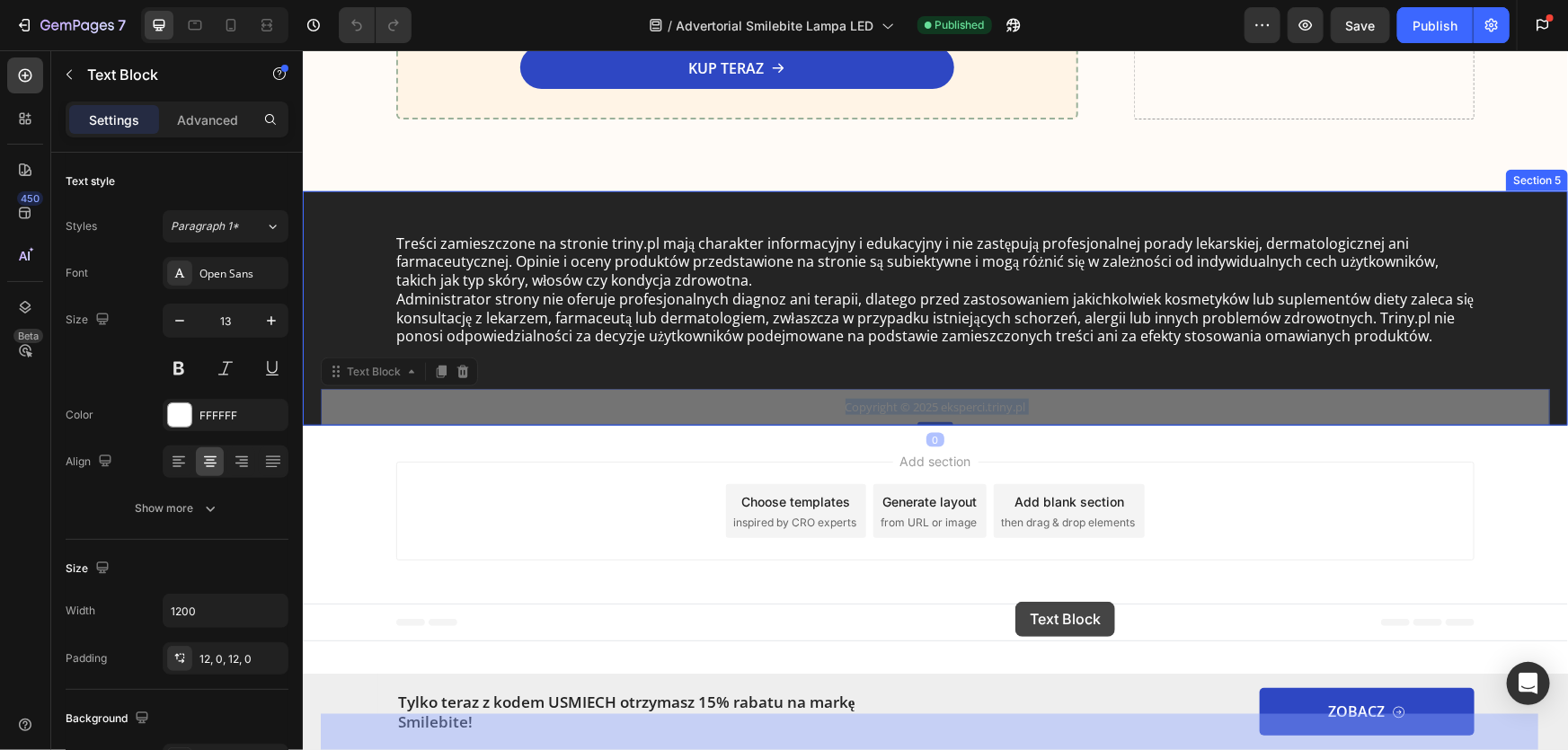 drag, startPoint x: 836, startPoint y: 594, endPoint x: 1014, endPoint y: 601, distance: 178.13759 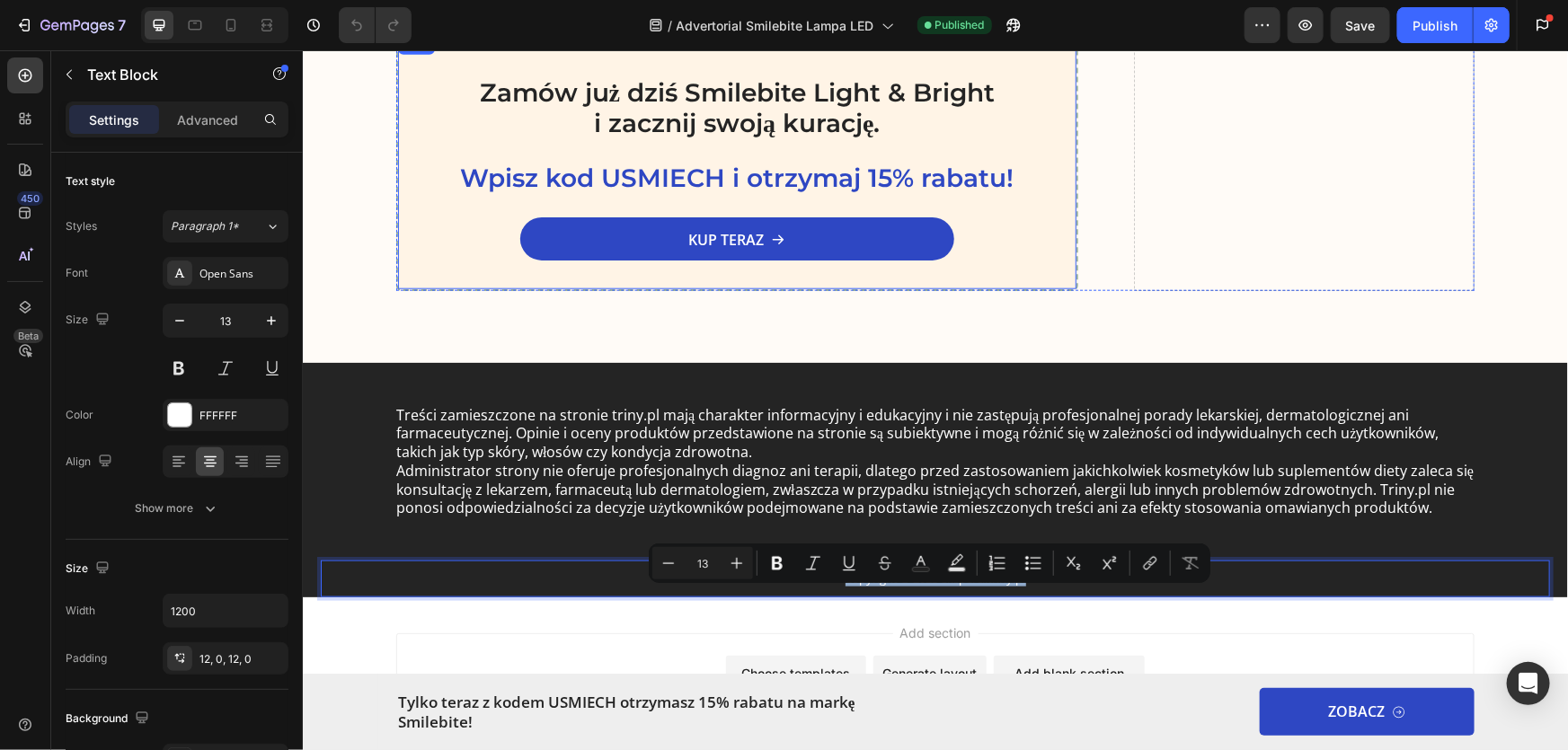 type on "16" 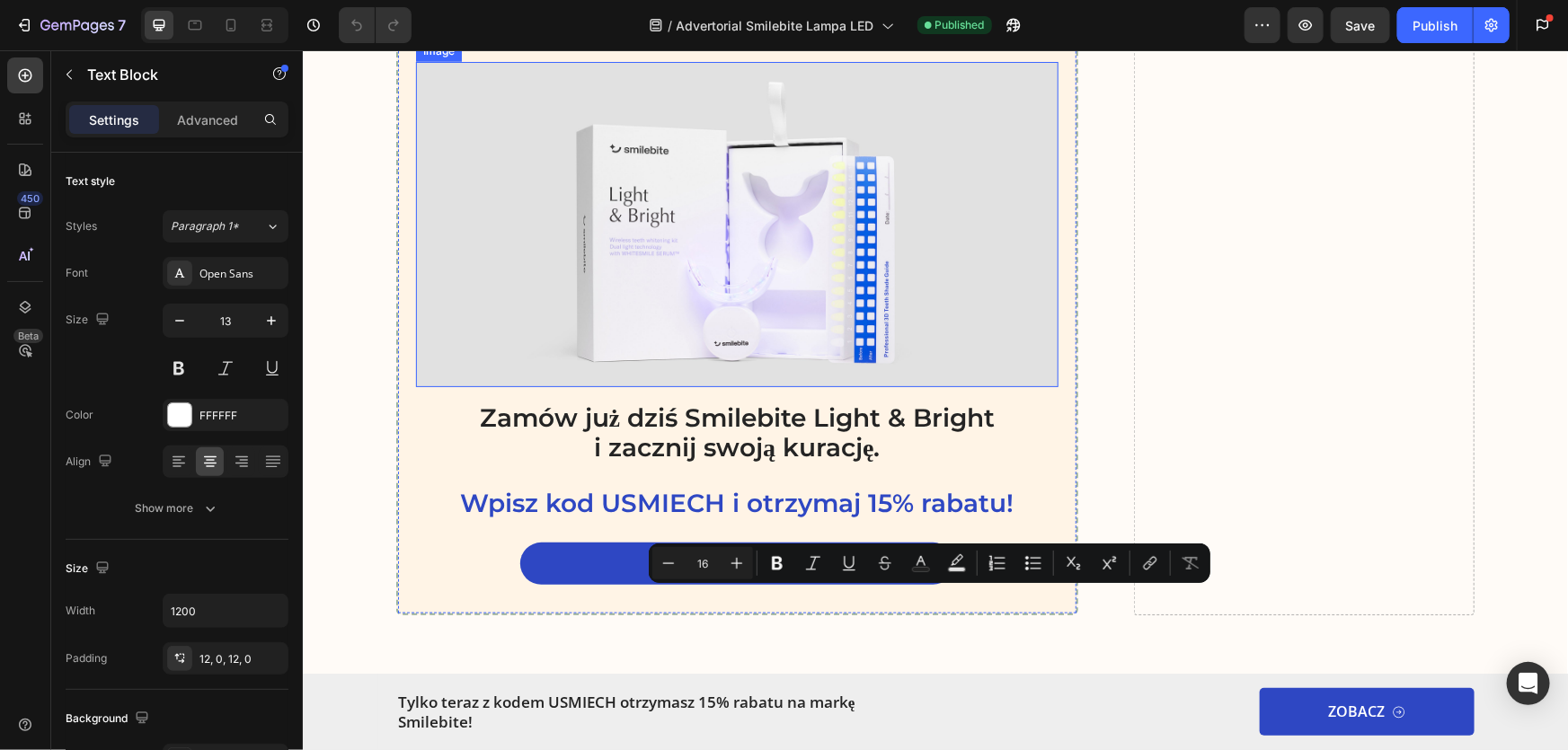 scroll, scrollTop: 7451, scrollLeft: 0, axis: vertical 